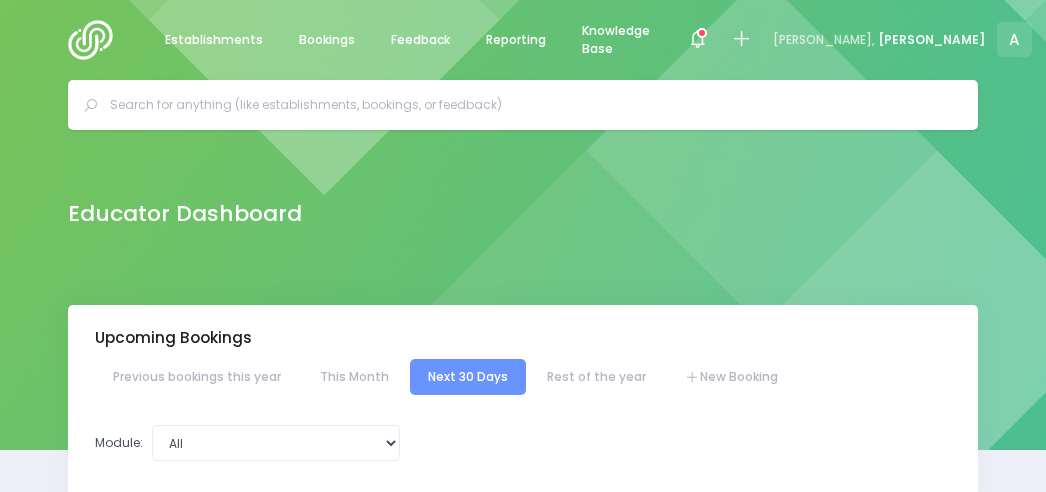 select on "5" 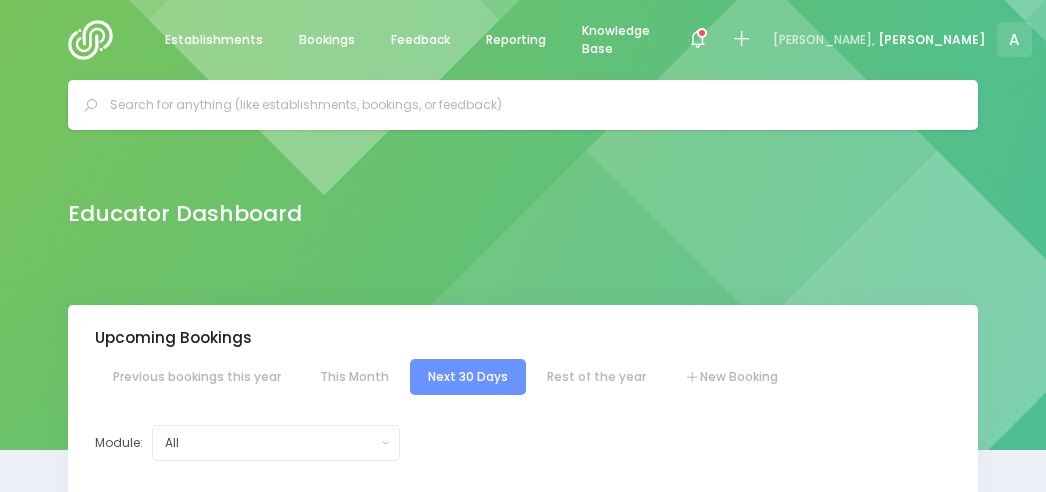 scroll, scrollTop: 230, scrollLeft: 0, axis: vertical 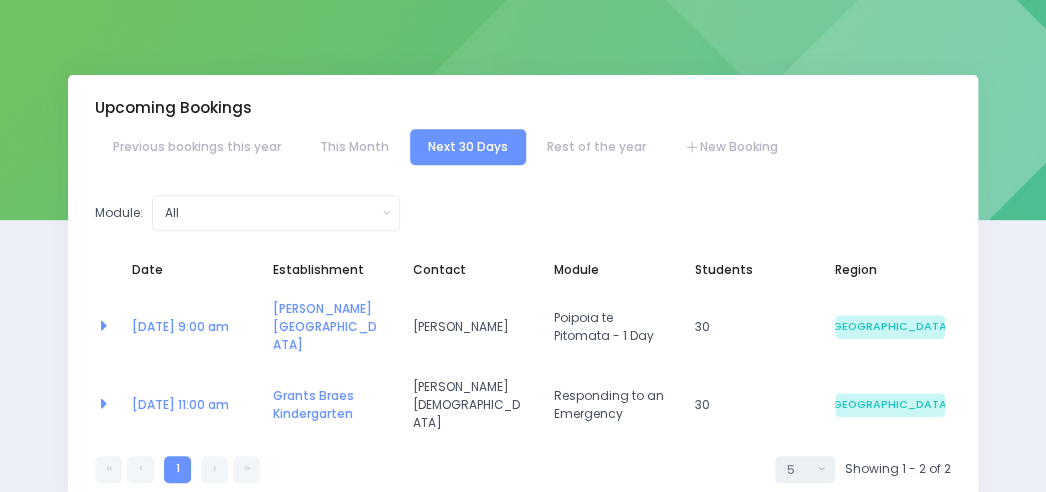 click on "Upcoming Bookings" at bounding box center [173, 108] 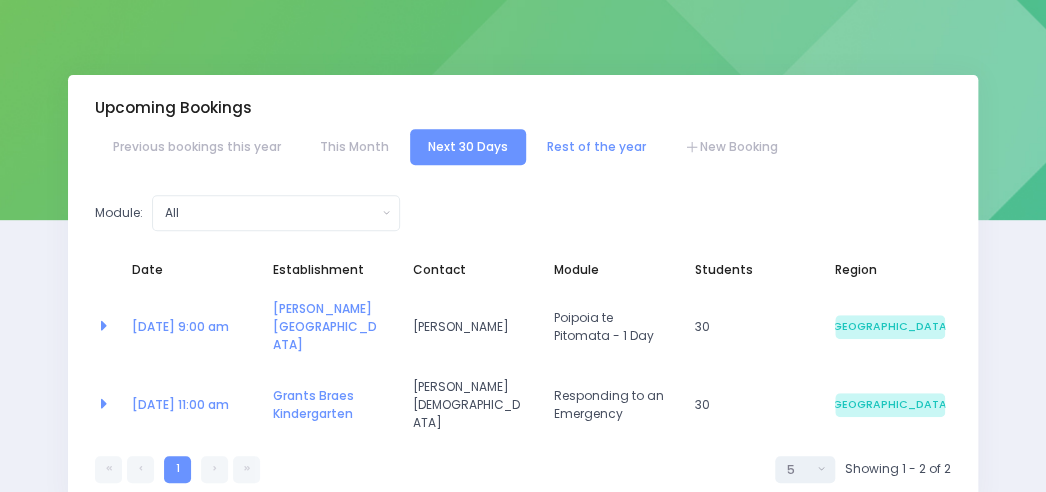 click on "Rest of the year" at bounding box center [596, 147] 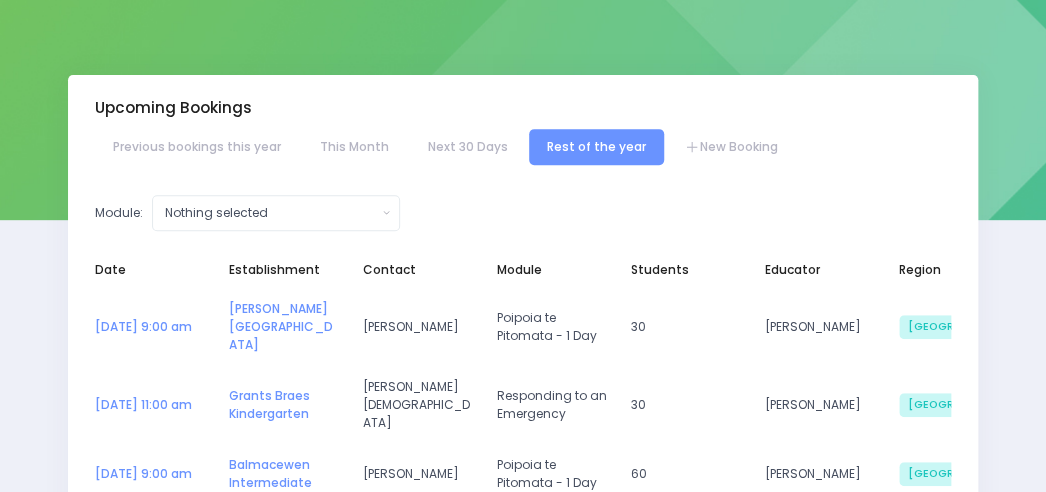 select on "5" 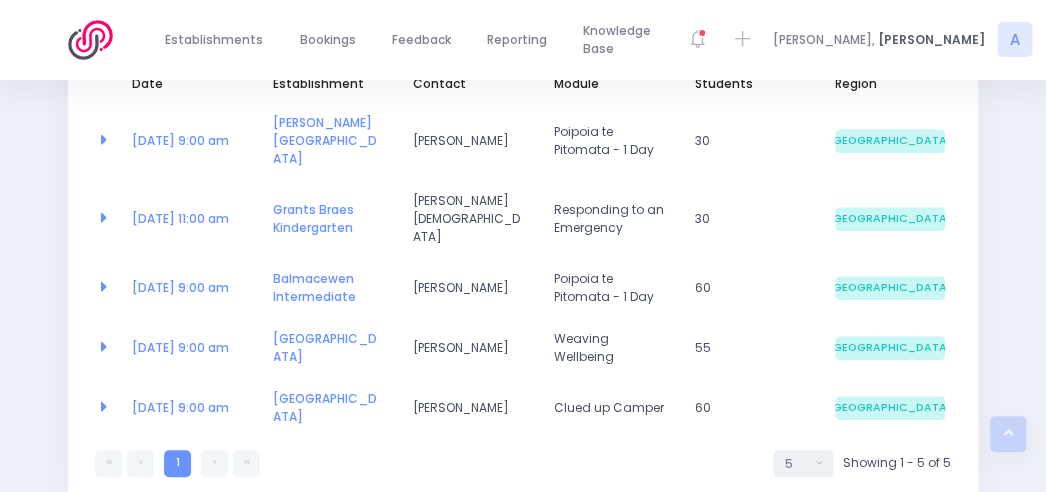 scroll, scrollTop: 416, scrollLeft: 0, axis: vertical 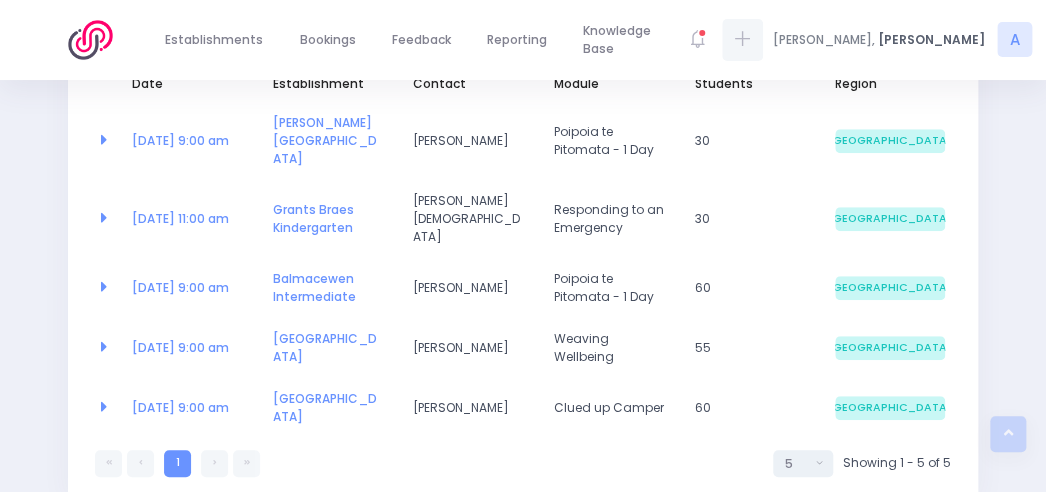 click at bounding box center [742, 40] 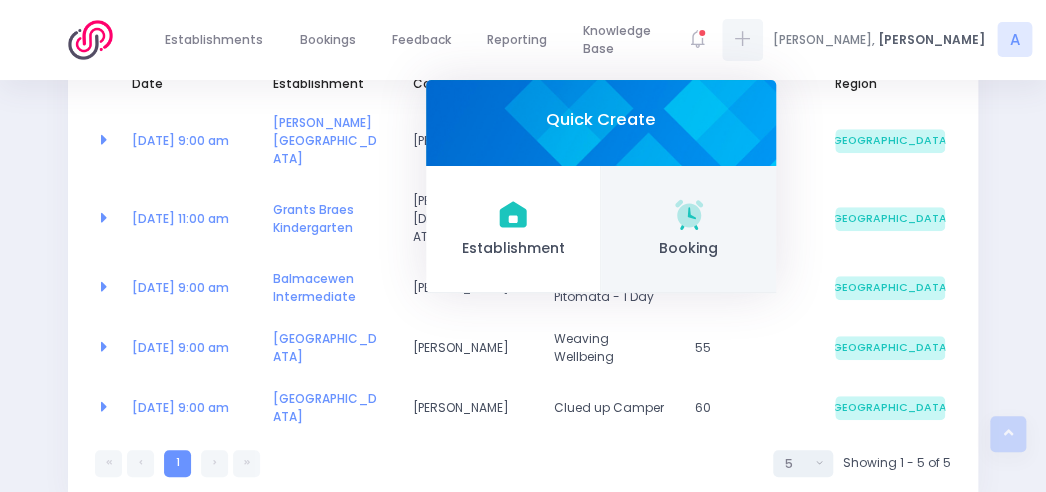 click on "Booking" at bounding box center (688, 229) 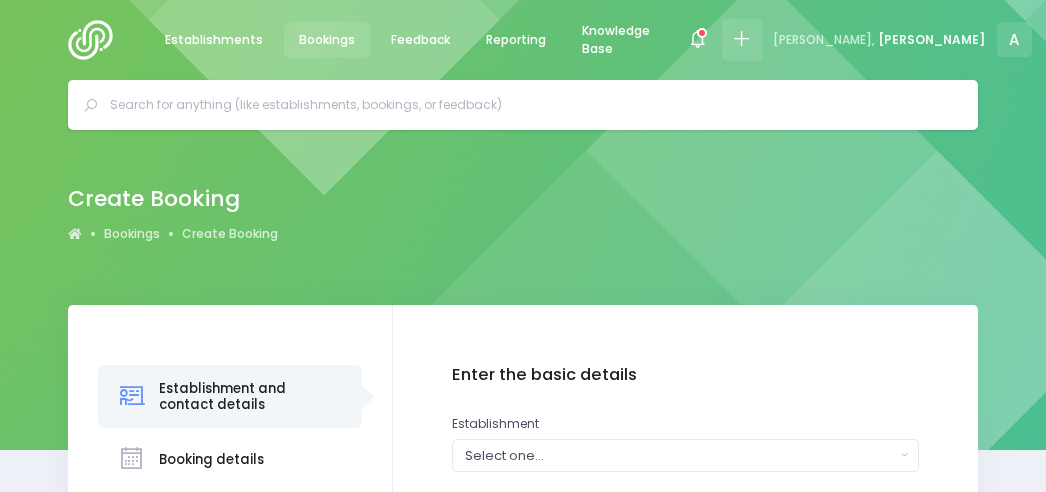 scroll, scrollTop: 0, scrollLeft: 0, axis: both 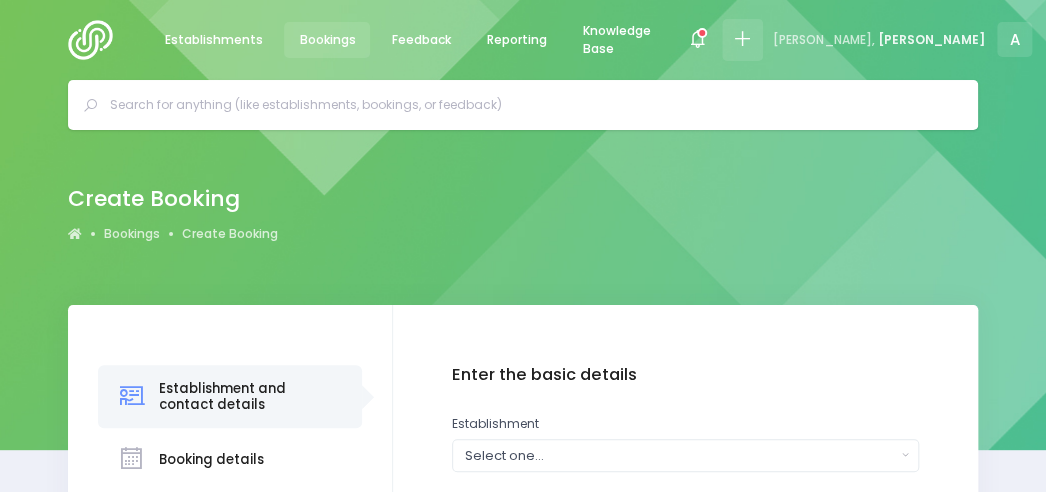 click at bounding box center (742, 40) 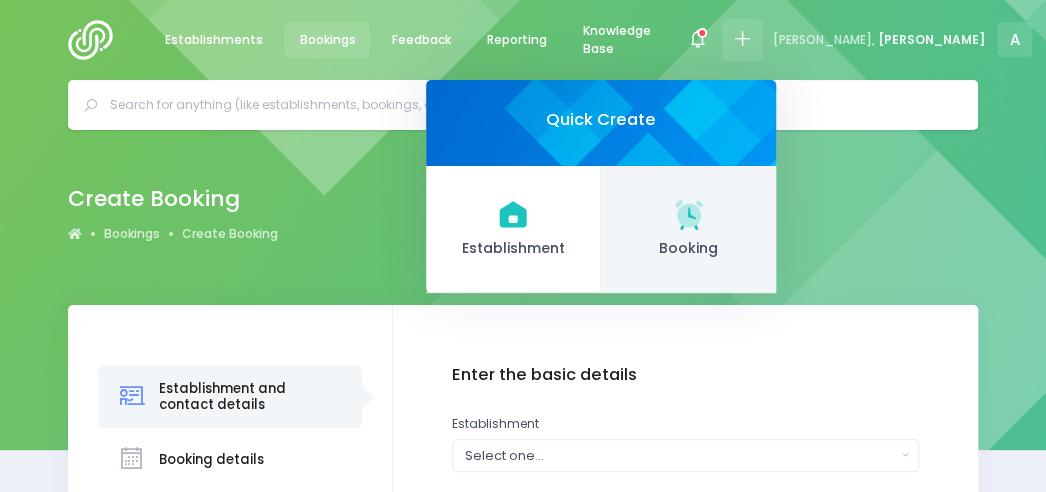 click on "Booking" at bounding box center (688, 229) 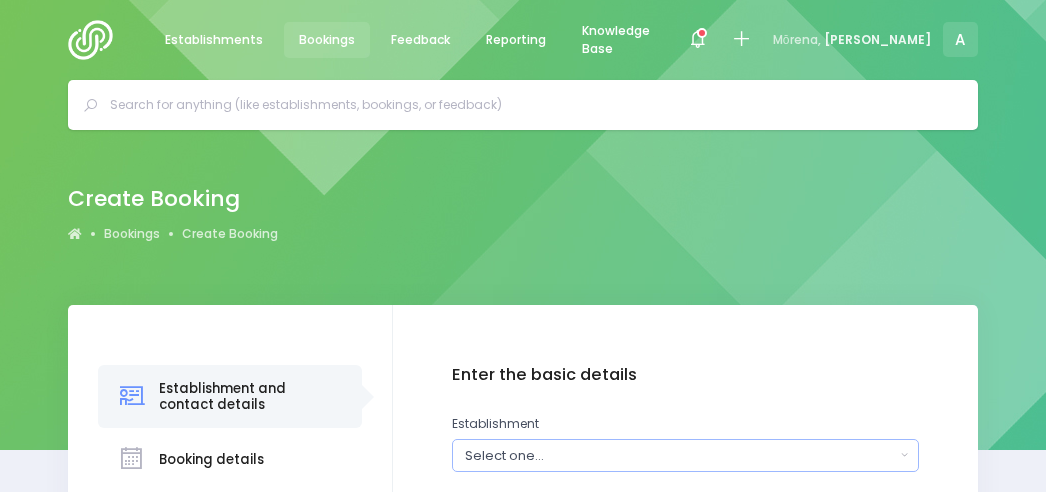 scroll, scrollTop: 0, scrollLeft: 0, axis: both 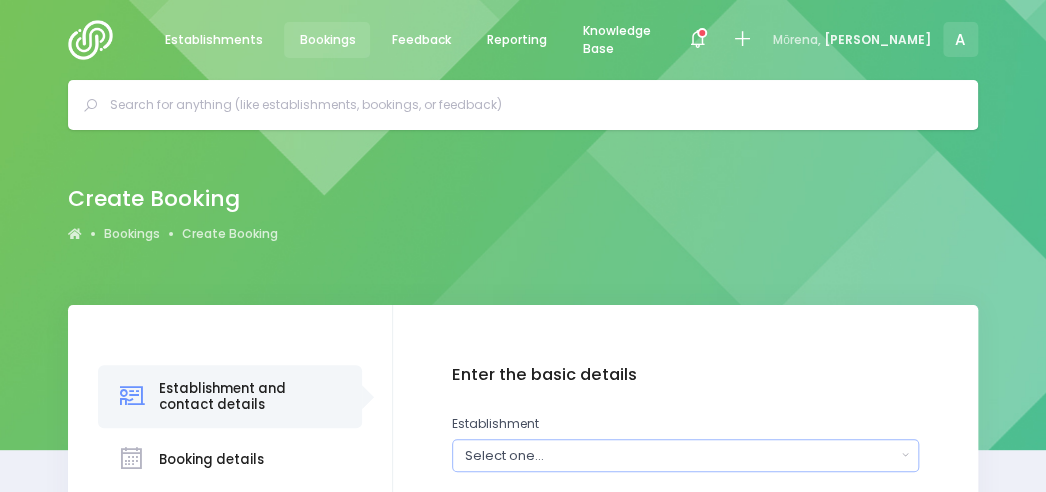 click on "Select one..." at bounding box center (686, 455) 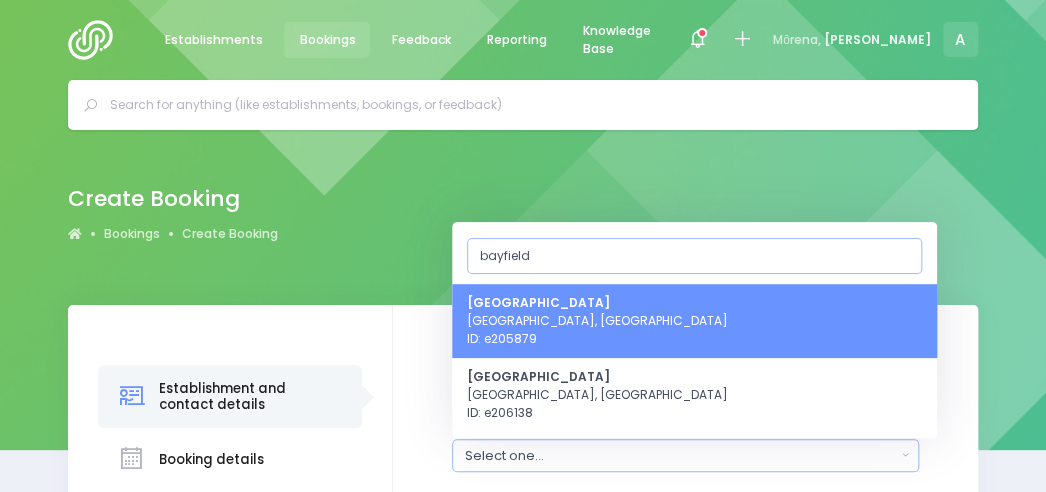 type on "bayfield" 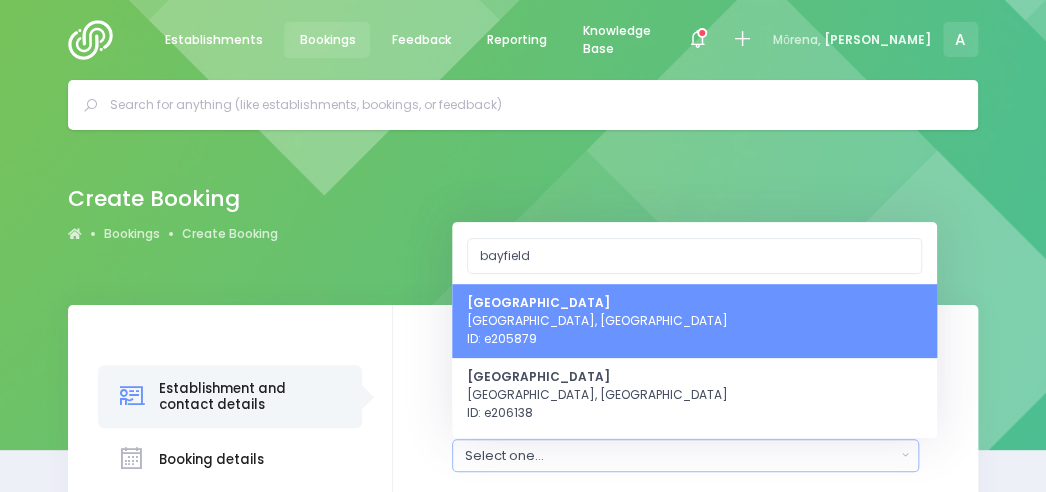 click on "Bayfield High School Dunedin, South Island Region ID: e205879" at bounding box center [597, 320] 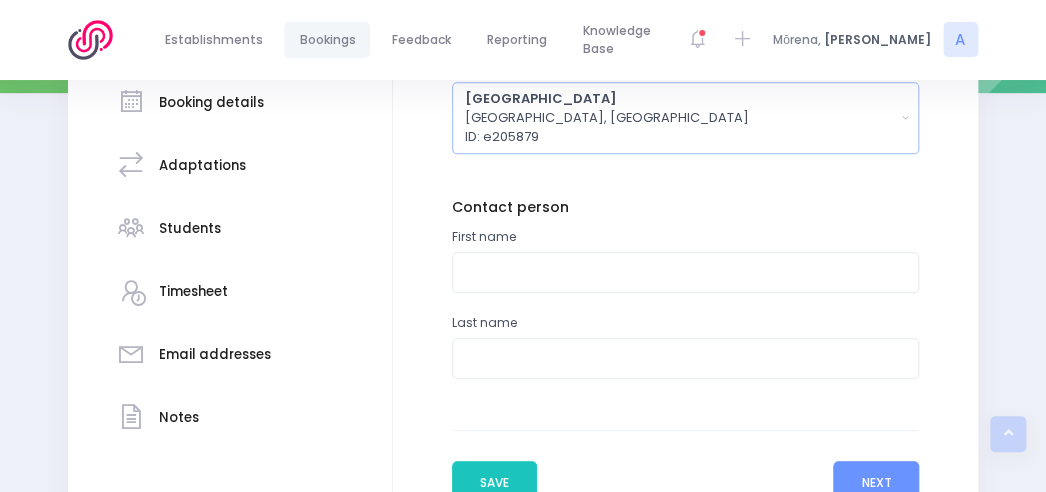 scroll, scrollTop: 385, scrollLeft: 0, axis: vertical 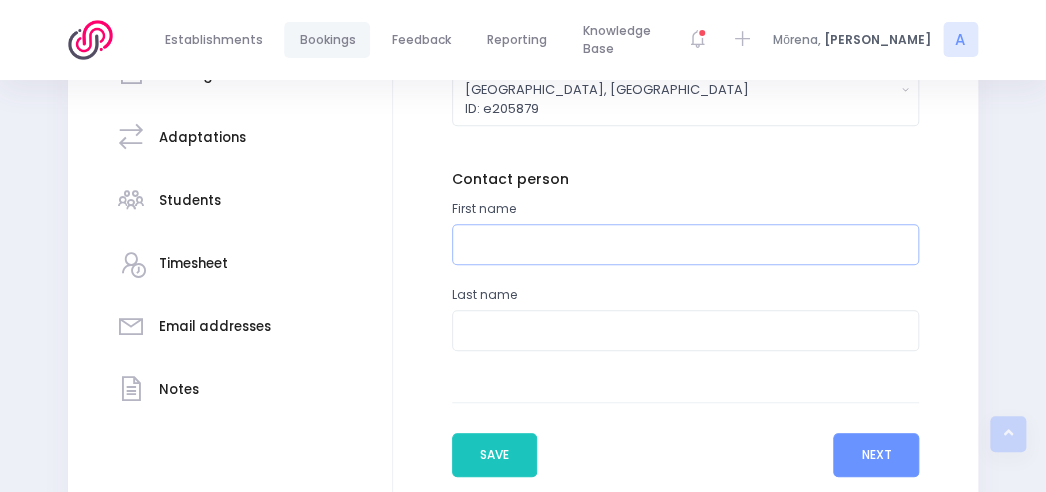 click at bounding box center (686, 244) 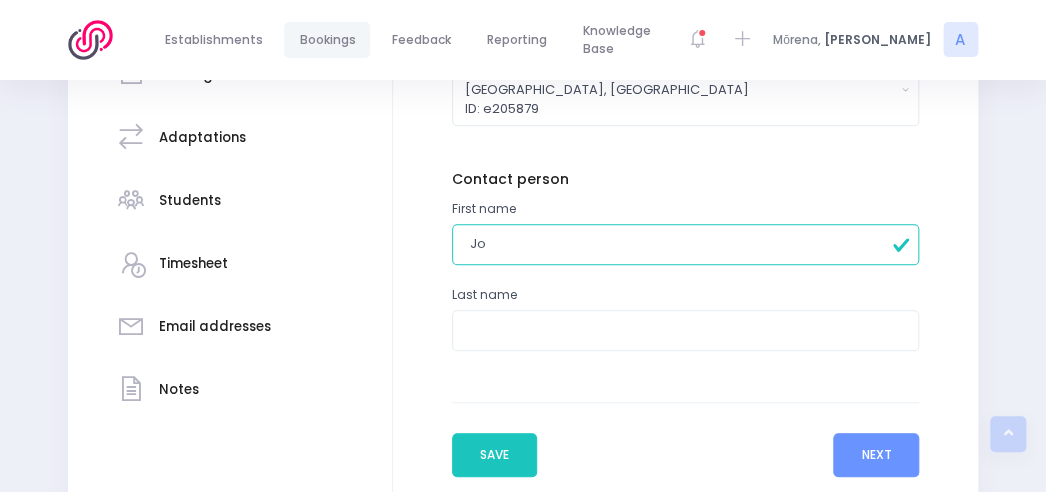 type on "jo" 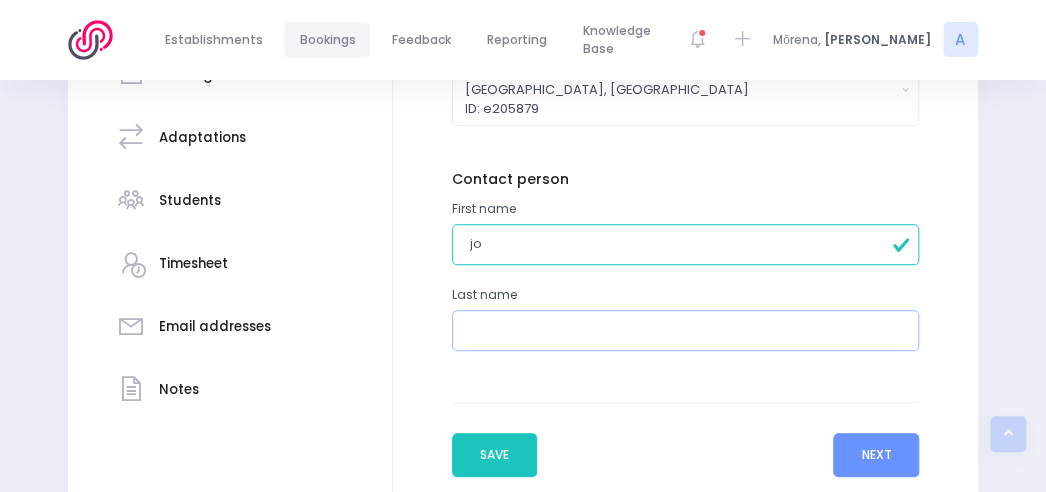 type on "Tuuhoke - Pole" 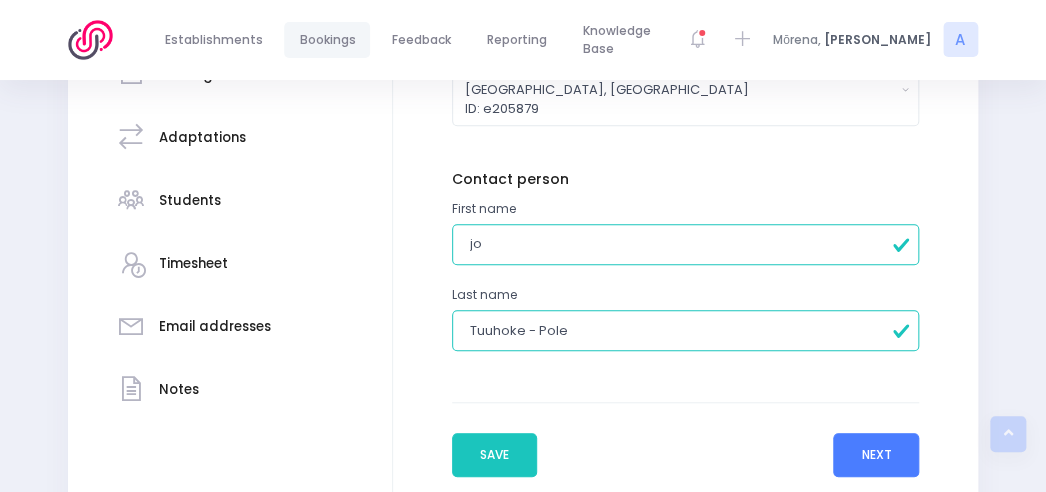 click on "Next" at bounding box center (876, 455) 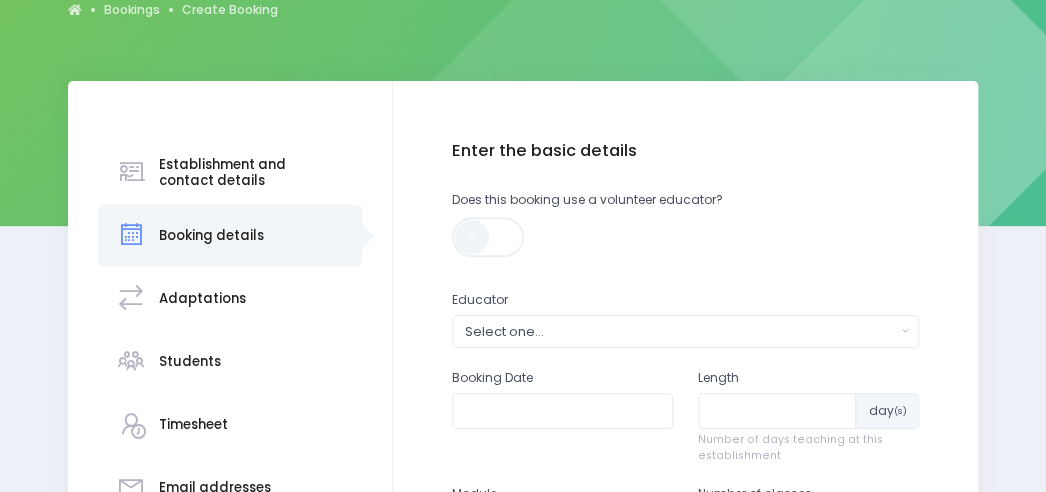scroll, scrollTop: 220, scrollLeft: 0, axis: vertical 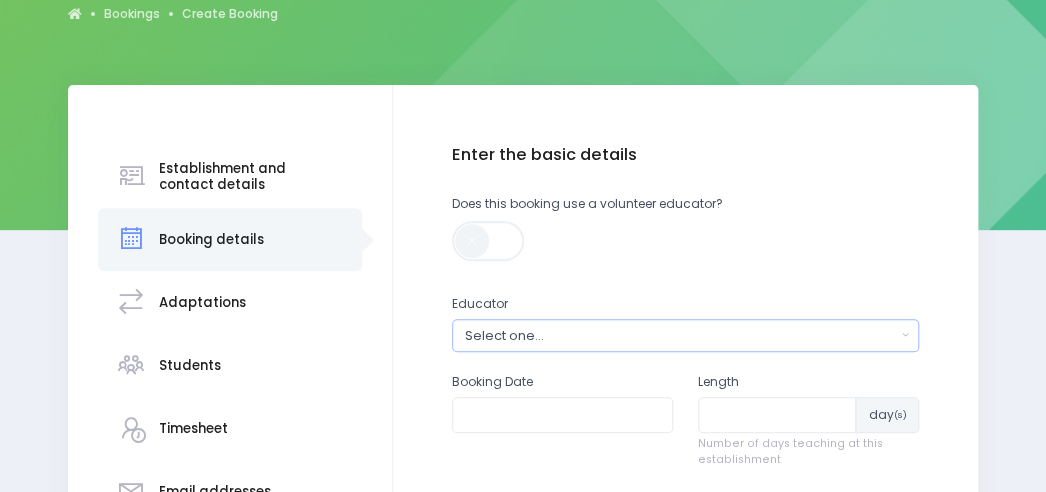 click on "Select one..." at bounding box center (680, 335) 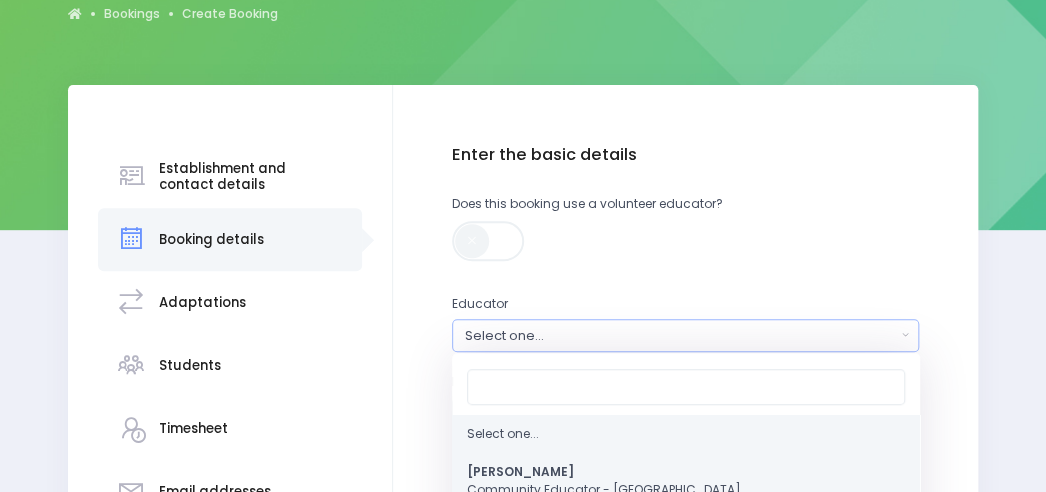 click on "[PERSON_NAME] Community Educator - Coastal [GEOGRAPHIC_DATA] [GEOGRAPHIC_DATA]" at bounding box center [604, 489] 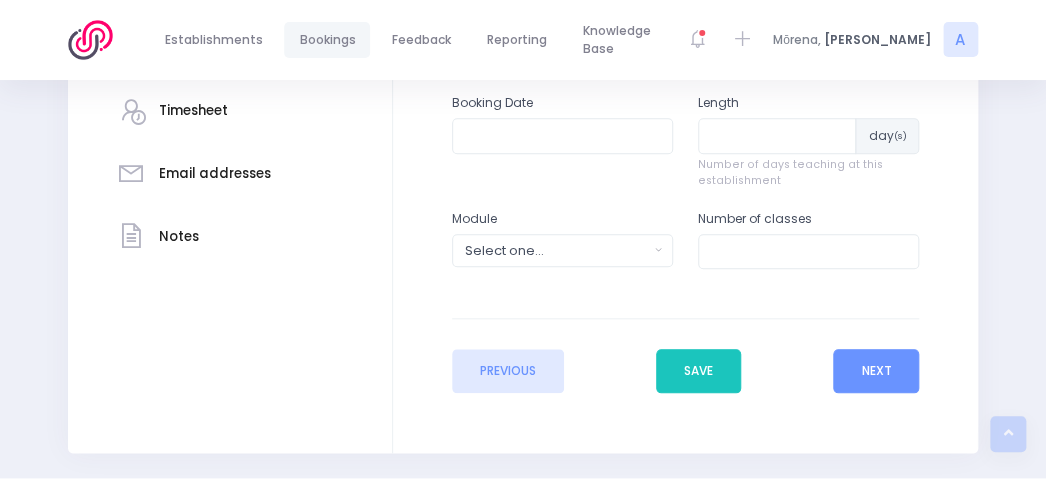 scroll, scrollTop: 502, scrollLeft: 0, axis: vertical 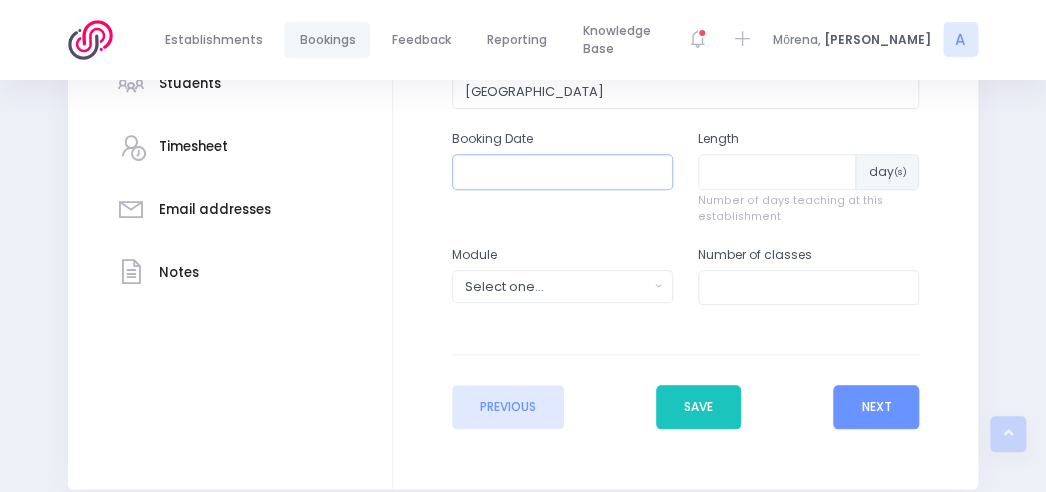 click at bounding box center (562, 172) 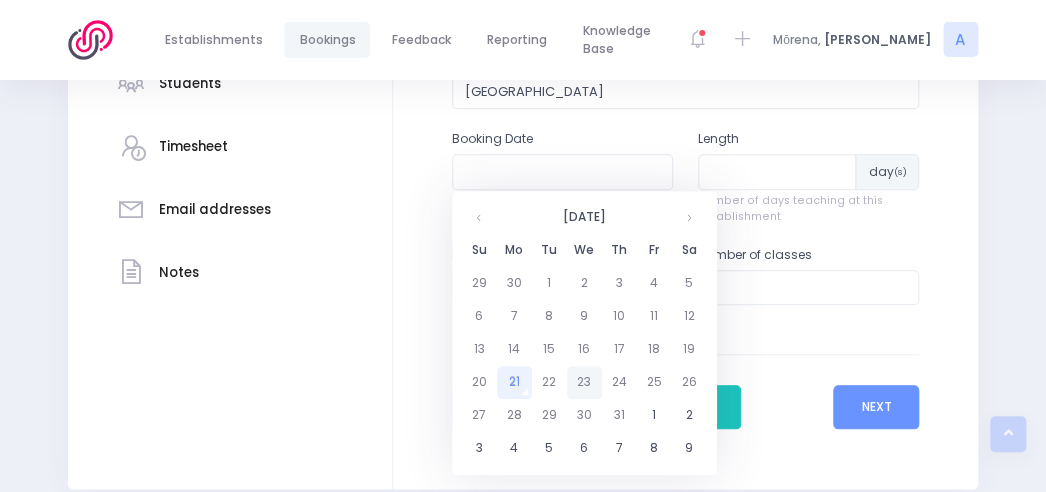 click on "23" at bounding box center (584, 382) 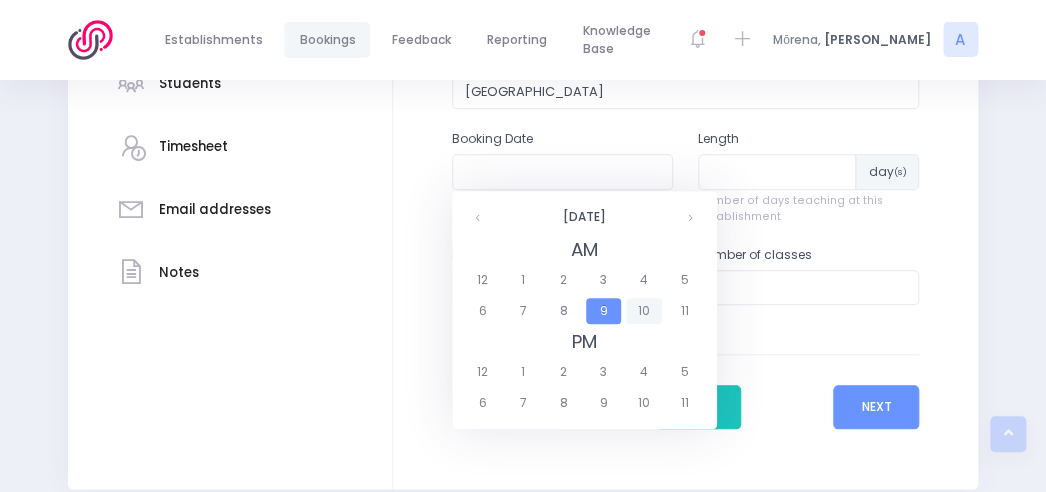 click on "10" at bounding box center [643, 311] 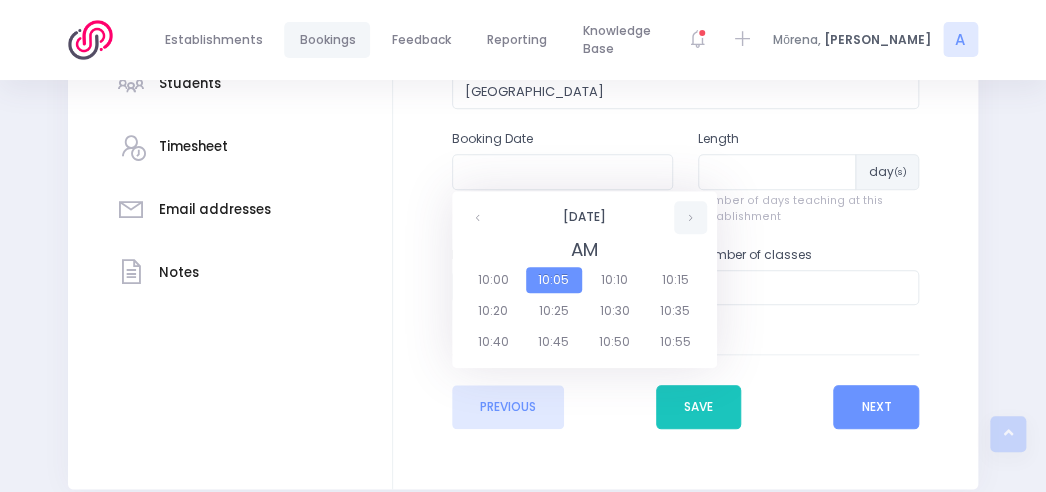 click at bounding box center [690, 217] 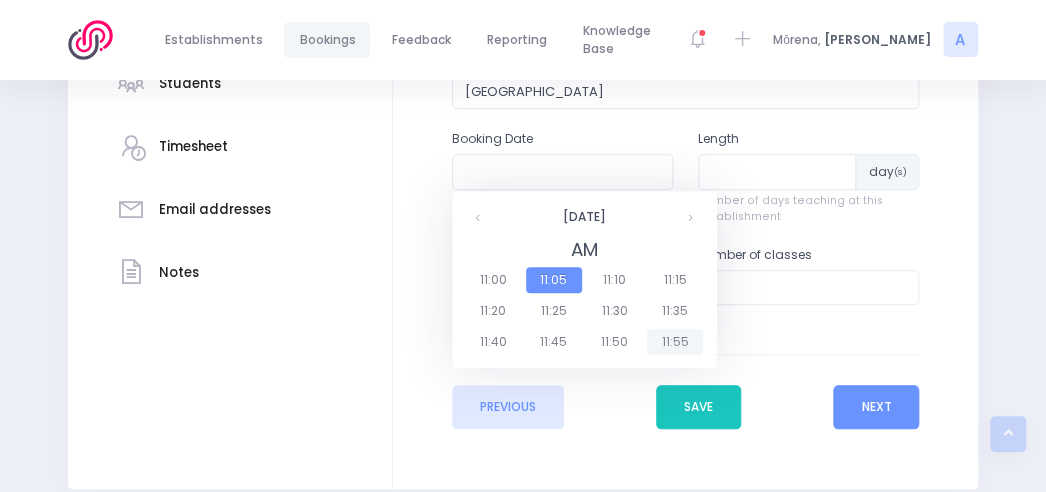 click on "11:55" at bounding box center (675, 342) 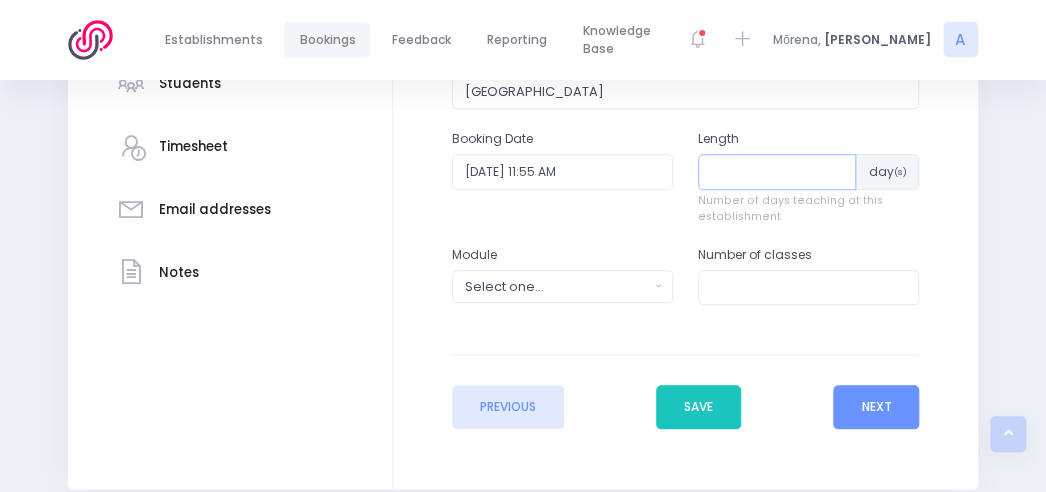 click at bounding box center (777, 172) 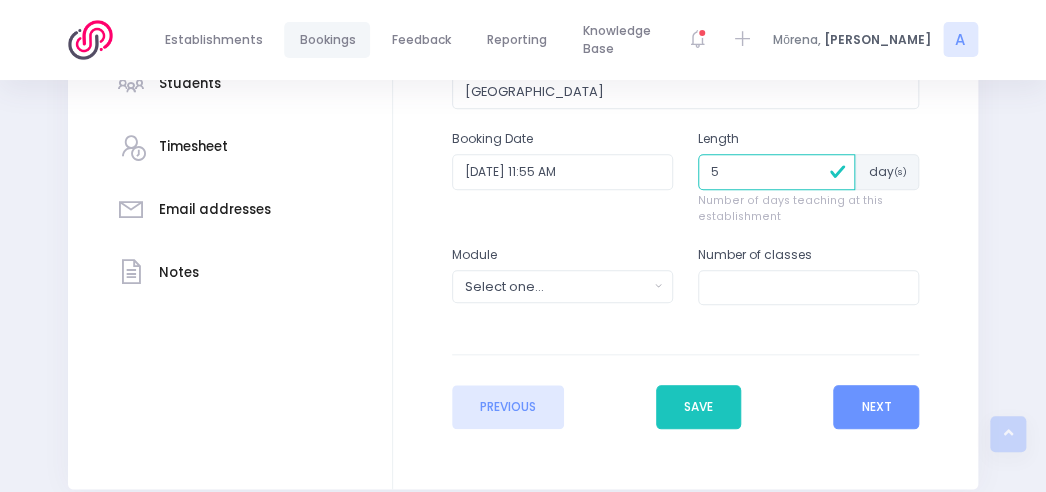 type on "5" 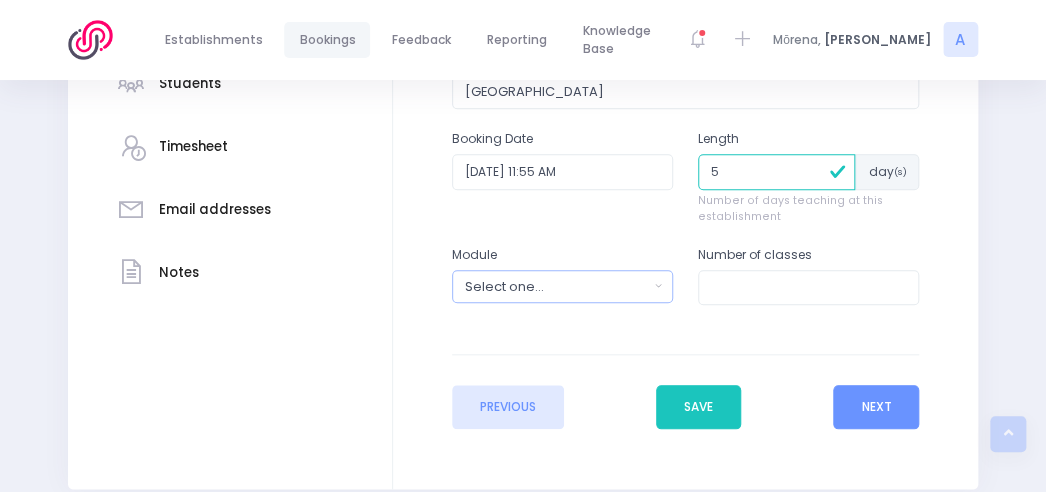 click on "Select one..." at bounding box center [562, 286] 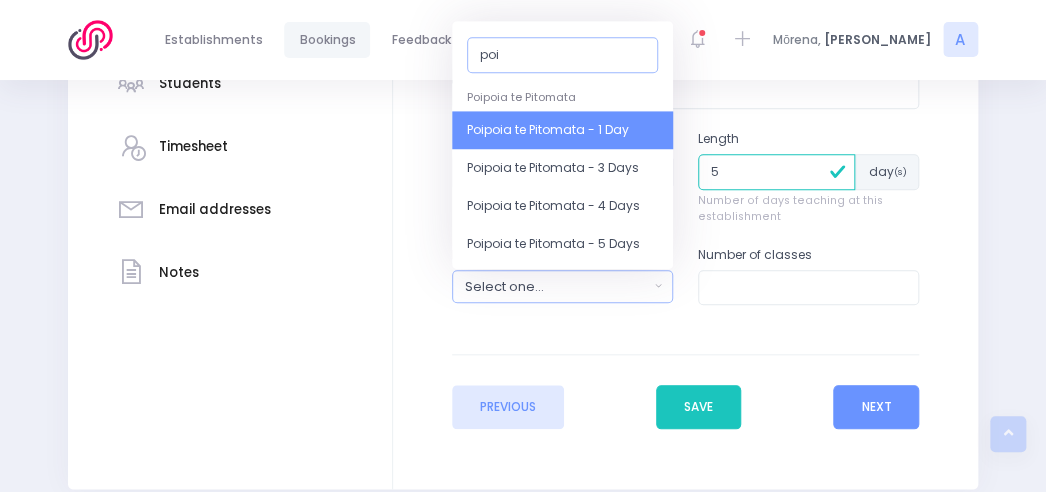 type on "poi" 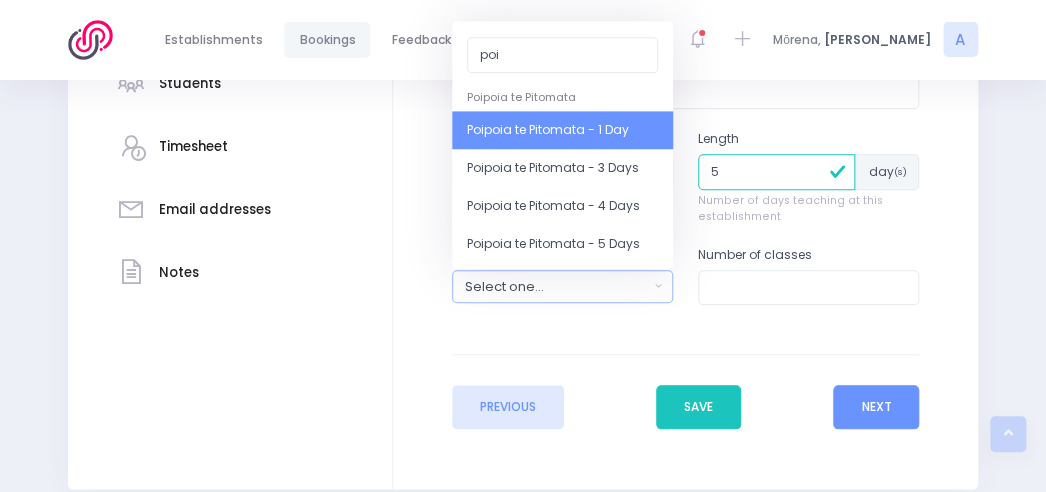 click on "Poipoia te Pitomata - 1 Day" at bounding box center [548, 130] 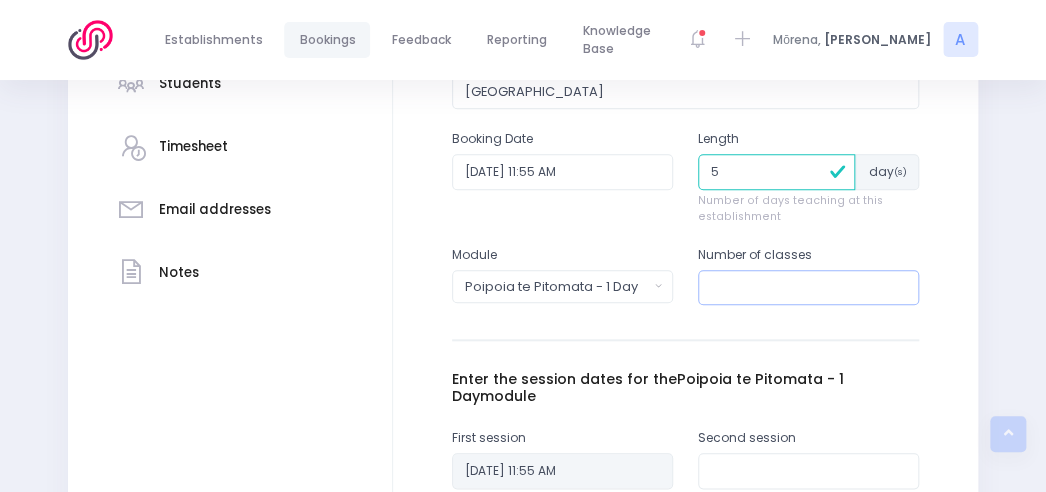 click at bounding box center [808, 288] 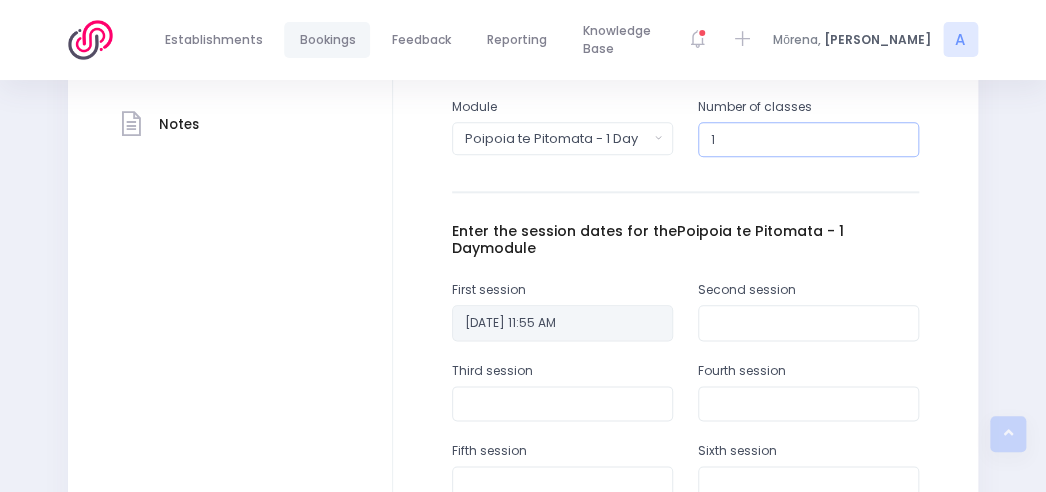 scroll, scrollTop: 652, scrollLeft: 0, axis: vertical 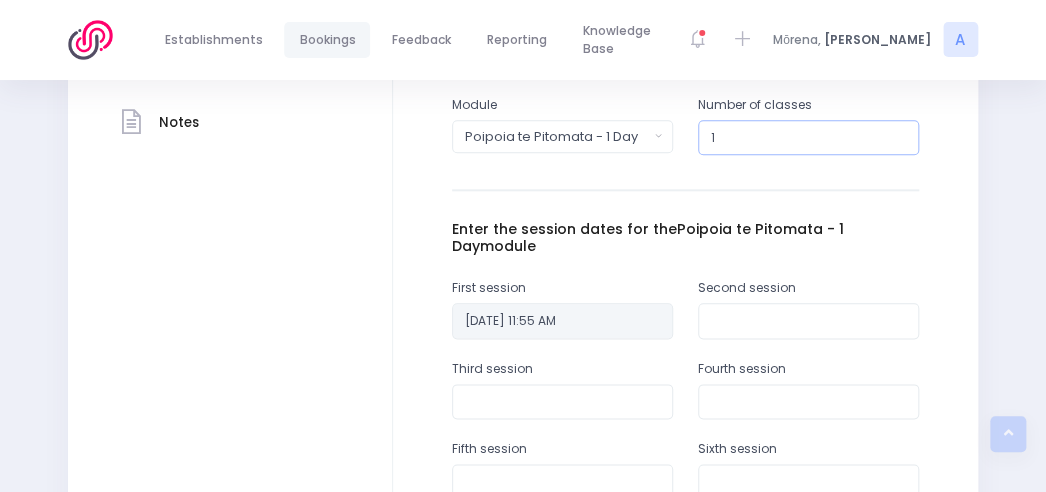 type on "1" 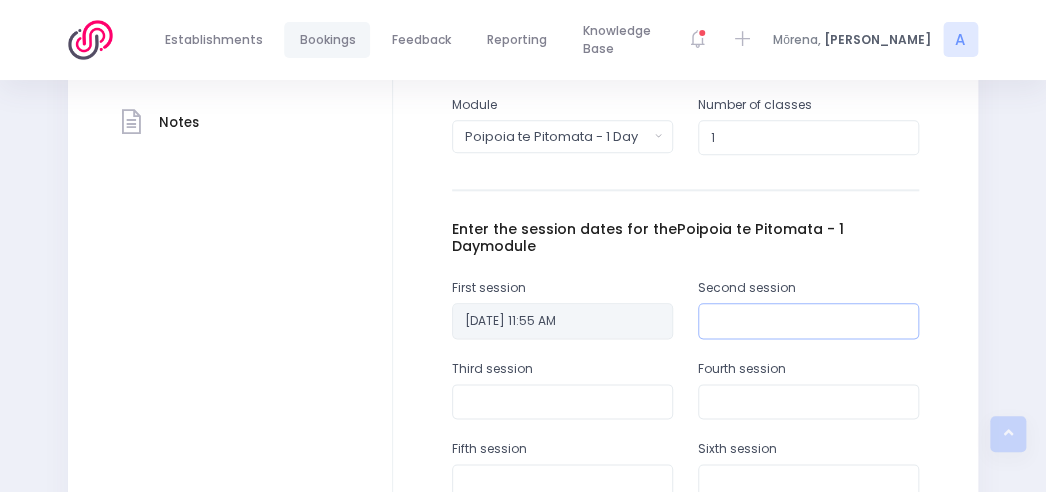 click at bounding box center (808, 321) 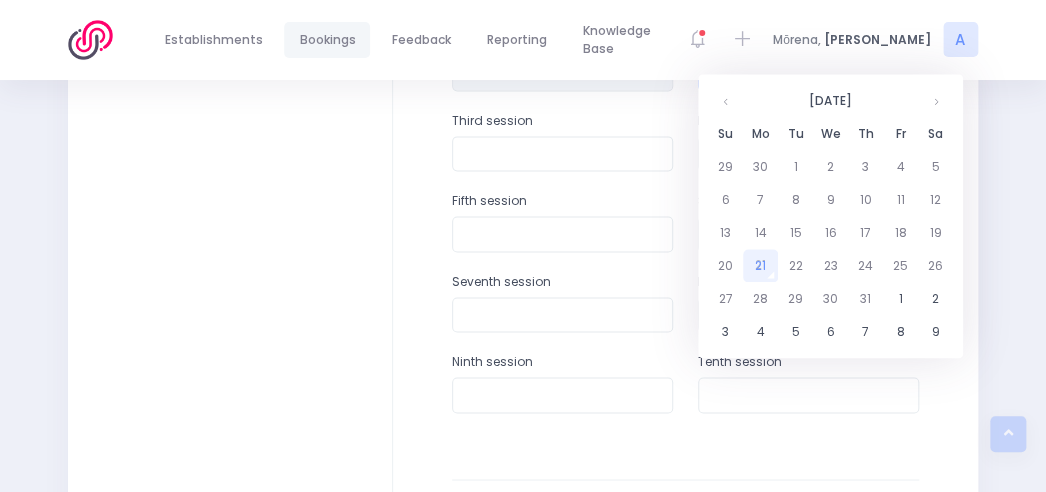 scroll, scrollTop: 900, scrollLeft: 0, axis: vertical 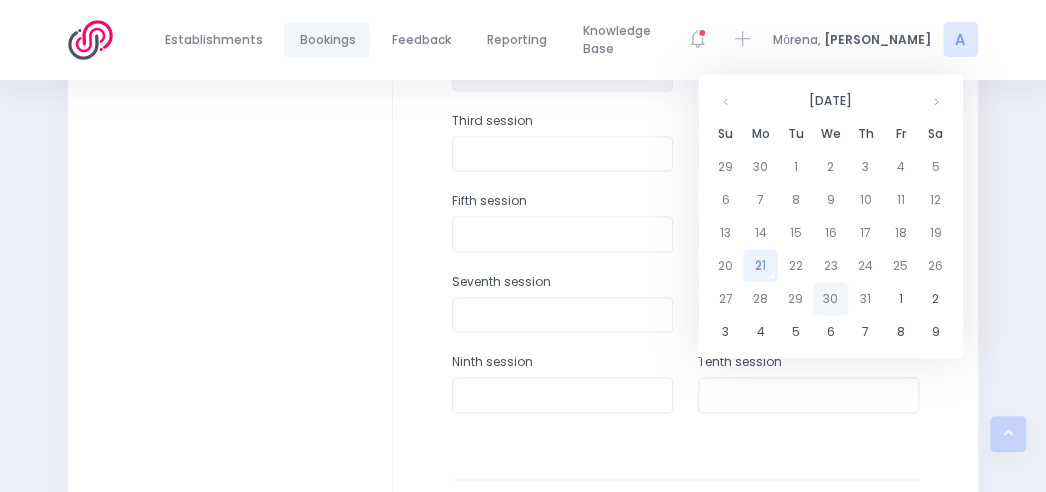 click on "30" at bounding box center (830, 298) 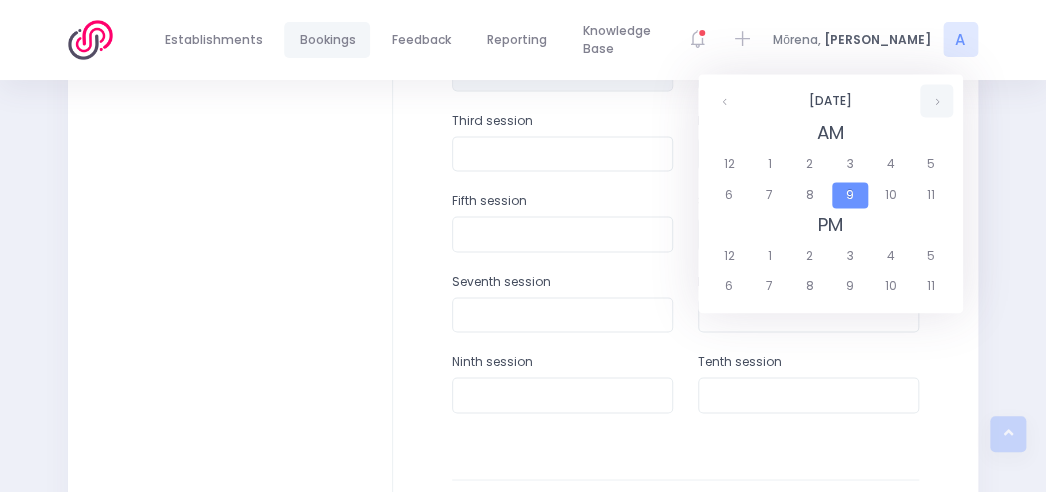 click at bounding box center (936, 100) 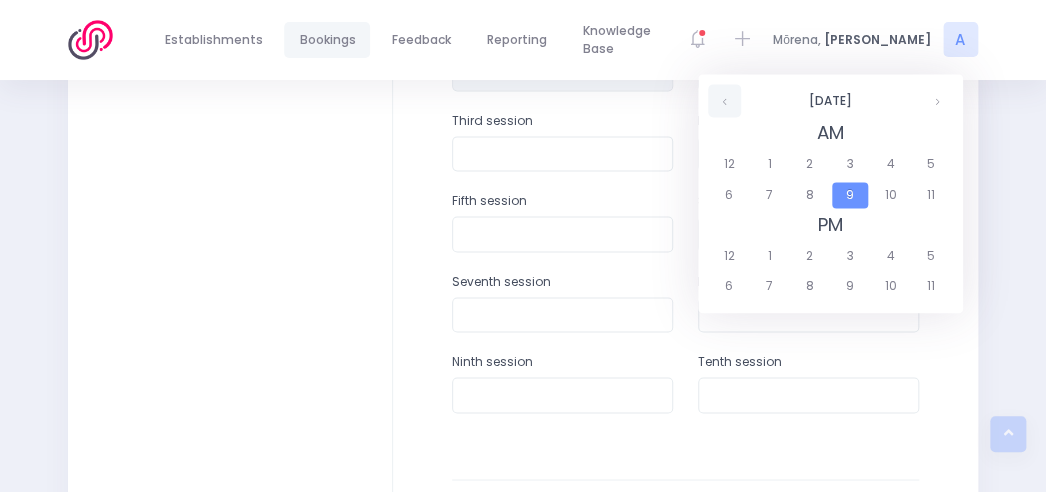 click at bounding box center (724, 100) 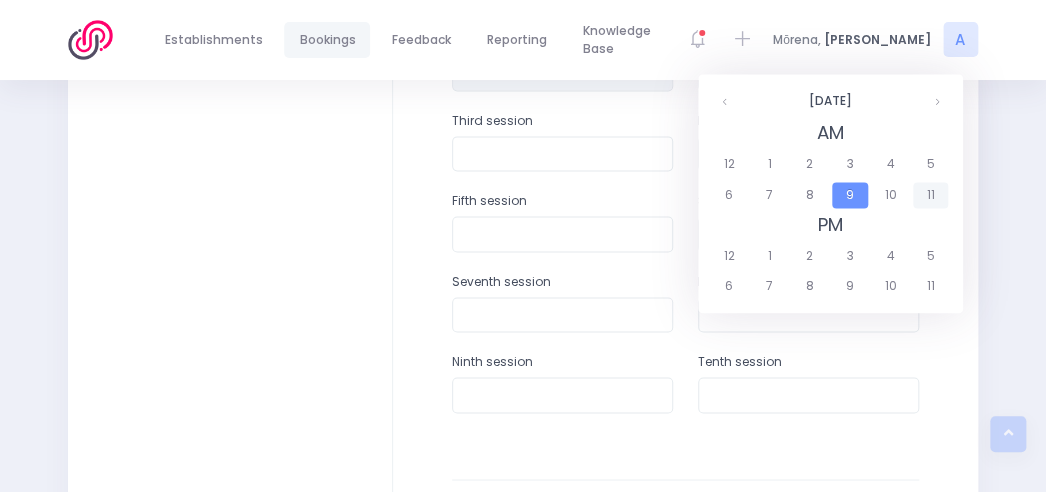 click on "11" at bounding box center [930, 195] 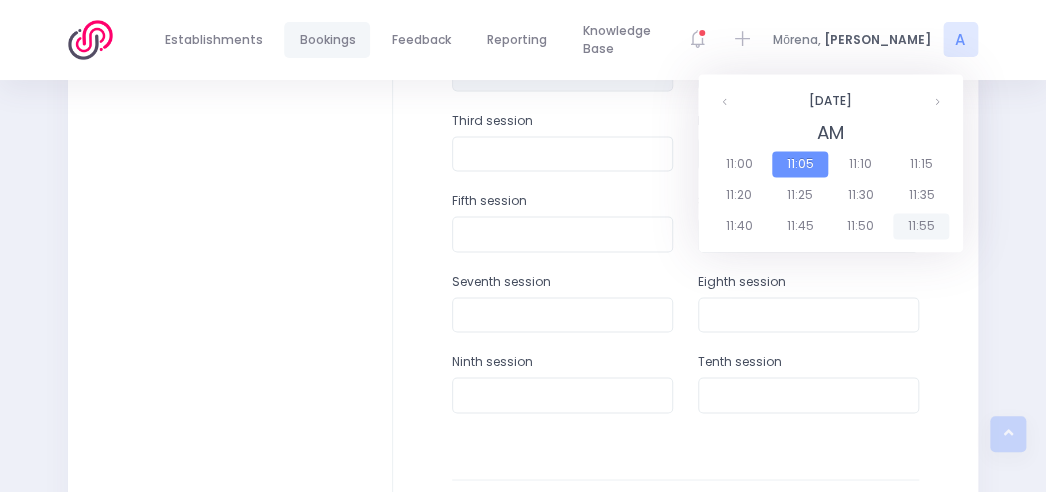 click on "11:55" at bounding box center (921, 226) 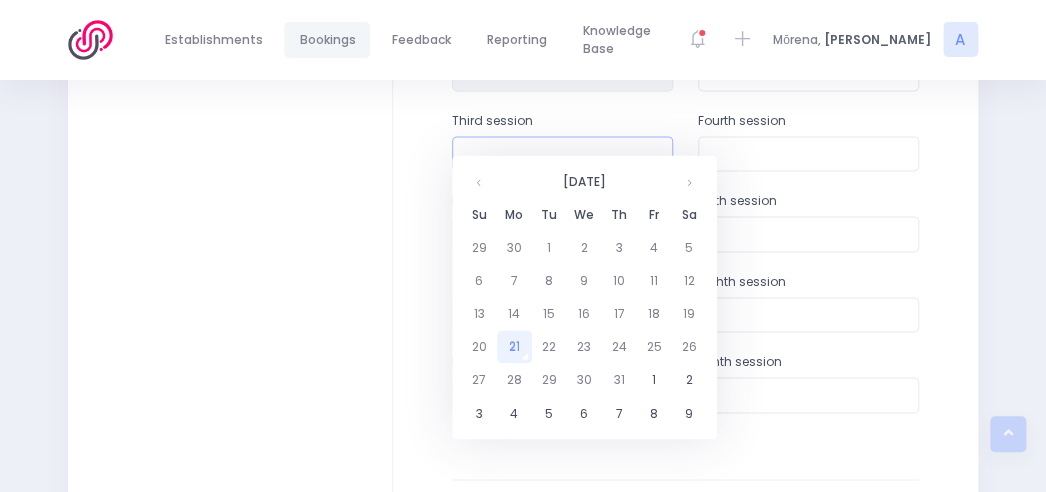 click at bounding box center [562, 154] 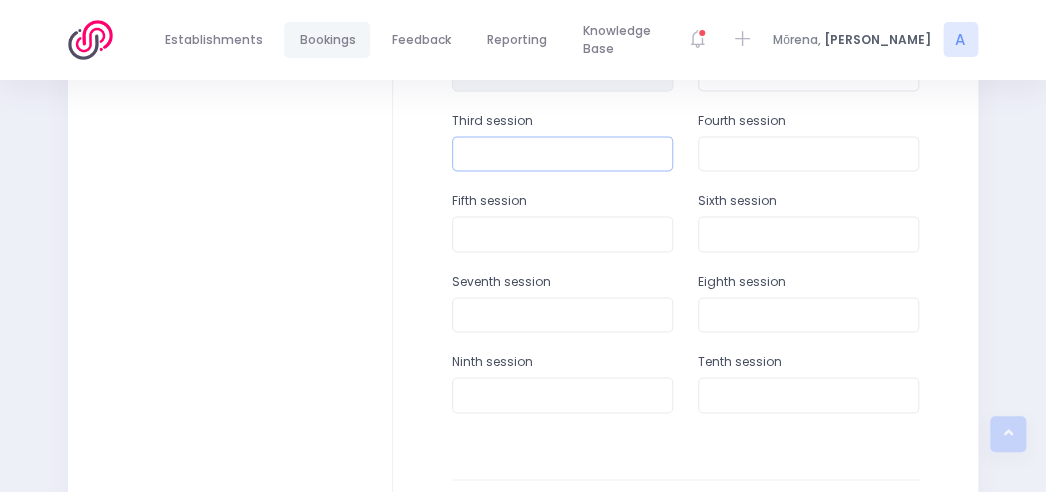 click at bounding box center [562, 154] 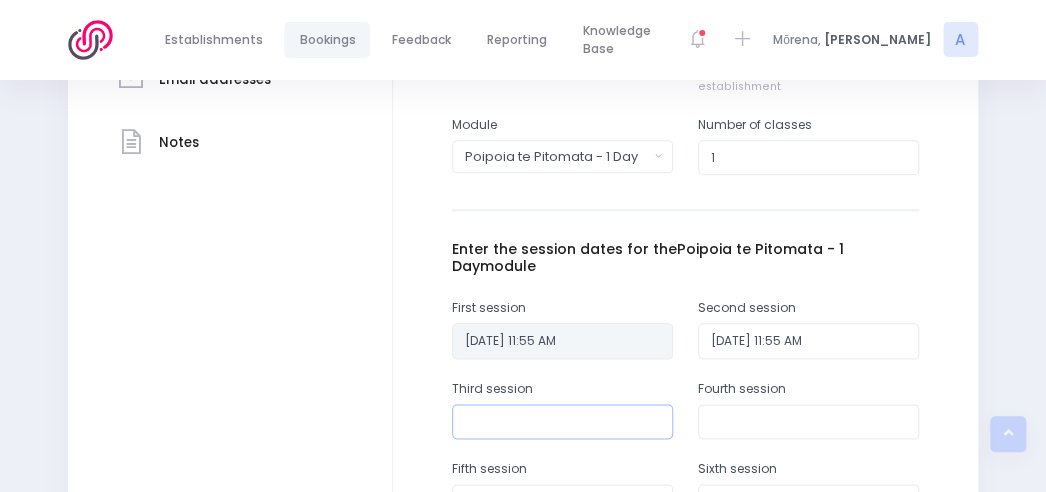 scroll, scrollTop: 645, scrollLeft: 0, axis: vertical 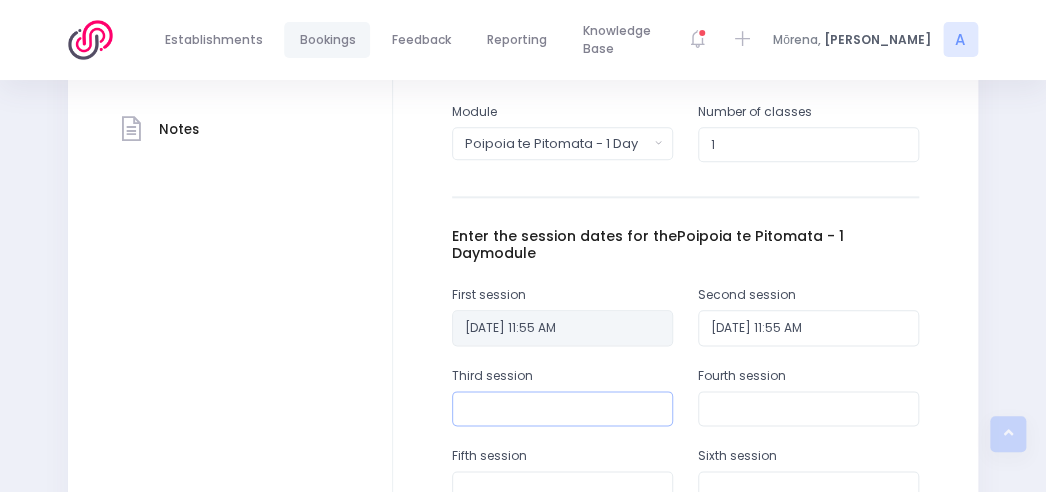 click at bounding box center (562, 409) 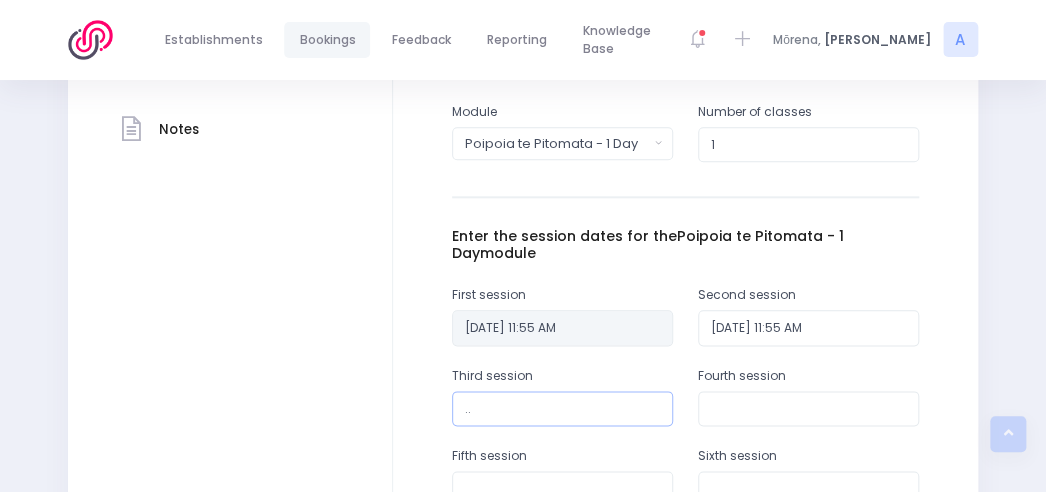 type on "." 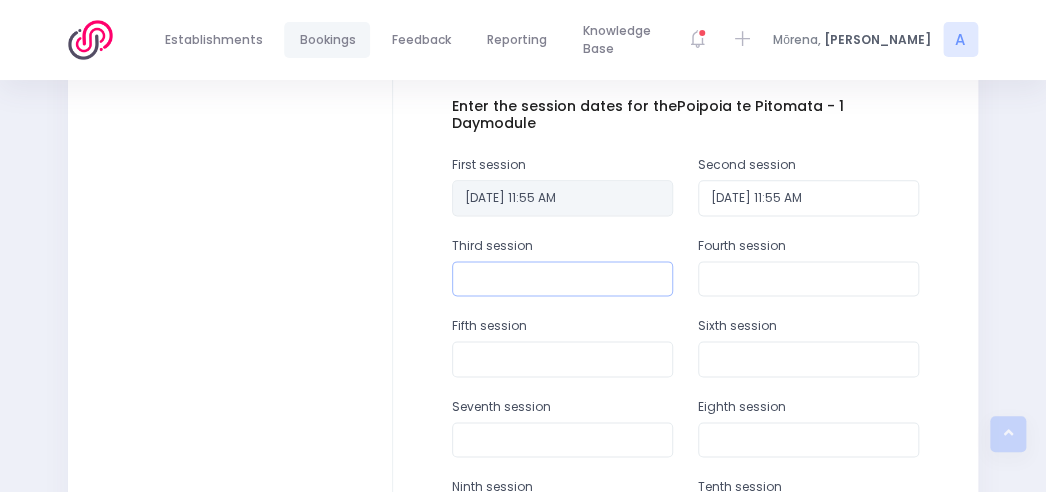 scroll, scrollTop: 792, scrollLeft: 0, axis: vertical 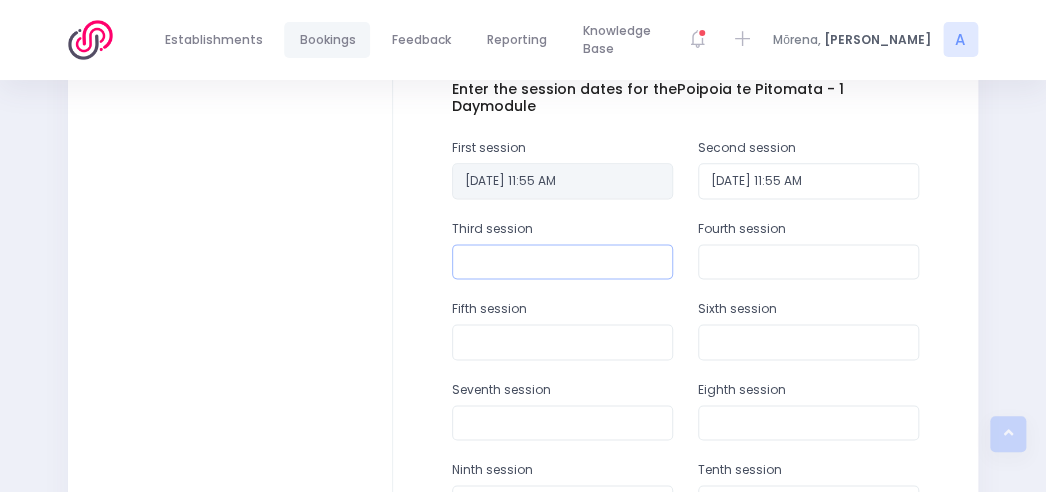 click at bounding box center (562, 262) 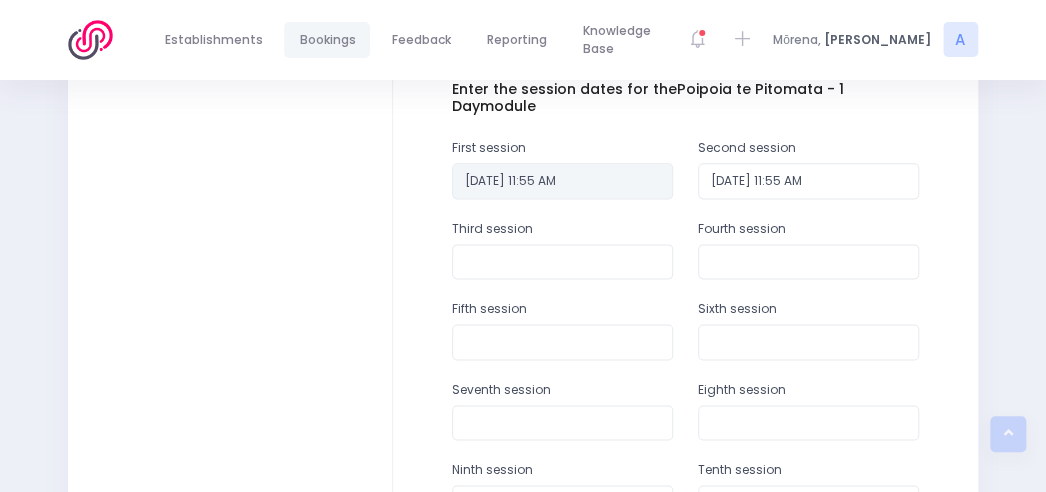 click on "[DATE]" at bounding box center [0, 0] 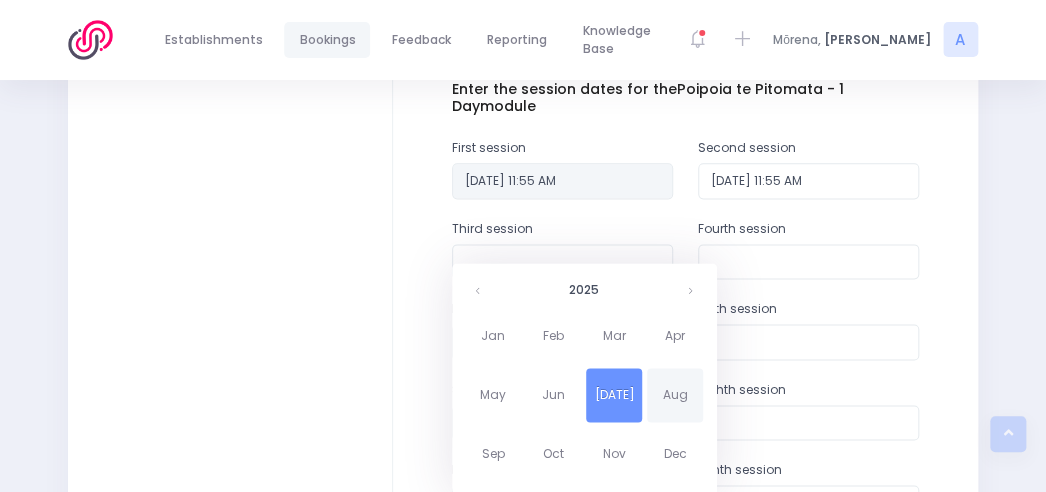click on "Aug" at bounding box center [675, 395] 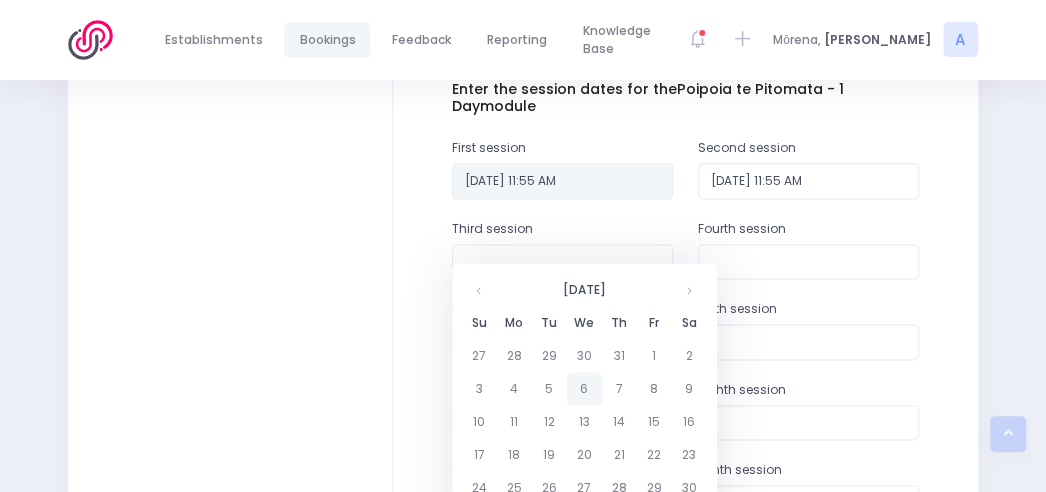 click on "6" at bounding box center [584, 388] 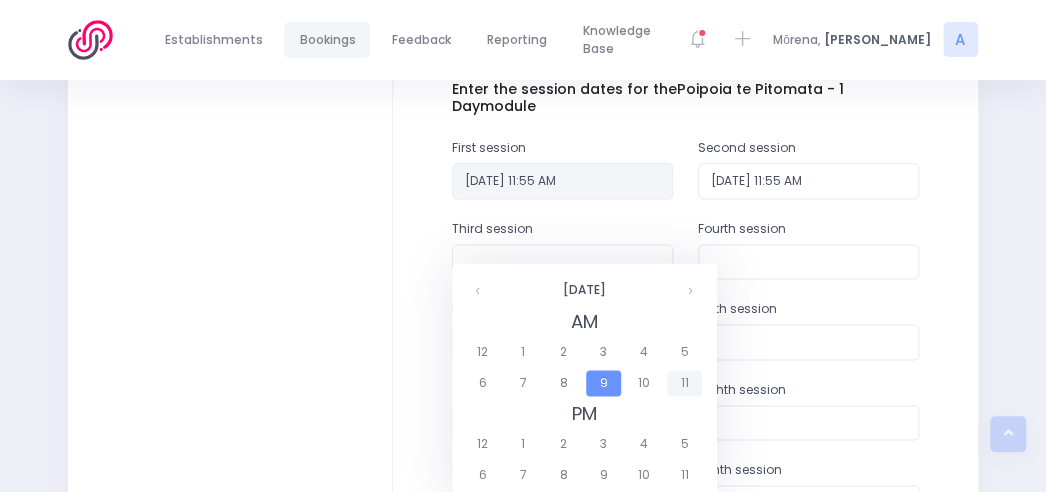 click on "11" at bounding box center [684, 383] 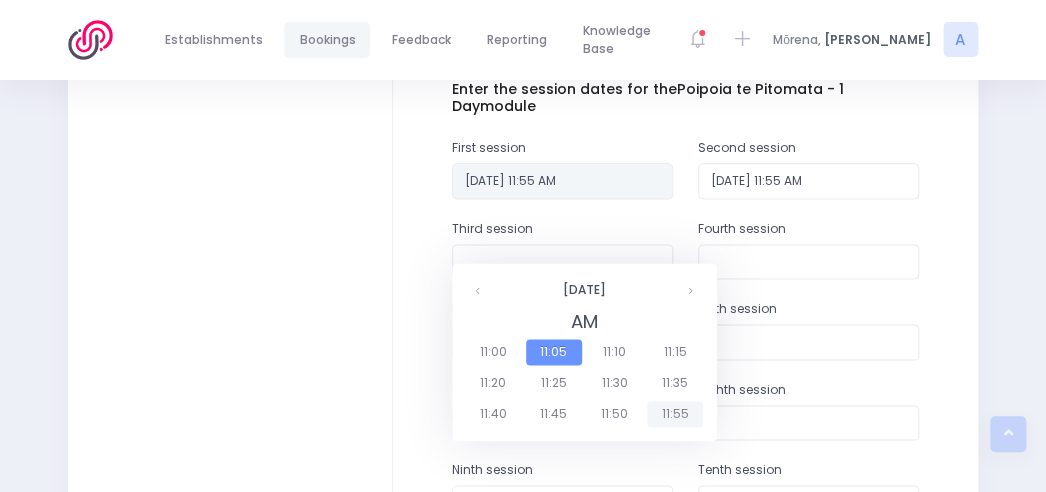 click on "11:55" at bounding box center [675, 414] 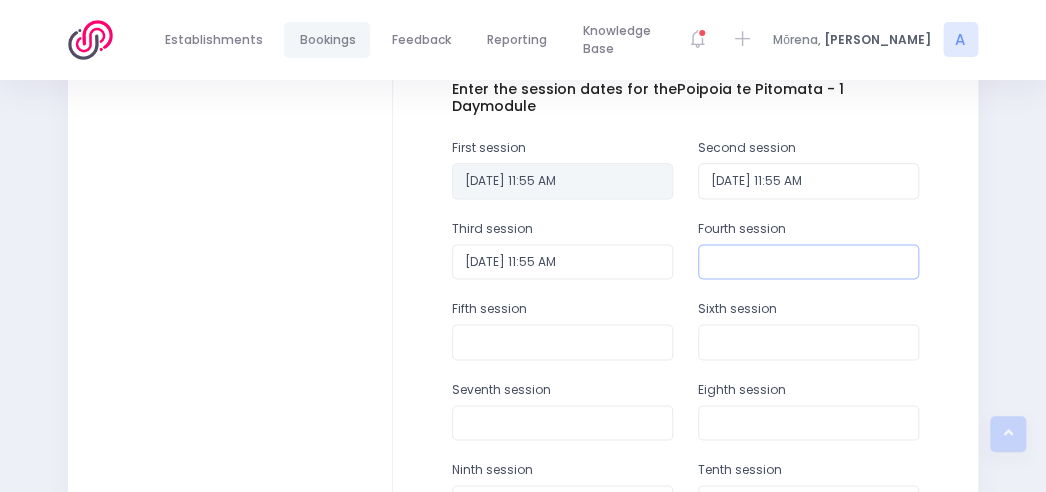 click at bounding box center (808, 262) 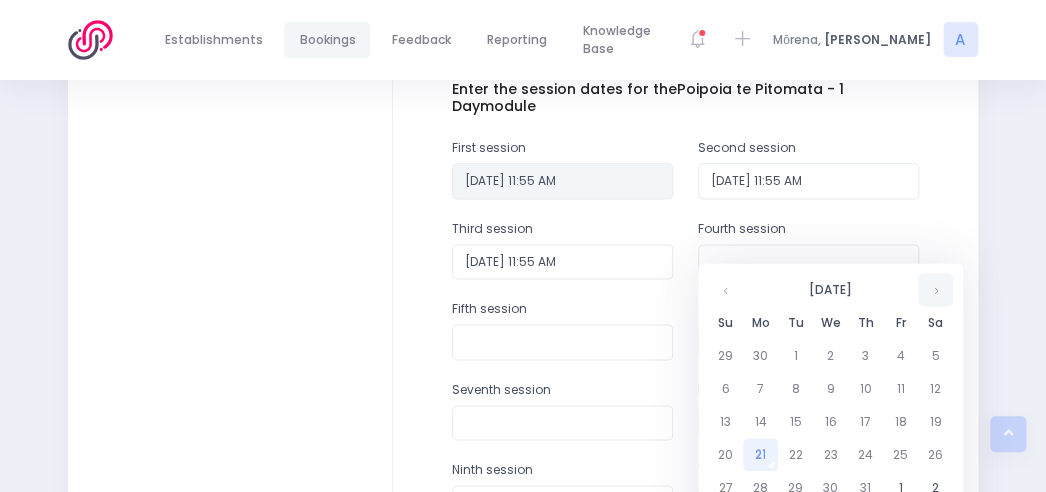 click at bounding box center (935, 289) 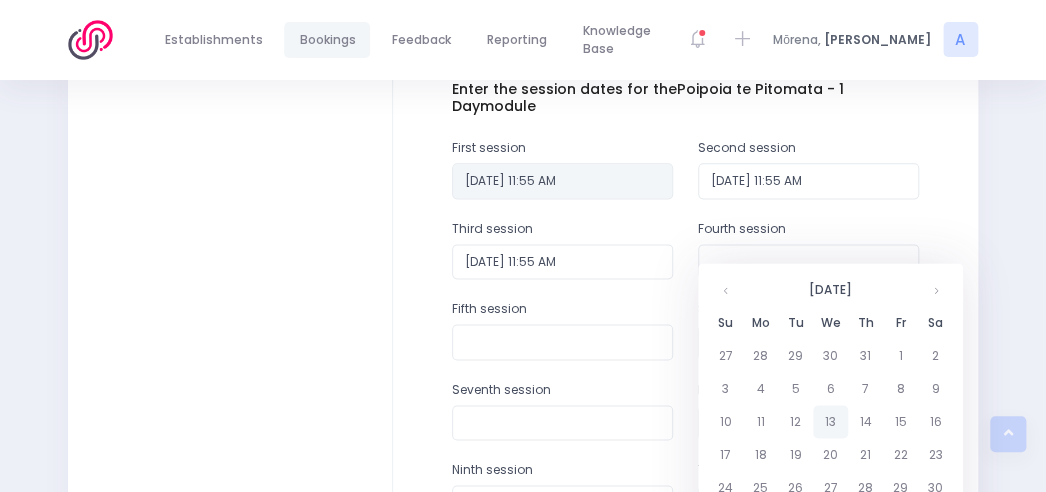 click on "13" at bounding box center [830, 421] 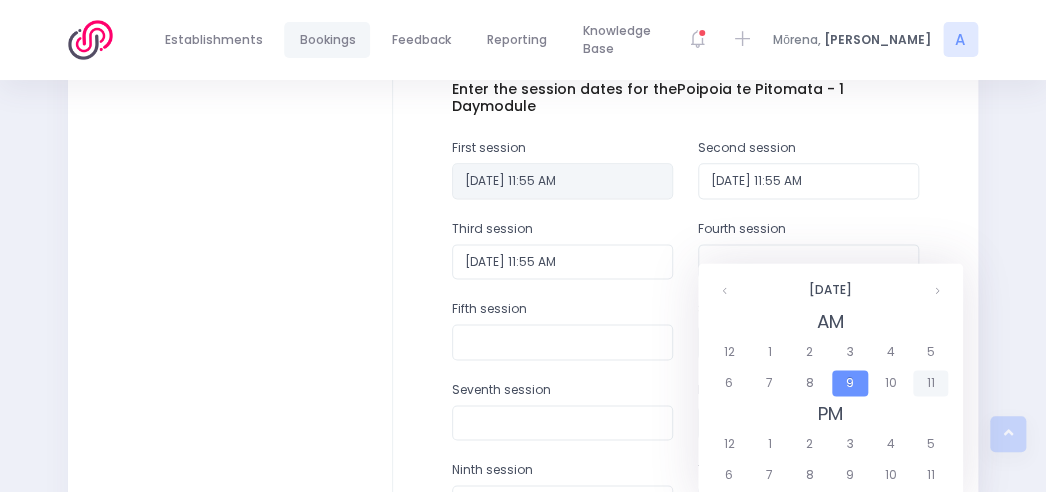 click on "11" at bounding box center (930, 383) 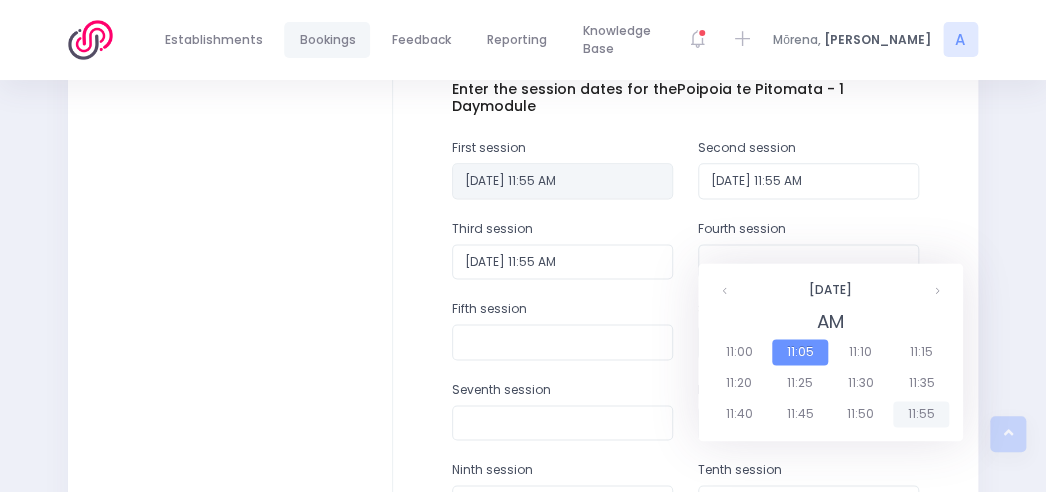 click on "11:55" at bounding box center [921, 414] 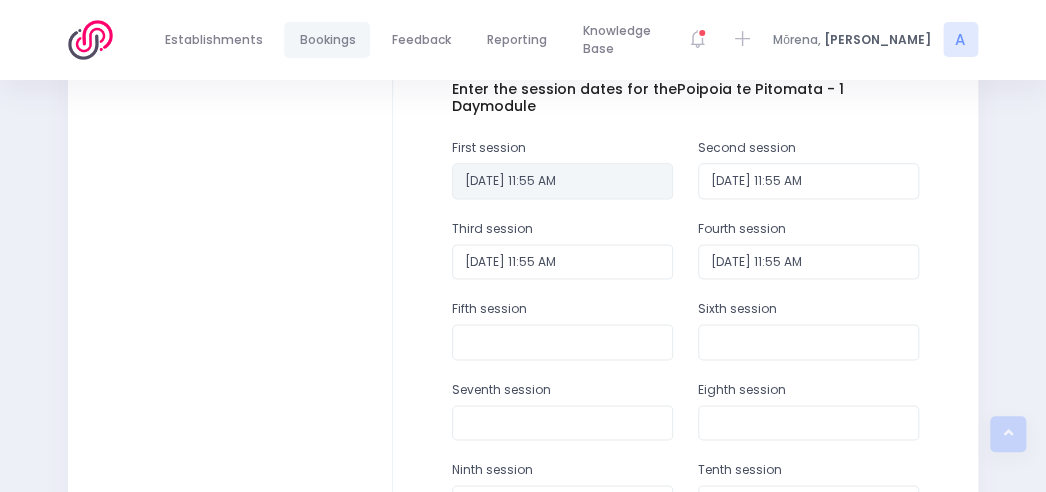 click on "Fifth session" at bounding box center (562, 340) 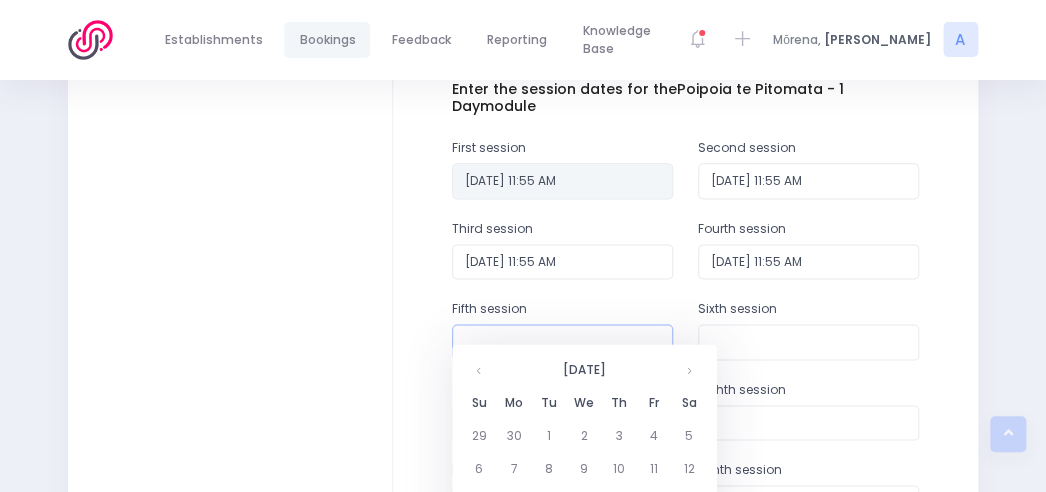 click at bounding box center [562, 342] 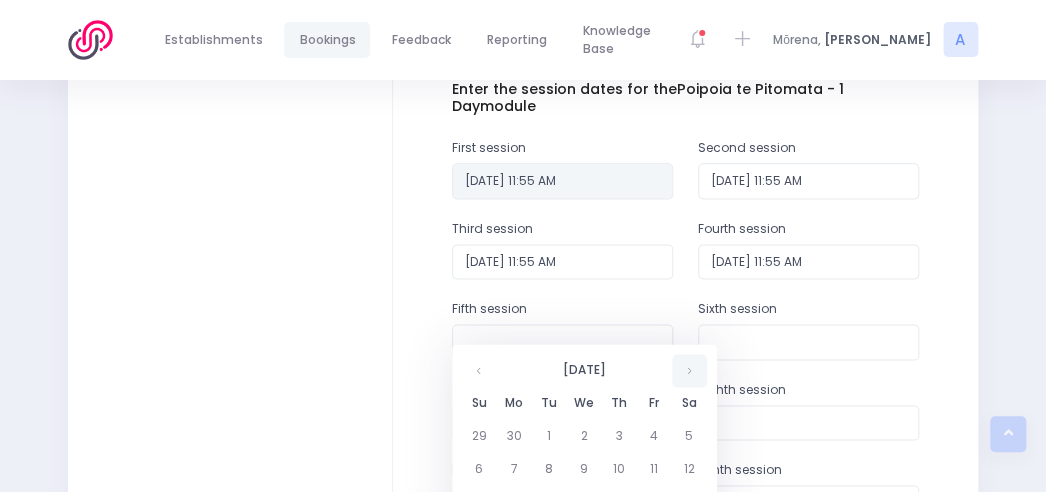 click at bounding box center (689, 370) 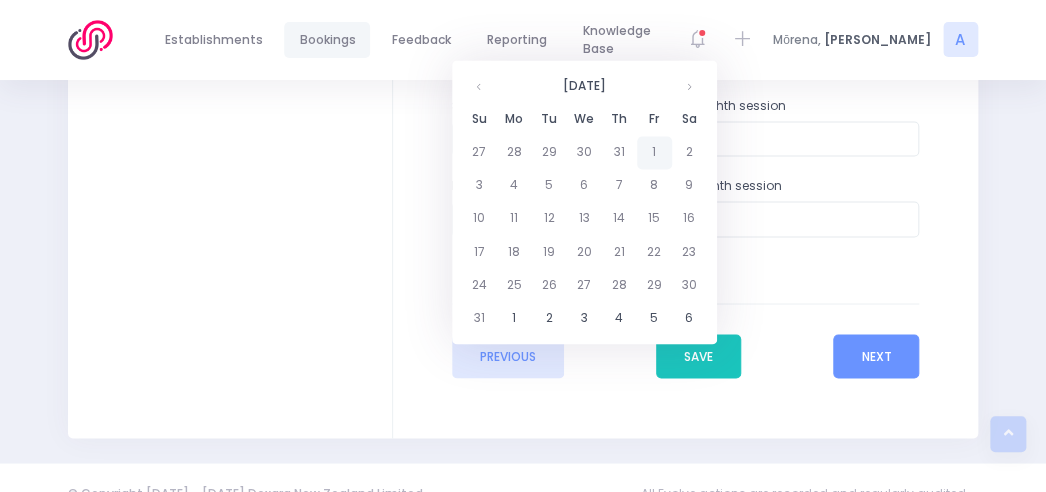 scroll, scrollTop: 1088, scrollLeft: 0, axis: vertical 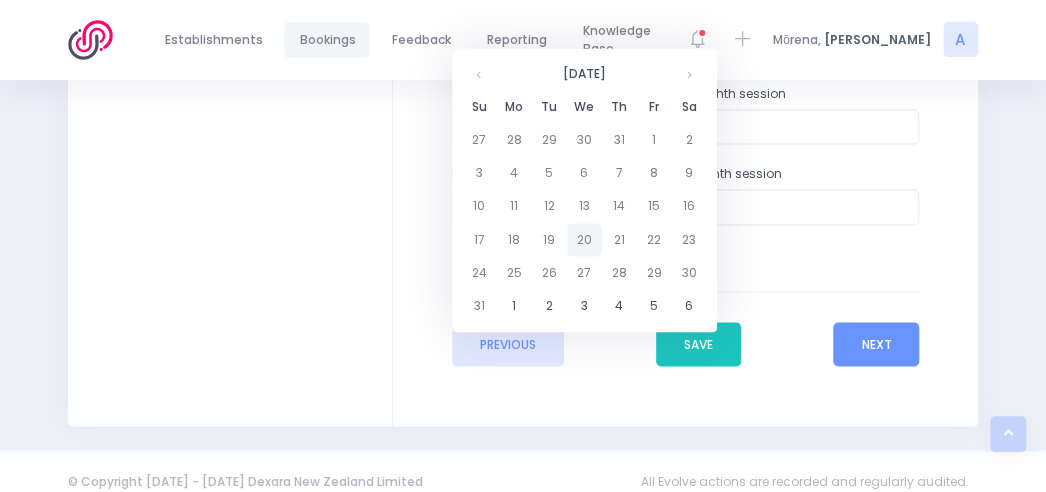 click on "20" at bounding box center [584, 239] 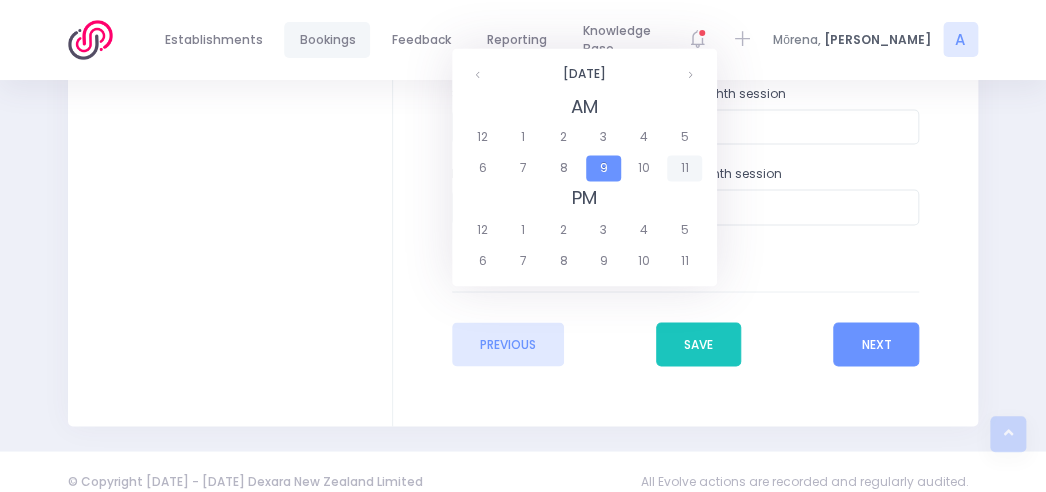 click on "11" at bounding box center [684, 168] 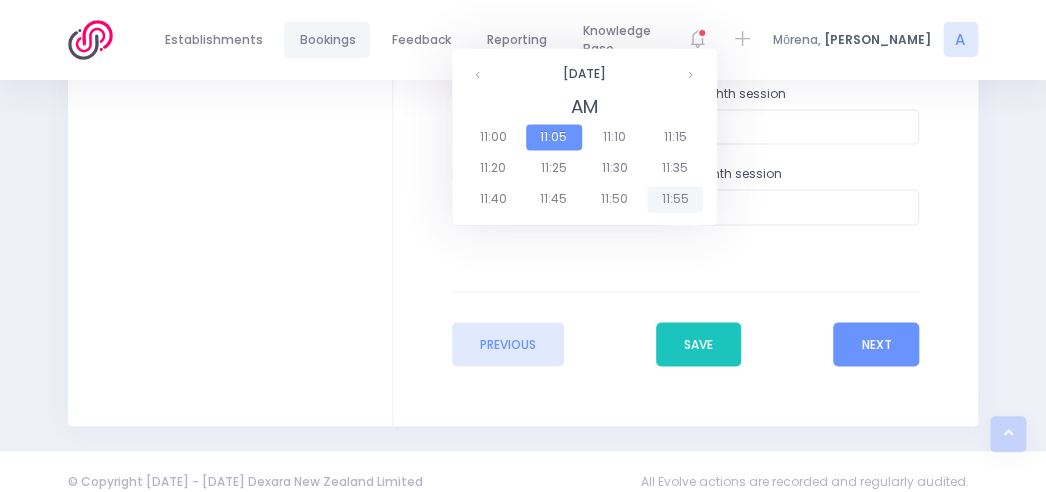 click on "11:55" at bounding box center (675, 199) 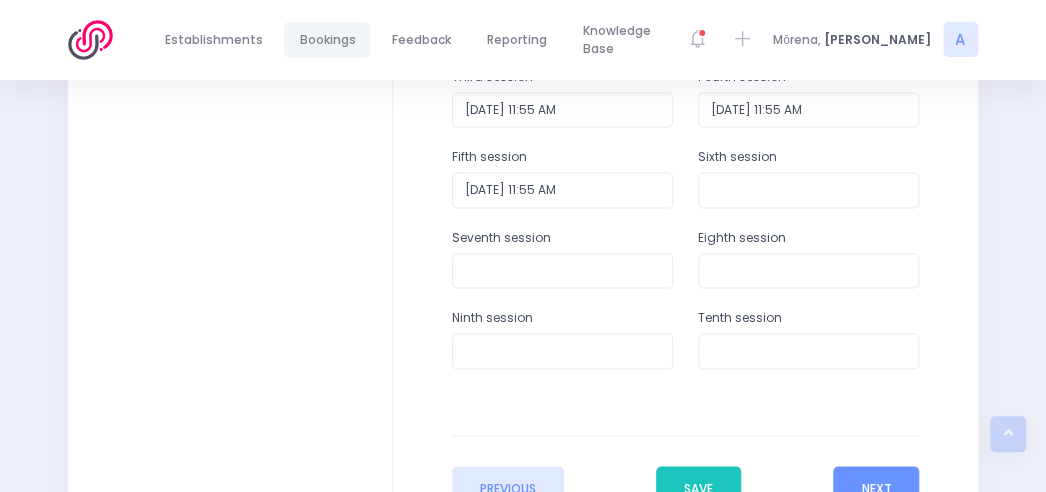 scroll, scrollTop: 955, scrollLeft: 0, axis: vertical 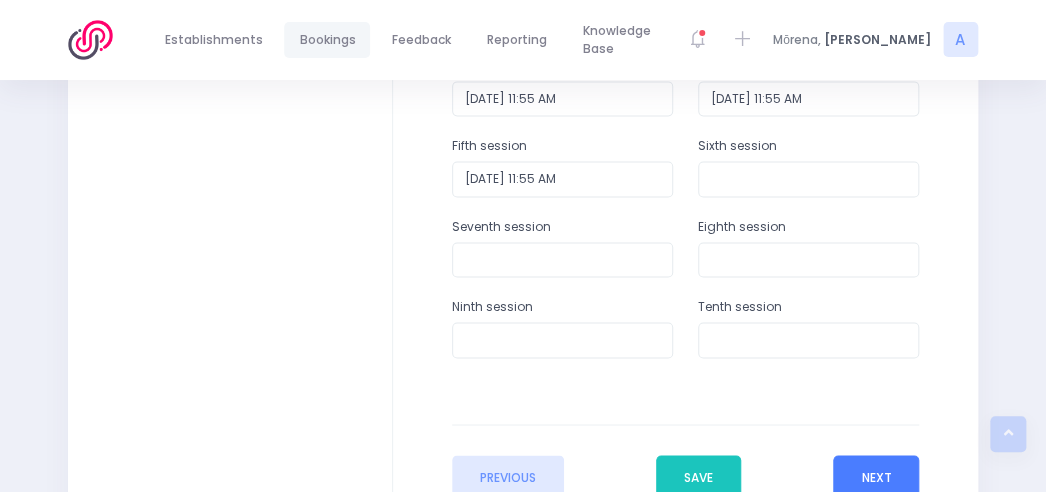 click on "Next" at bounding box center [876, 477] 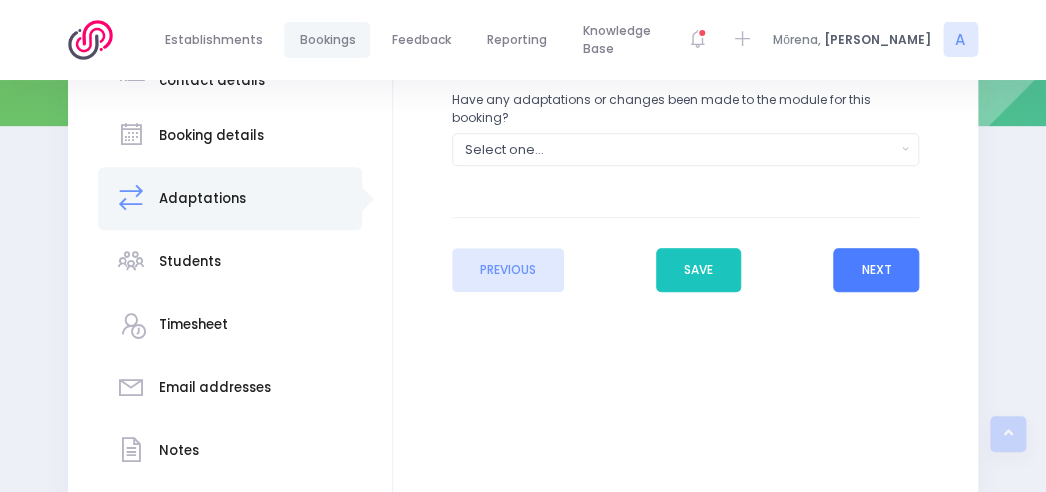 scroll, scrollTop: 329, scrollLeft: 0, axis: vertical 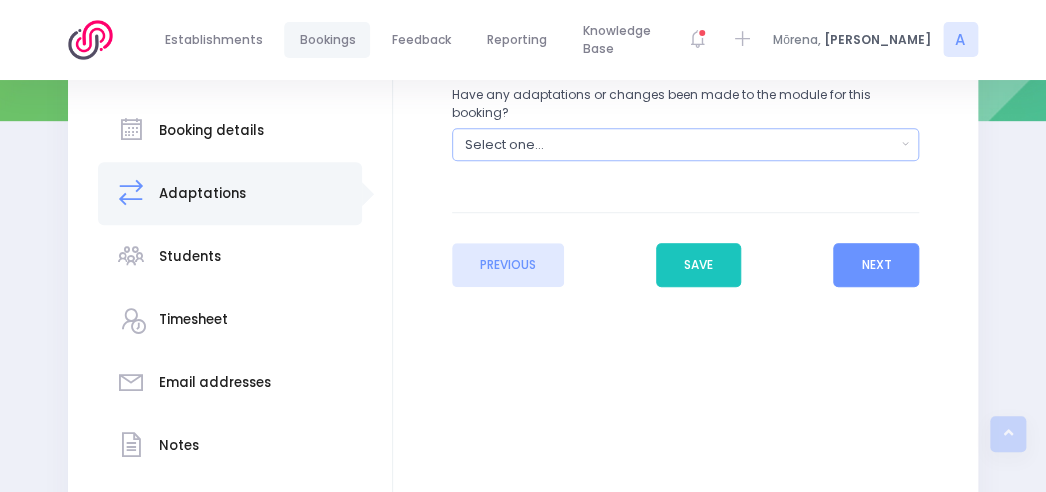click on "Select one..." at bounding box center [680, 144] 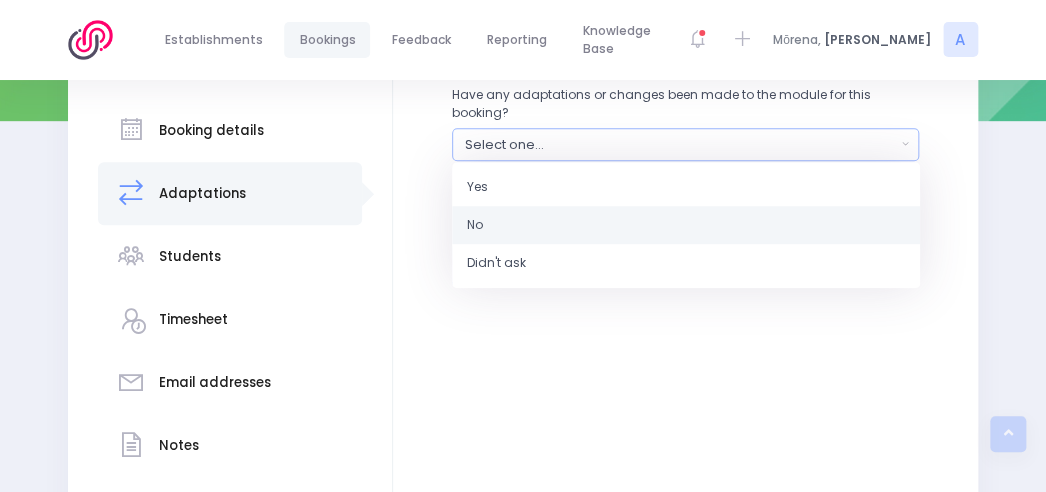 click on "No" at bounding box center (686, 225) 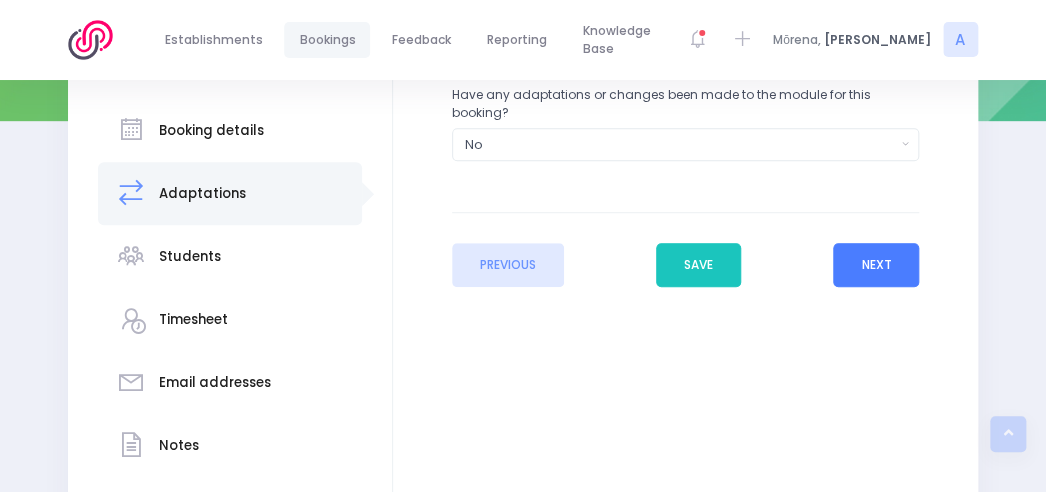 click on "Next" at bounding box center [876, 265] 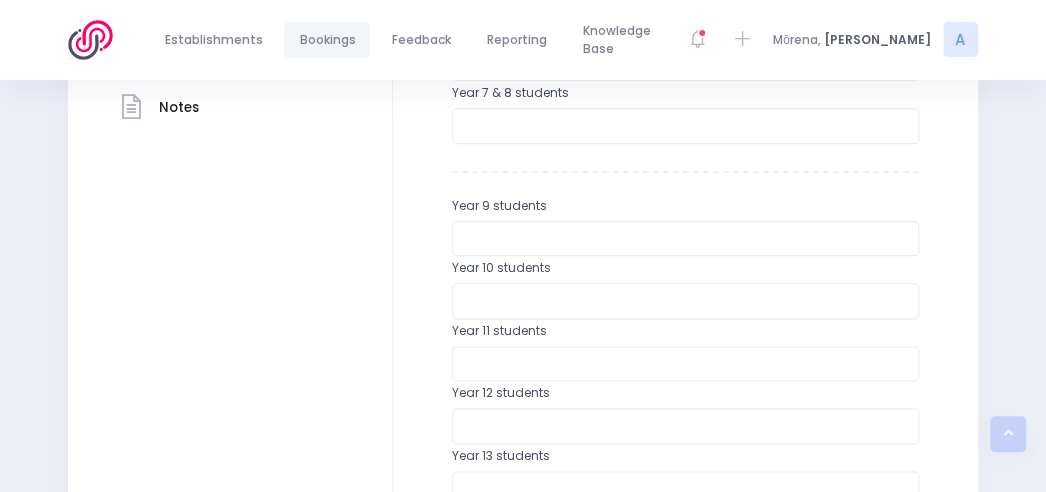 scroll, scrollTop: 670, scrollLeft: 0, axis: vertical 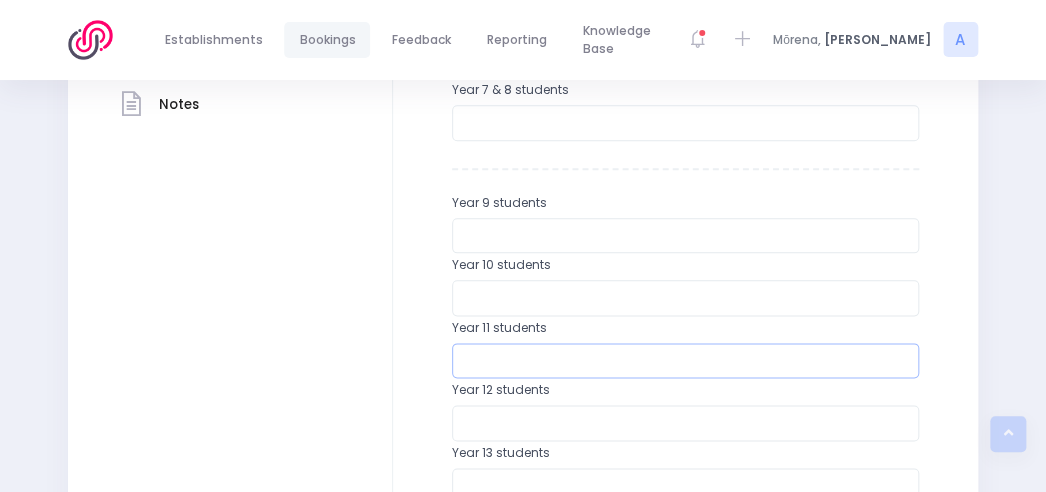 click at bounding box center [686, 361] 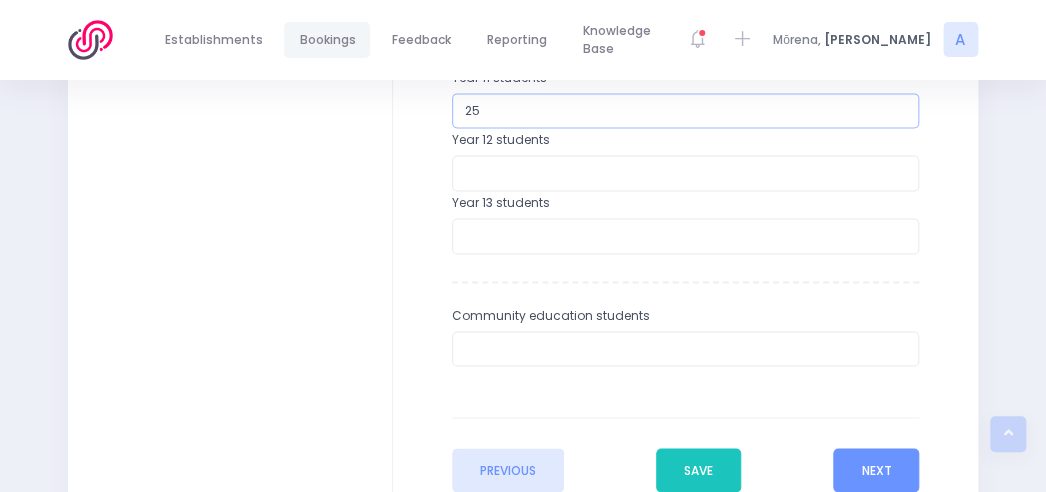 scroll, scrollTop: 938, scrollLeft: 0, axis: vertical 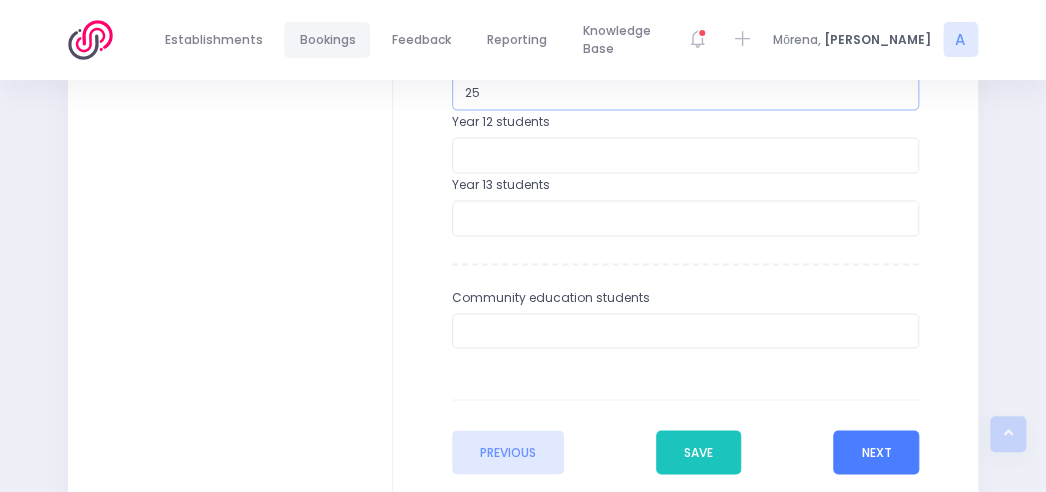 type on "25" 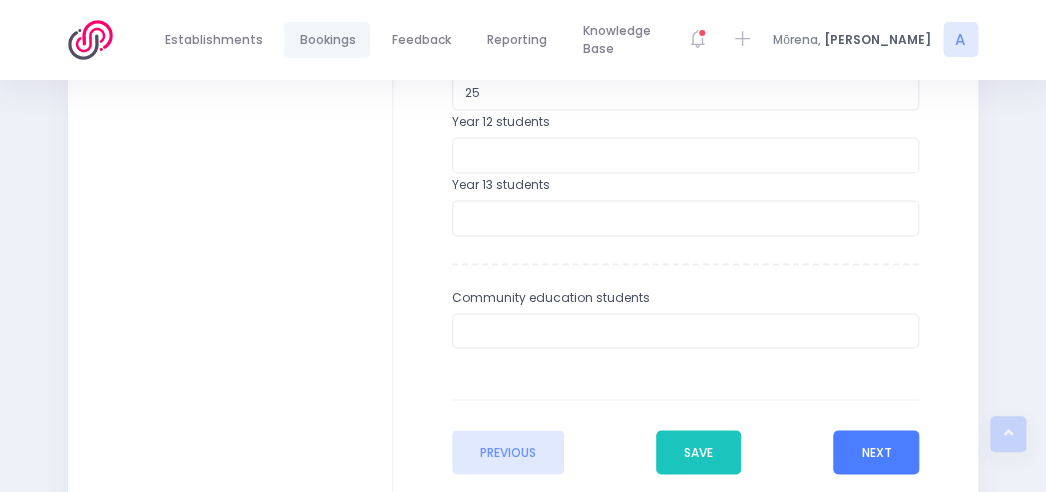 click on "Next" at bounding box center [876, 452] 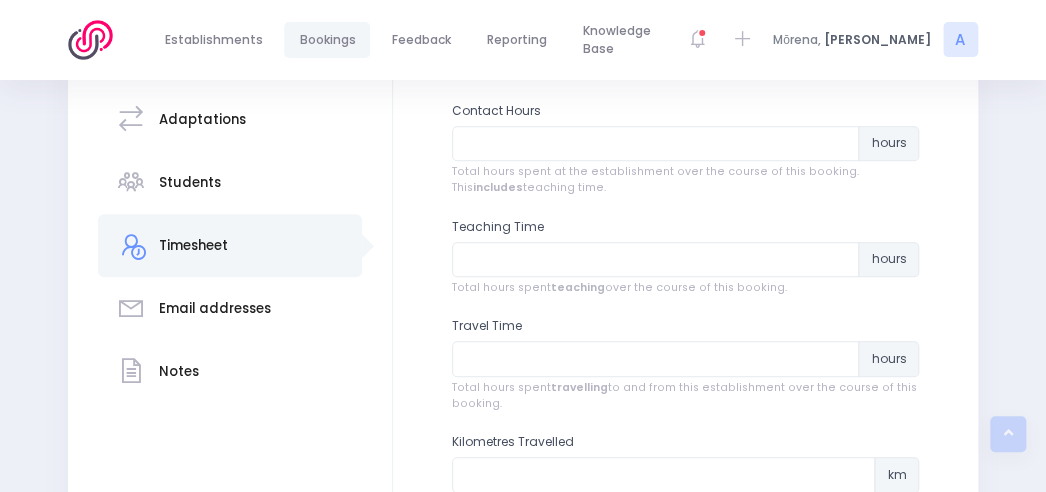 scroll, scrollTop: 367, scrollLeft: 0, axis: vertical 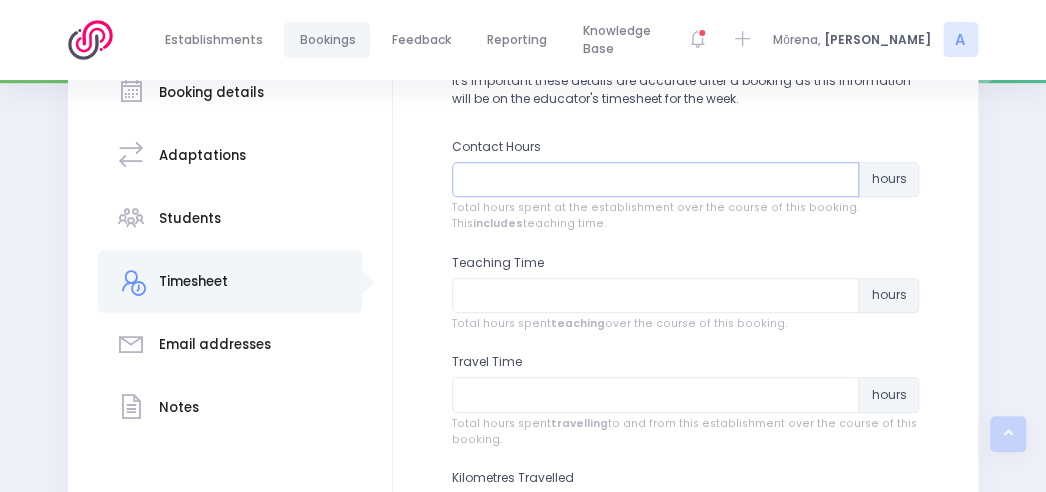click at bounding box center (656, 180) 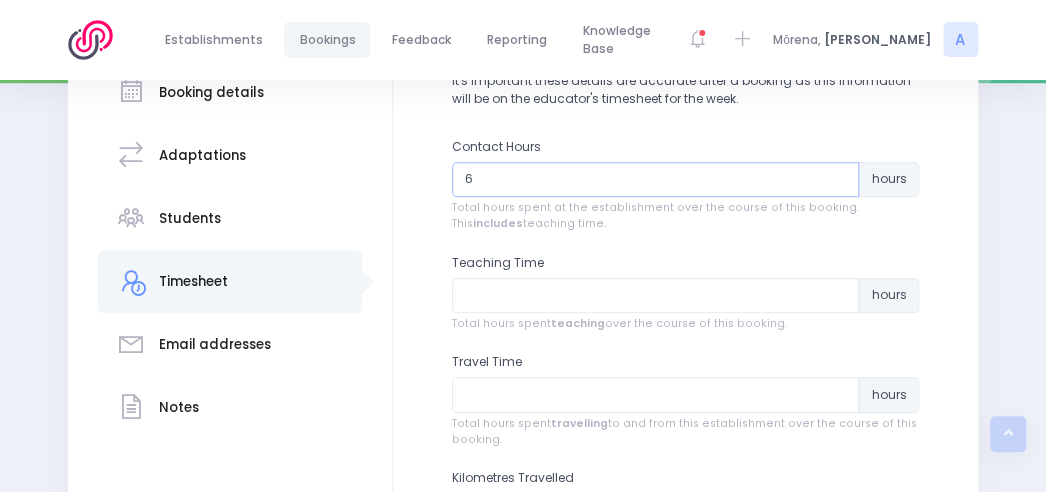 type on "6" 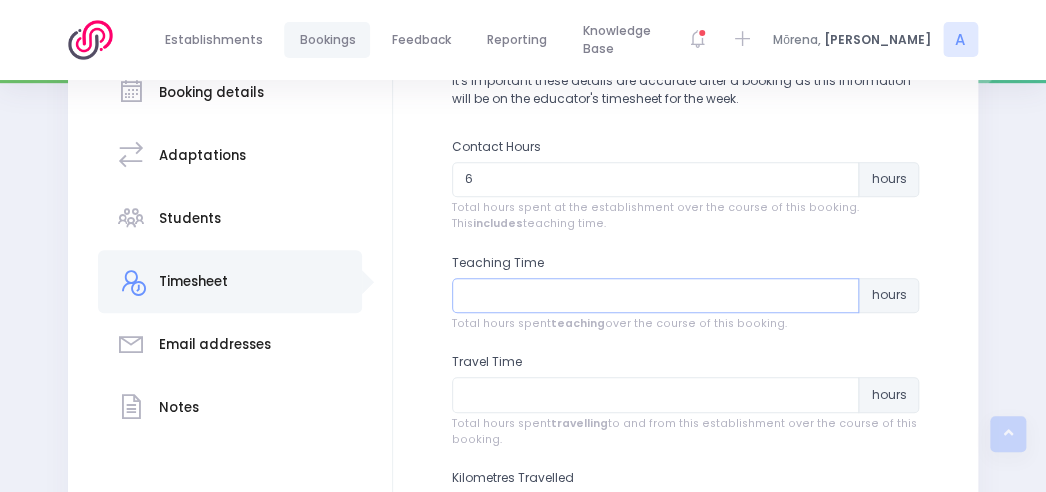 click at bounding box center [656, 296] 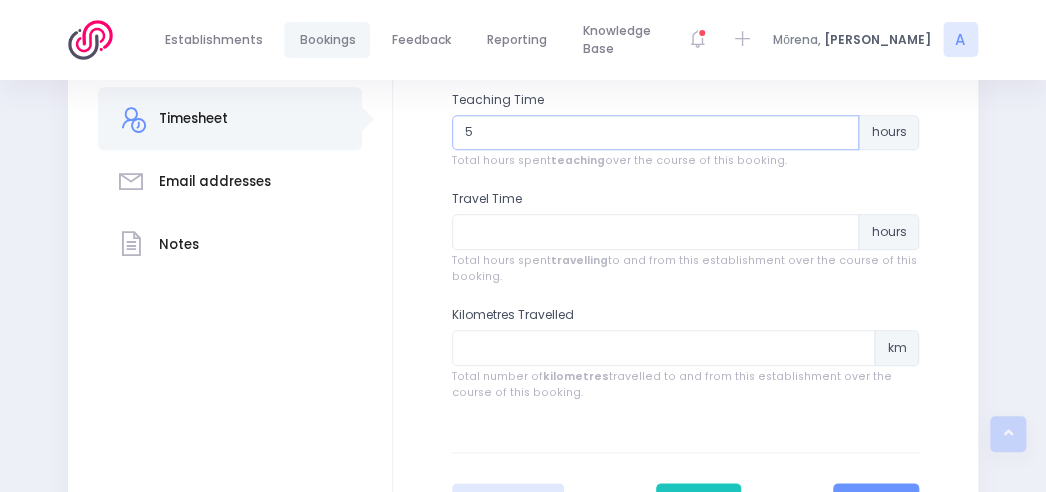 scroll, scrollTop: 560, scrollLeft: 0, axis: vertical 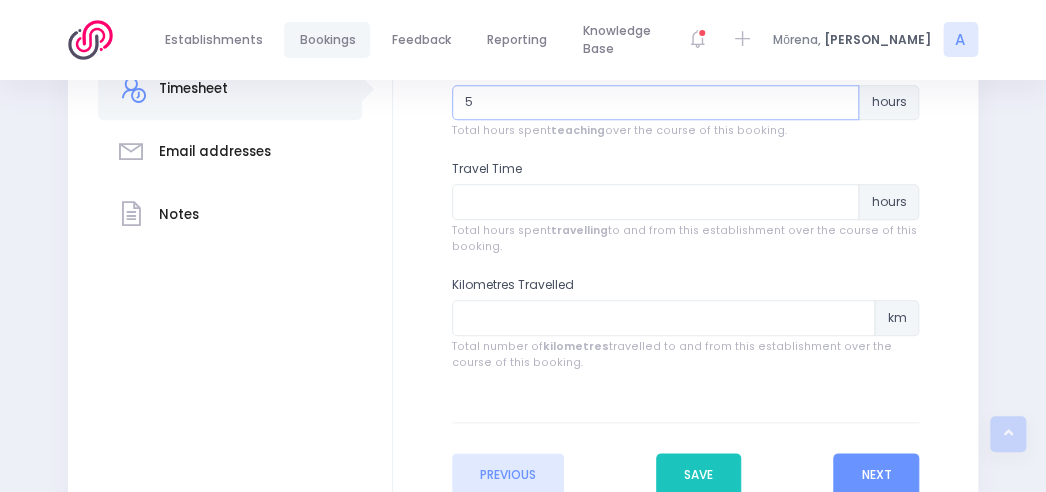 type on "5" 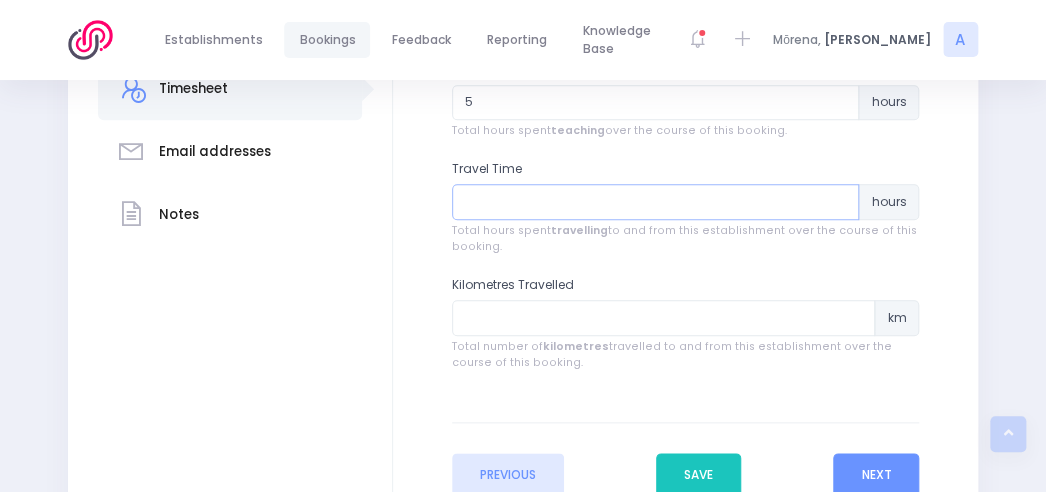 click at bounding box center (656, 202) 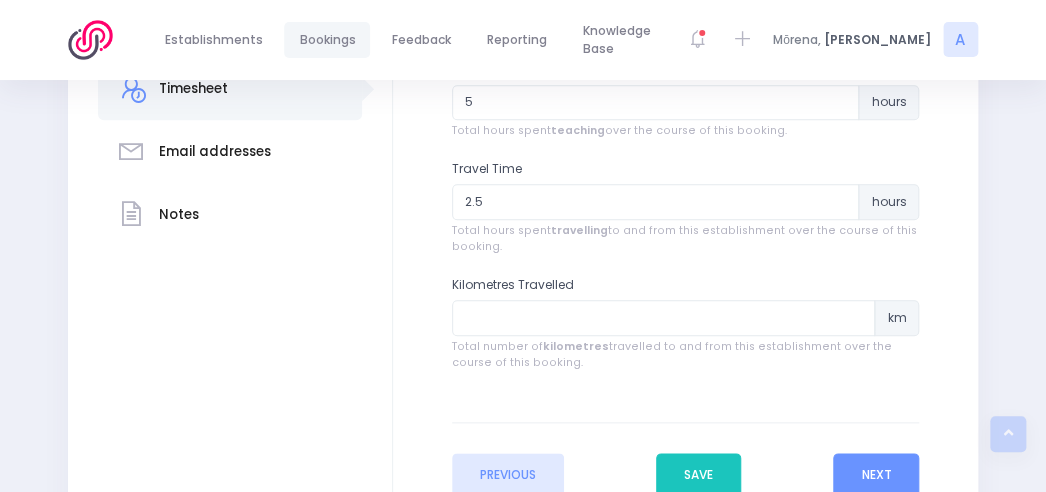 click on "Kilometres Travelled
km
Total number of  kilometres  travelled to and from this establishment over the course of this booking." at bounding box center (686, 323) 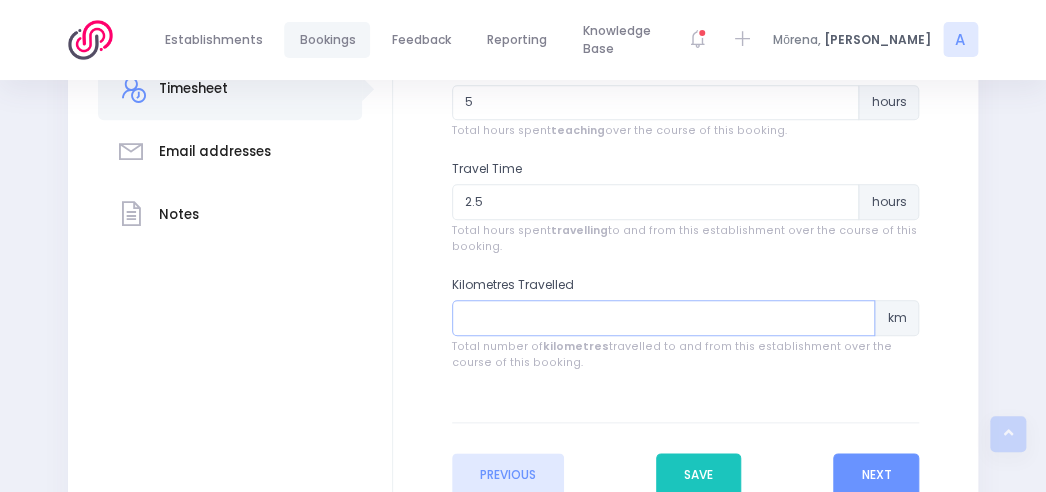 click at bounding box center [664, 318] 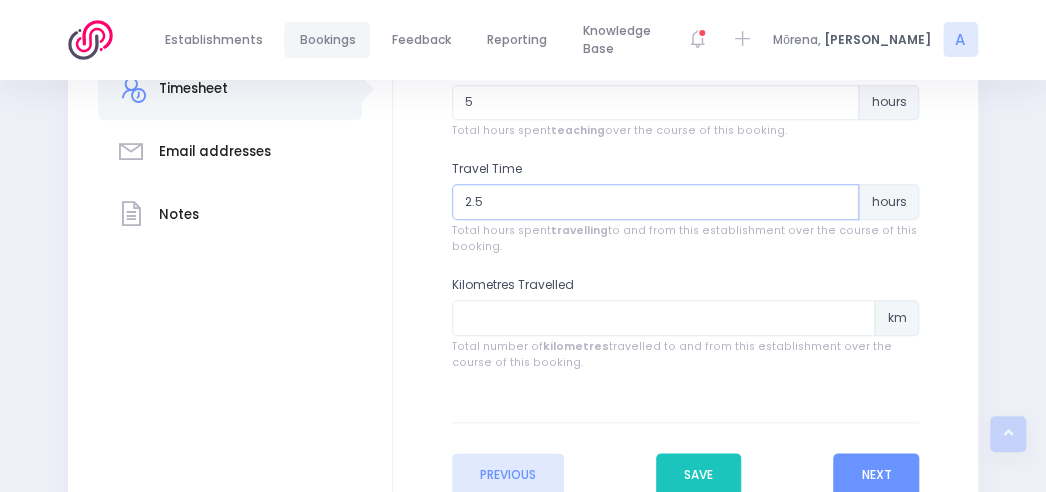 drag, startPoint x: 507, startPoint y: 196, endPoint x: 492, endPoint y: 210, distance: 20.518284 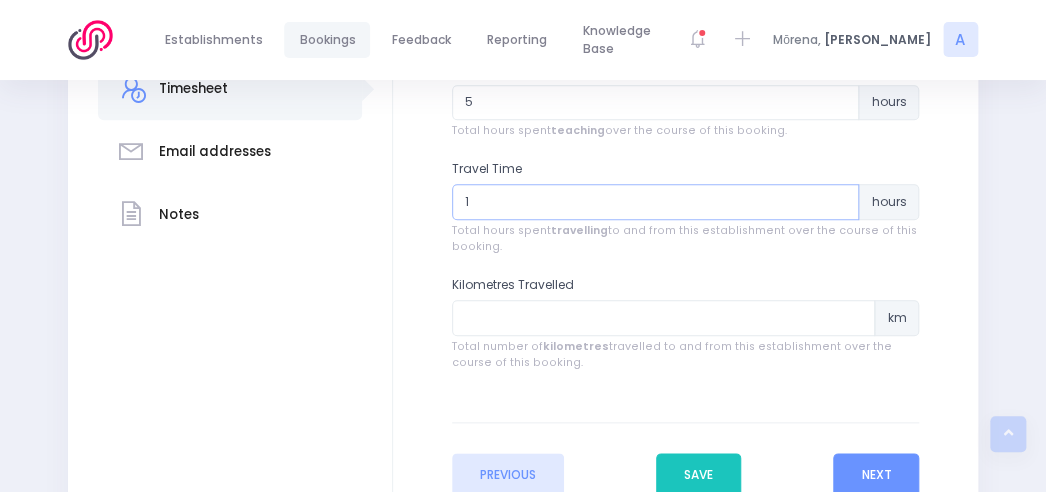 type on "1" 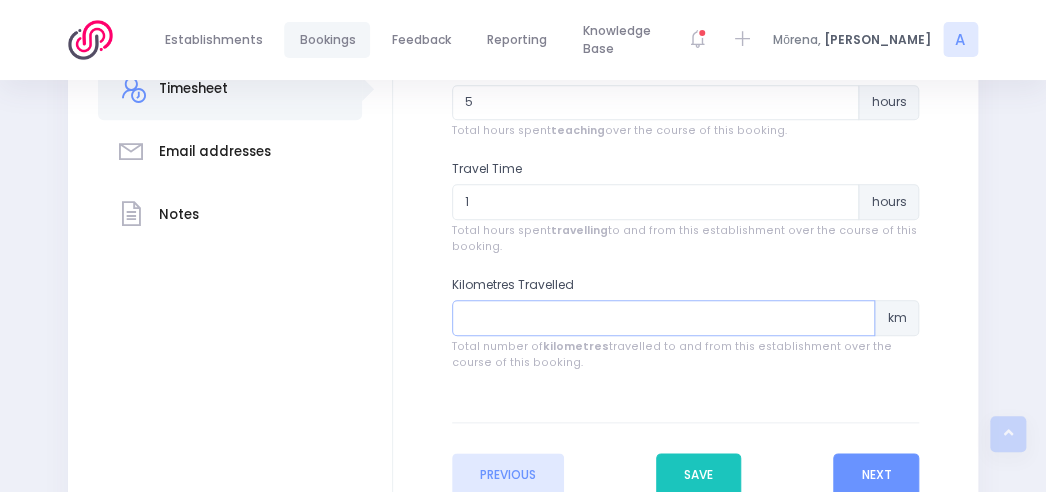 click at bounding box center (664, 318) 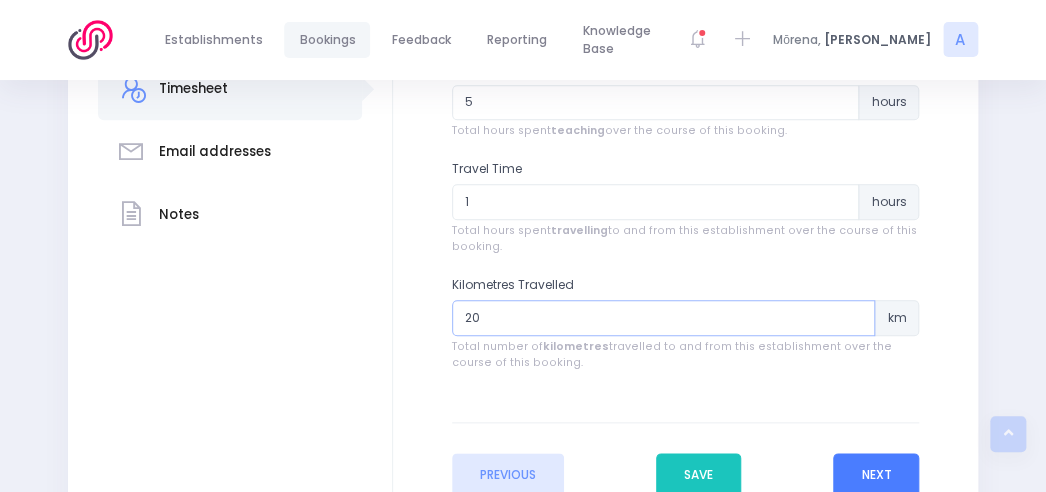 type on "20" 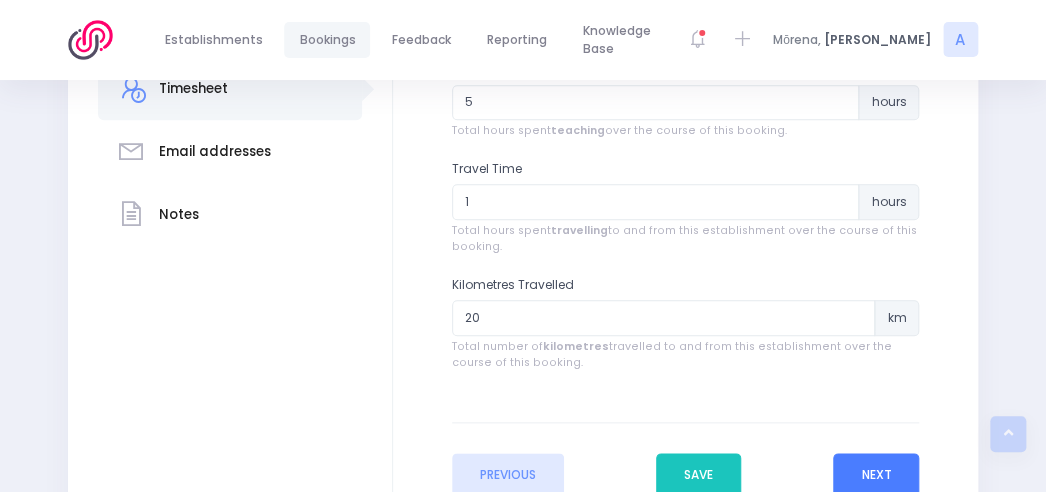 click on "Next" at bounding box center (876, 475) 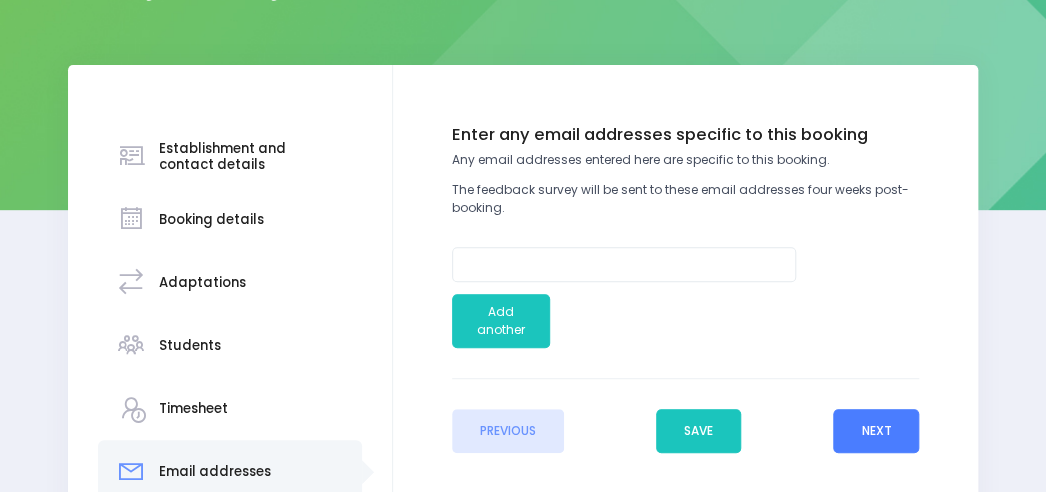 scroll, scrollTop: 242, scrollLeft: 0, axis: vertical 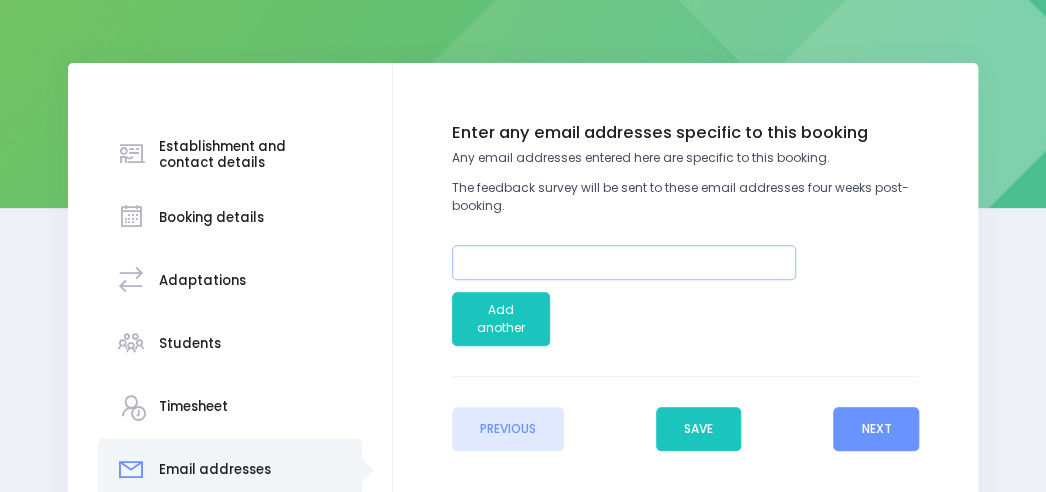 click at bounding box center [624, 263] 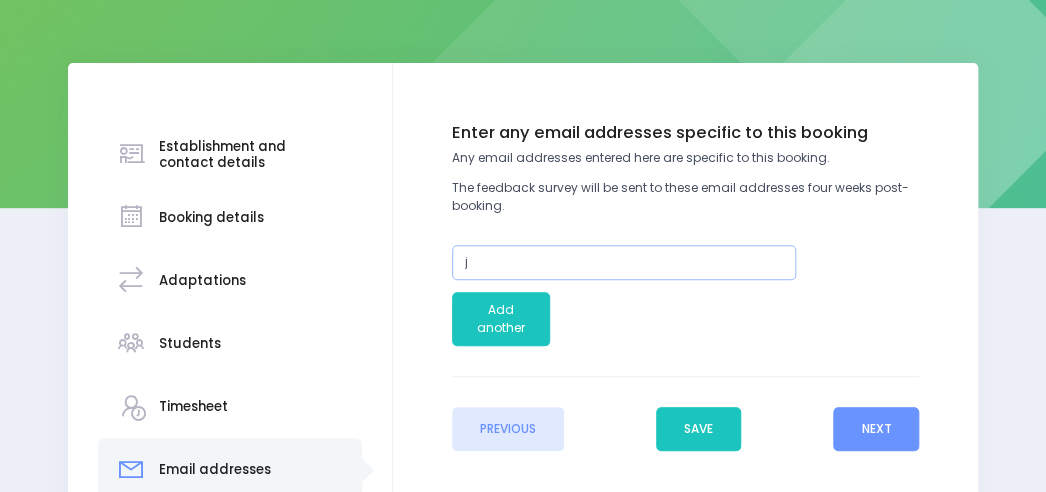 type on "jtuuhokopole@bayfield-high.school.nz" 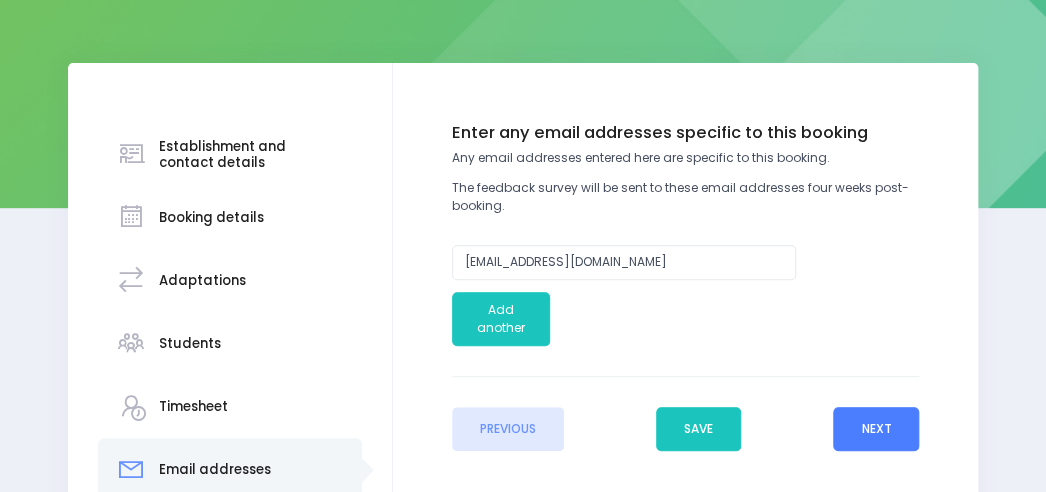 click on "Next" at bounding box center [876, 429] 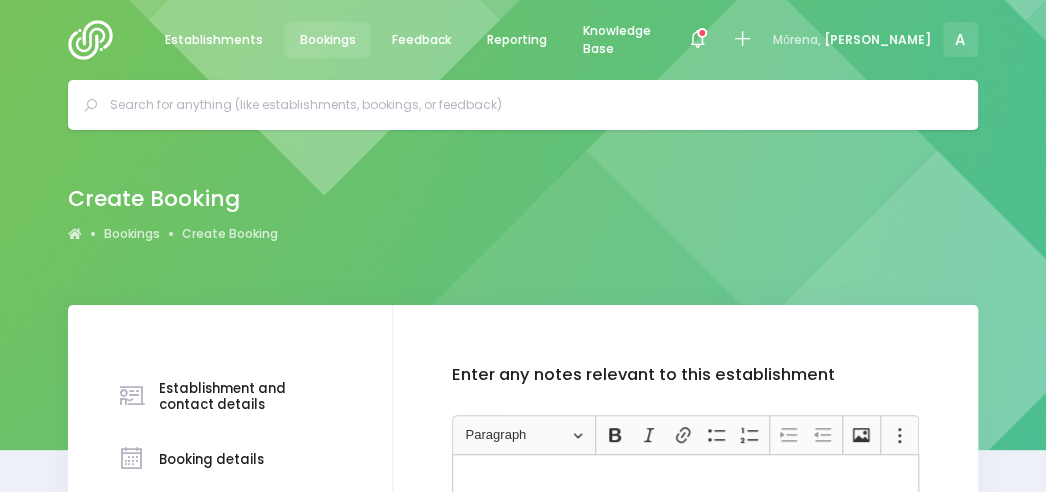 scroll, scrollTop: 459, scrollLeft: 0, axis: vertical 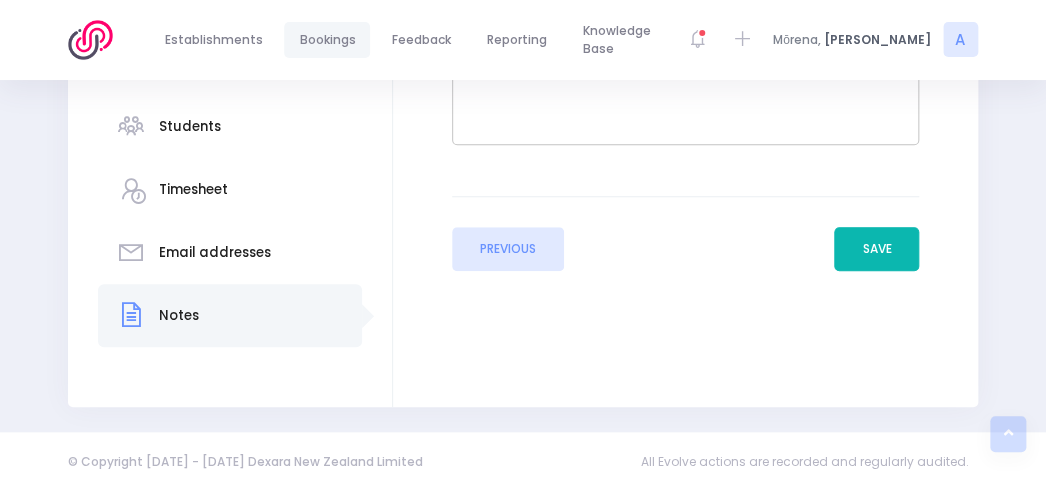 click on "Save" at bounding box center [876, 249] 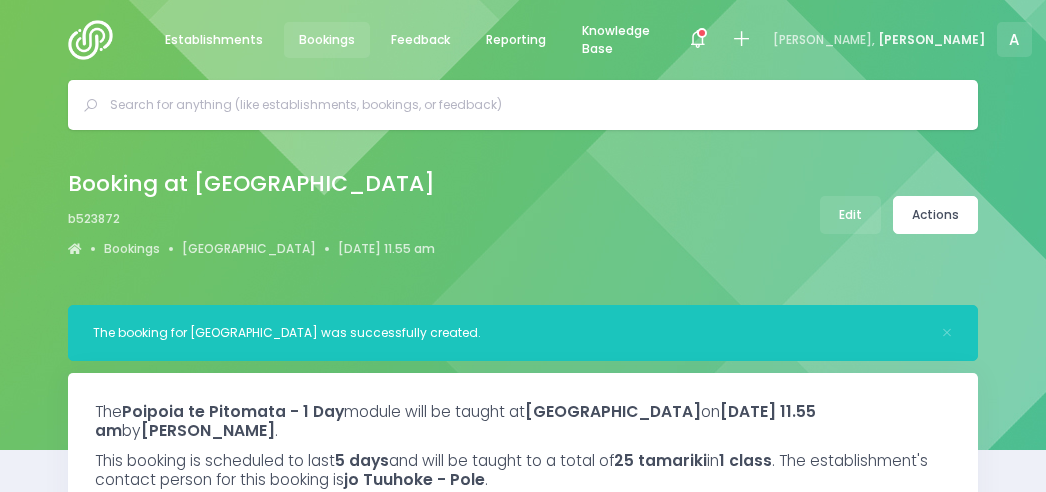 scroll, scrollTop: 0, scrollLeft: 0, axis: both 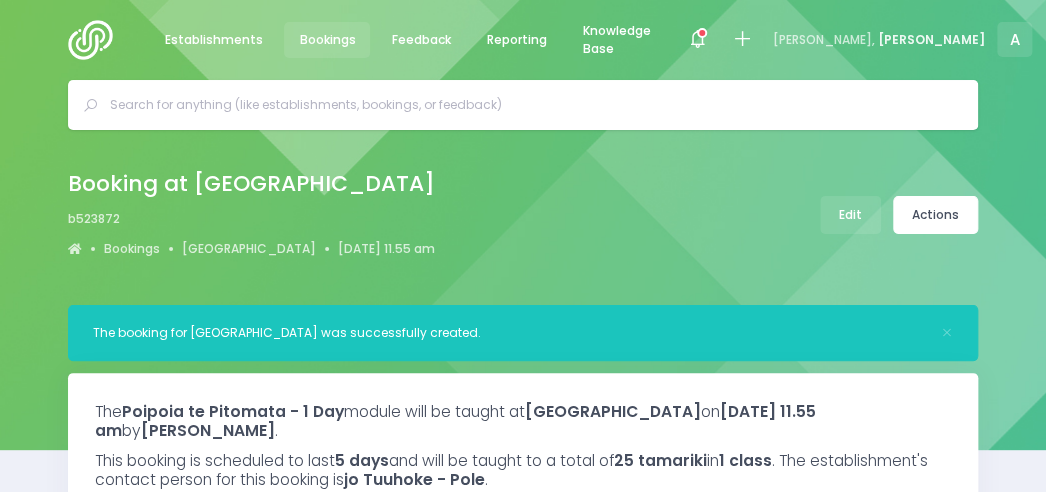 select on "5" 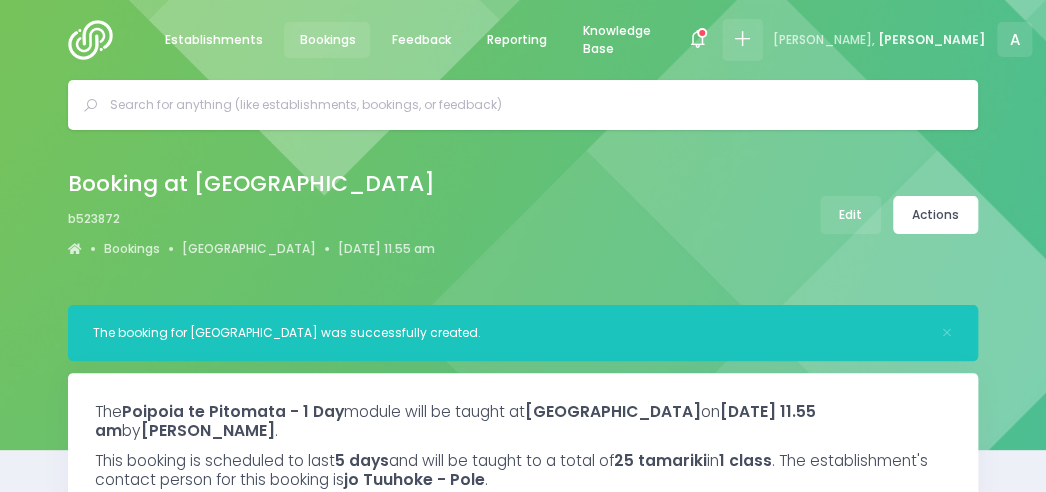 click at bounding box center (742, 40) 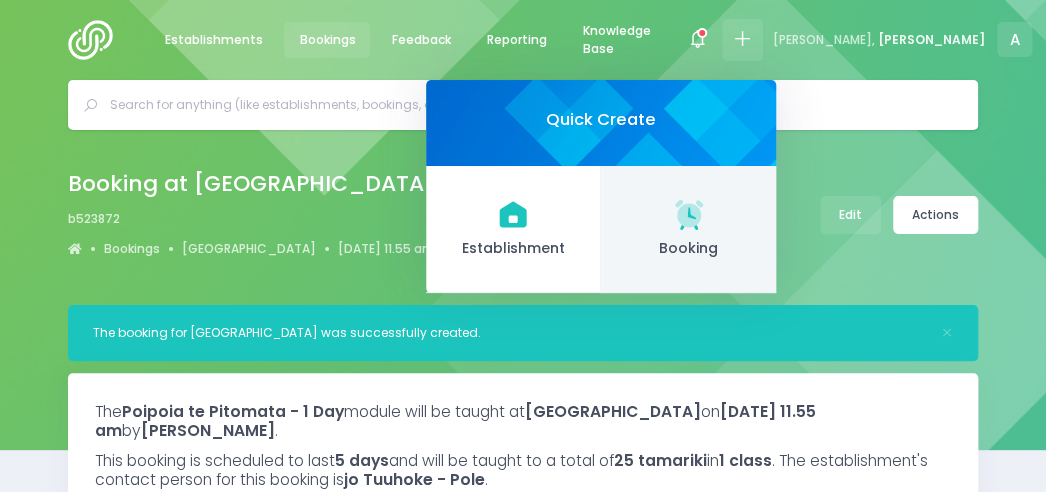 click 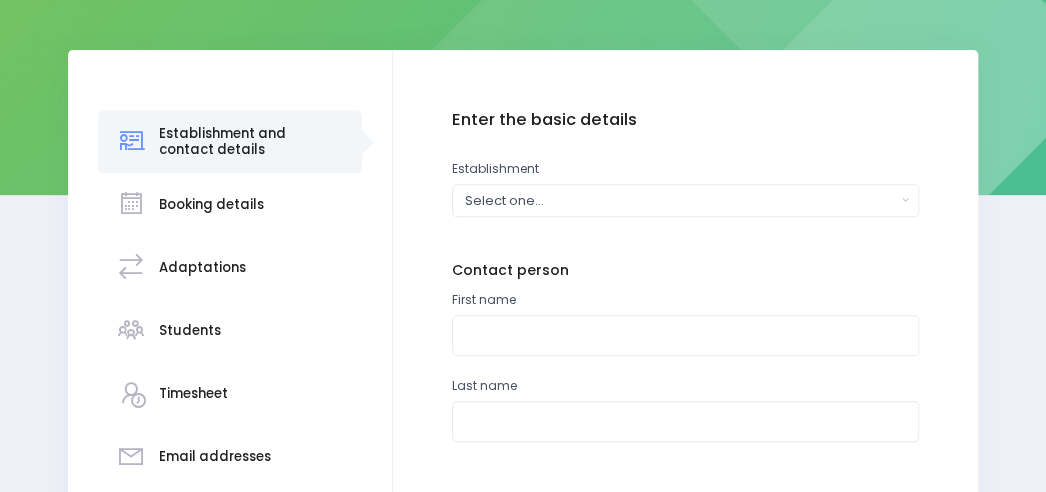 scroll, scrollTop: 0, scrollLeft: 0, axis: both 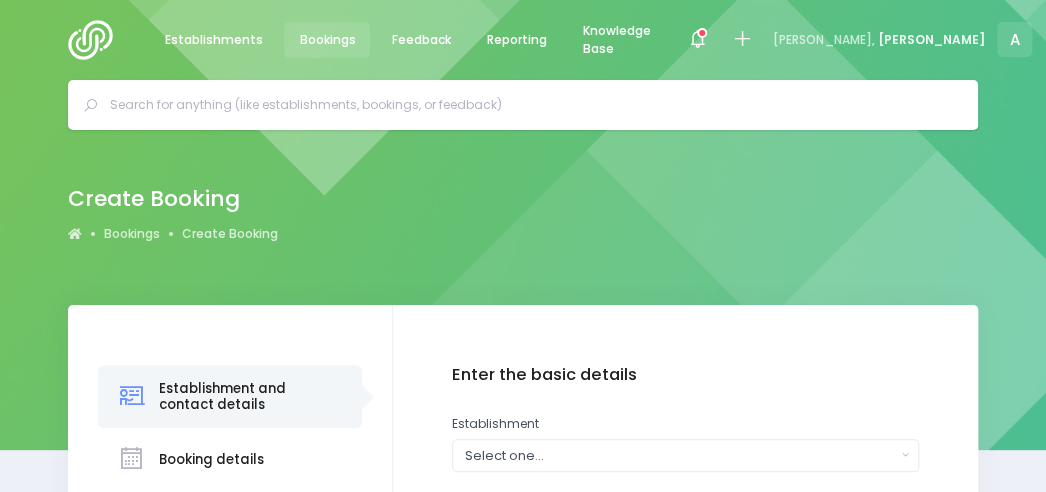click at bounding box center (96, 40) 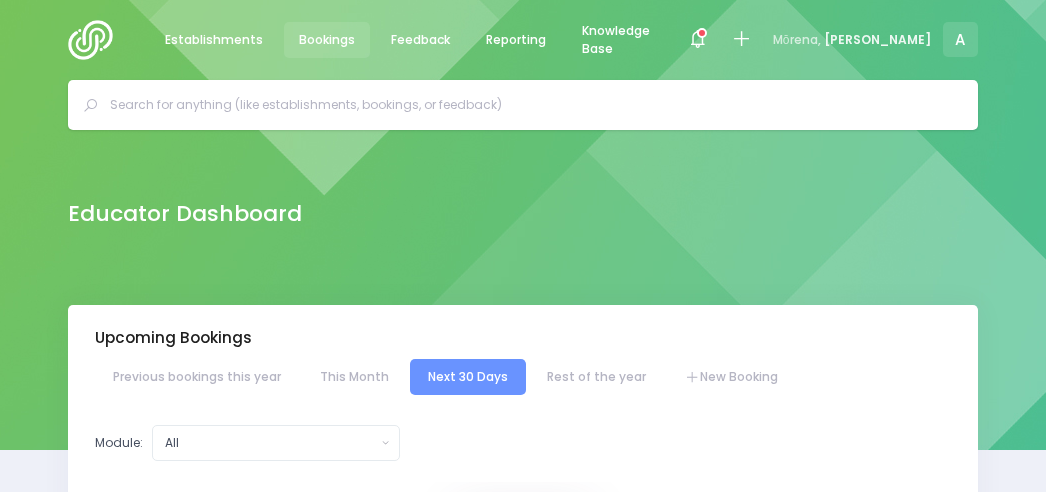 scroll, scrollTop: 0, scrollLeft: 0, axis: both 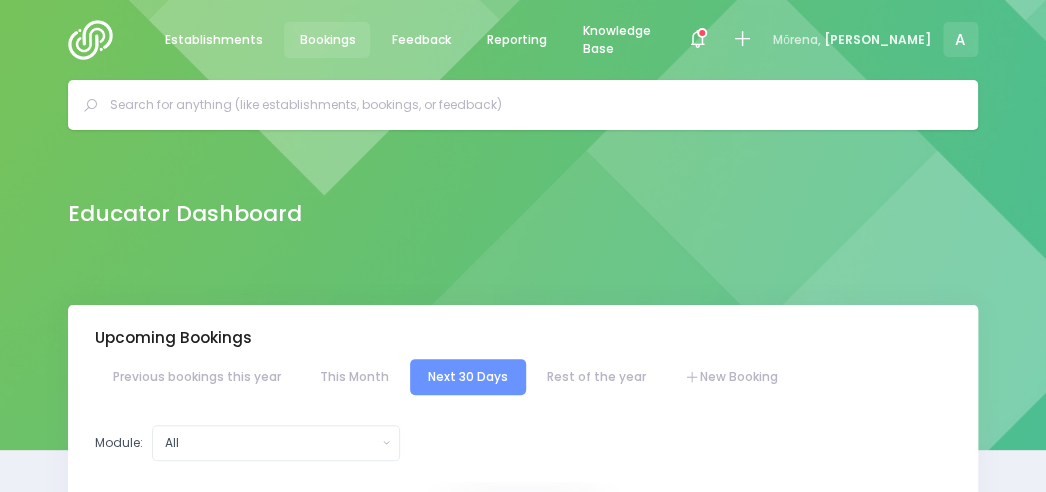 select on "5" 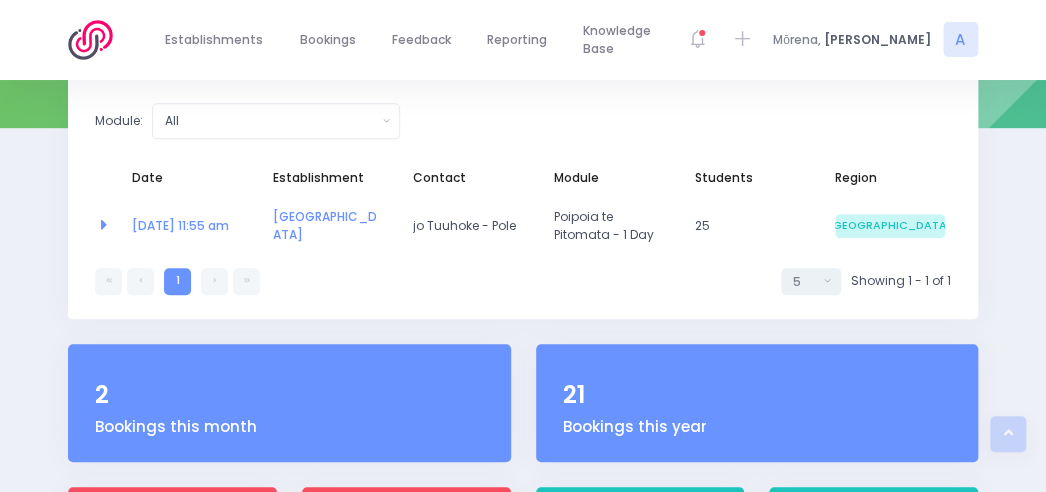 scroll, scrollTop: 321, scrollLeft: 0, axis: vertical 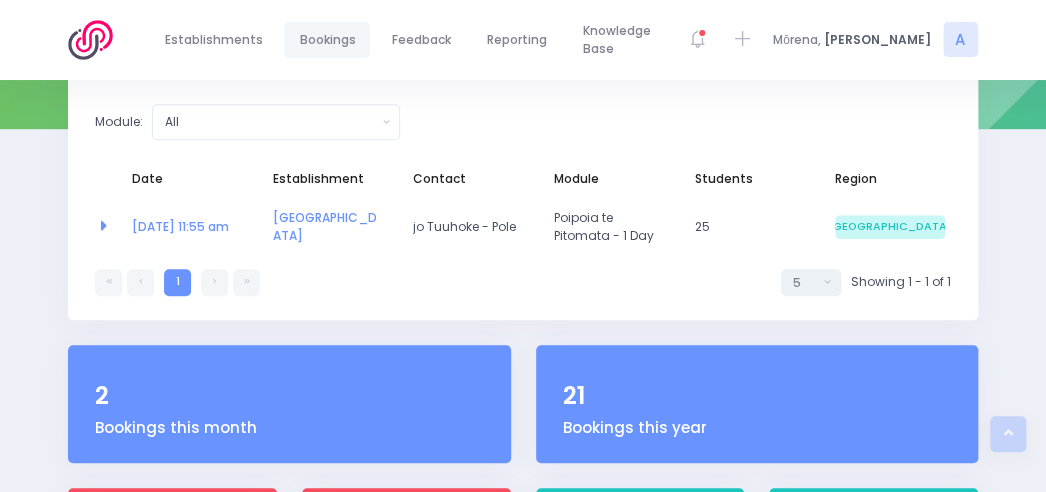 click on "Bookings" at bounding box center (327, 40) 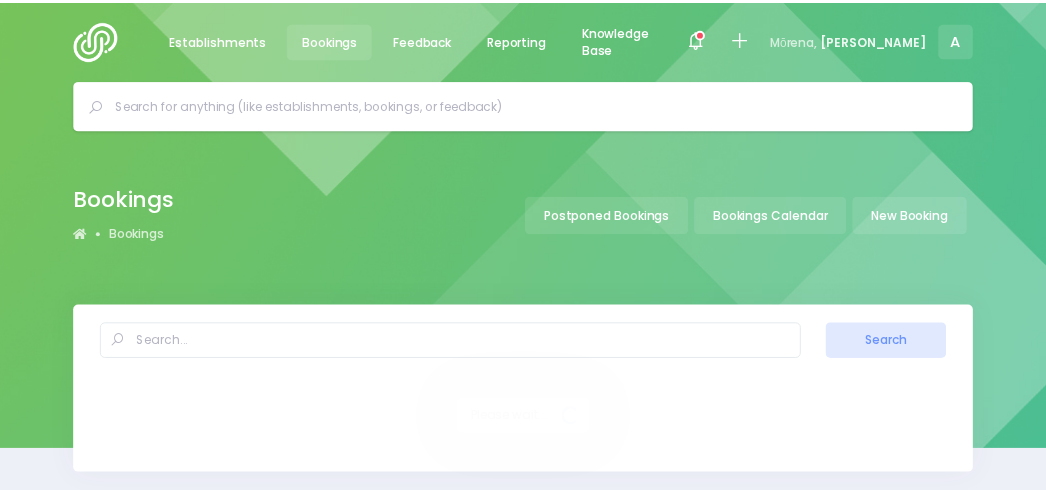 scroll, scrollTop: 0, scrollLeft: 0, axis: both 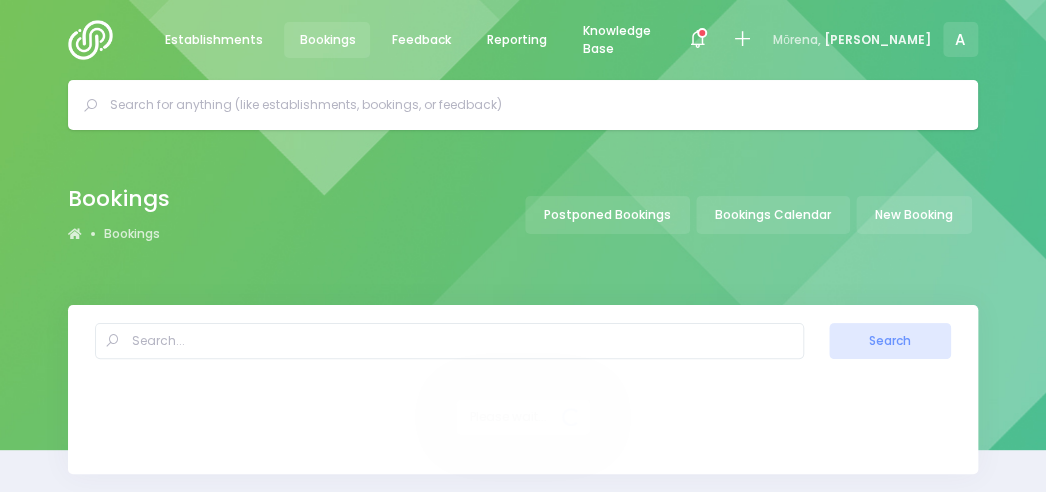 select on "20" 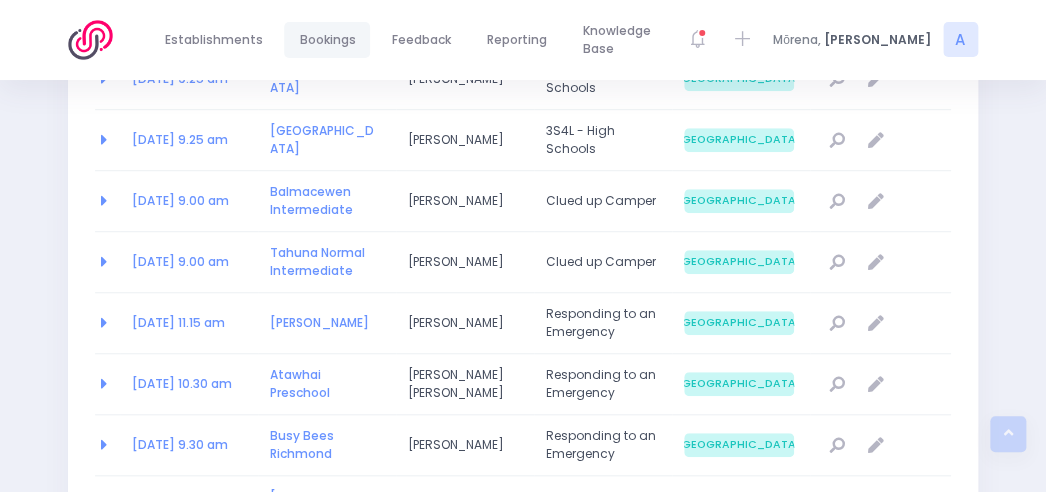 scroll, scrollTop: 416, scrollLeft: 0, axis: vertical 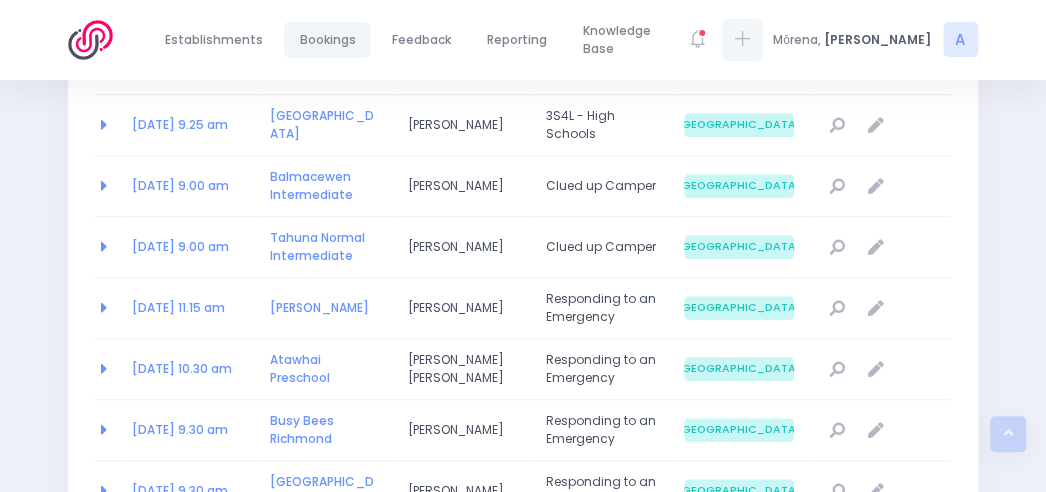 click at bounding box center [742, 40] 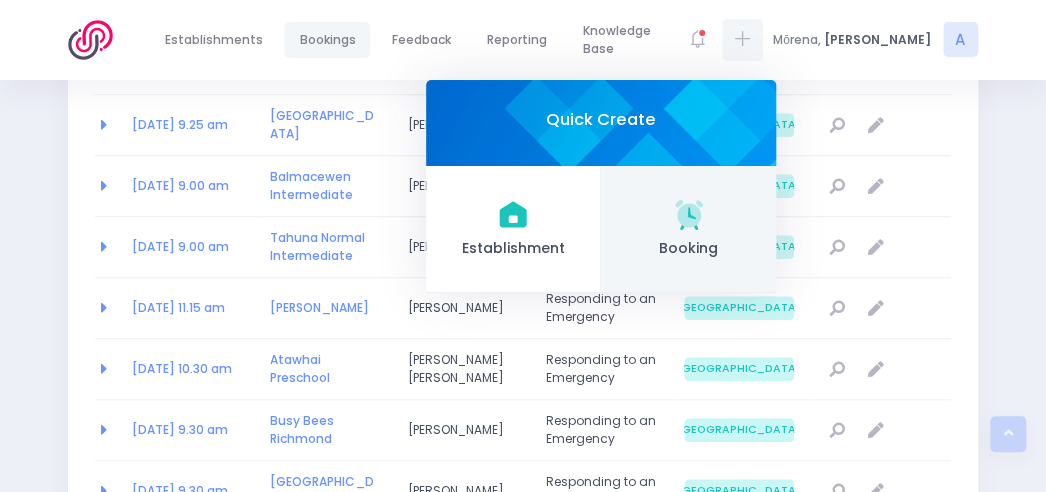 click 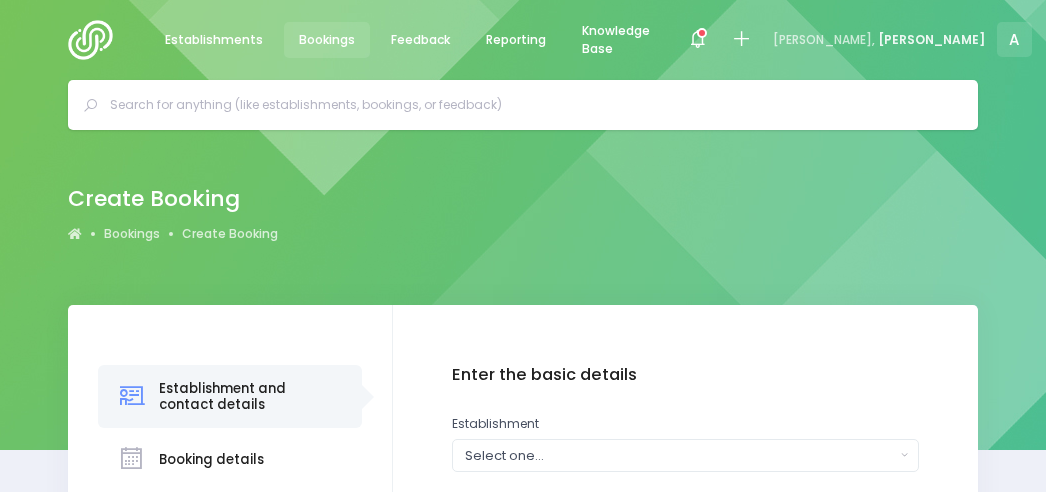 scroll, scrollTop: 0, scrollLeft: 0, axis: both 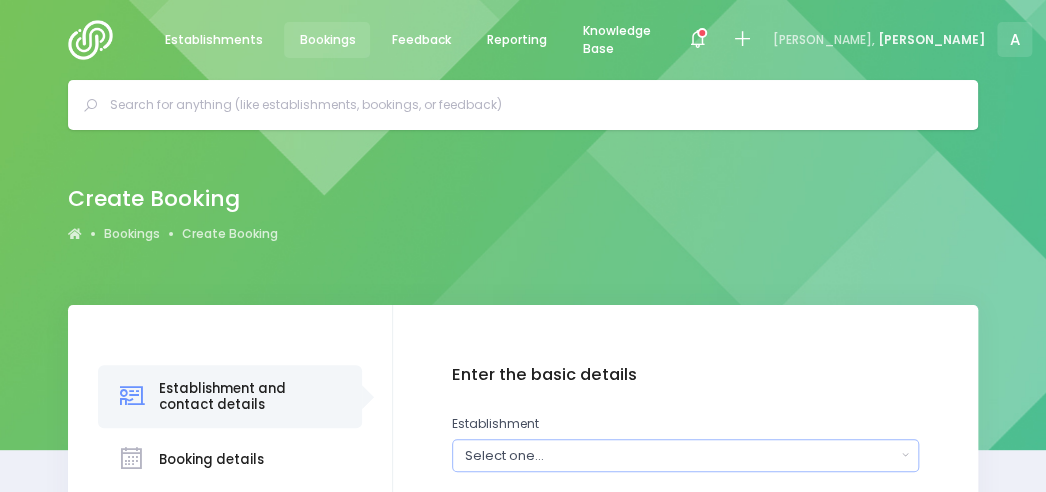 click on "Select one..." at bounding box center (680, 455) 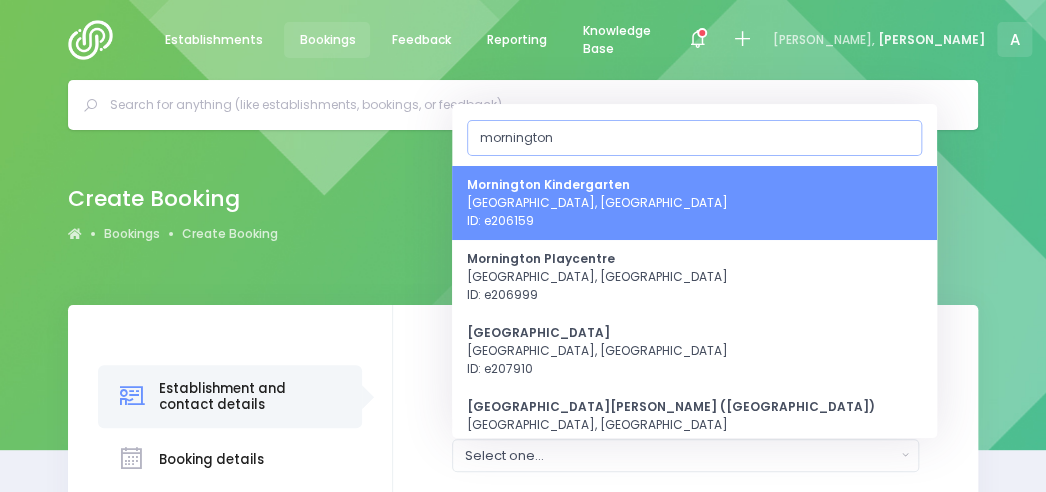 type on "mornington" 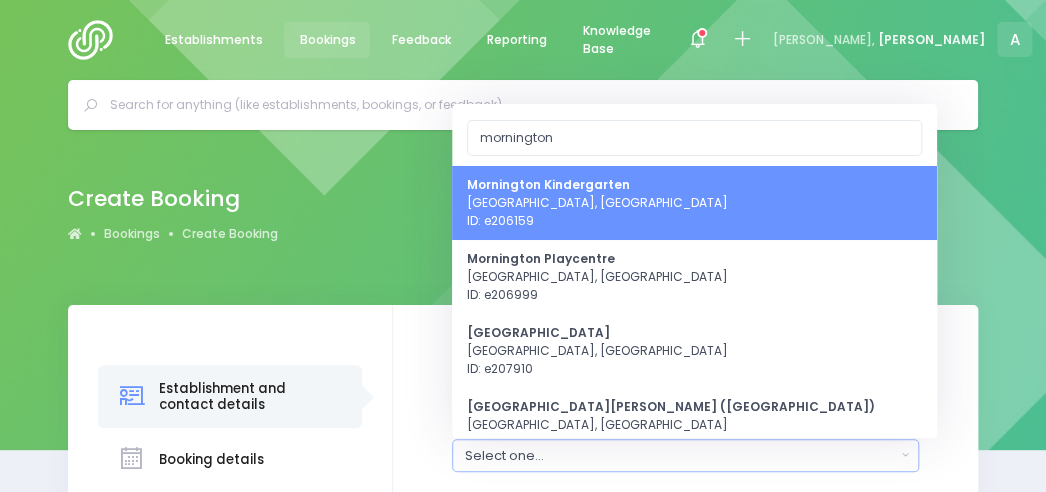 select on "206159" 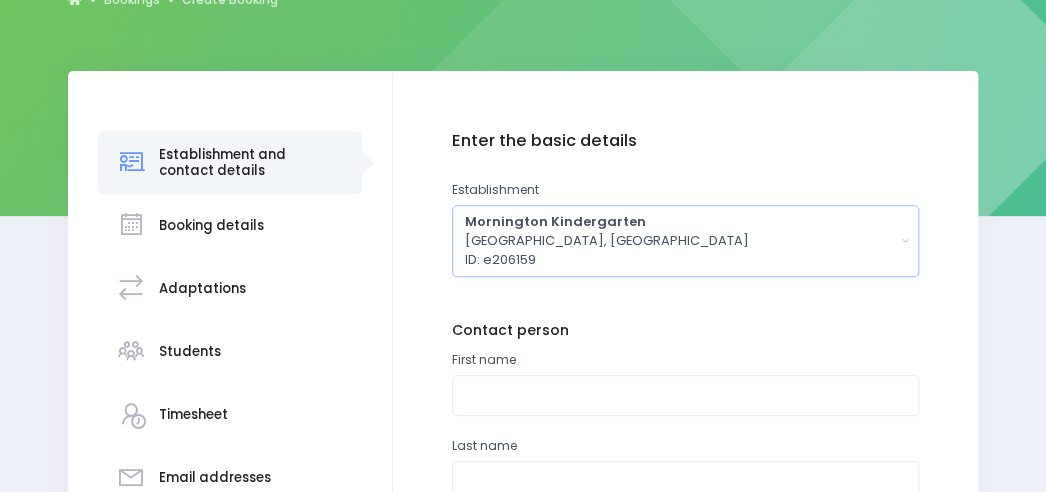 scroll, scrollTop: 236, scrollLeft: 0, axis: vertical 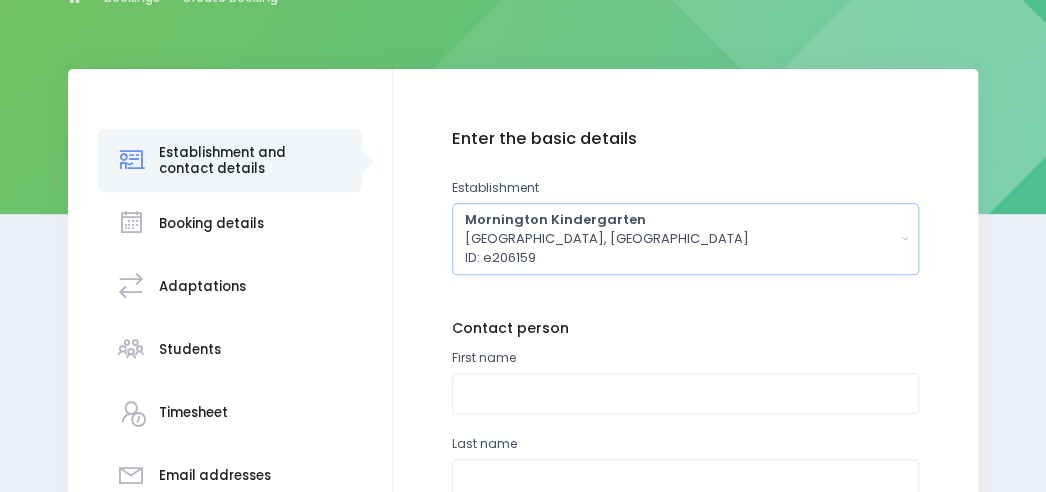 click on "Mornington Kindergarten Dunedin, South Island Region ID: e206159" at bounding box center [680, 239] 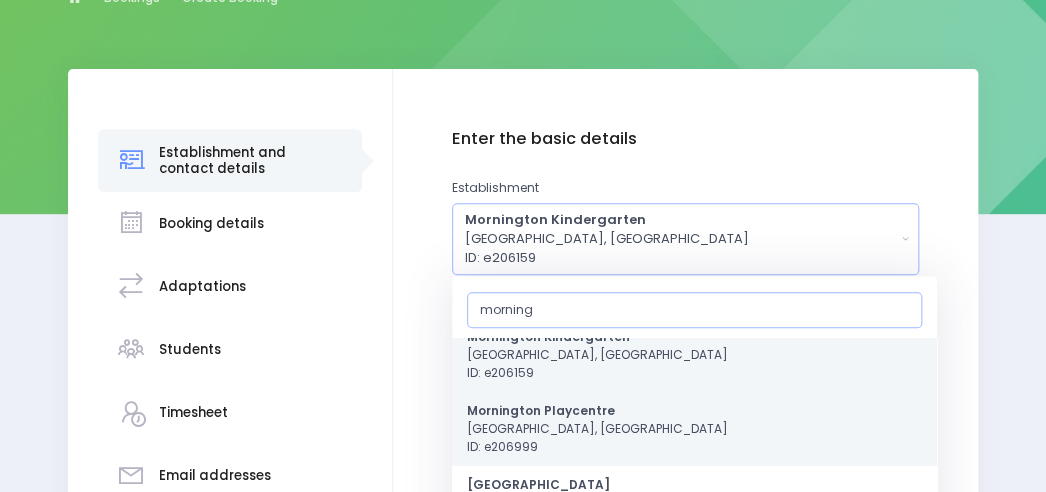 scroll, scrollTop: 29, scrollLeft: 0, axis: vertical 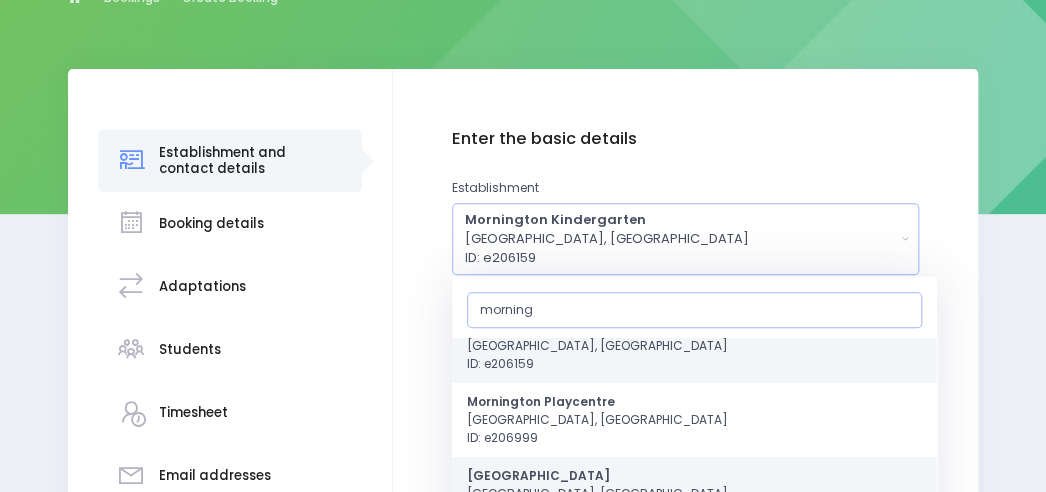 type on "morning" 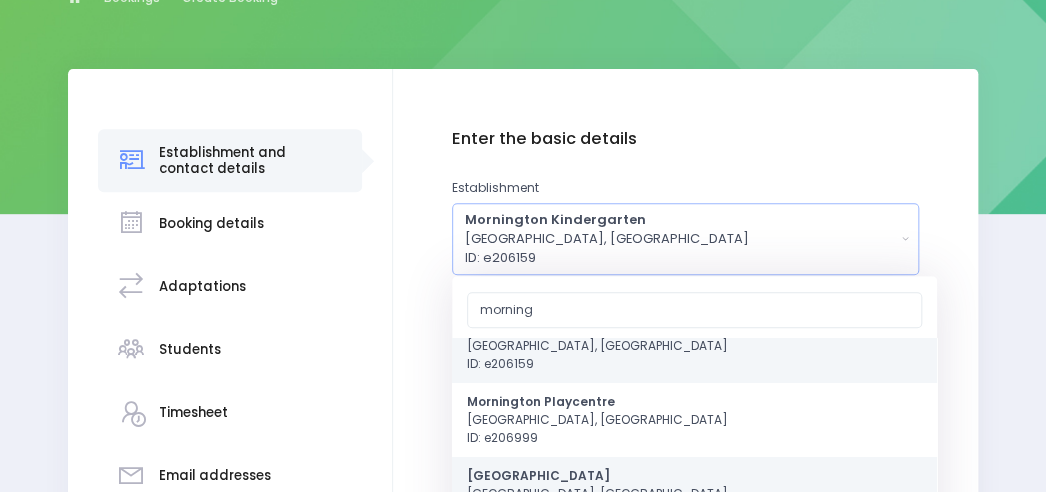 click on "[GEOGRAPHIC_DATA]" at bounding box center (538, 474) 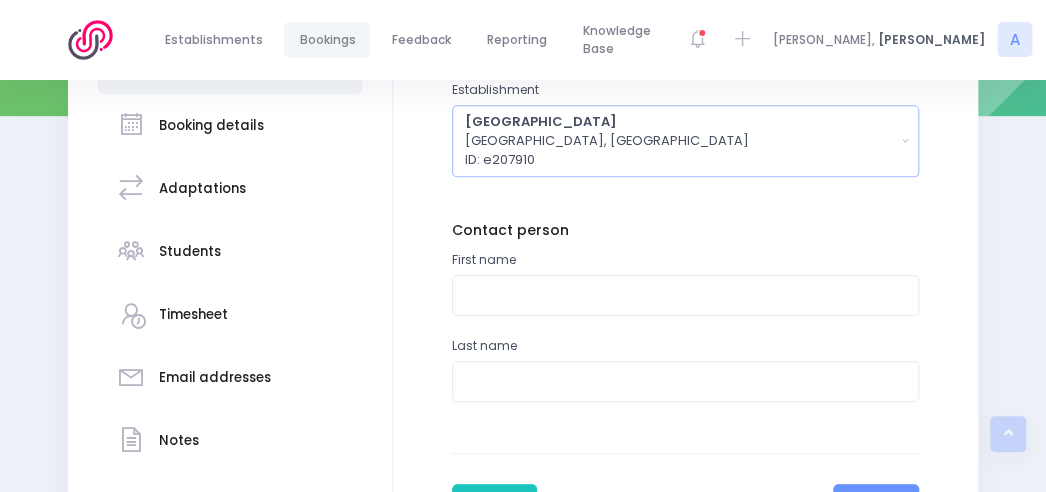 scroll, scrollTop: 342, scrollLeft: 0, axis: vertical 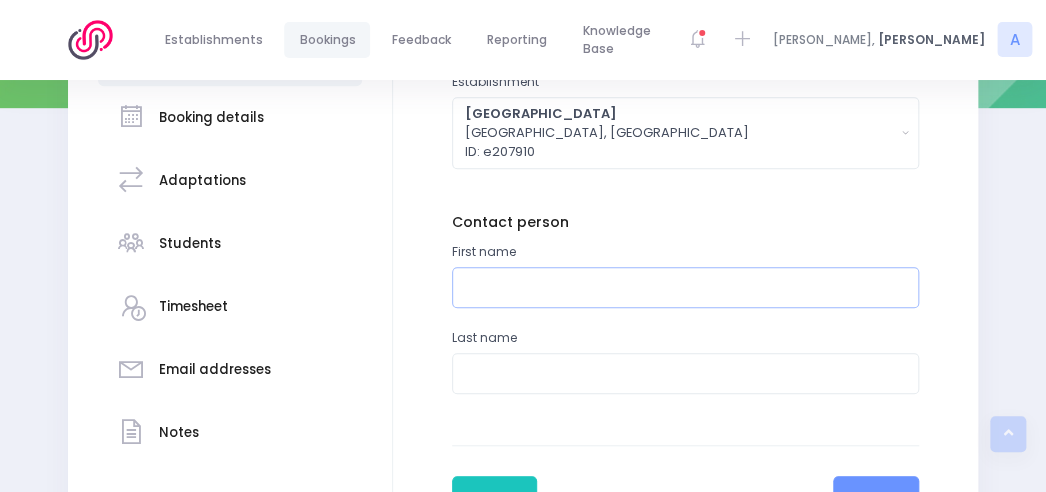 click at bounding box center [686, 287] 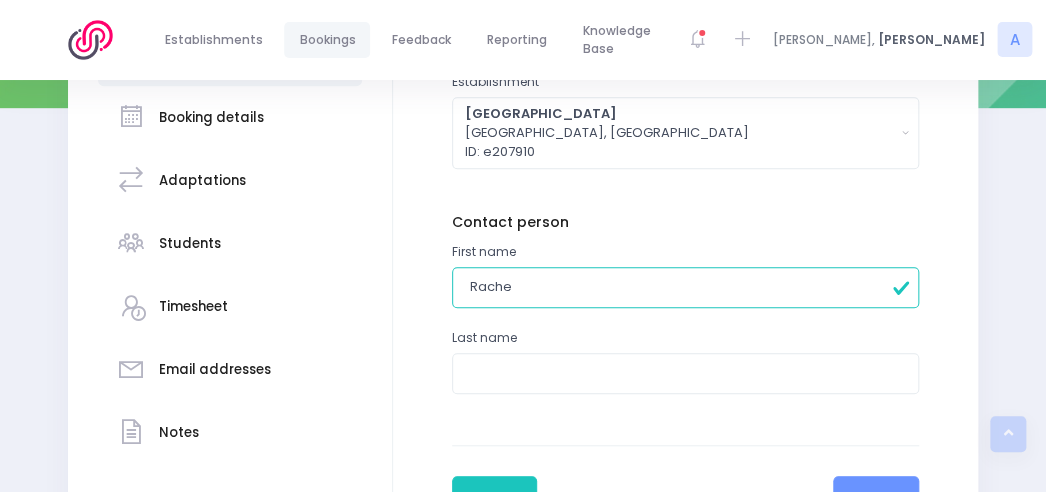 type on "[PERSON_NAME]" 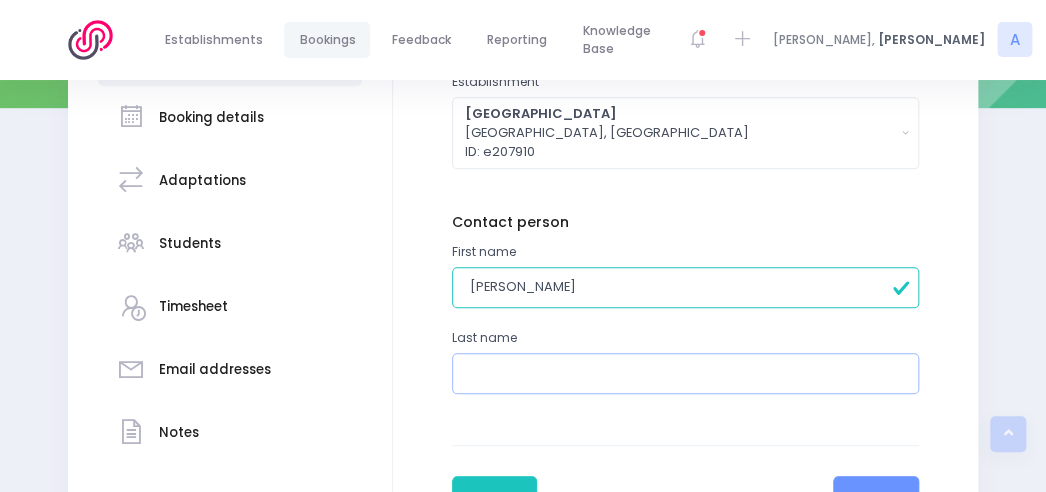 type on "[PERSON_NAME]" 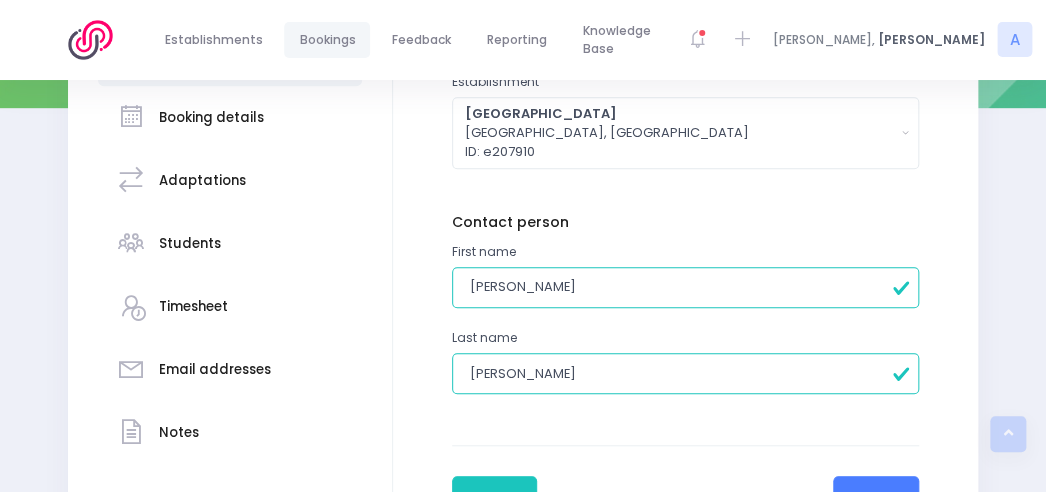 type on "[PERSON_NAME]" 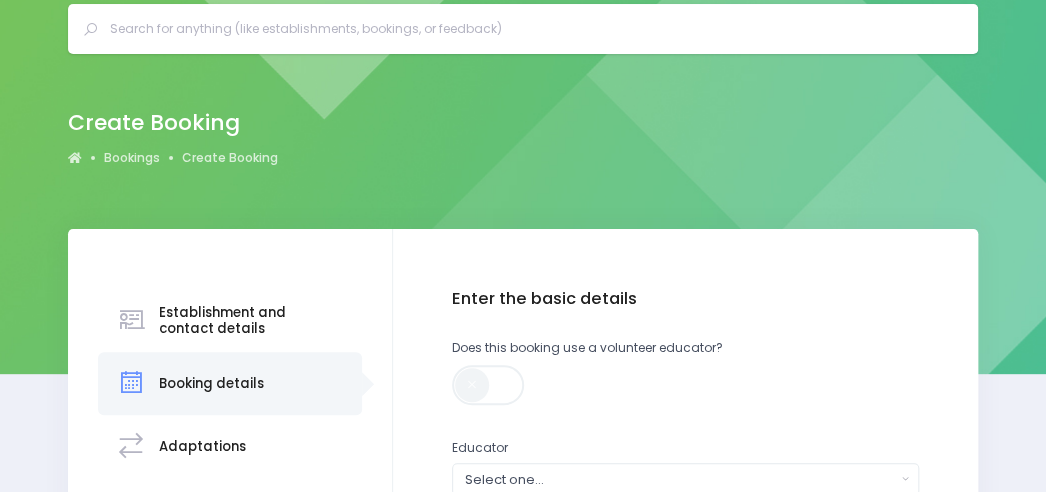 scroll, scrollTop: 0, scrollLeft: 0, axis: both 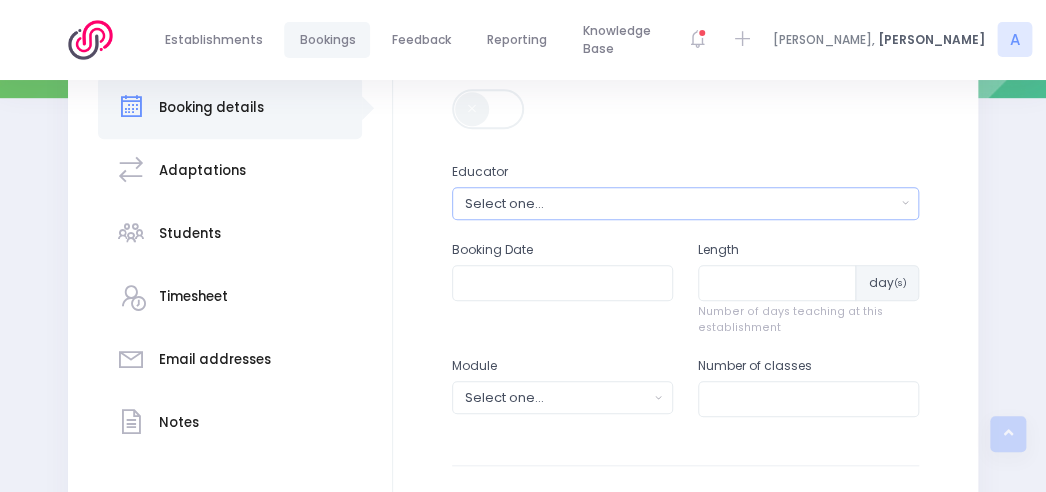 click on "Select one..." at bounding box center [686, 203] 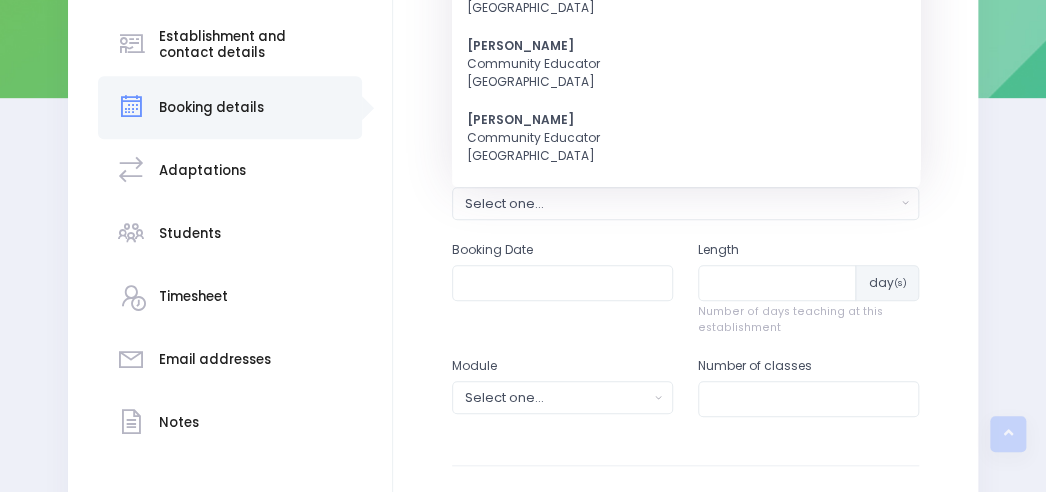 scroll, scrollTop: 0, scrollLeft: 0, axis: both 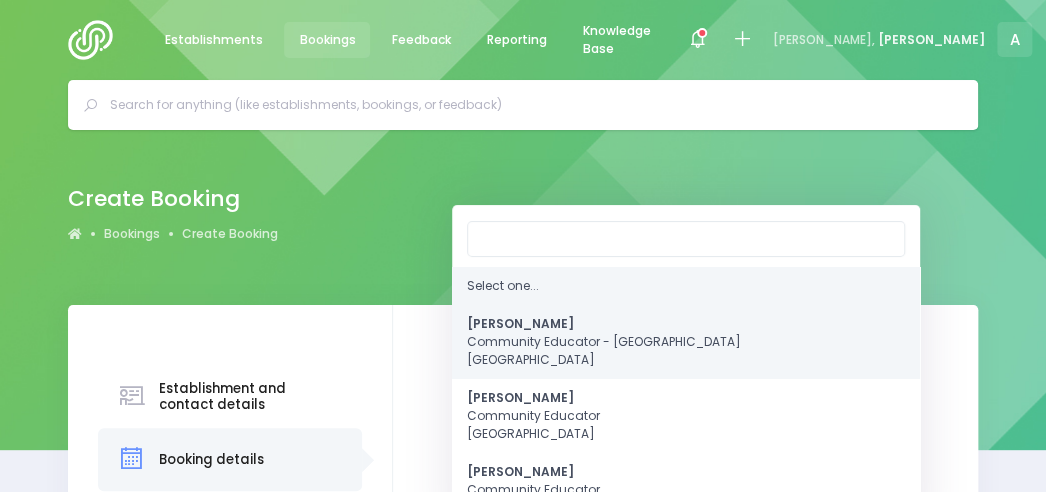 click on "[PERSON_NAME] Community Educator - Coastal [GEOGRAPHIC_DATA] [GEOGRAPHIC_DATA]" at bounding box center [604, 341] 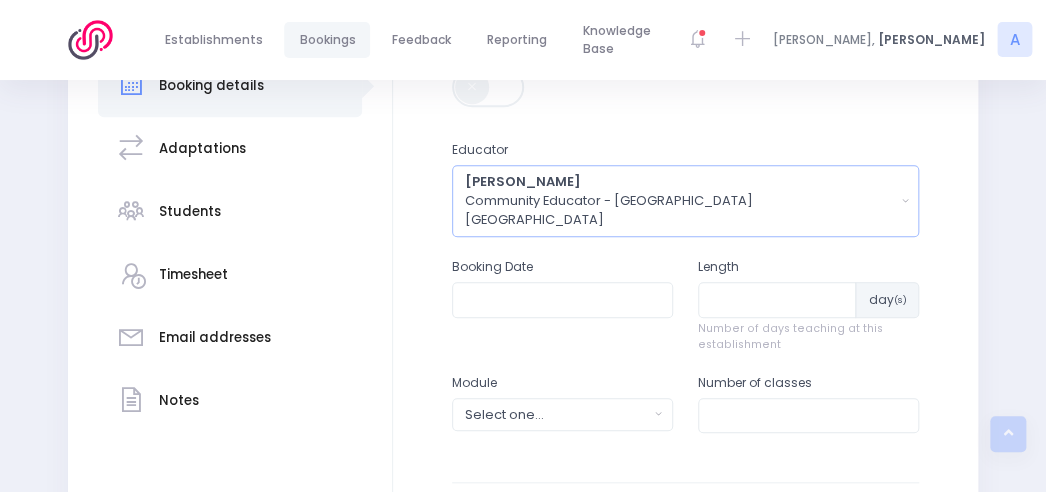 scroll, scrollTop: 378, scrollLeft: 0, axis: vertical 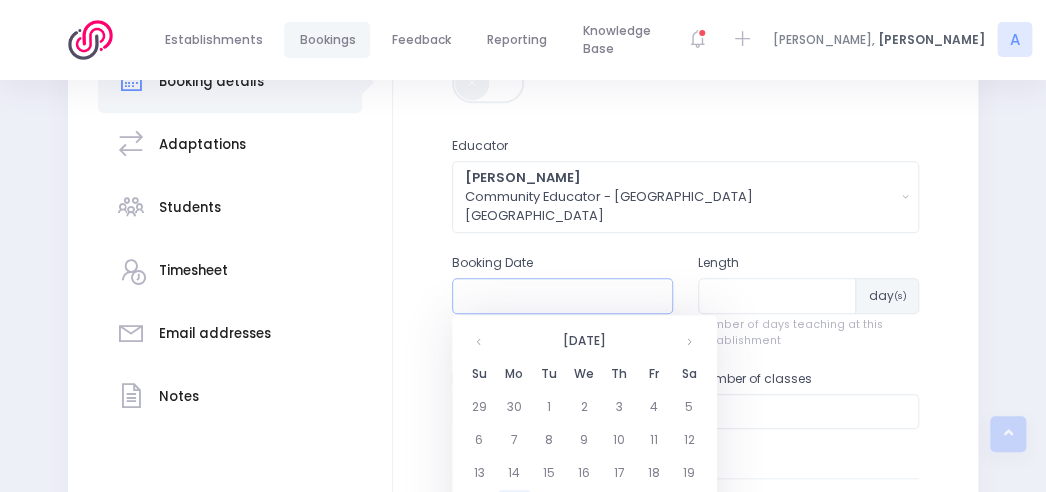 click at bounding box center (562, 296) 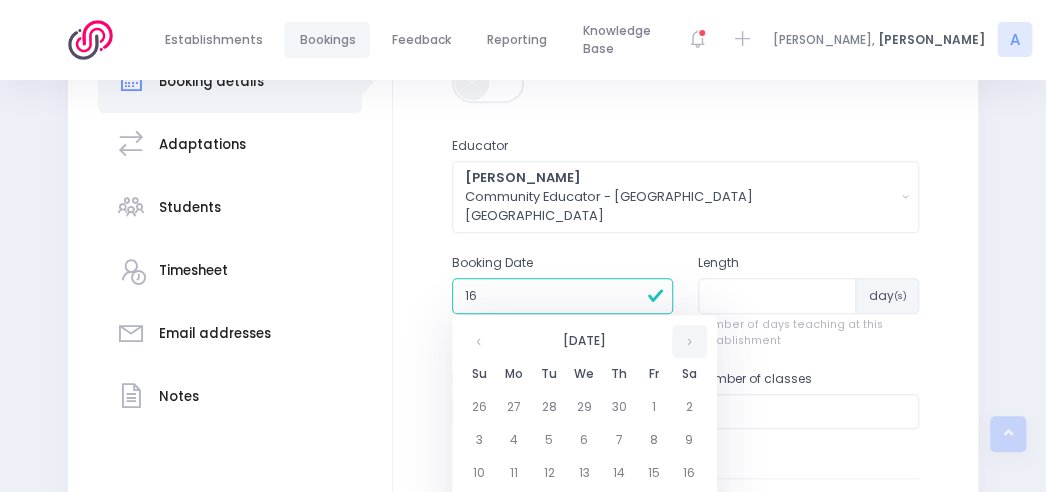 click at bounding box center [689, 341] 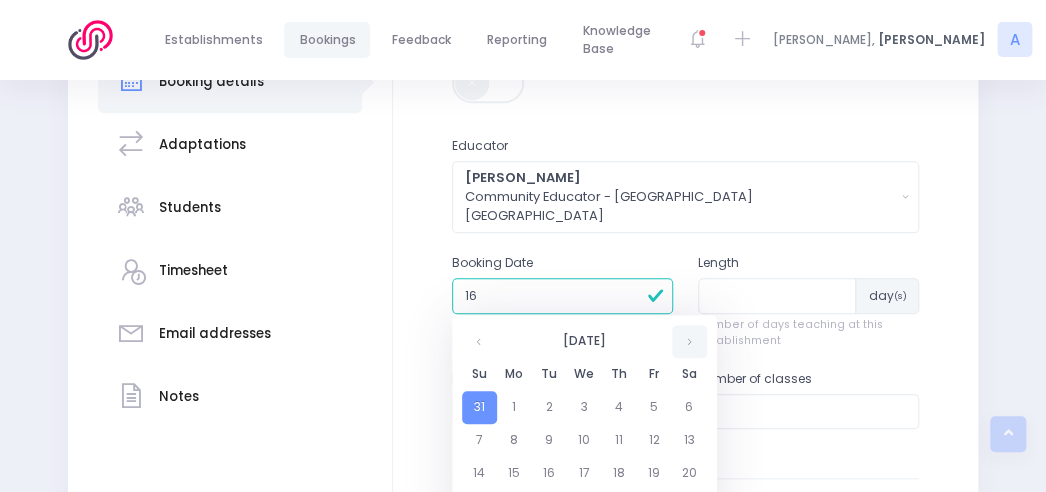 click at bounding box center (689, 341) 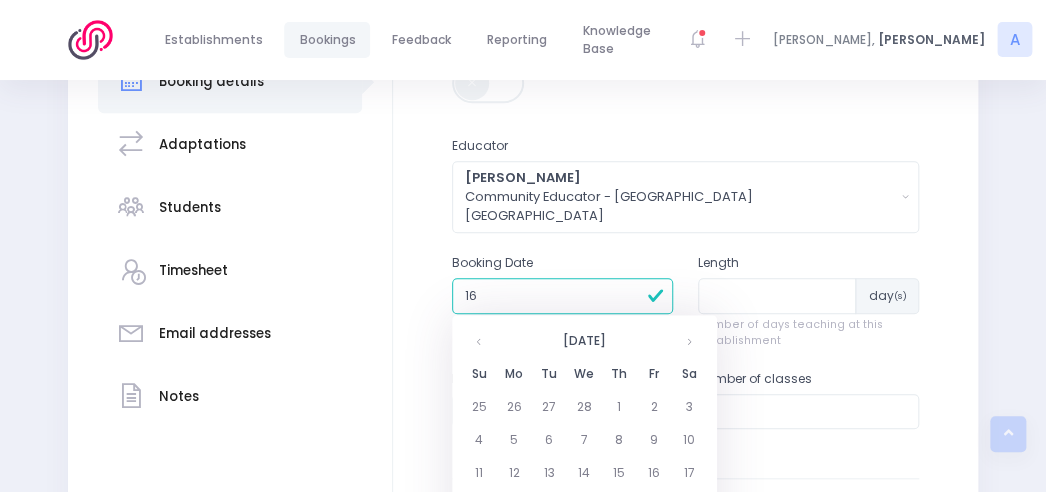 click on "16" at bounding box center (562, 296) 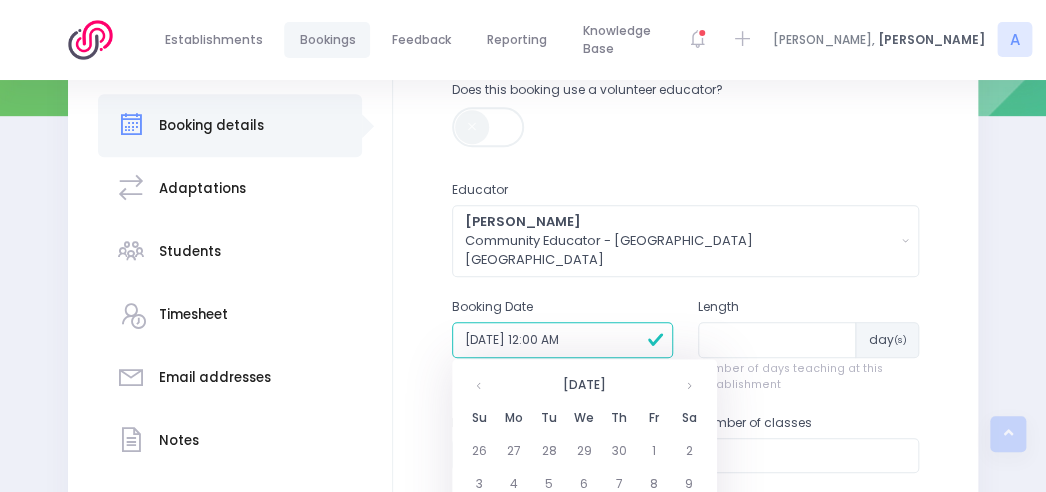scroll, scrollTop: 332, scrollLeft: 0, axis: vertical 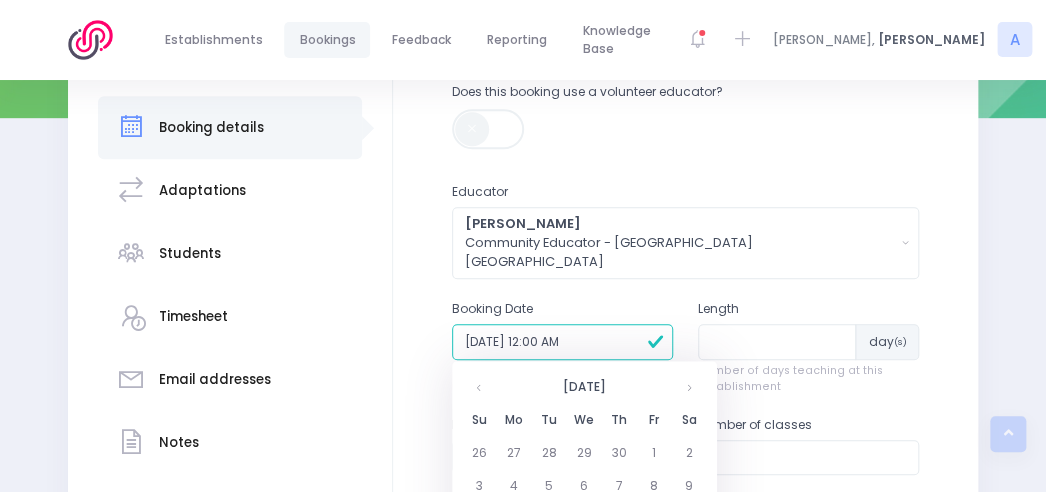 click on "31/12/1899 12:00 AM" at bounding box center [562, 342] 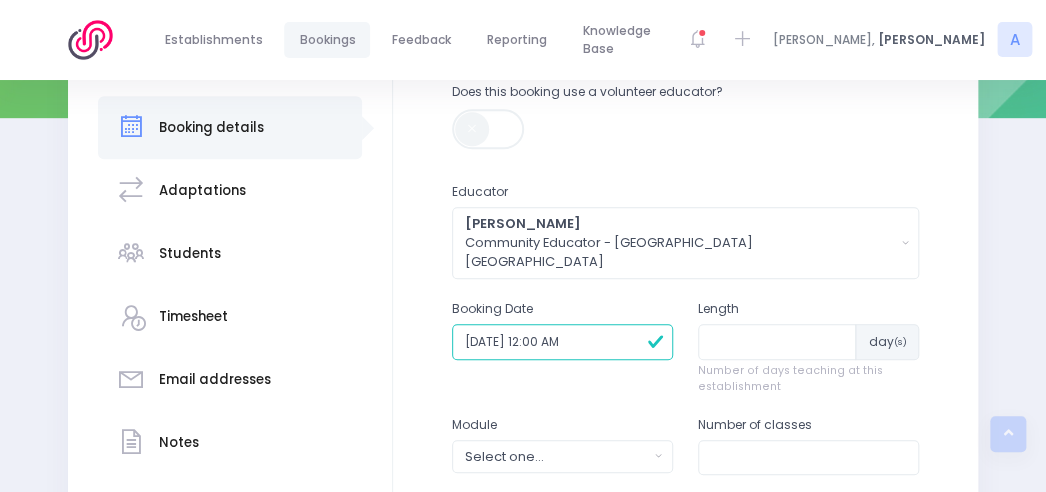 drag, startPoint x: 584, startPoint y: 334, endPoint x: 430, endPoint y: 326, distance: 154.20766 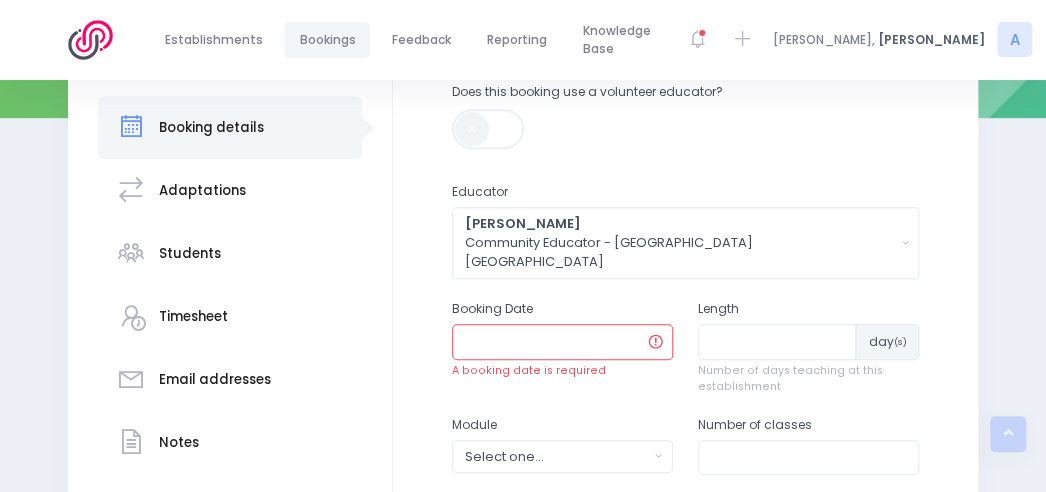 click at bounding box center [562, 342] 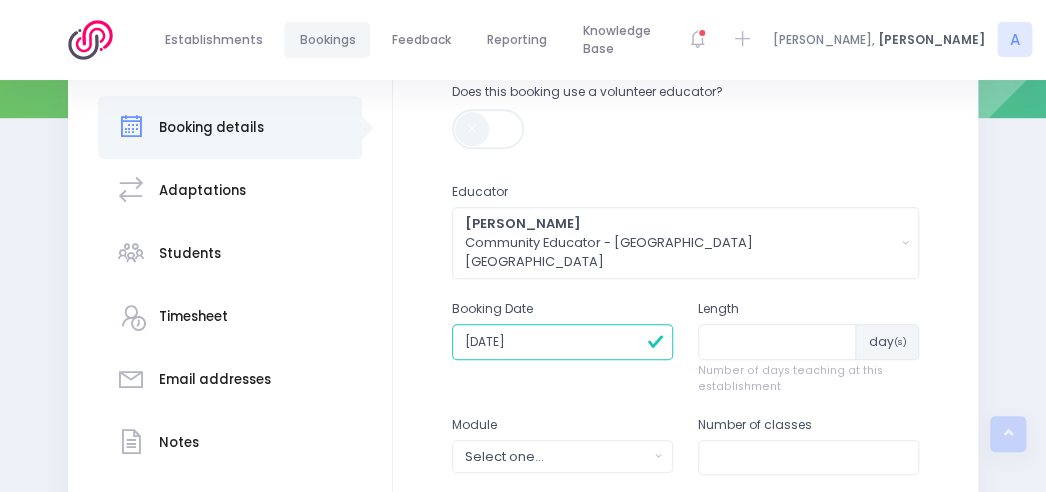 type on "16/02/2026" 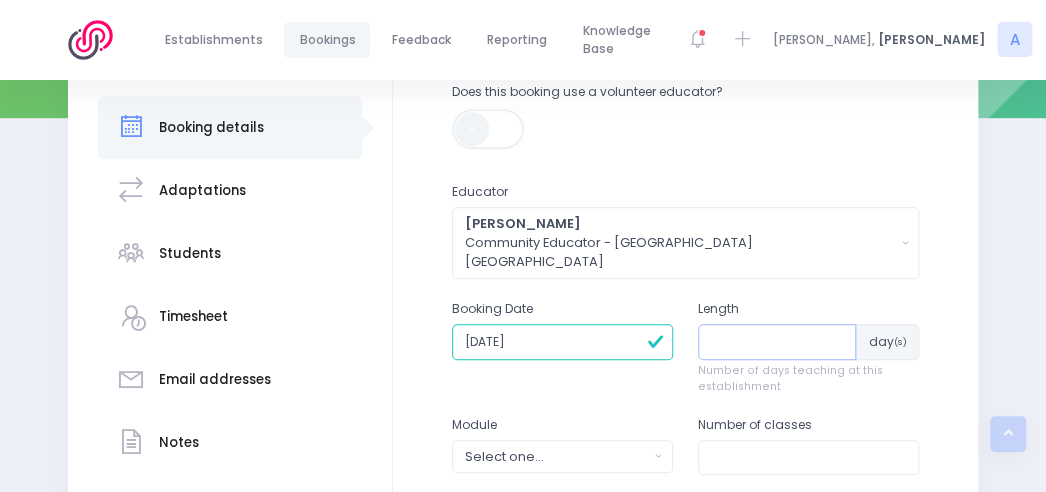 click at bounding box center (777, 342) 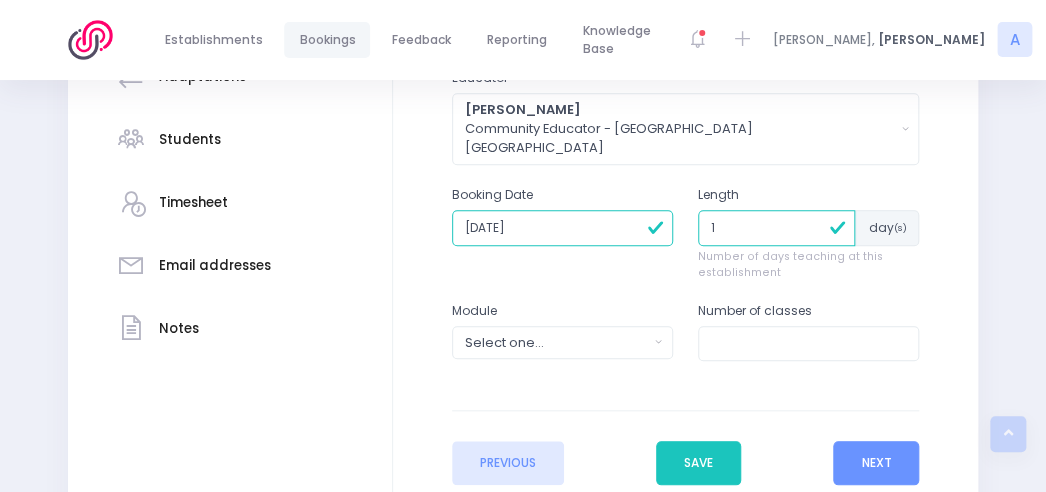 scroll, scrollTop: 451, scrollLeft: 0, axis: vertical 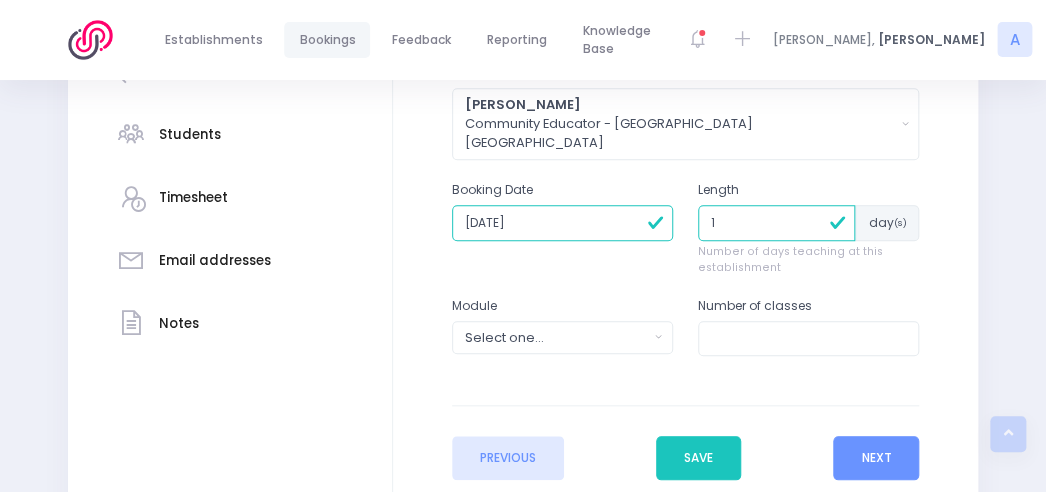 type on "1" 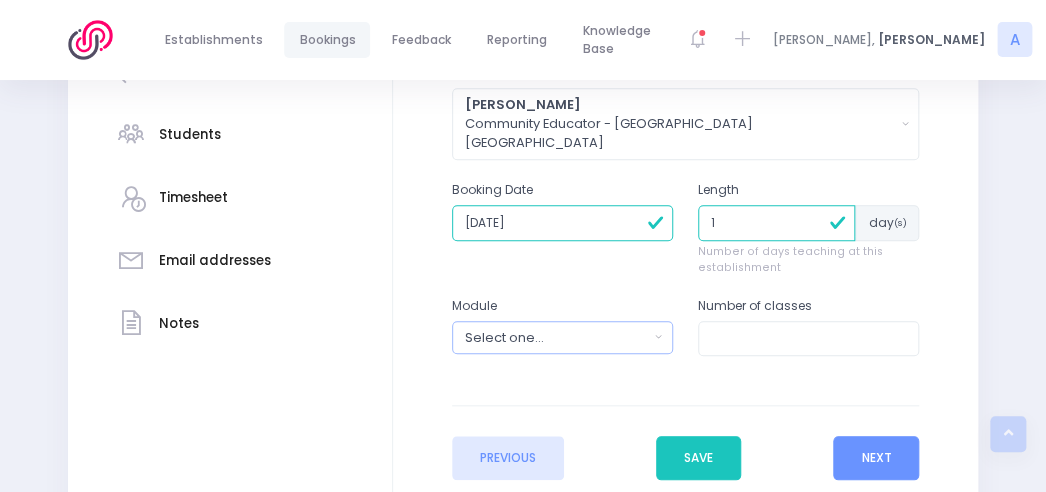 click on "Select one..." at bounding box center [557, 337] 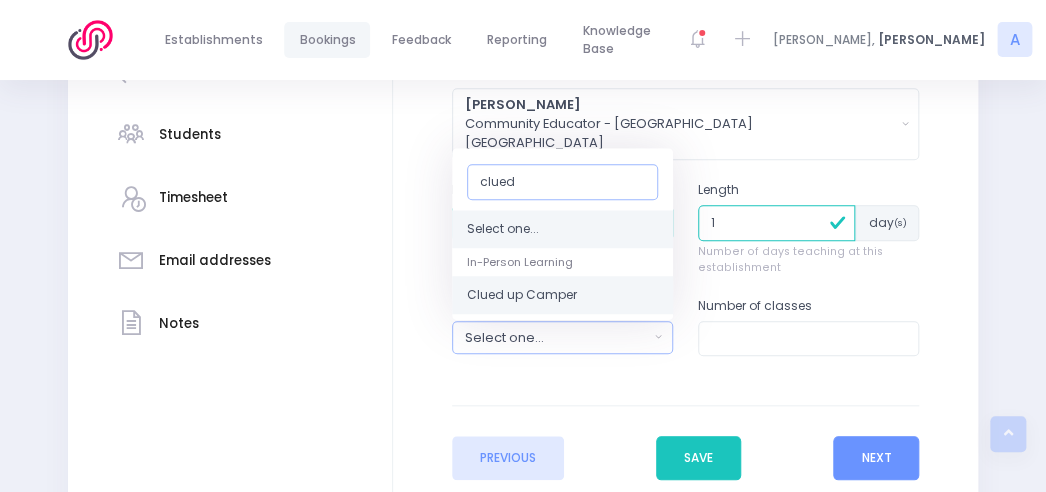 type on "clued" 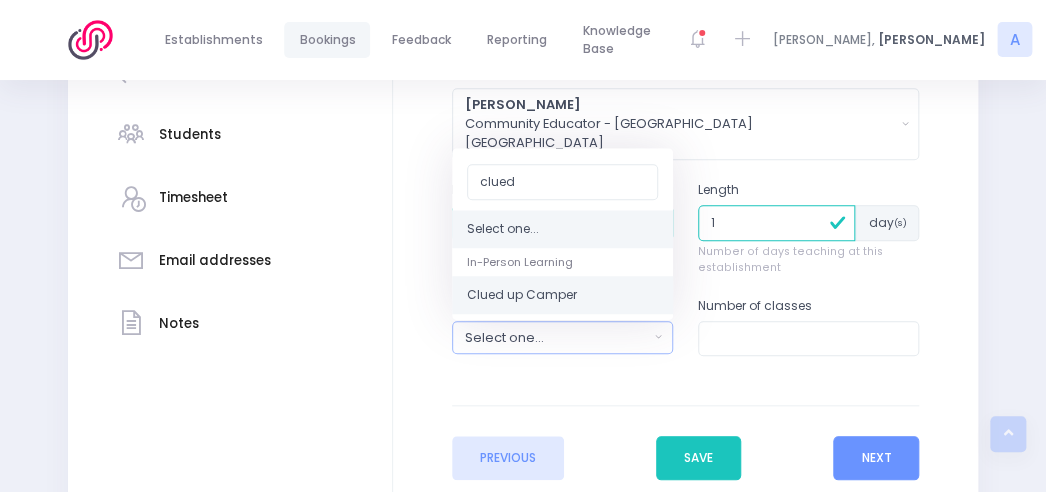 click on "Clued up Camper" at bounding box center [562, 295] 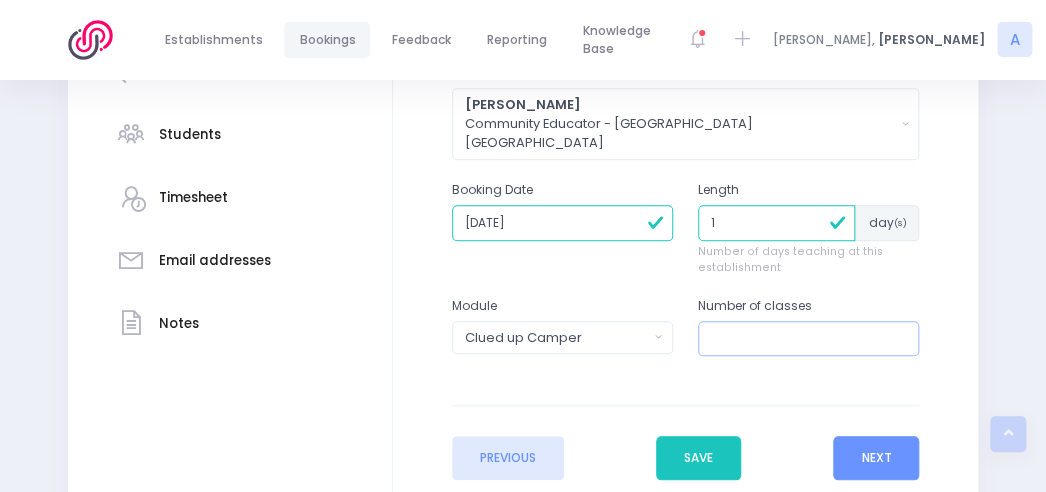 click at bounding box center (808, 339) 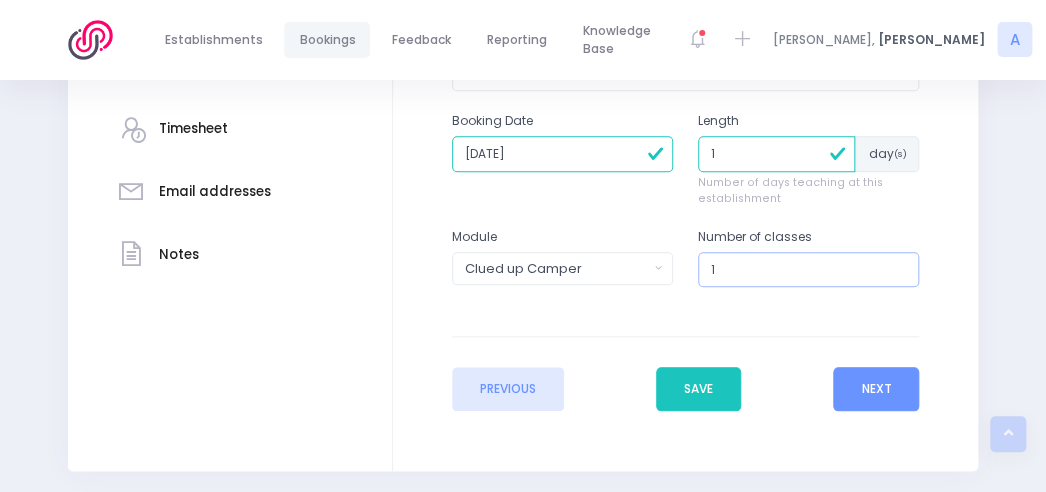 scroll, scrollTop: 519, scrollLeft: 0, axis: vertical 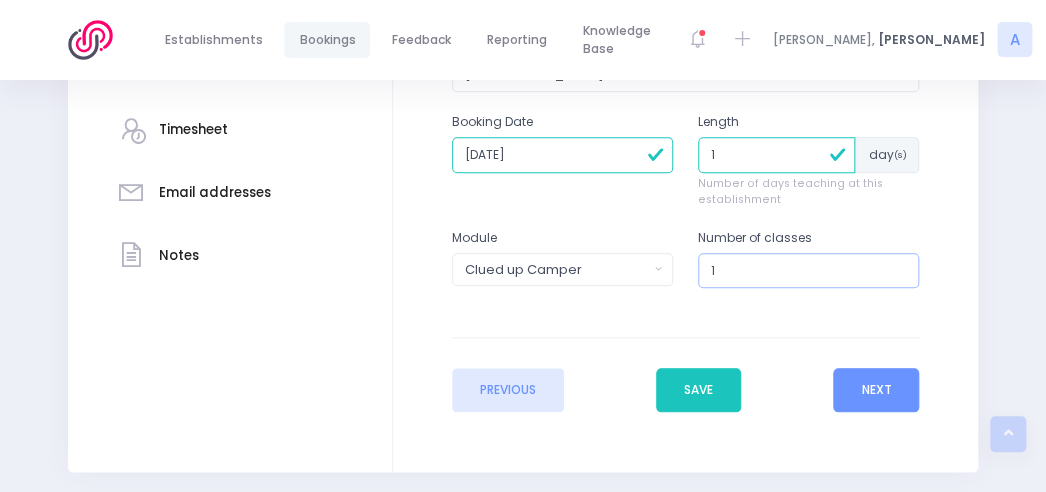 type on "1" 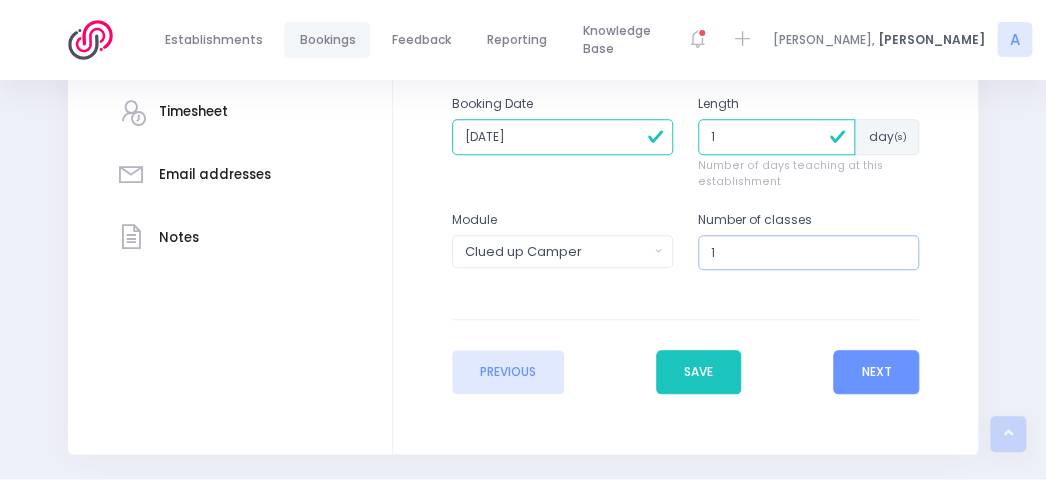 scroll, scrollTop: 538, scrollLeft: 0, axis: vertical 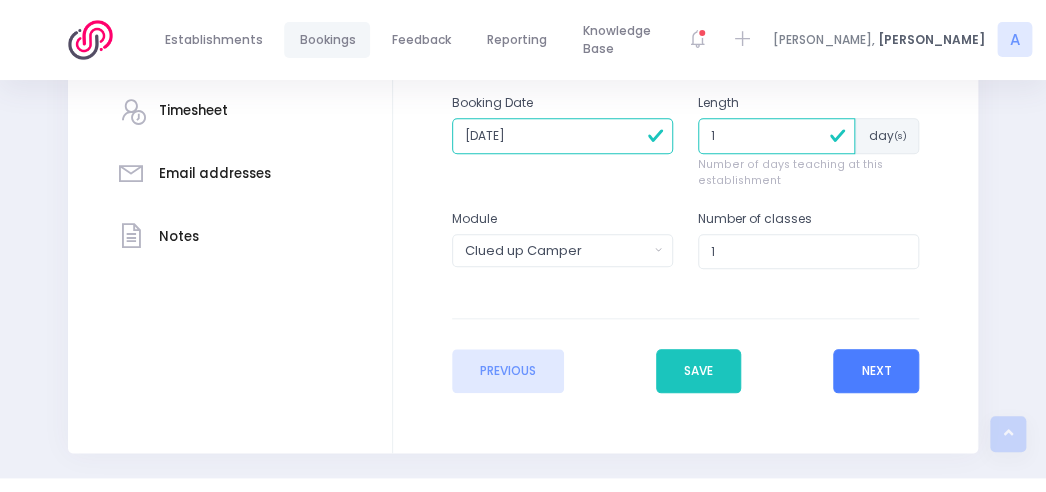 click on "Next" at bounding box center (876, 371) 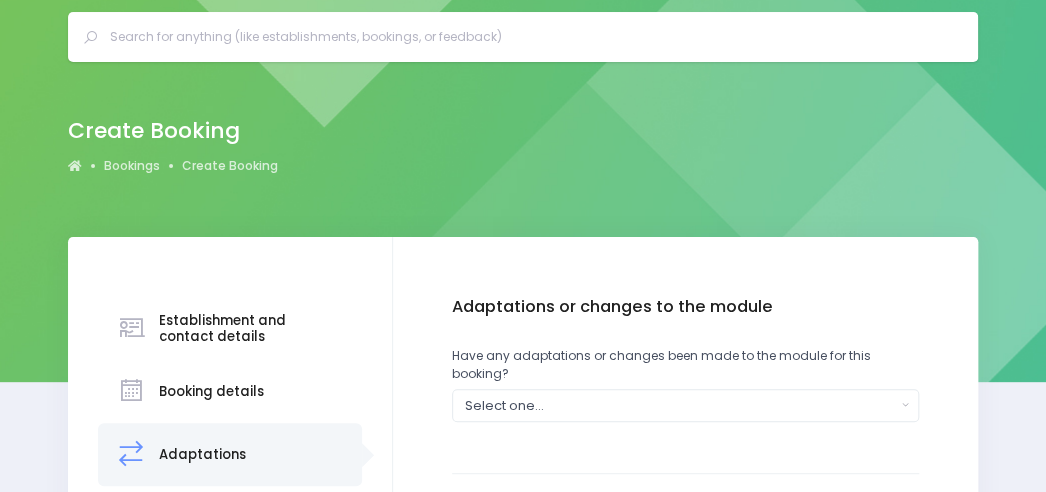 scroll, scrollTop: 0, scrollLeft: 0, axis: both 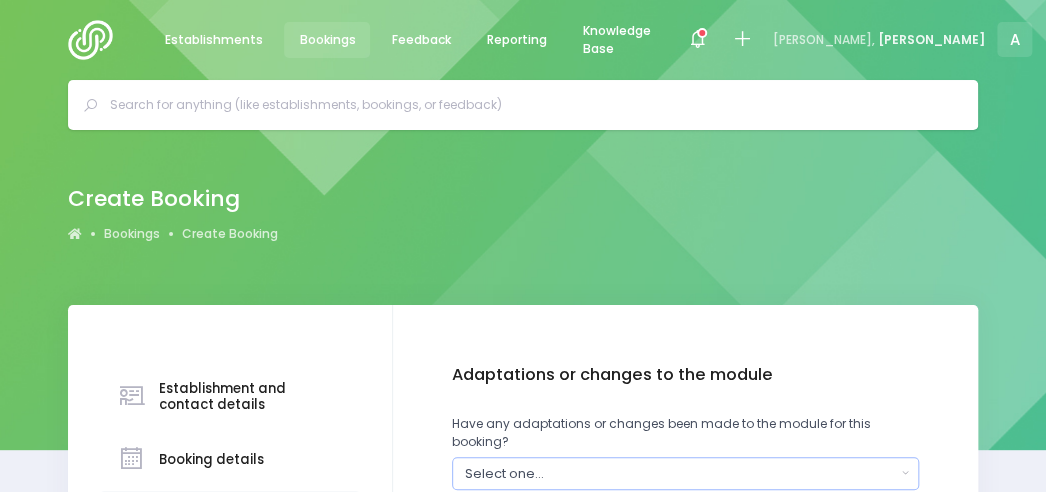 click on "Select one..." at bounding box center (680, 473) 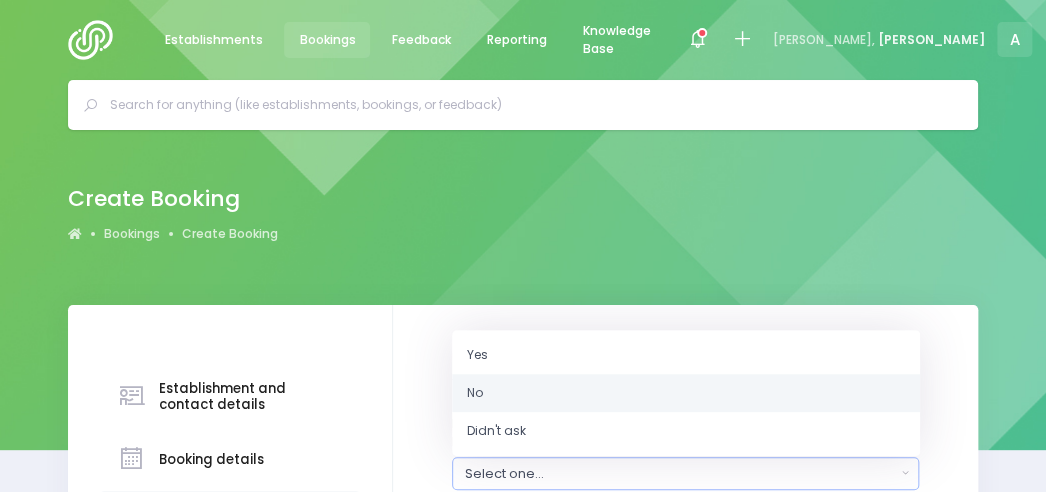 click on "No" at bounding box center (686, 393) 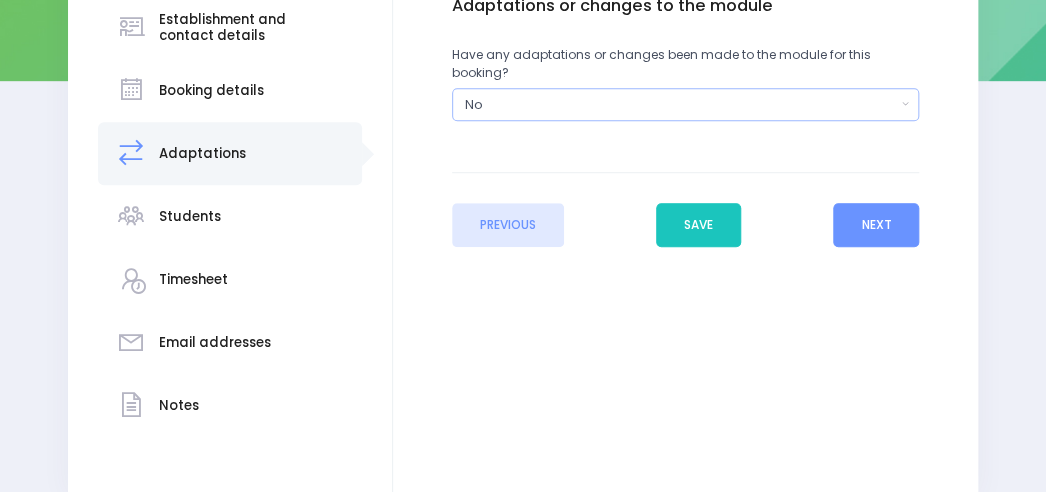 scroll, scrollTop: 373, scrollLeft: 0, axis: vertical 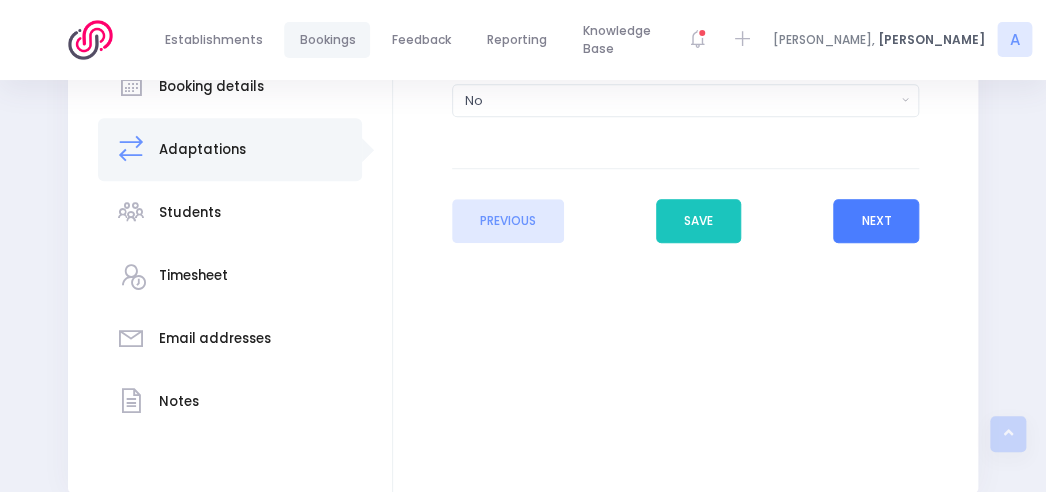 click on "Next" at bounding box center (876, 221) 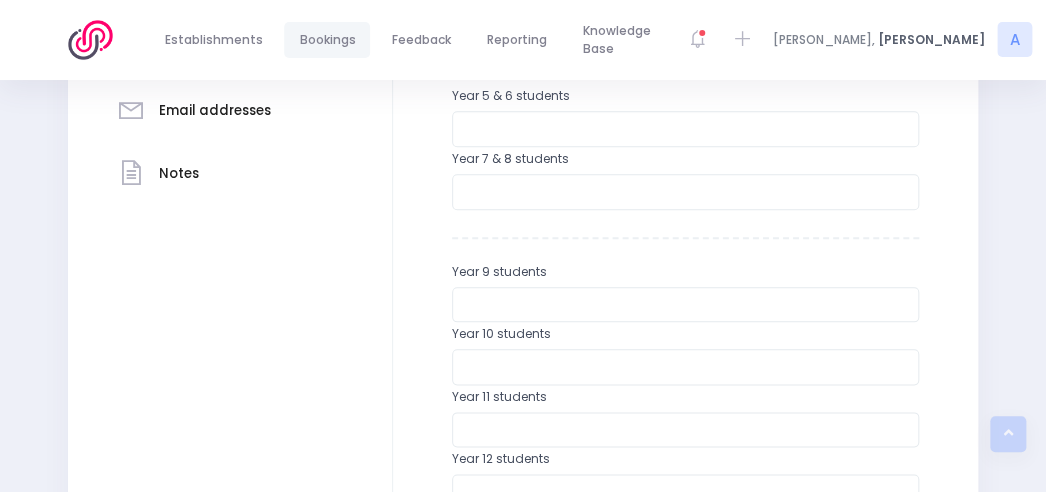 scroll, scrollTop: 603, scrollLeft: 0, axis: vertical 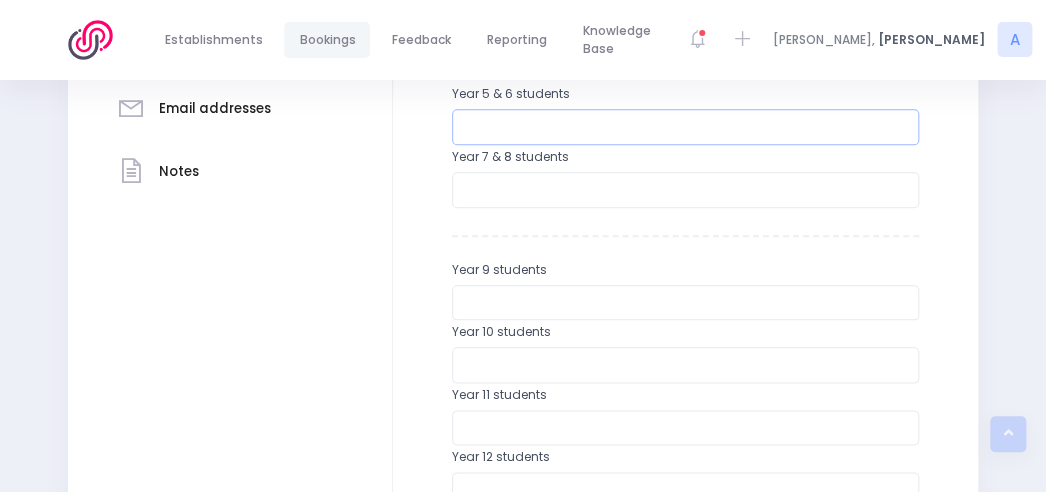 click at bounding box center [686, 127] 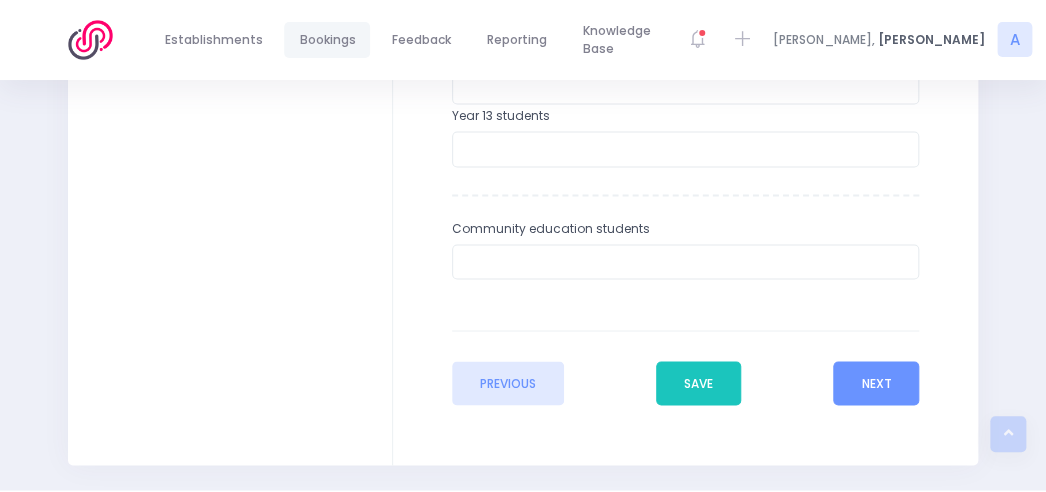 scroll, scrollTop: 1008, scrollLeft: 0, axis: vertical 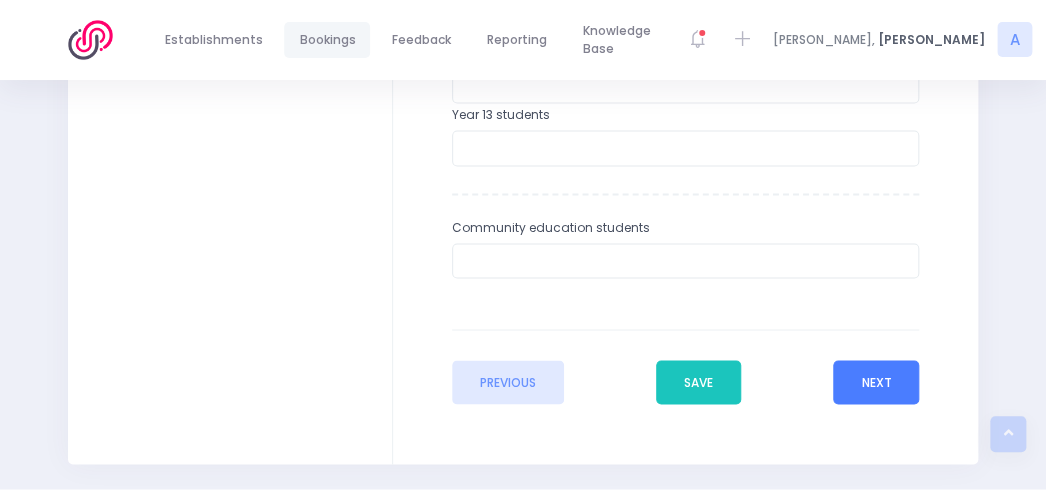 type on "39" 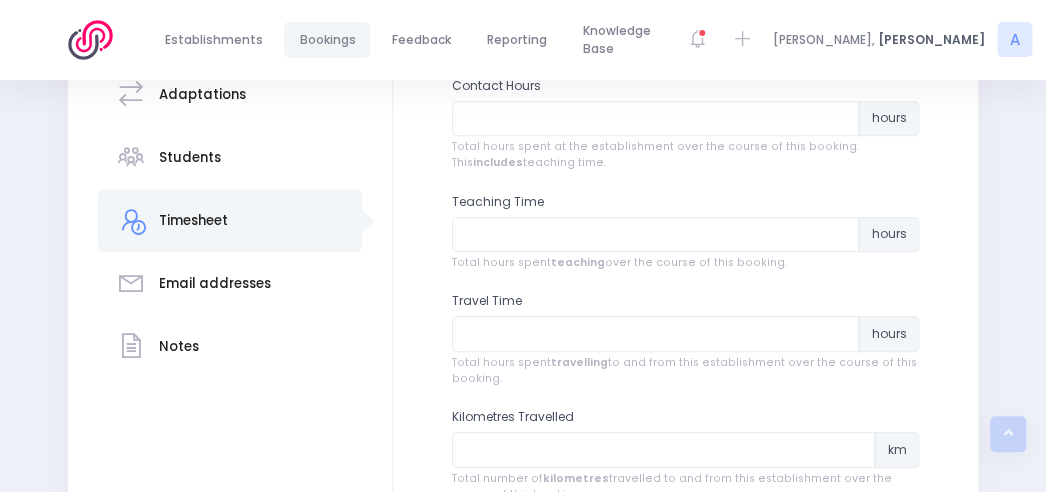 scroll, scrollTop: 429, scrollLeft: 0, axis: vertical 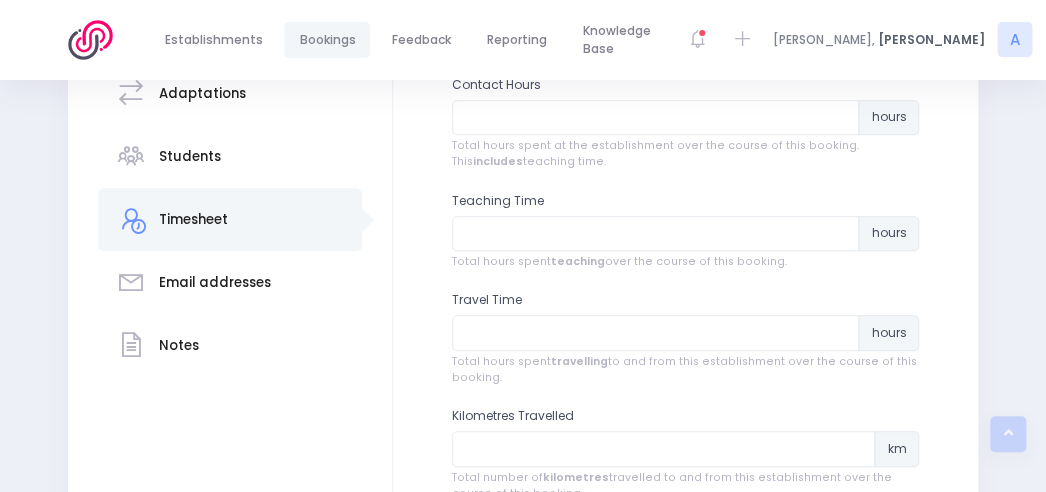 click on "Contact Hours
hours
Total hours spent at the establishment over the course of this booking. This  includes  teaching time." at bounding box center [686, 123] 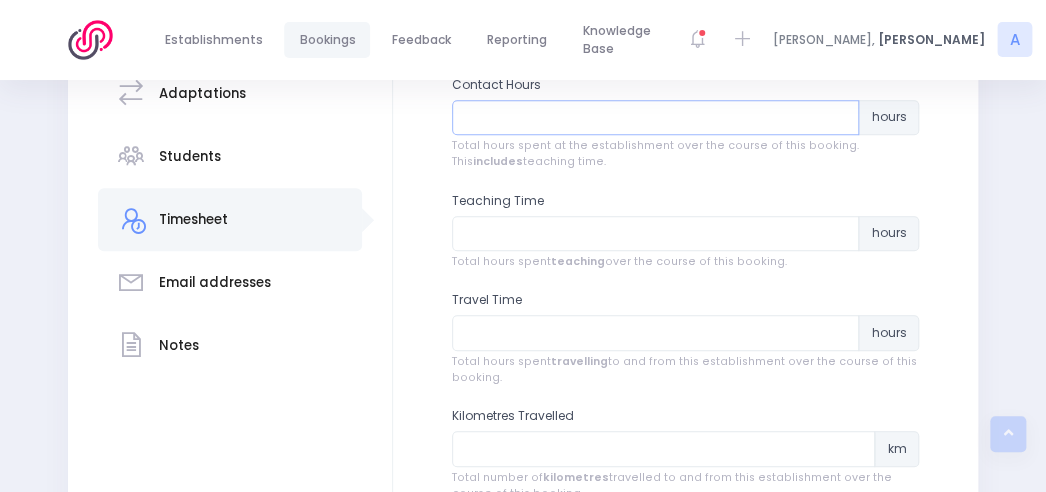 click at bounding box center [656, 118] 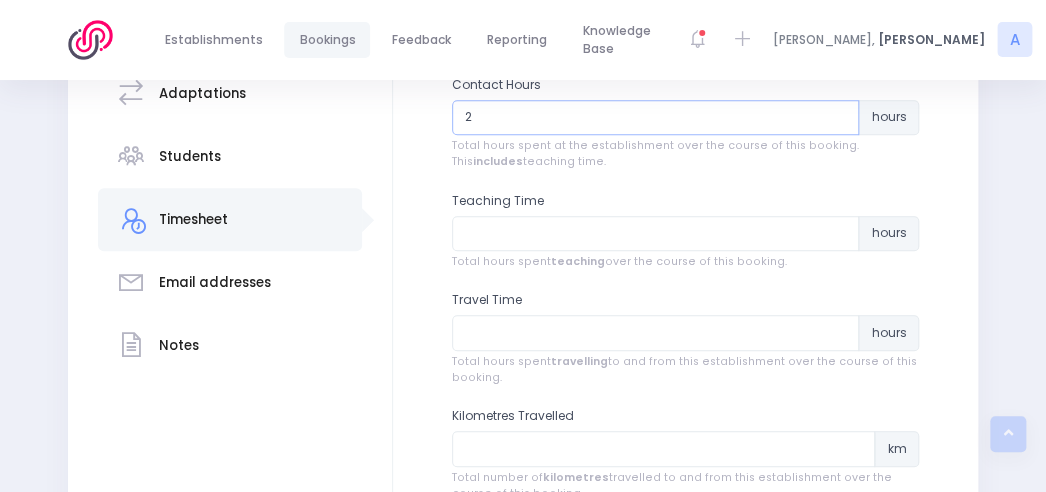 type on "2" 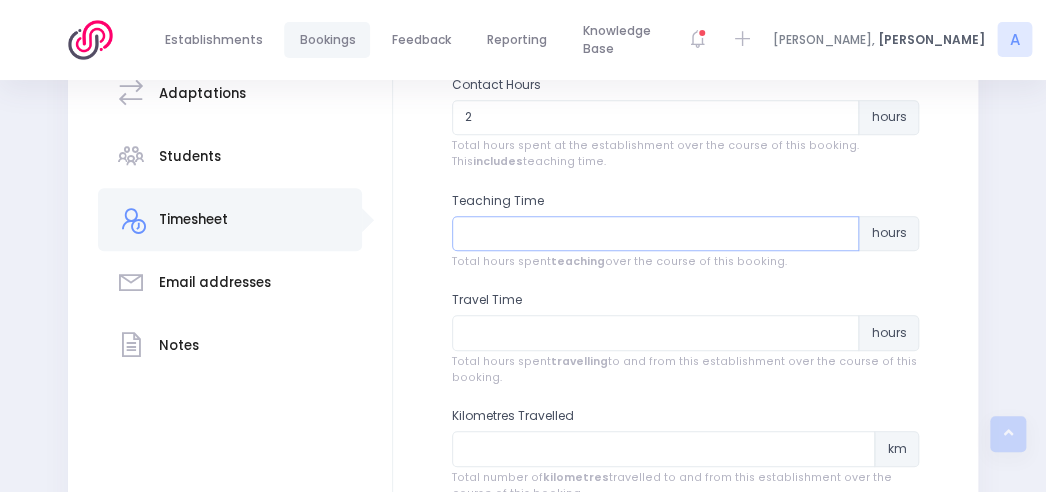 click at bounding box center (656, 234) 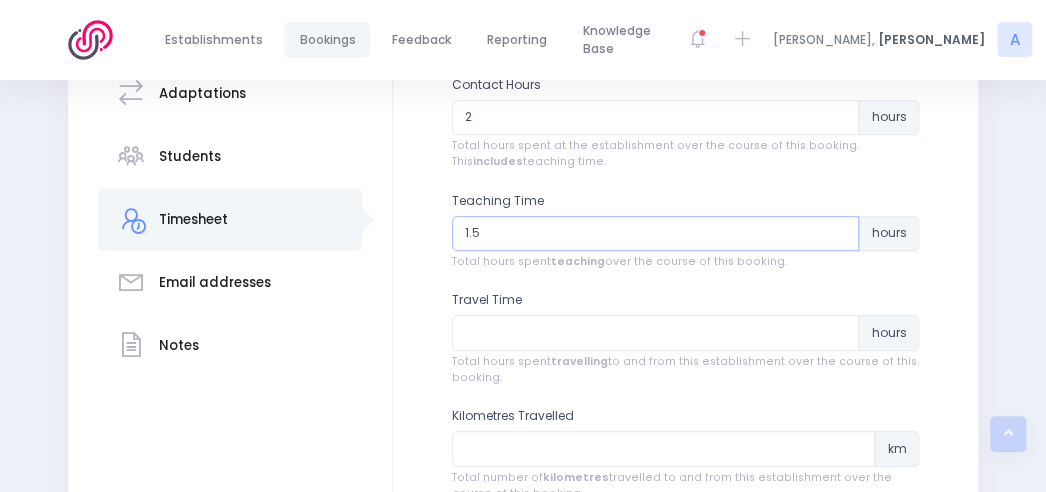 type on "1.5" 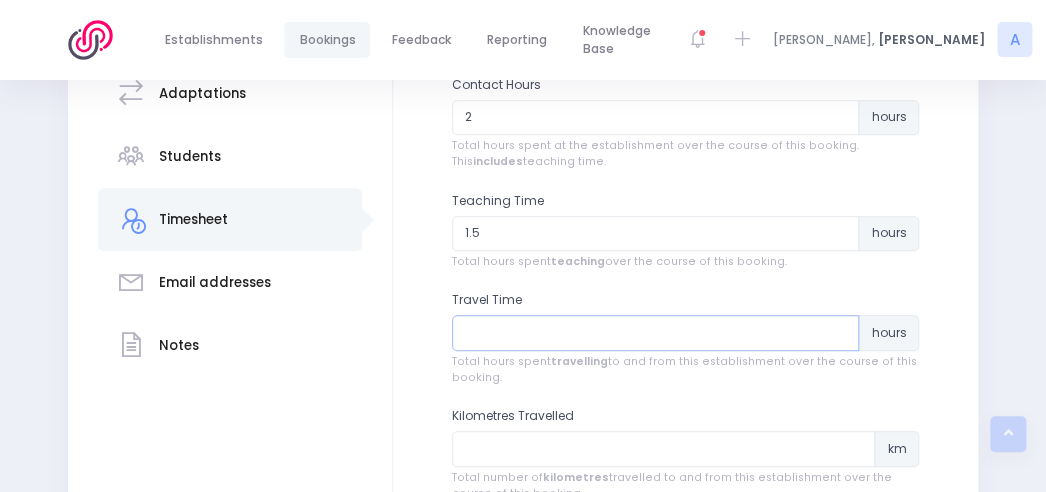 click at bounding box center [656, 333] 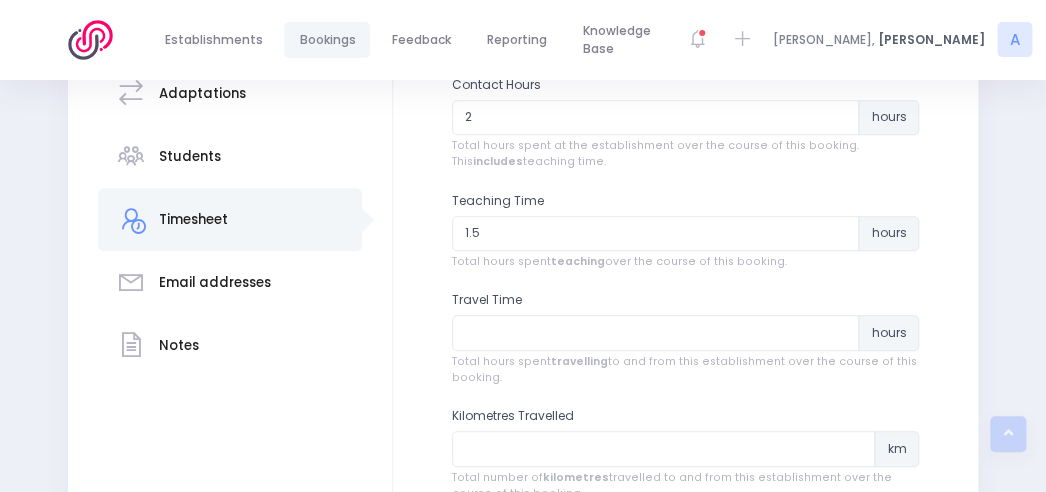 click on "Establishment and contact details
Booking details" at bounding box center (230, 282) 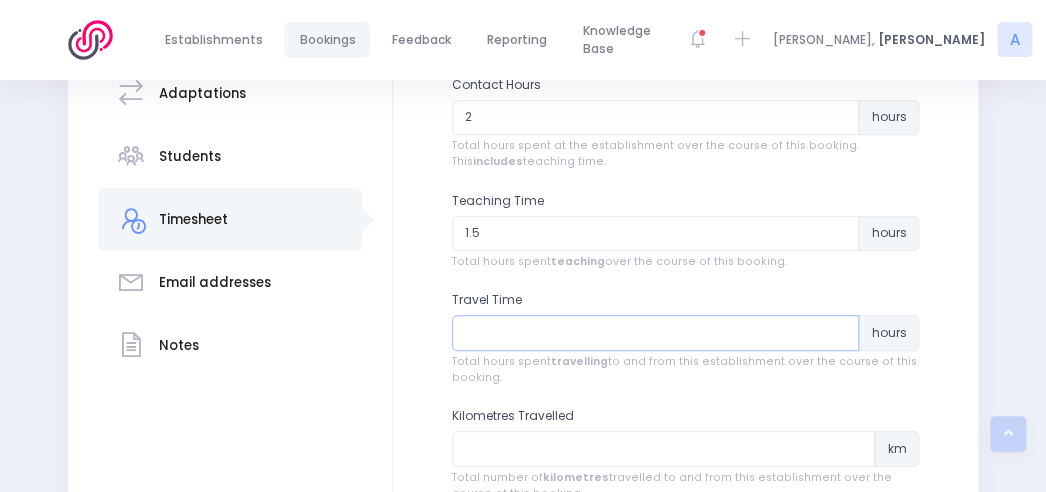 click at bounding box center (656, 333) 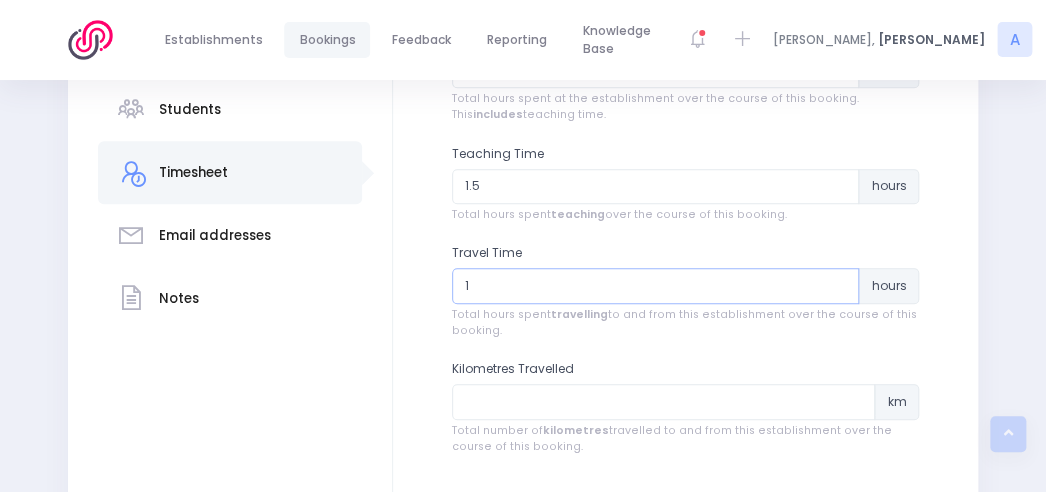 scroll, scrollTop: 535, scrollLeft: 0, axis: vertical 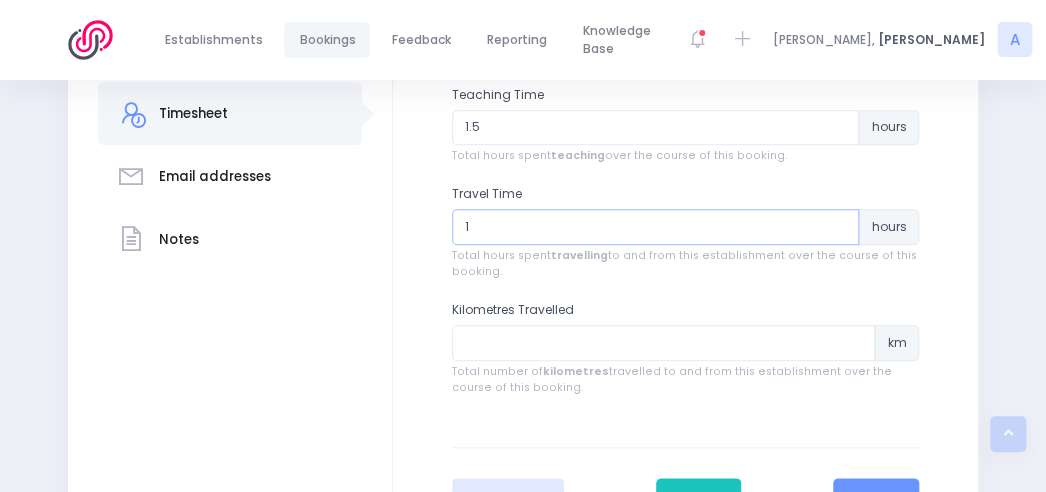 type on "1" 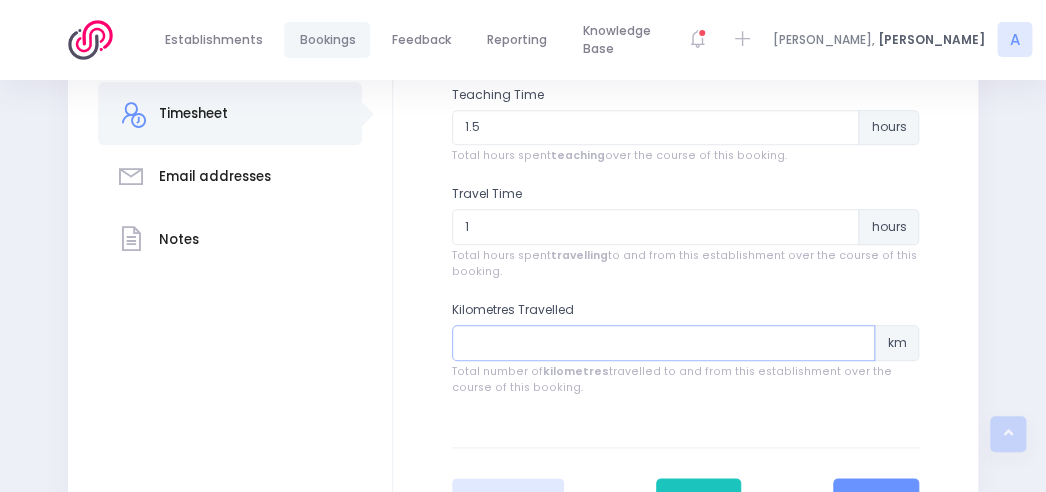click at bounding box center (664, 343) 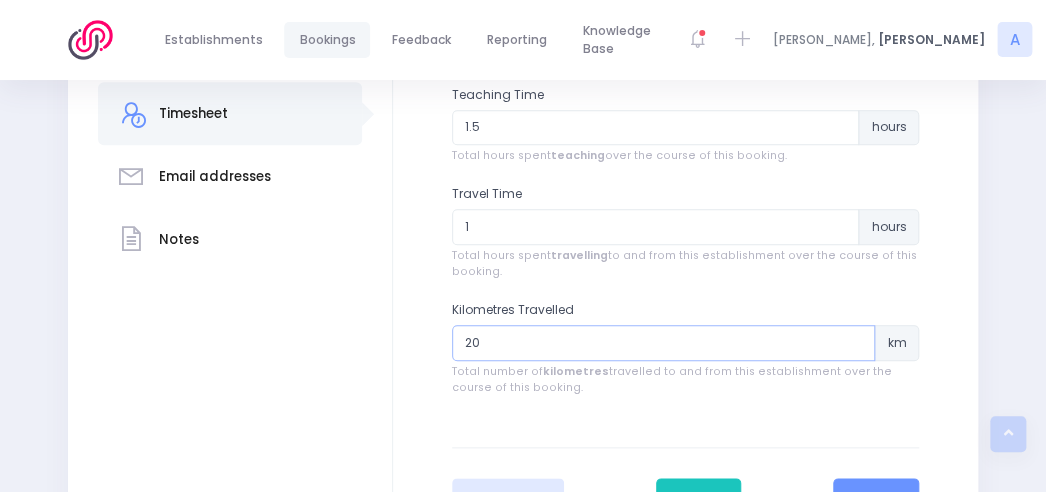 type on "2" 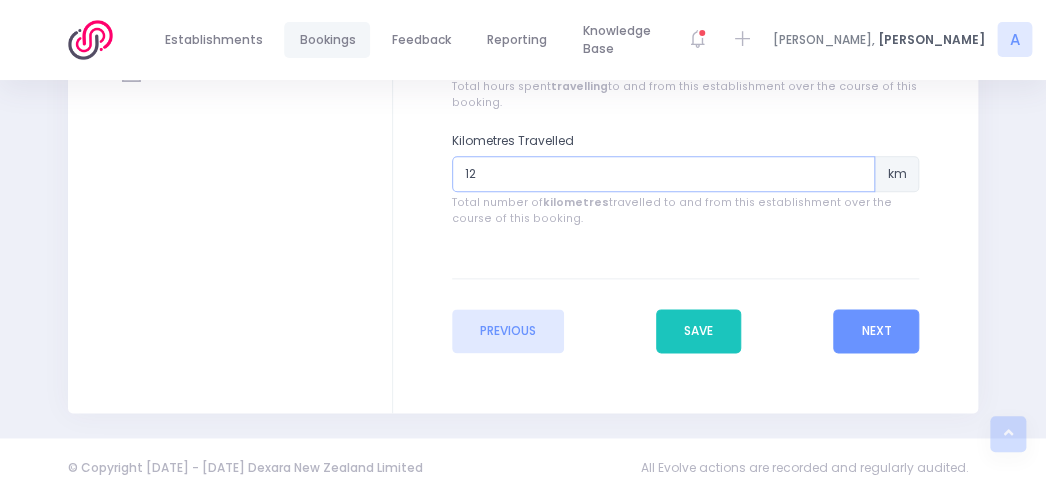 scroll, scrollTop: 709, scrollLeft: 0, axis: vertical 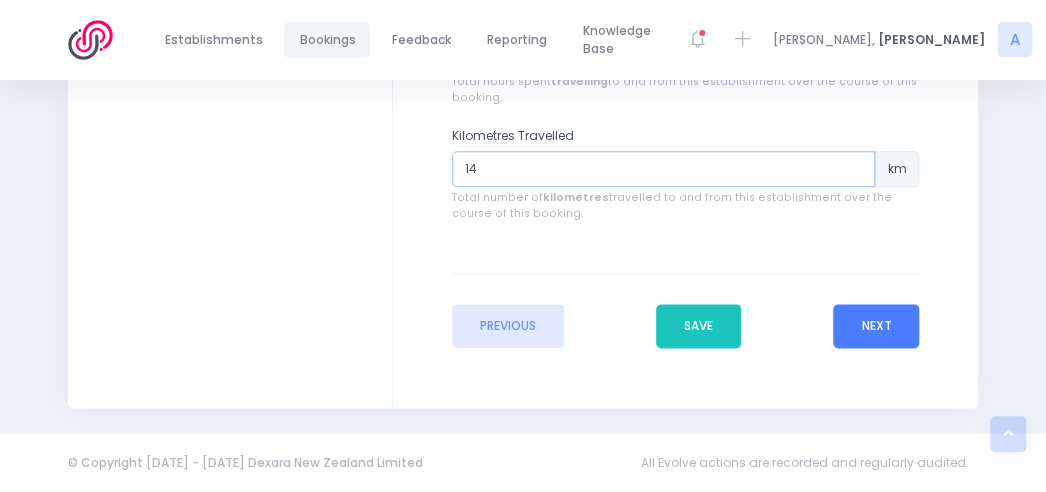 type on "14" 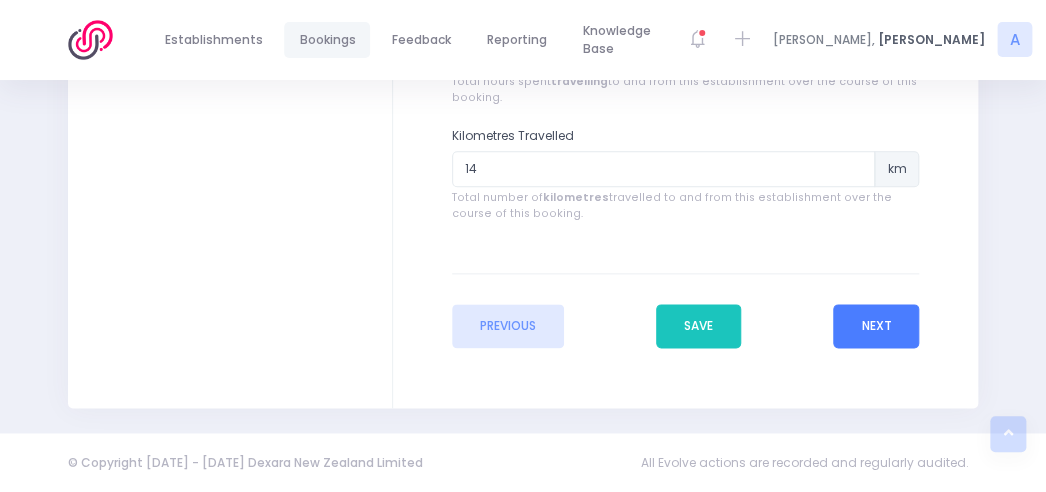 click on "Next" at bounding box center [876, 326] 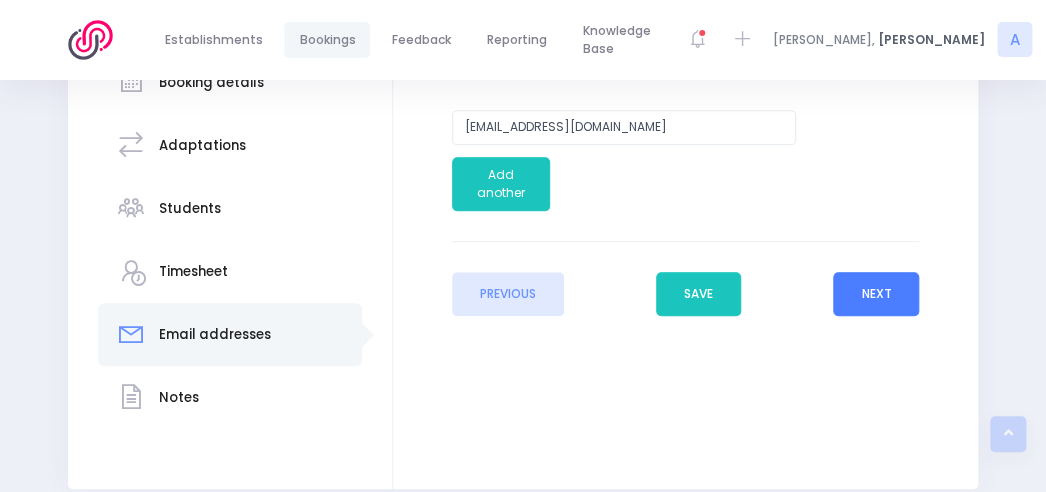 scroll, scrollTop: 432, scrollLeft: 0, axis: vertical 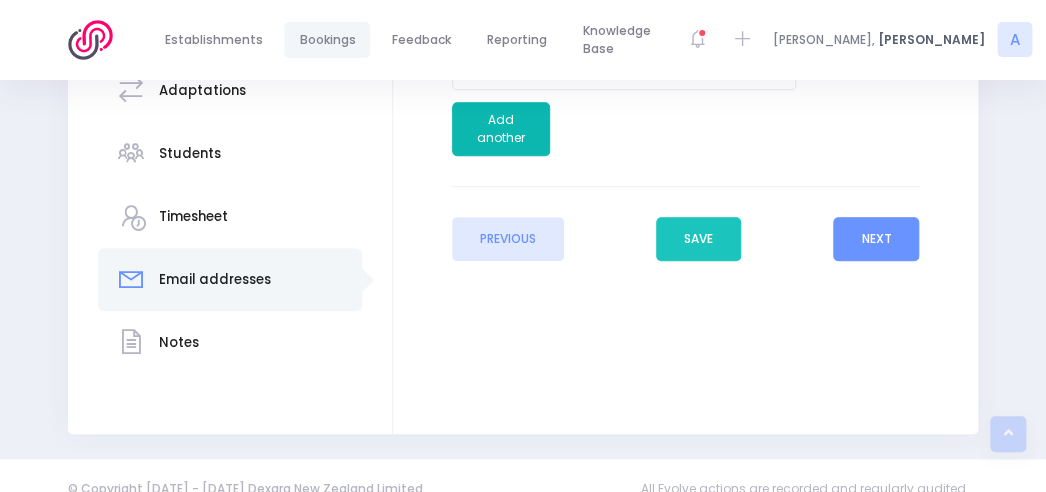 drag, startPoint x: 656, startPoint y: 119, endPoint x: 492, endPoint y: 144, distance: 165.89455 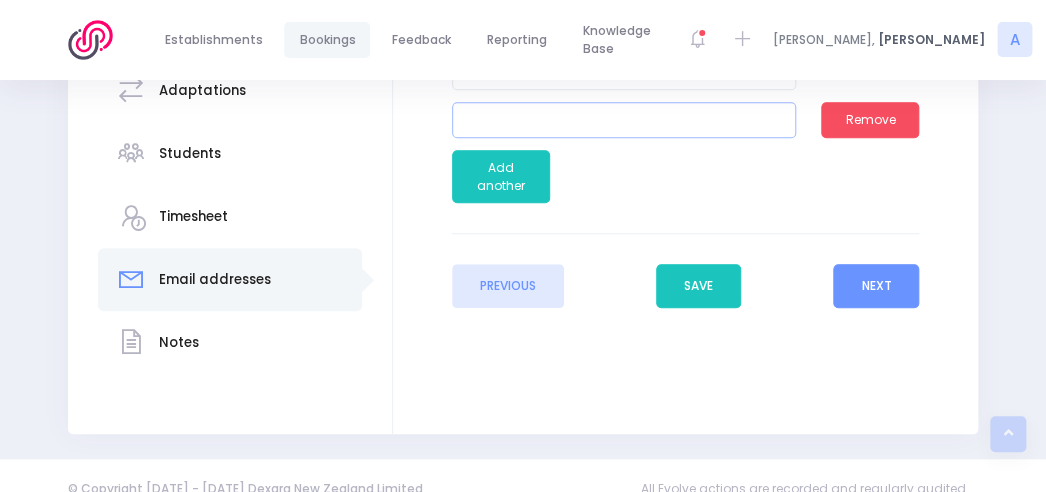 click at bounding box center (624, 120) 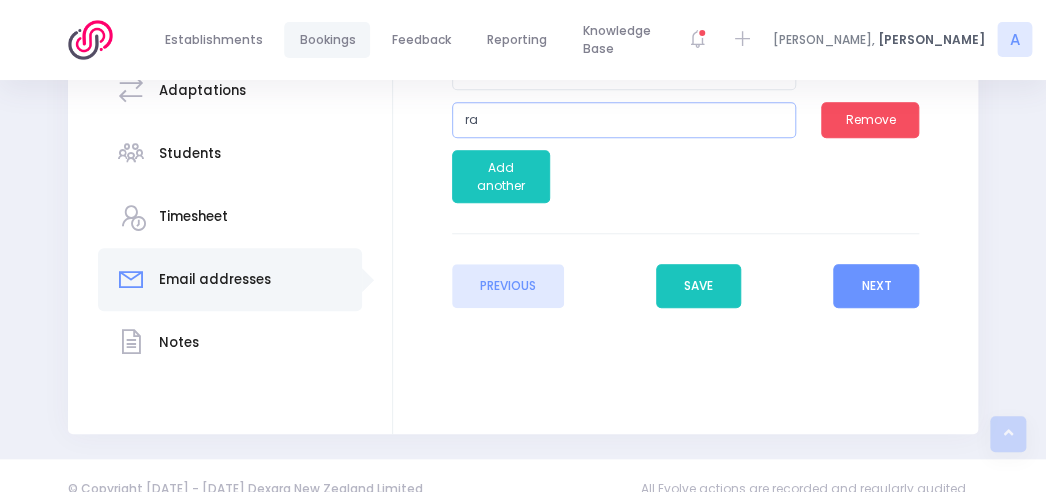 type on "[PERSON_NAME][EMAIL_ADDRESS][PERSON_NAME][DOMAIN_NAME]" 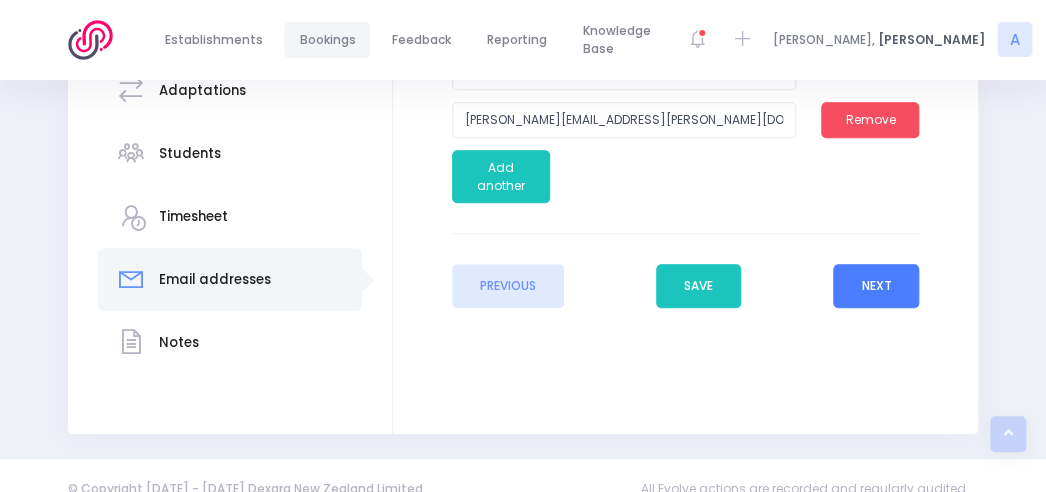 click on "Next" at bounding box center [876, 286] 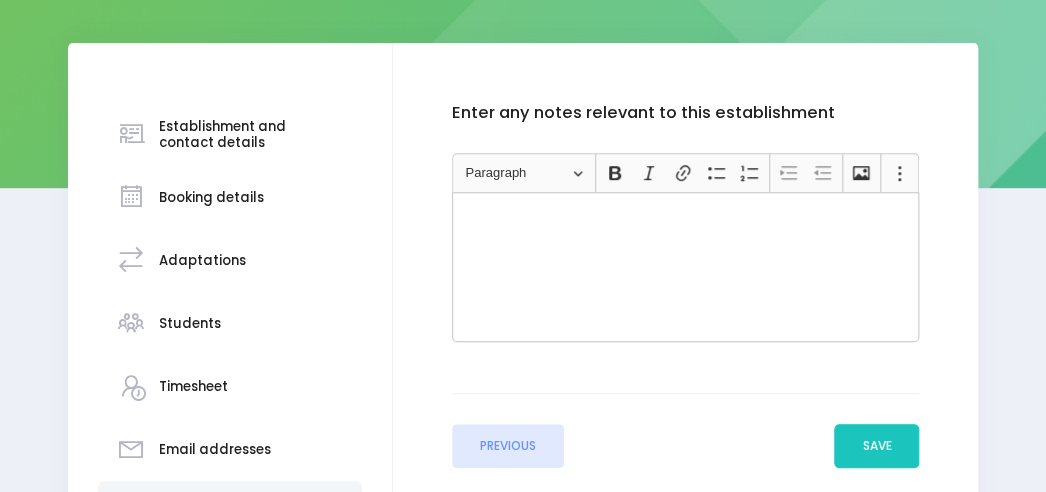 scroll, scrollTop: 459, scrollLeft: 0, axis: vertical 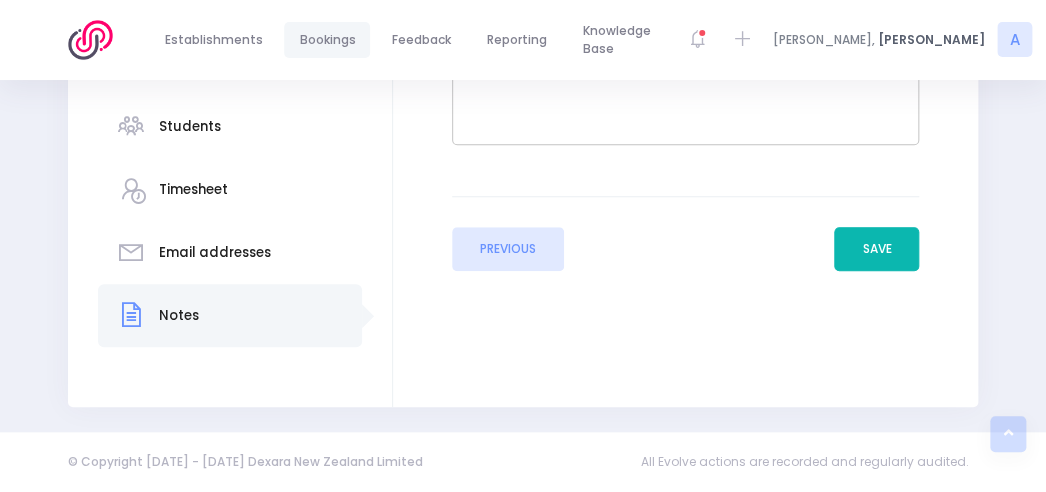 click on "Save" at bounding box center [876, 249] 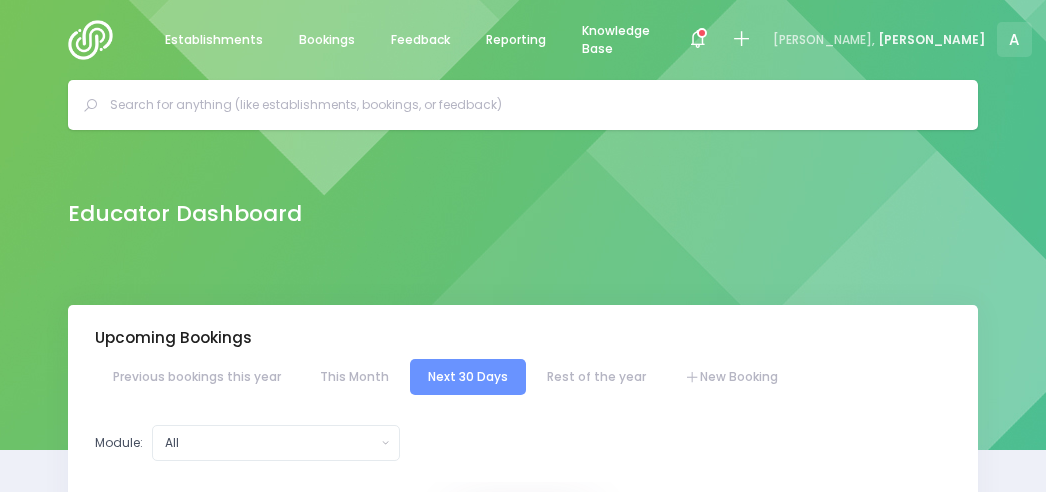 select on "5" 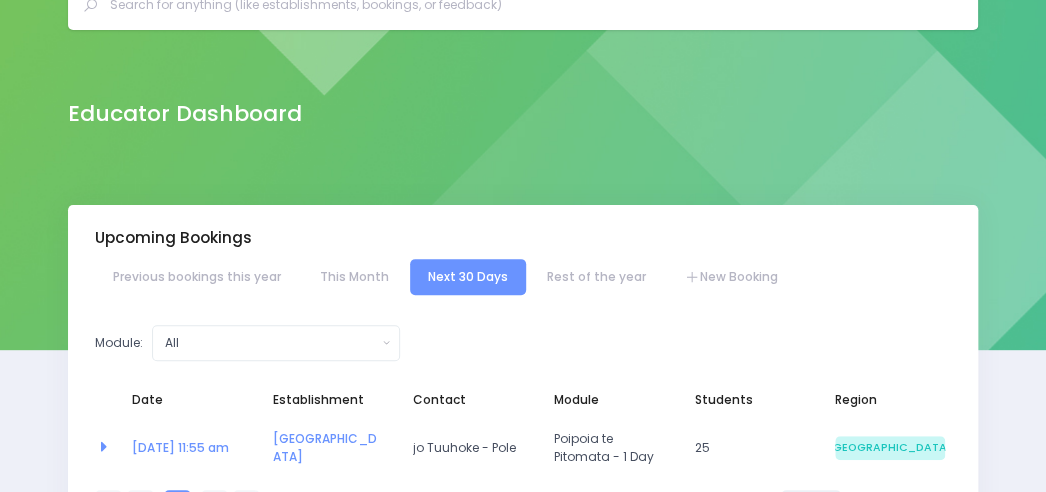 scroll, scrollTop: 0, scrollLeft: 0, axis: both 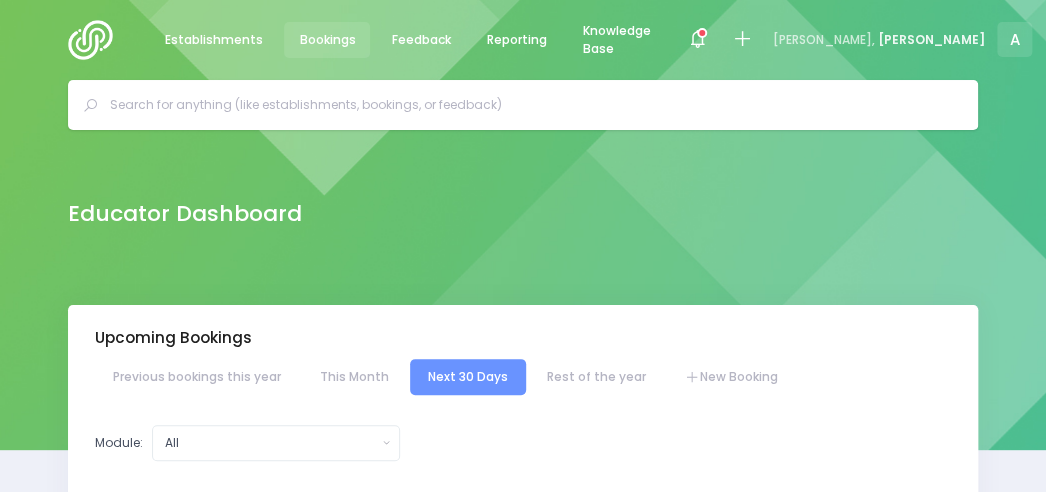 click on "Bookings" at bounding box center (327, 40) 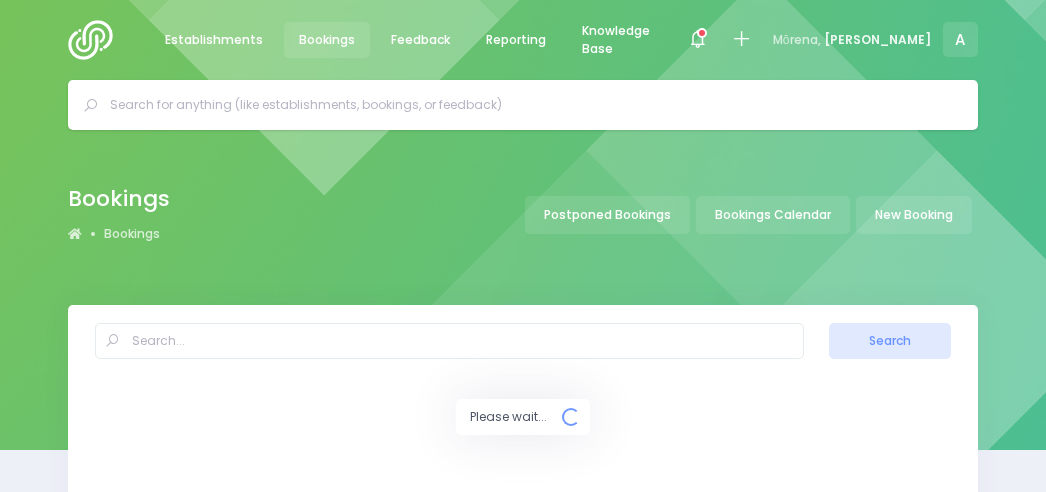 select on "20" 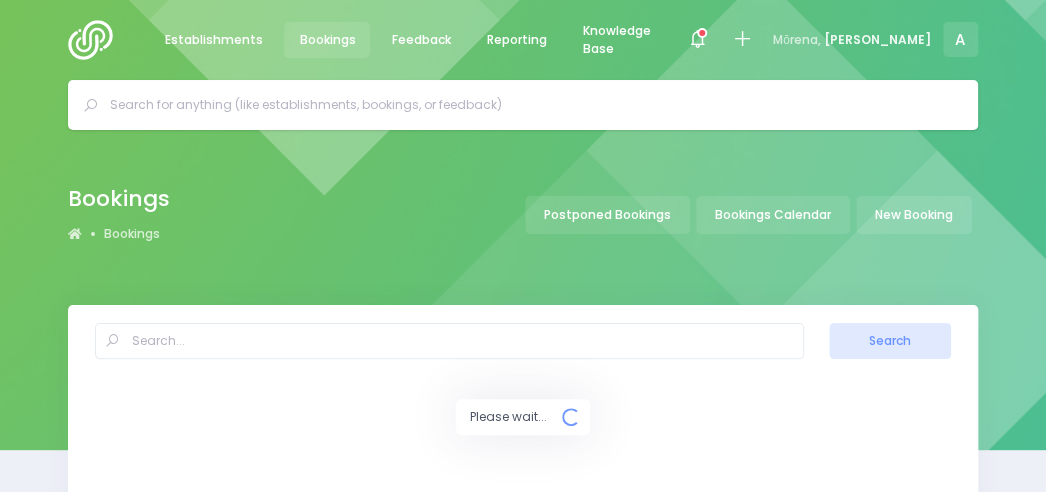 select on "20" 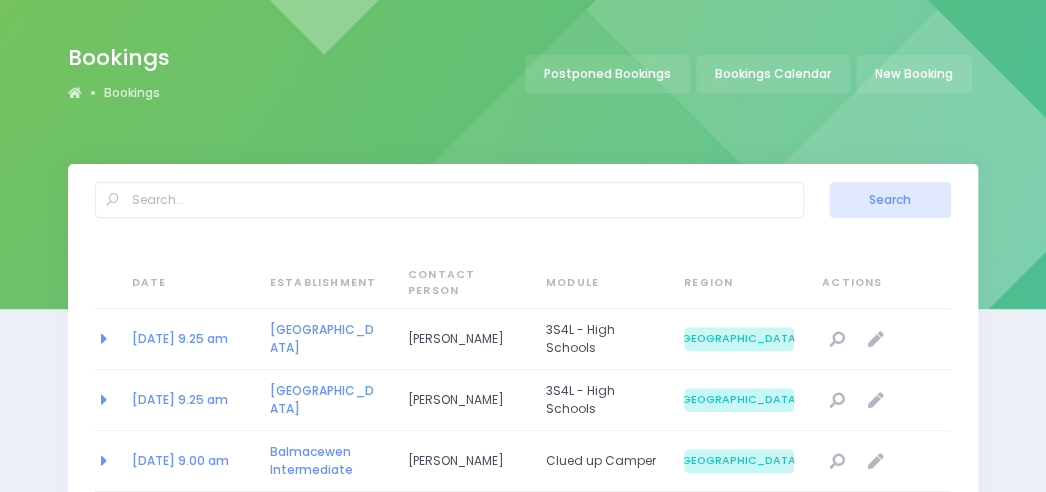 scroll, scrollTop: 136, scrollLeft: 0, axis: vertical 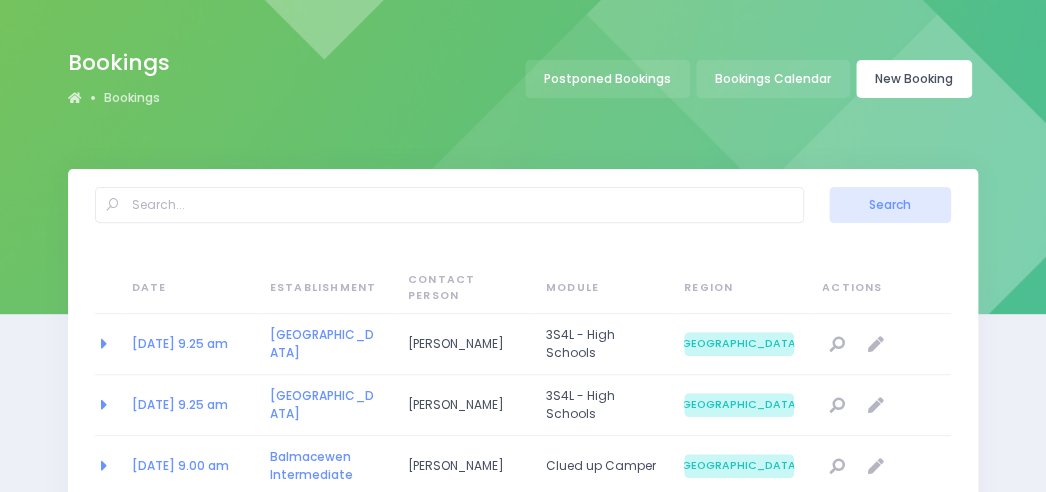 click on "New Booking" at bounding box center [914, 79] 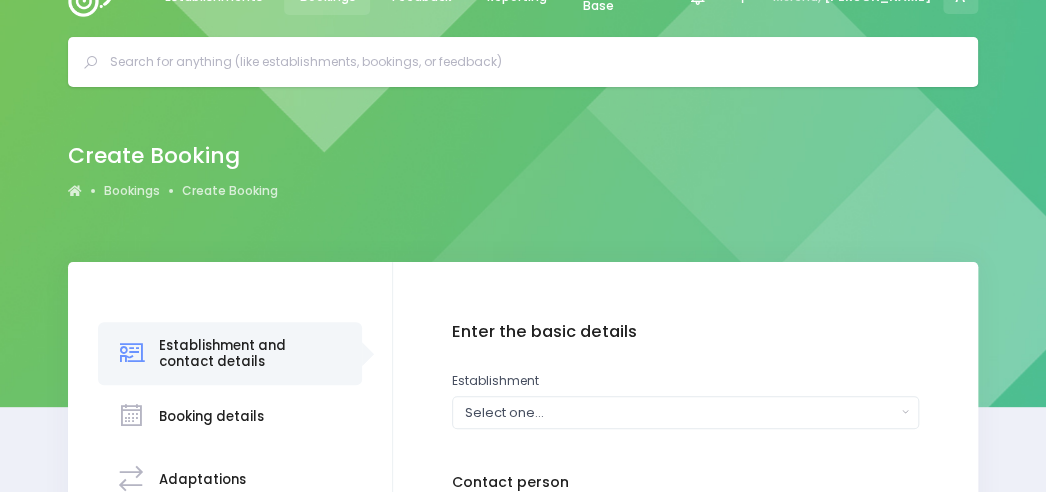 scroll, scrollTop: 348, scrollLeft: 0, axis: vertical 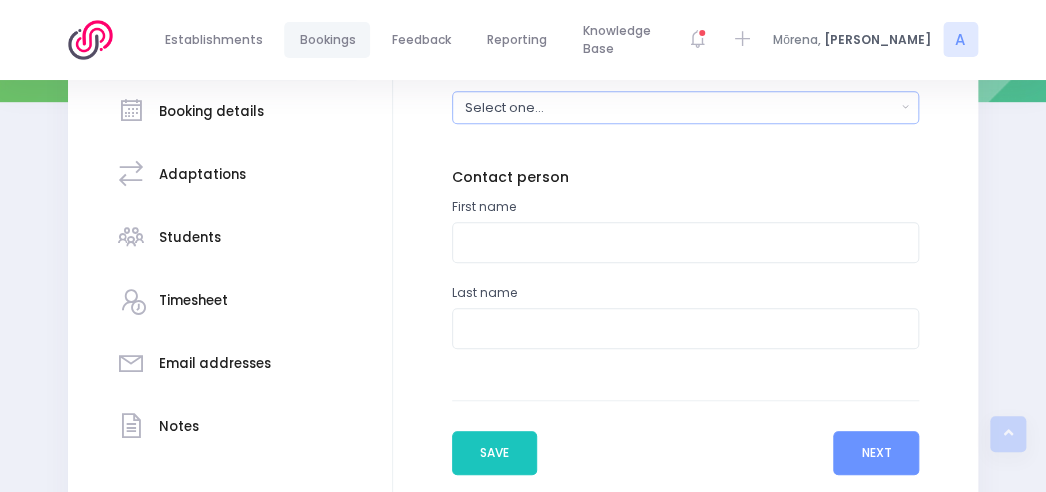 click on "Select one..." at bounding box center (680, 107) 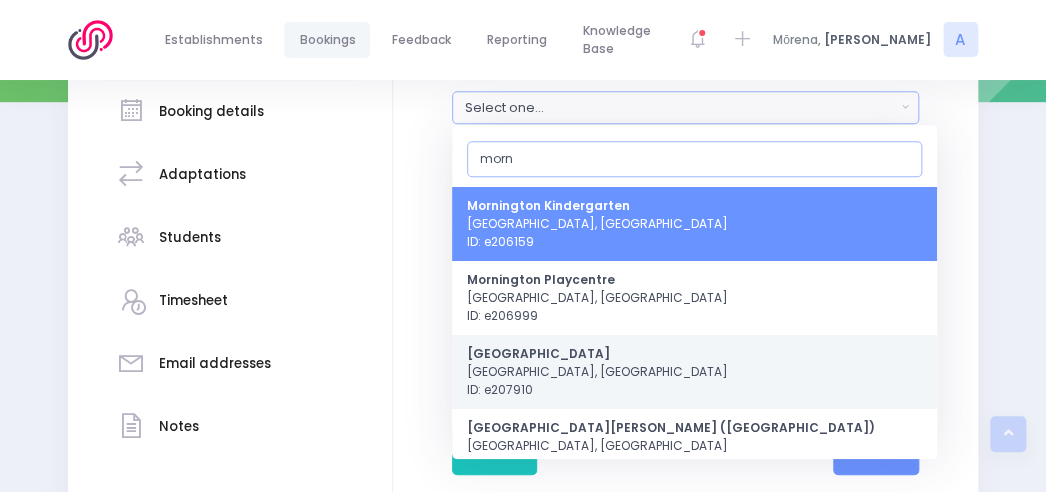 type on "morn" 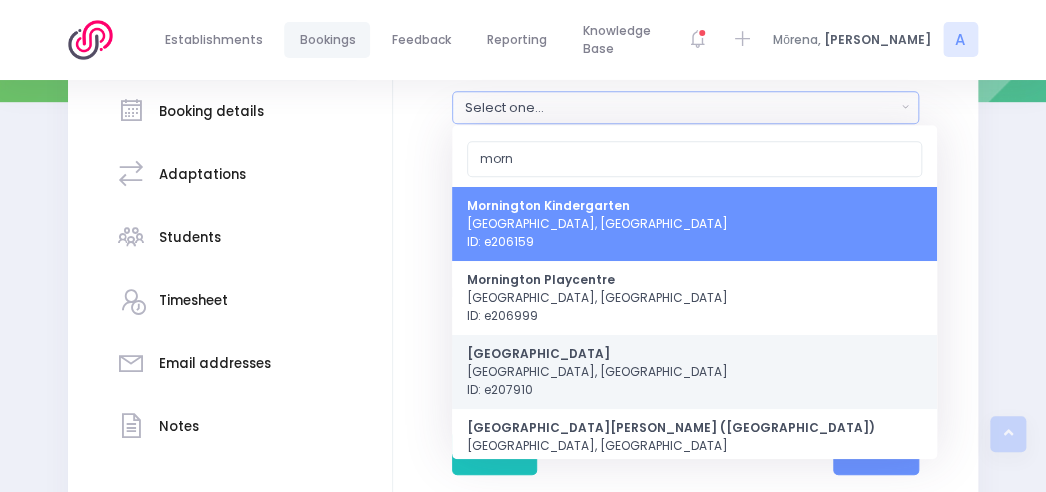 click on "[GEOGRAPHIC_DATA] [GEOGRAPHIC_DATA], [GEOGRAPHIC_DATA] ID: e207910" at bounding box center [694, 371] 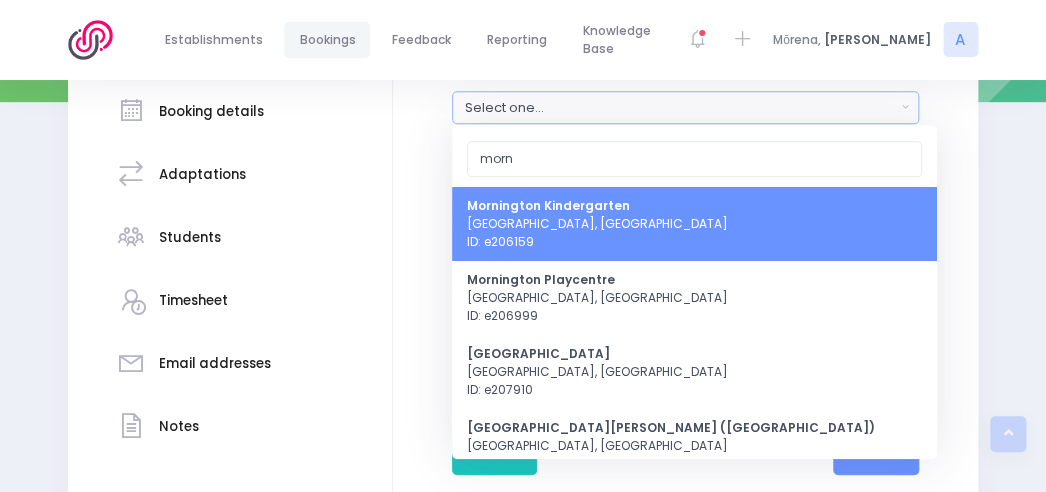select on "207910" 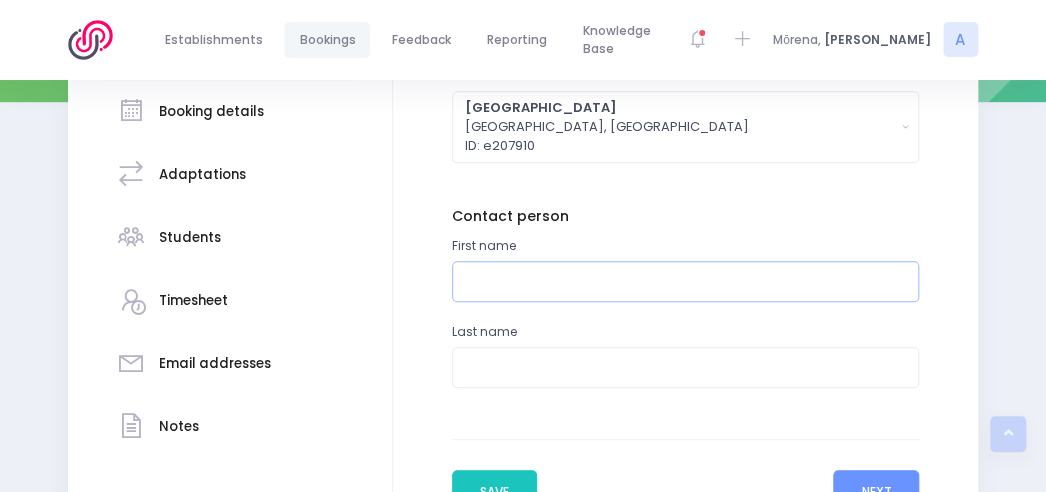click at bounding box center (686, 281) 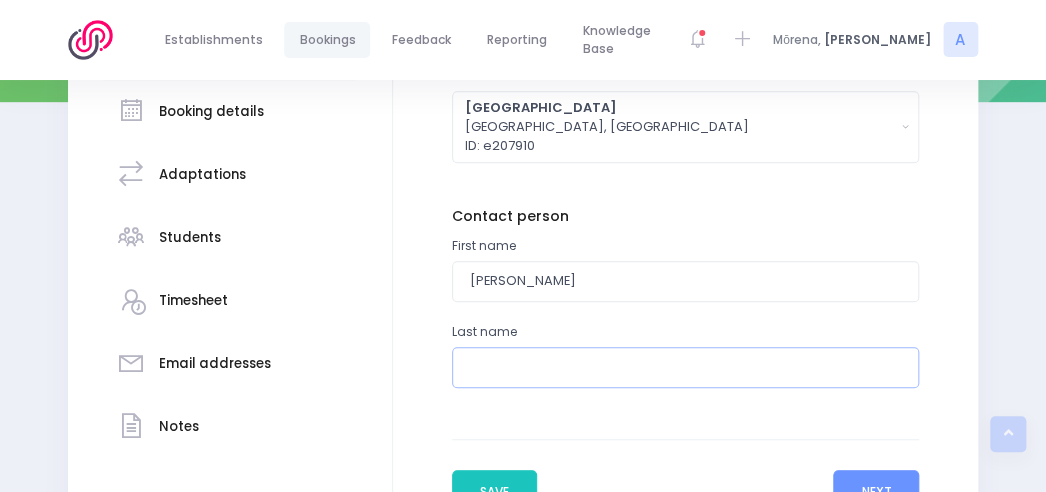type on "[PERSON_NAME]" 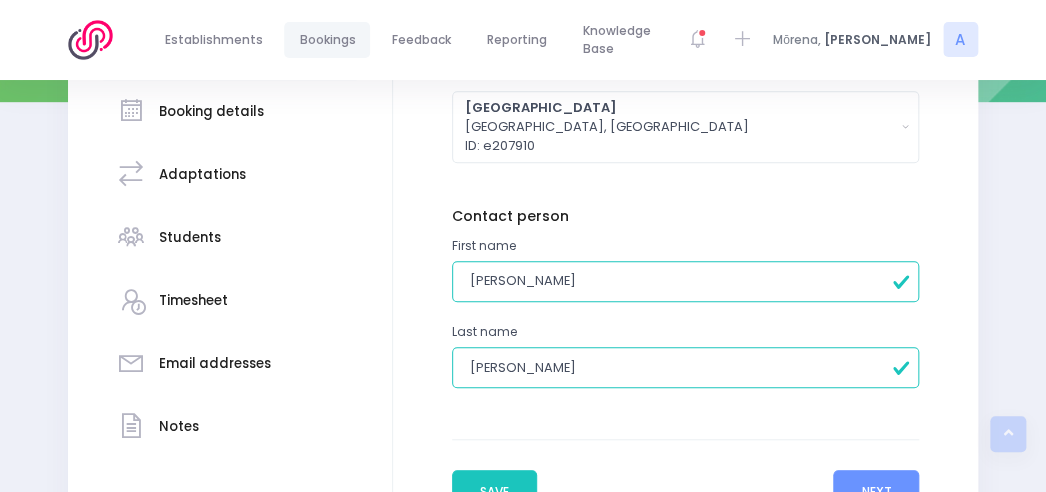 click on "[PERSON_NAME]" at bounding box center [686, 281] 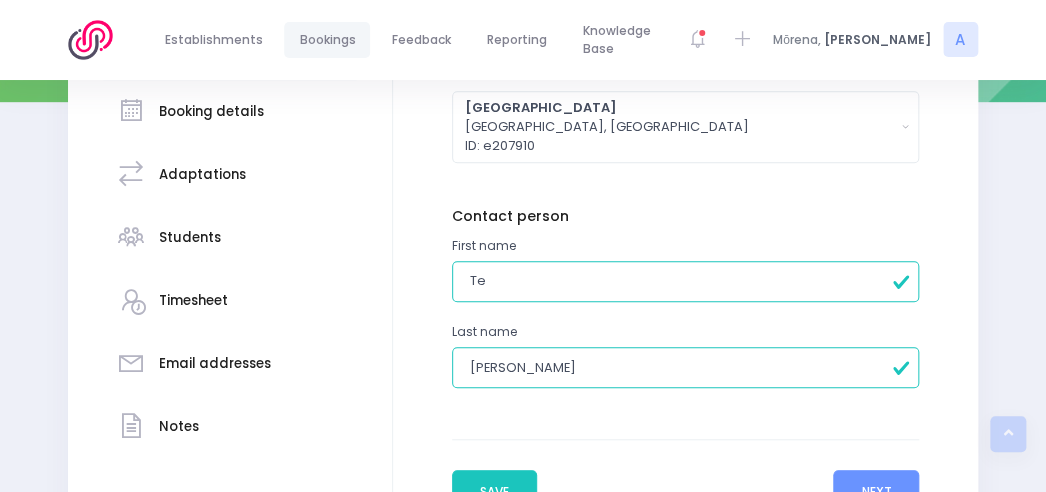 type on "T" 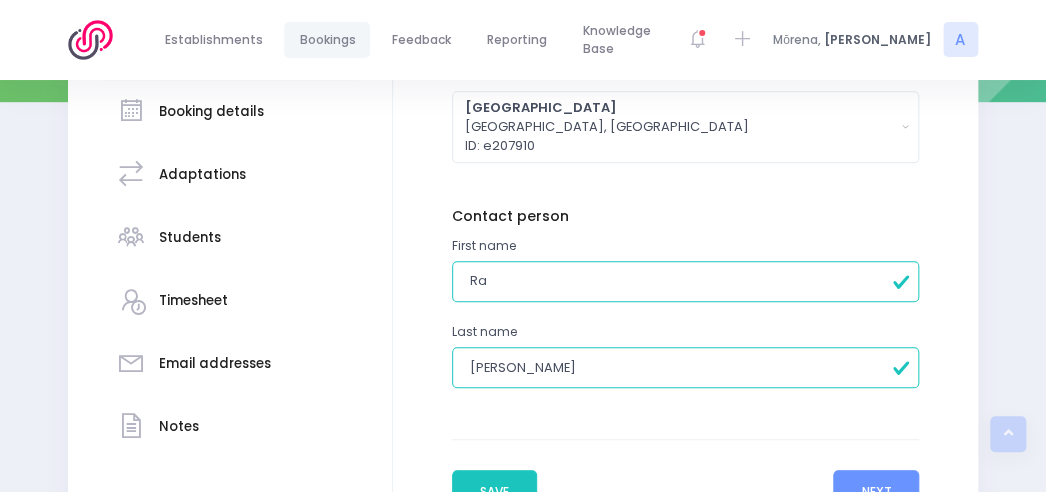 type on "[PERSON_NAME]" 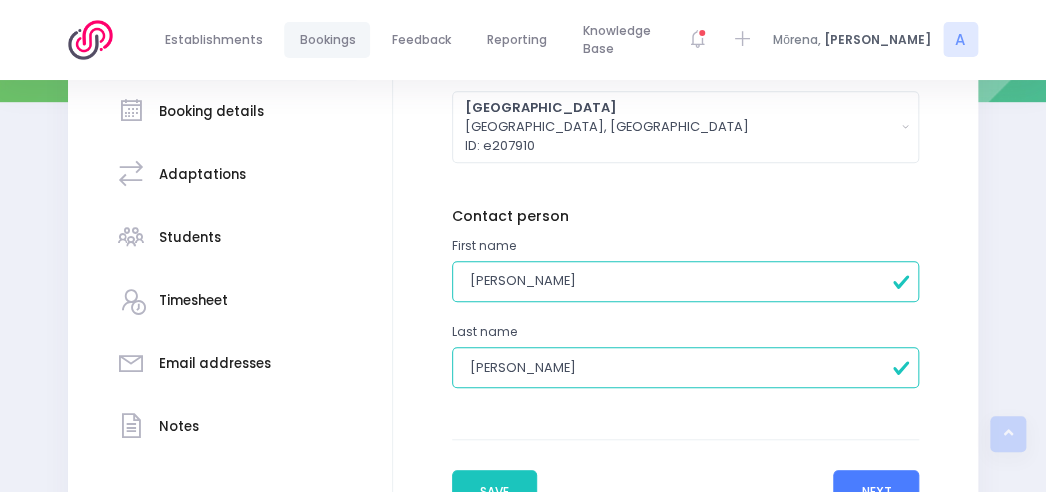click on "Next" at bounding box center [876, 492] 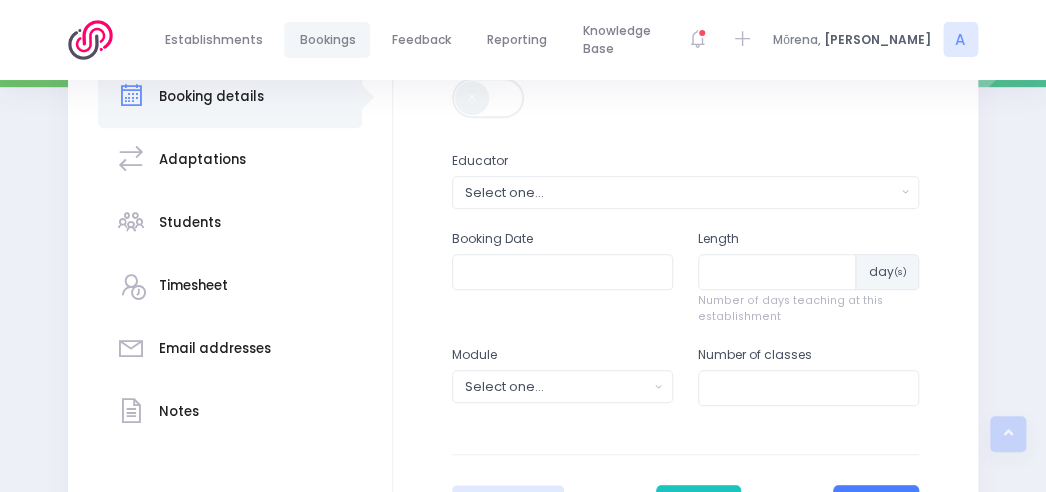 scroll, scrollTop: 367, scrollLeft: 0, axis: vertical 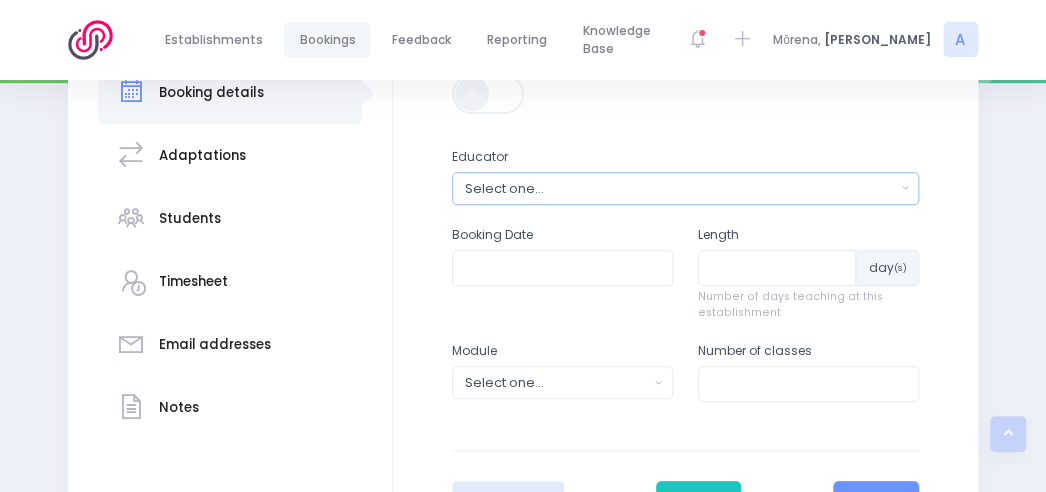 click on "Select one..." at bounding box center [680, 188] 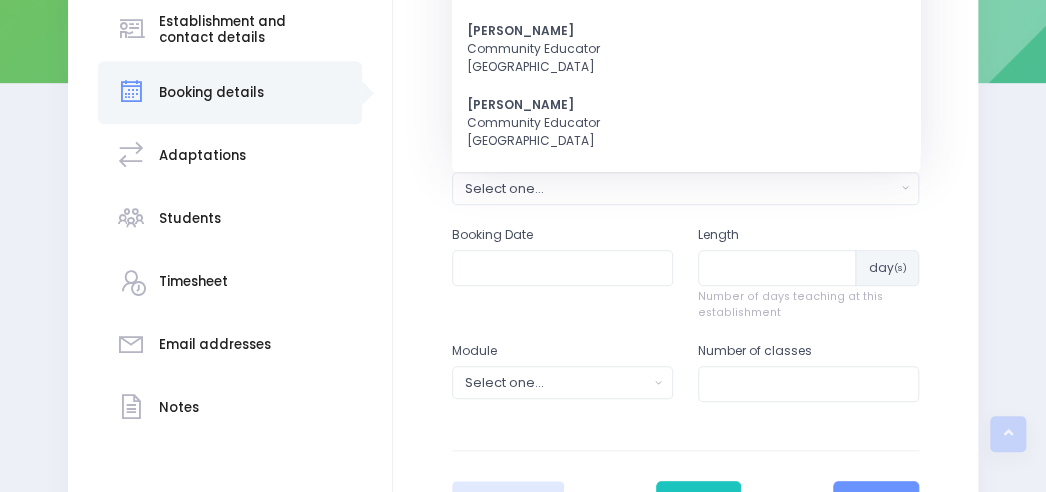 scroll, scrollTop: 0, scrollLeft: 0, axis: both 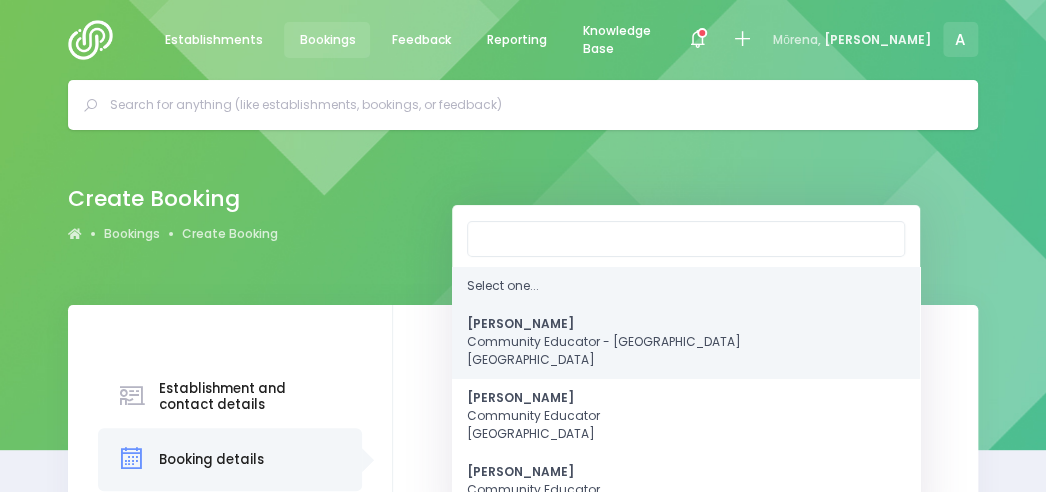click on "[PERSON_NAME]" at bounding box center (520, 322) 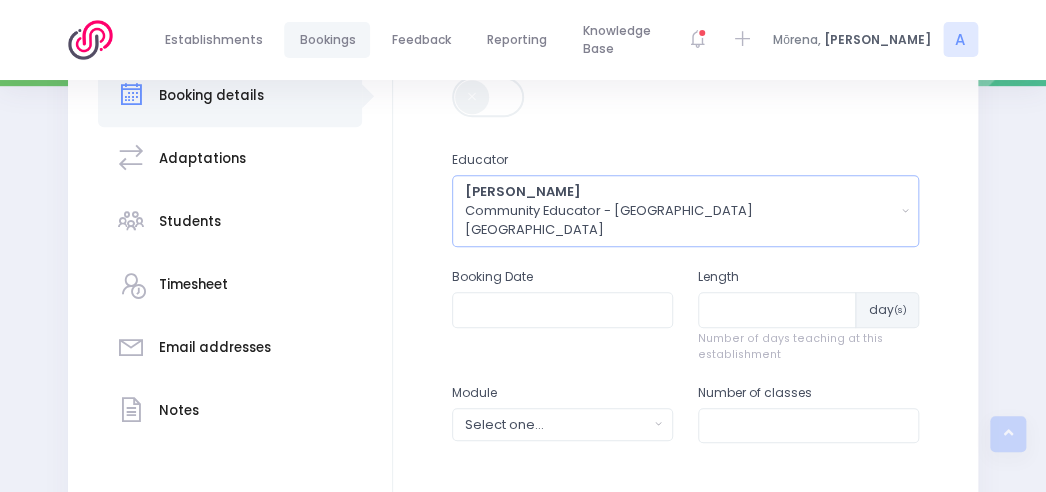 scroll, scrollTop: 384, scrollLeft: 0, axis: vertical 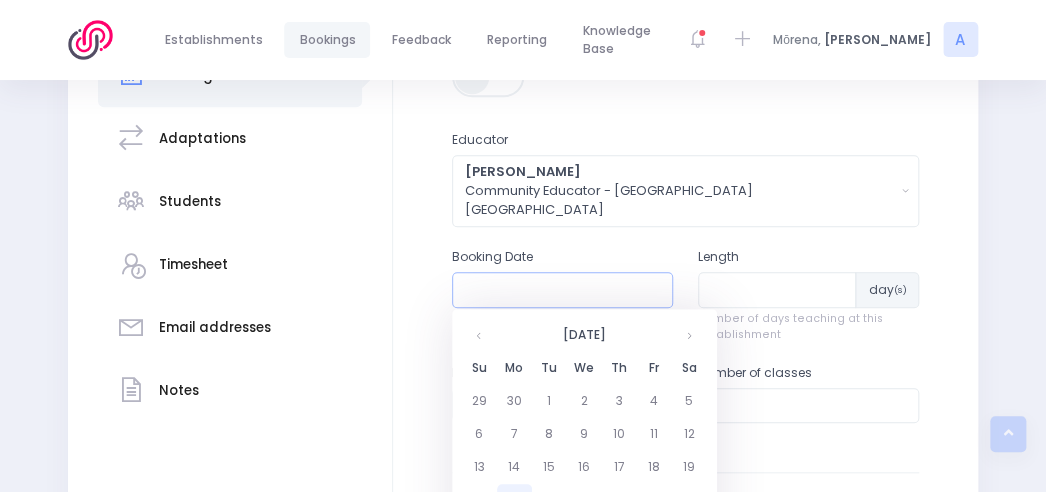 click at bounding box center (562, 290) 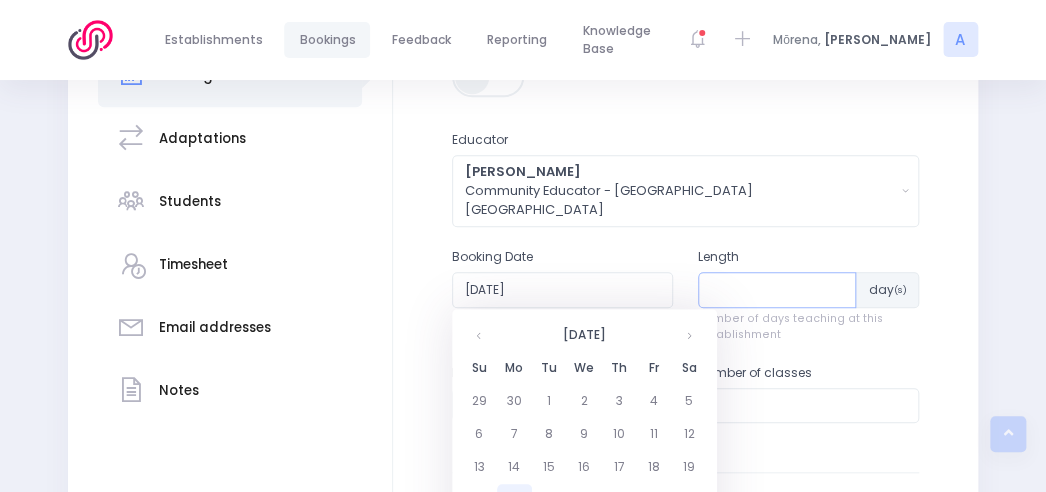 type 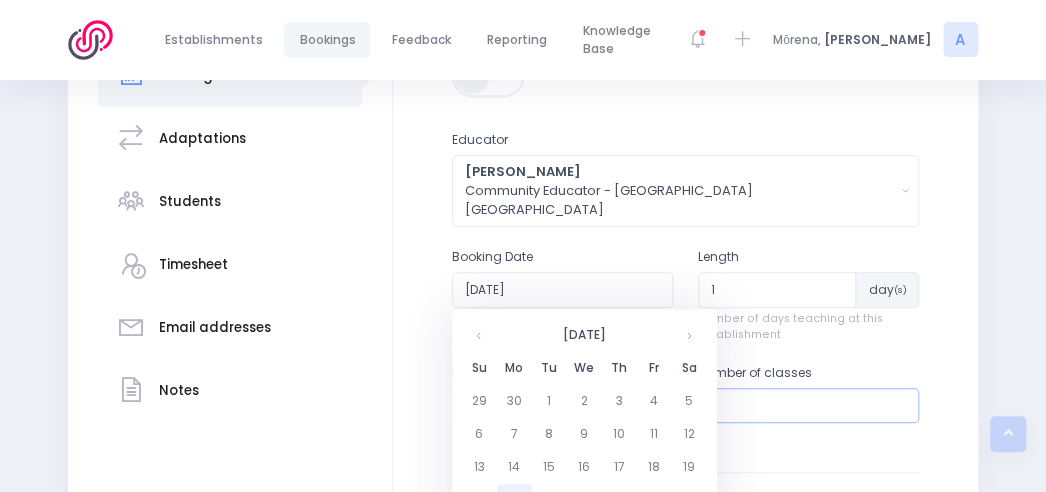 type 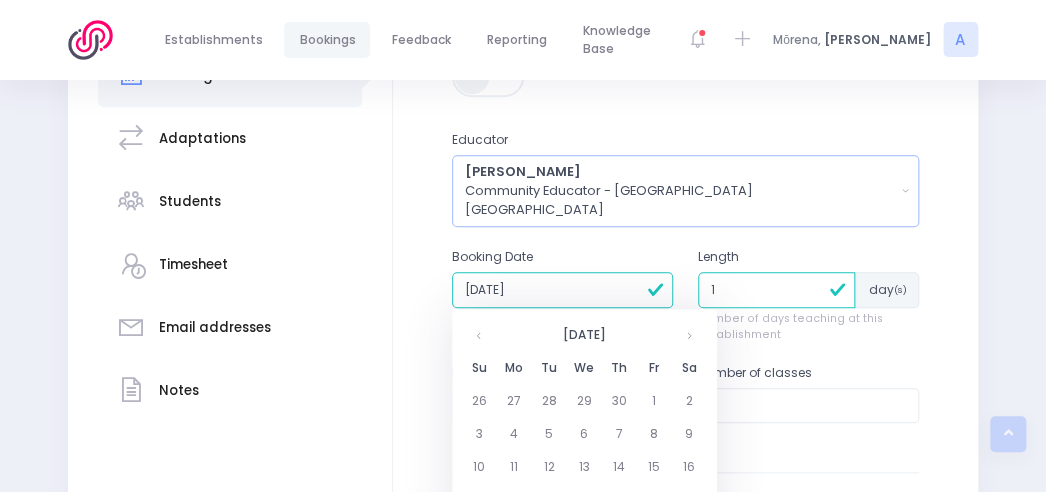 type on "31/12/1899 12:00 AM" 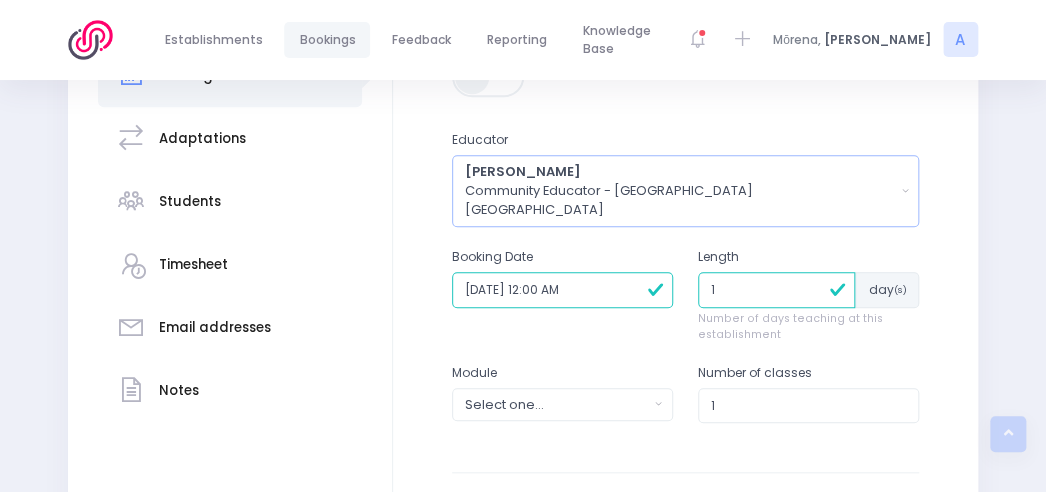 click on "[PERSON_NAME] Community Educator - Coastal [GEOGRAPHIC_DATA] [GEOGRAPHIC_DATA]" at bounding box center [680, 191] 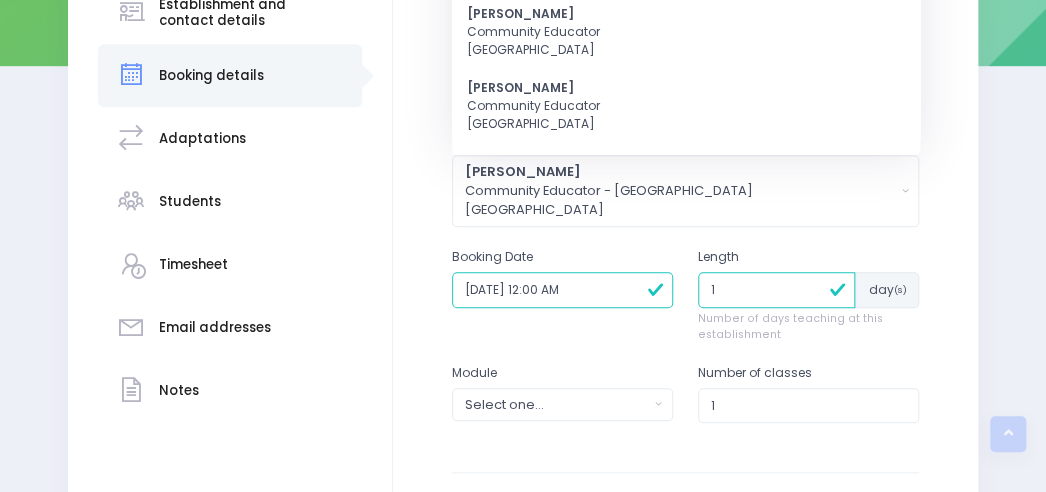 scroll, scrollTop: 0, scrollLeft: 0, axis: both 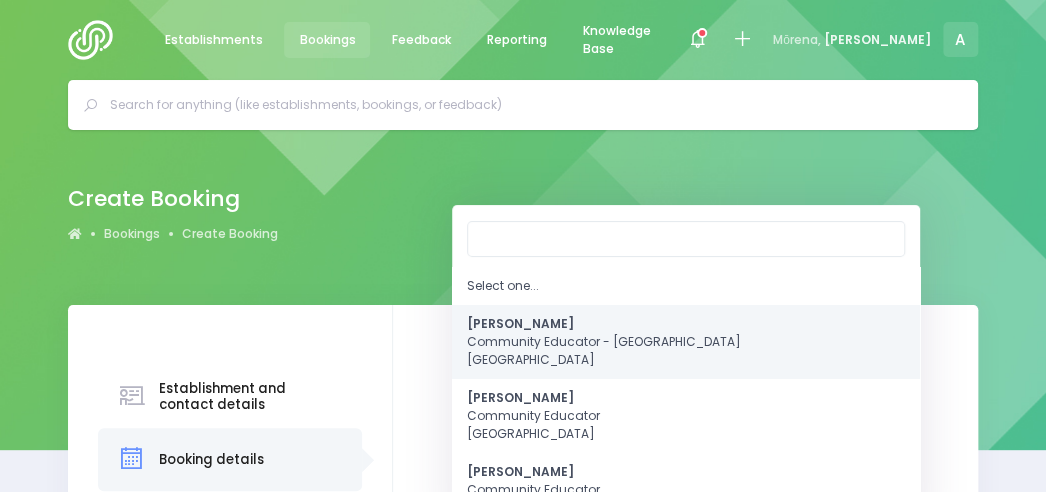 click on "[PERSON_NAME] Community Educator - Coastal [GEOGRAPHIC_DATA] [GEOGRAPHIC_DATA]" at bounding box center [604, 341] 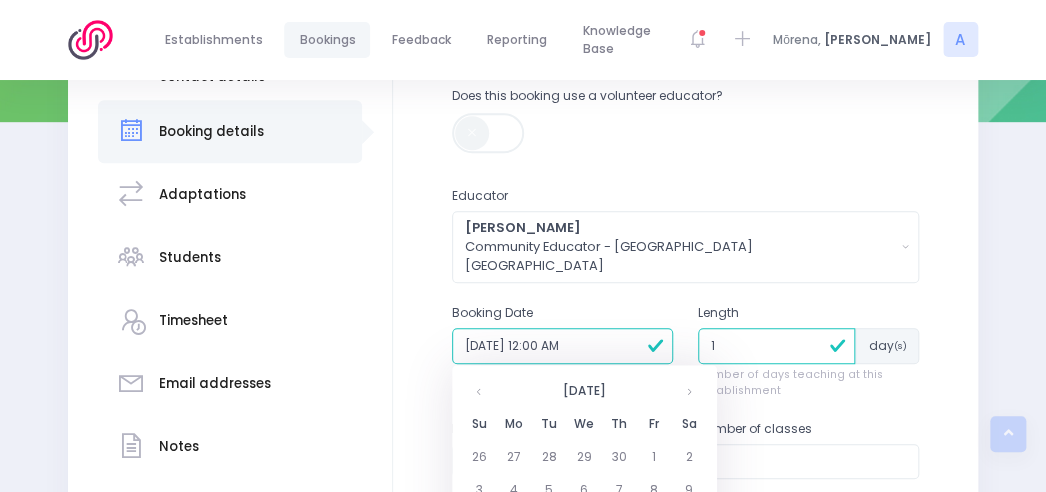 click on "31/12/1899 12:00 AM" at bounding box center [562, 346] 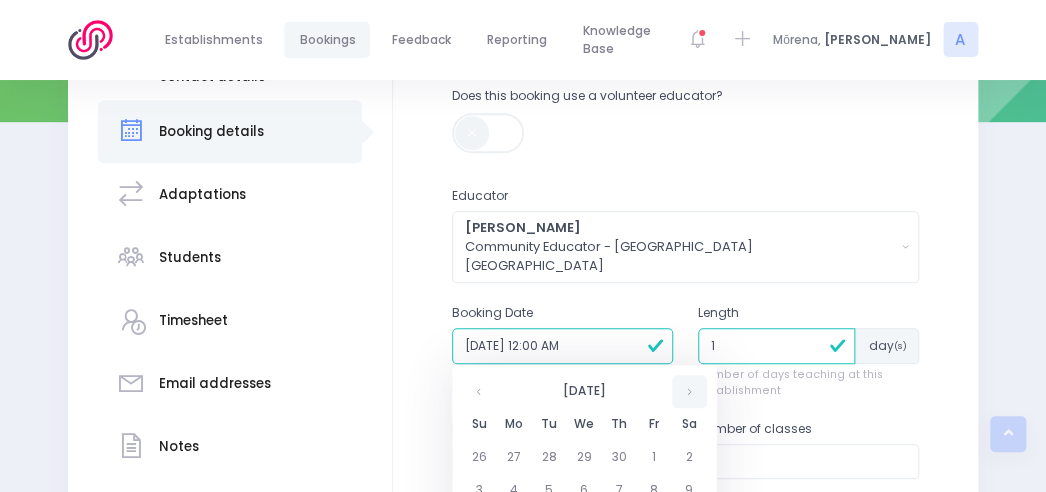 click at bounding box center [689, 391] 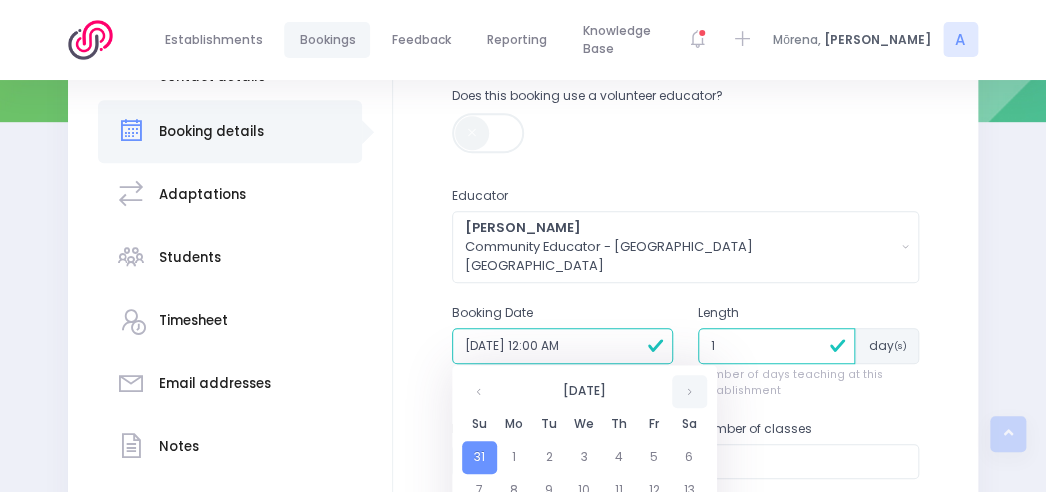 click at bounding box center (689, 391) 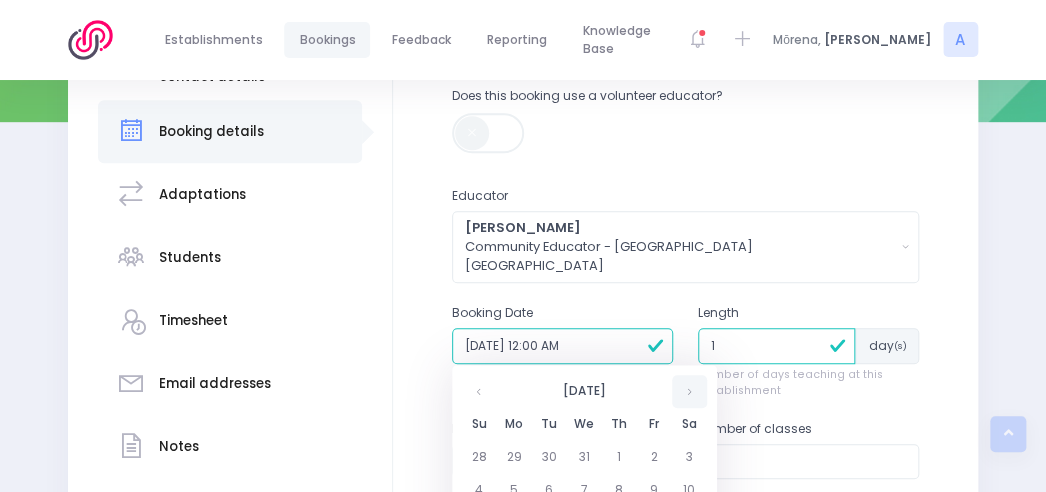 click at bounding box center [689, 391] 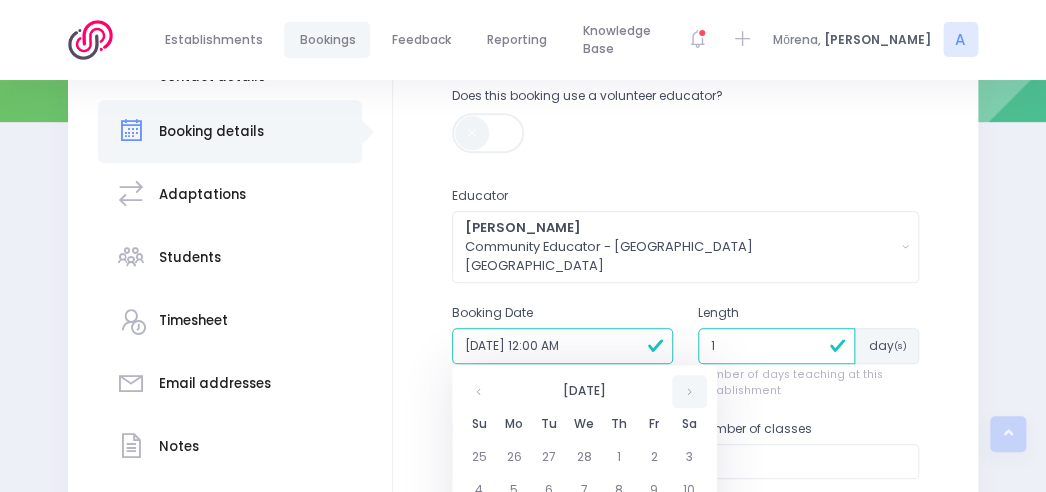click at bounding box center (689, 391) 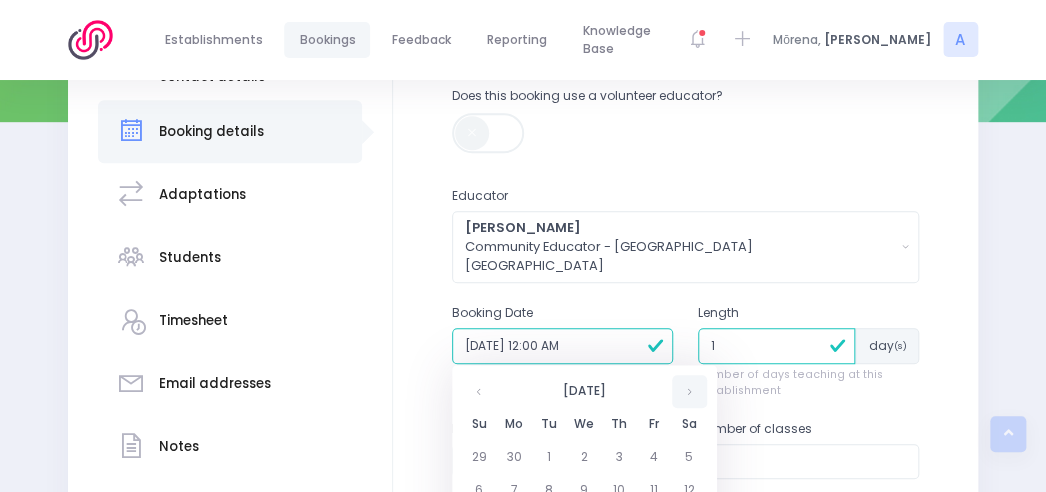 click at bounding box center (689, 391) 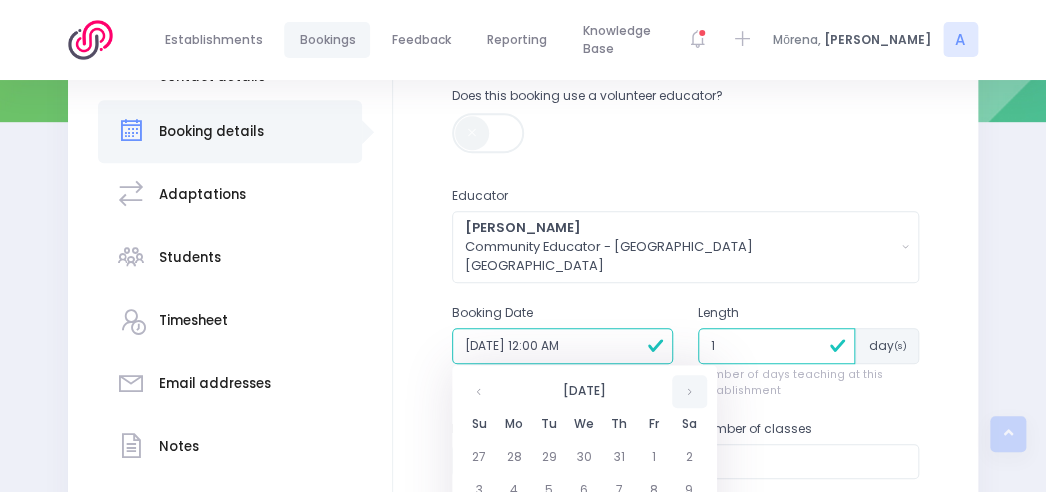 click at bounding box center (689, 391) 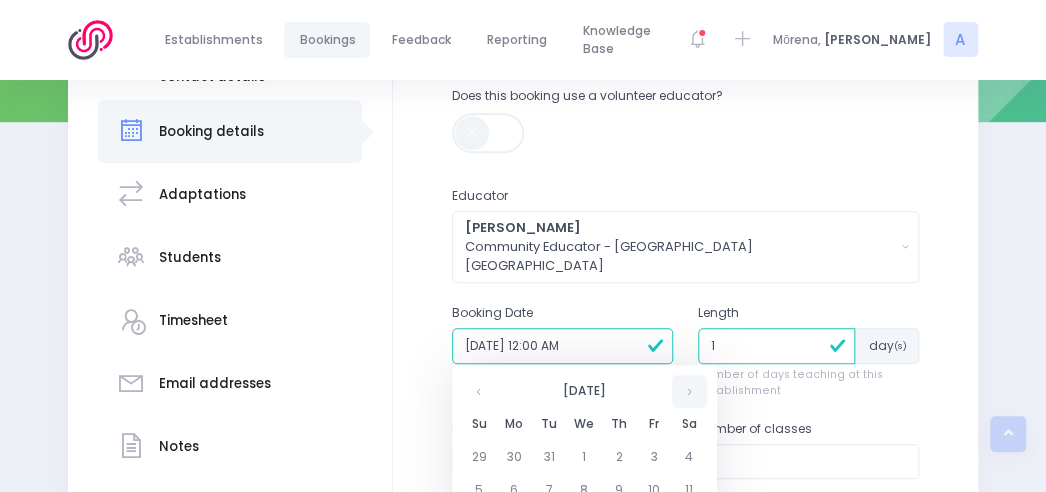click at bounding box center (689, 391) 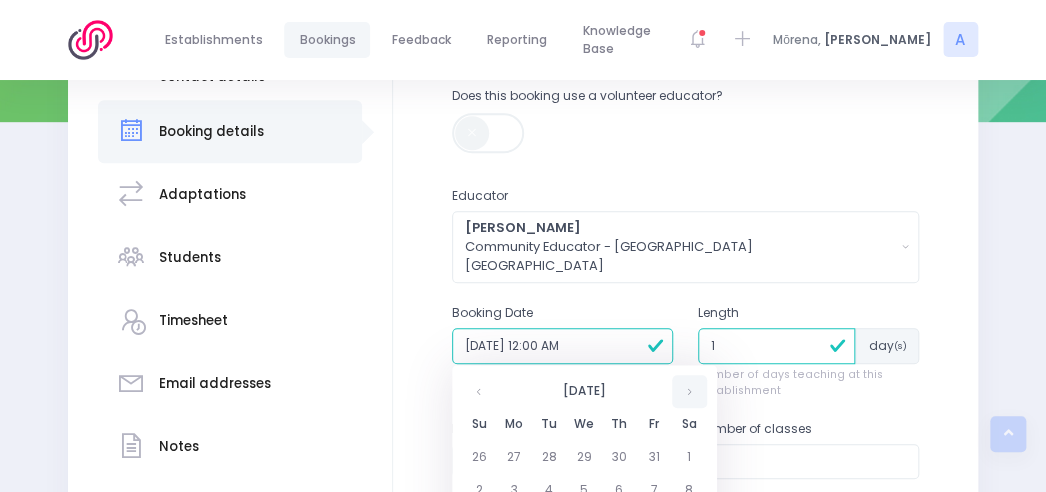 click at bounding box center (689, 391) 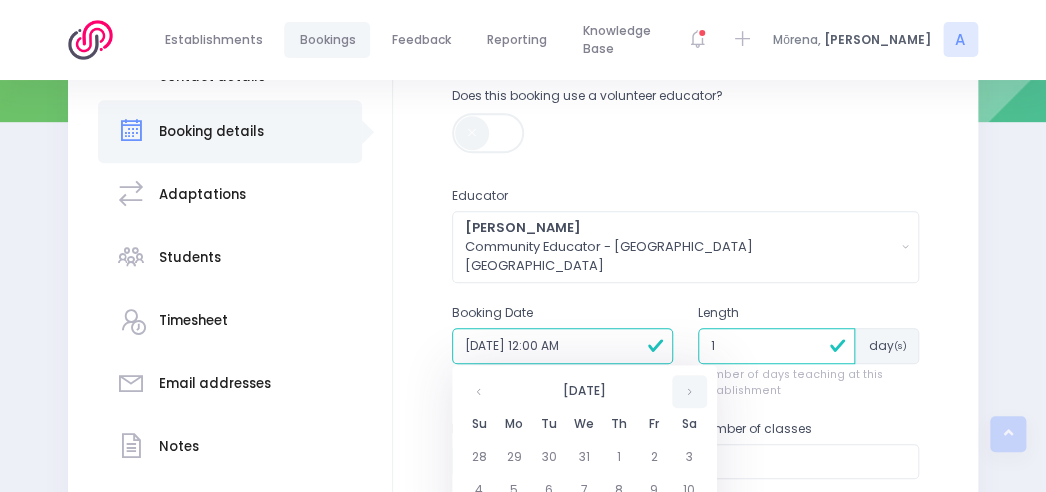 click at bounding box center [689, 391] 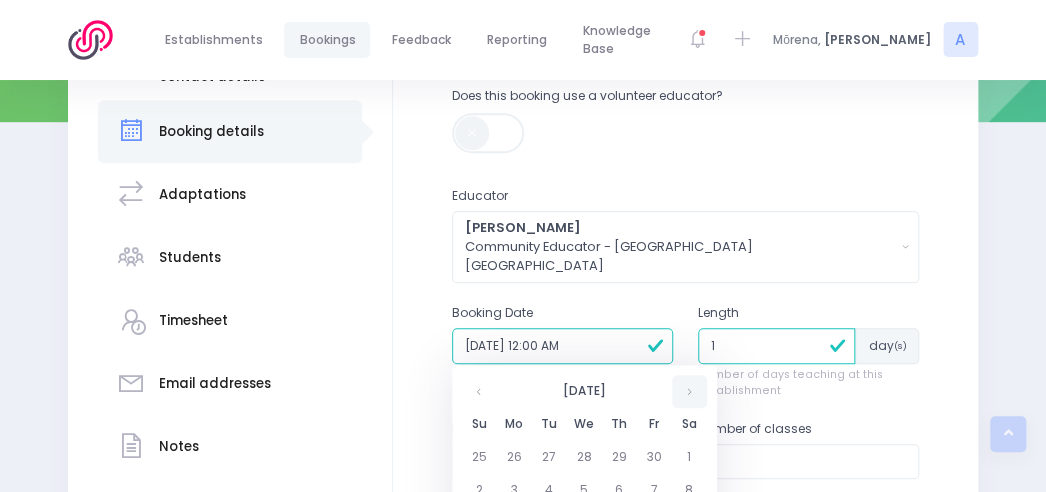 click at bounding box center [689, 391] 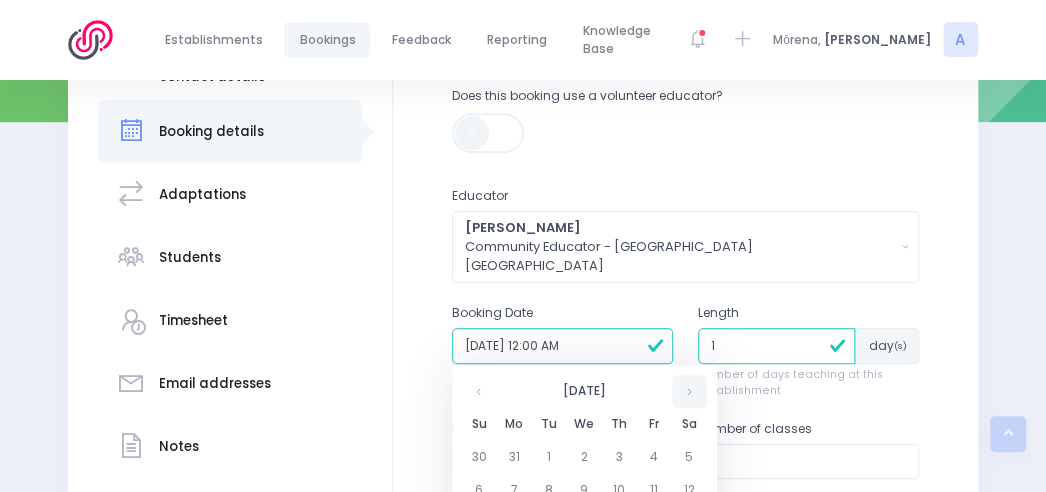click at bounding box center (689, 391) 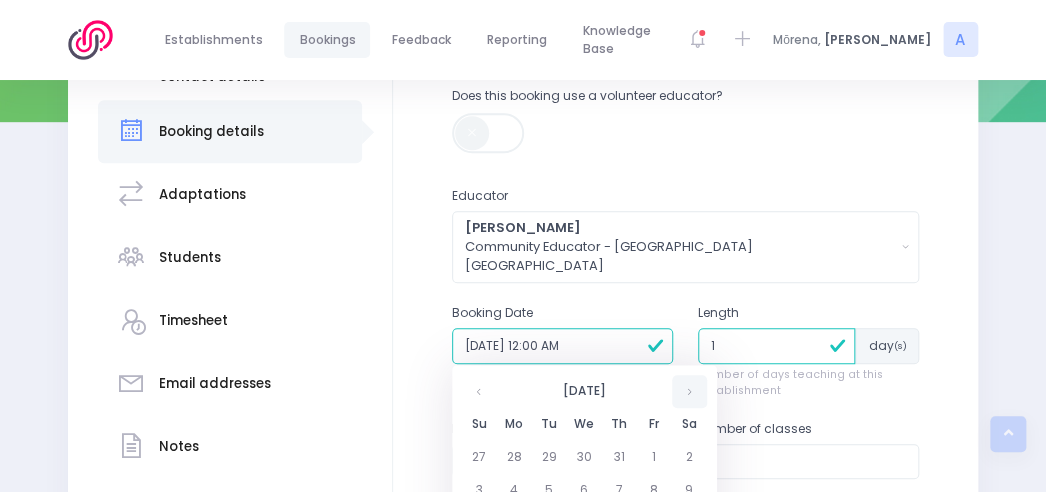 click at bounding box center (689, 391) 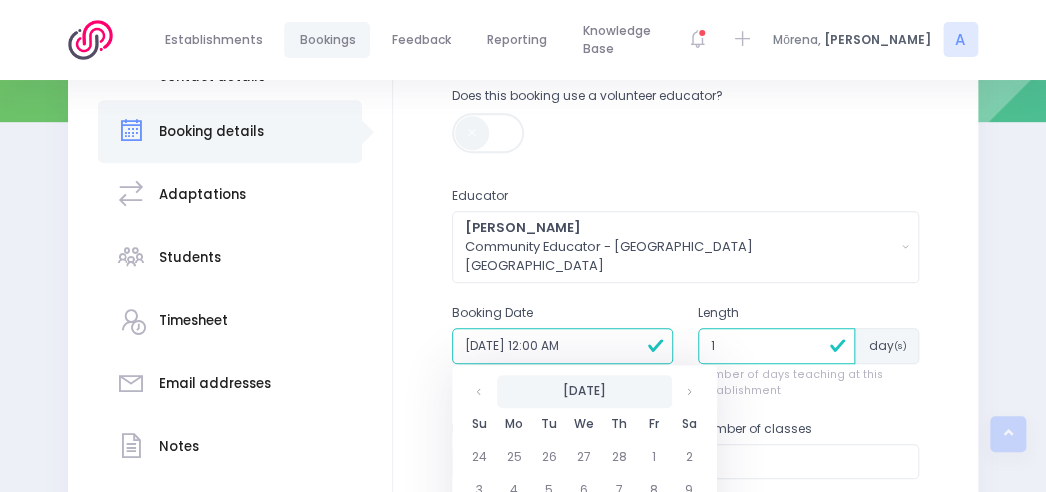 click on "March 1901" at bounding box center (584, 391) 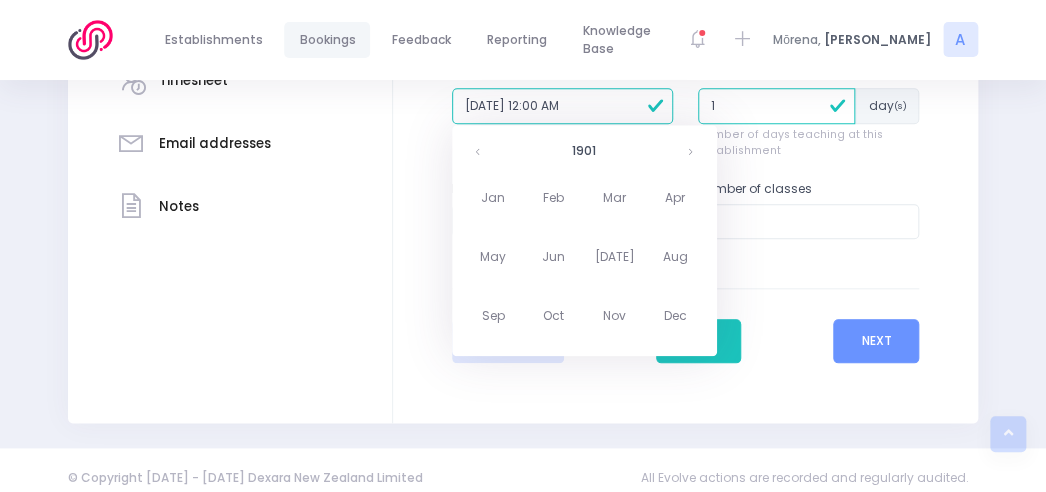 scroll, scrollTop: 583, scrollLeft: 0, axis: vertical 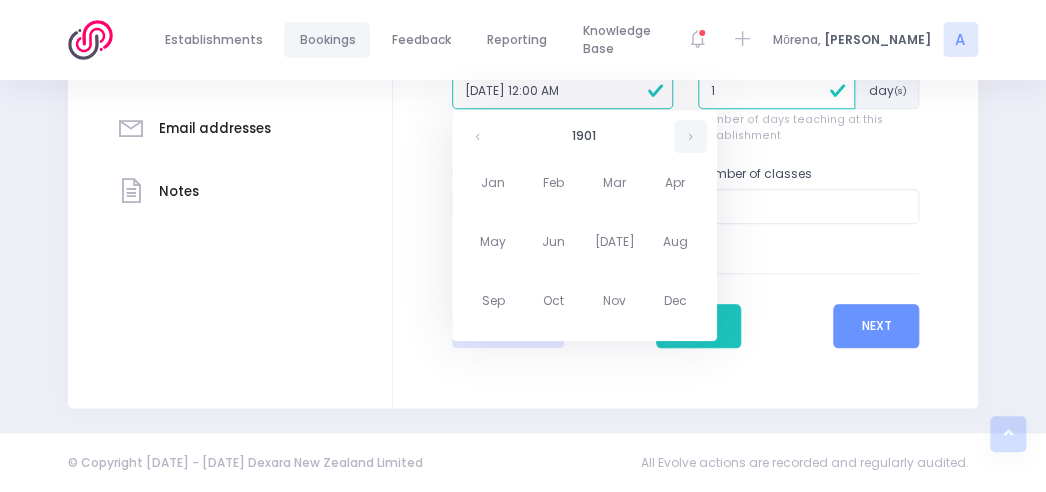 click at bounding box center [690, 136] 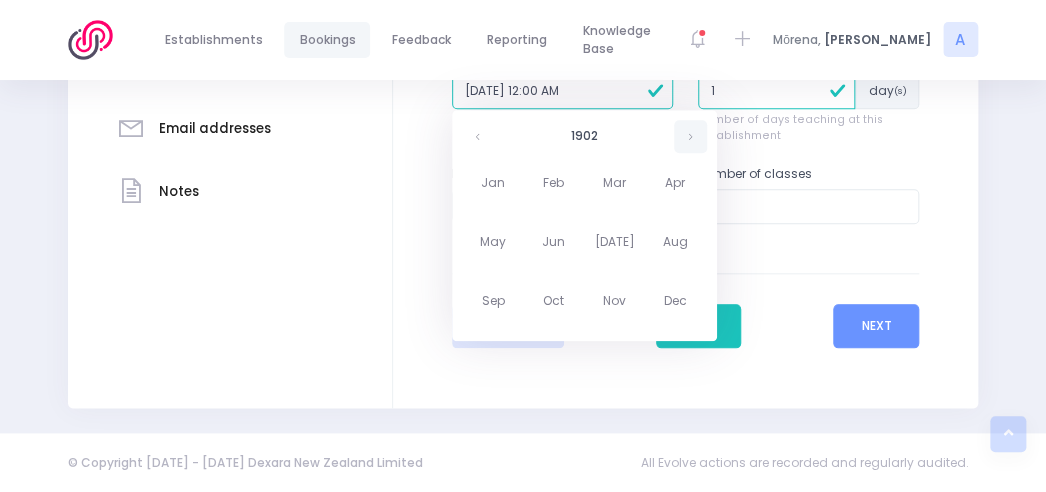 click at bounding box center (690, 136) 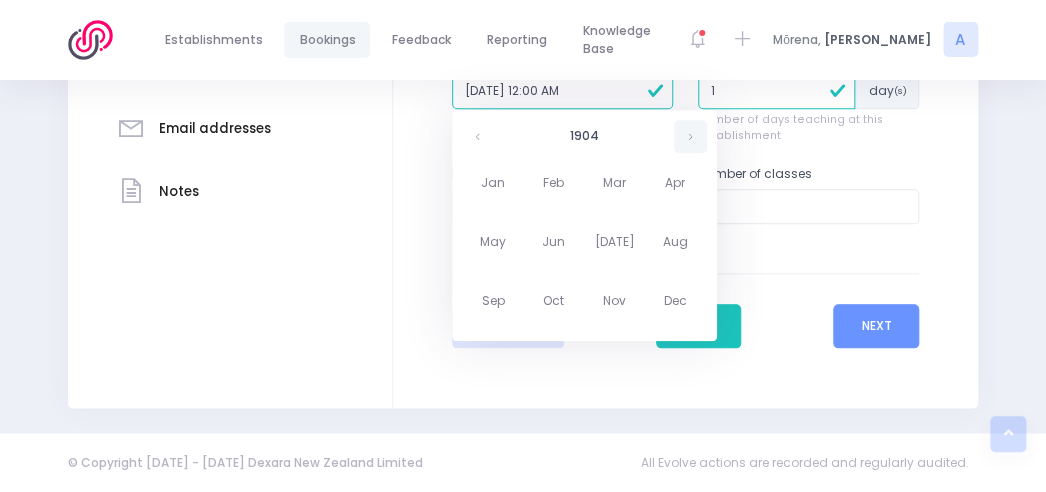 click at bounding box center [690, 136] 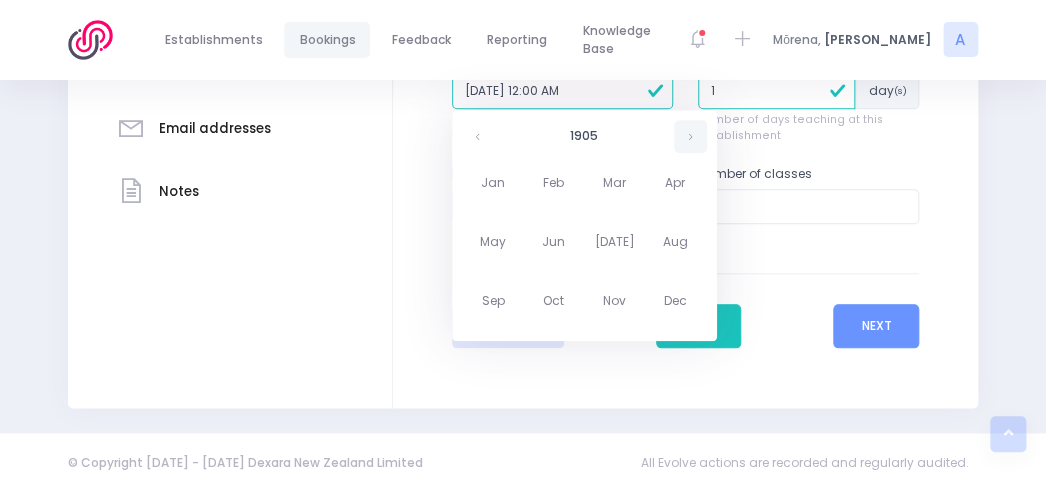 click at bounding box center [690, 136] 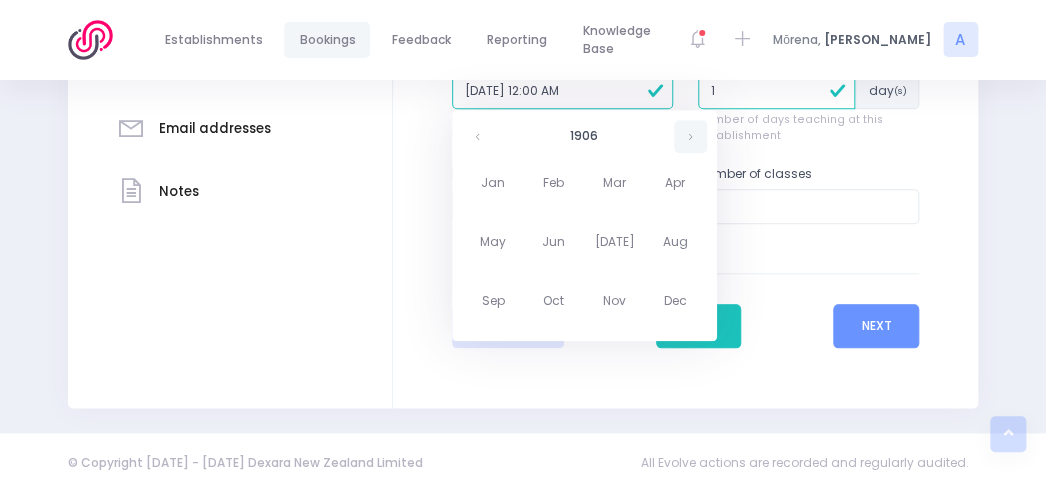 click at bounding box center [690, 136] 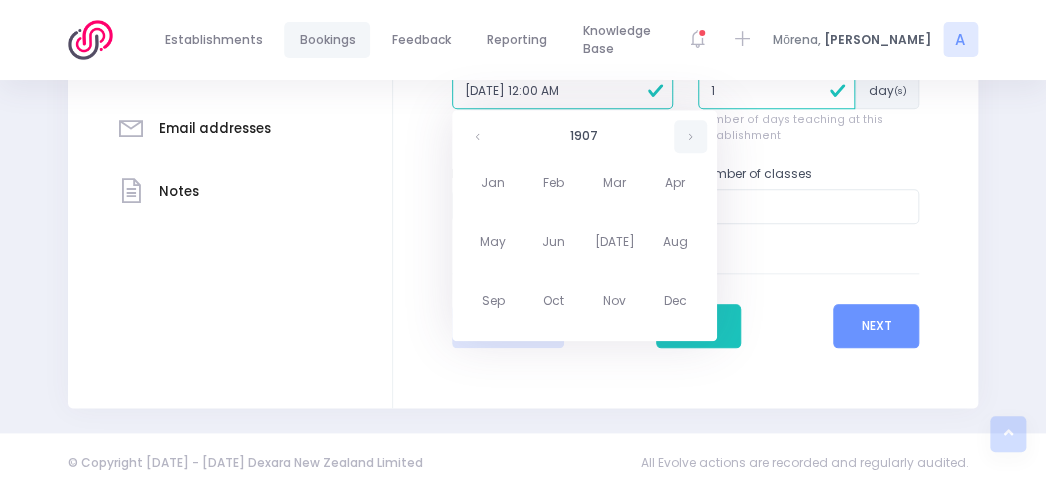 click at bounding box center [690, 136] 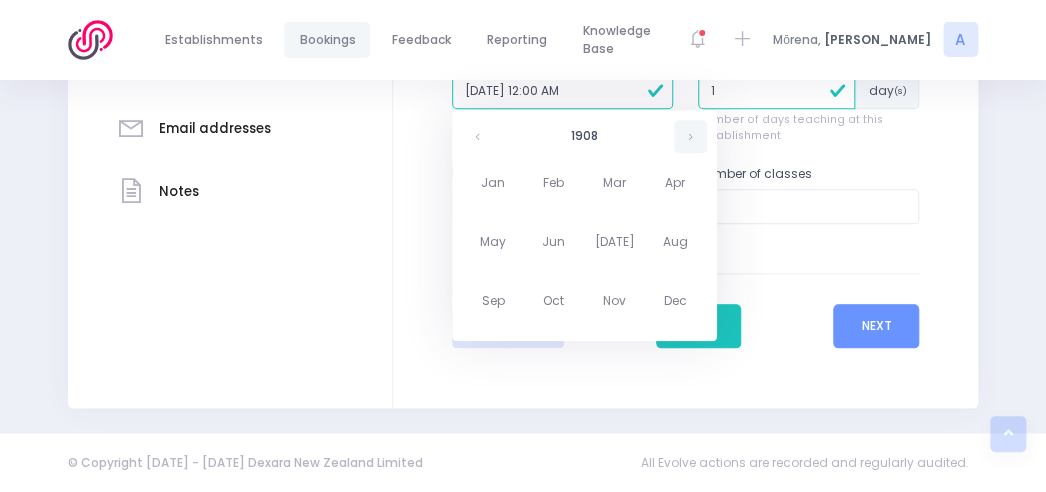 click at bounding box center (690, 136) 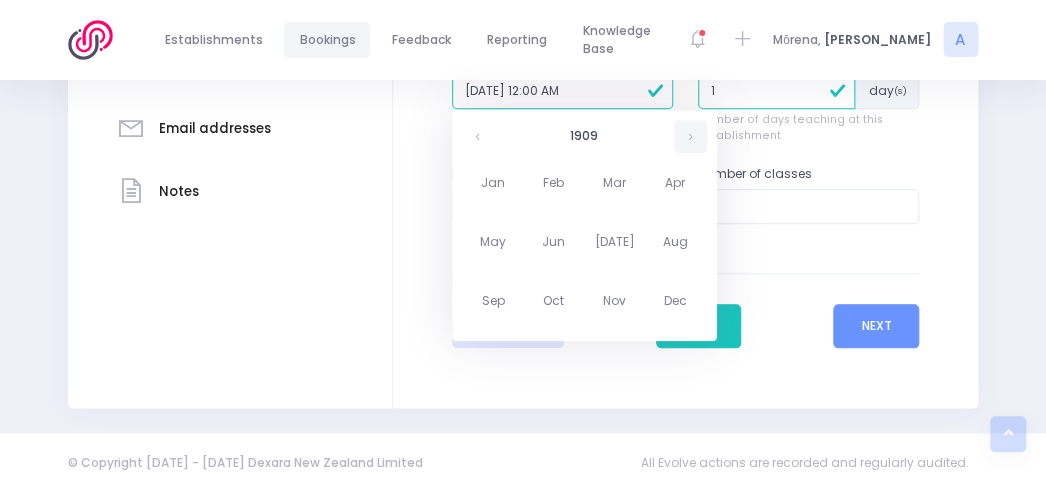click at bounding box center [690, 136] 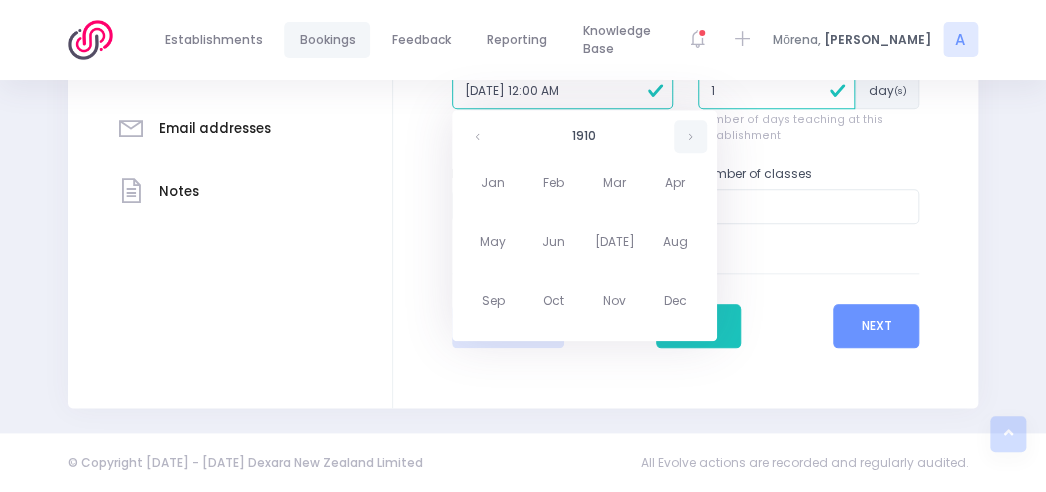 click at bounding box center [690, 136] 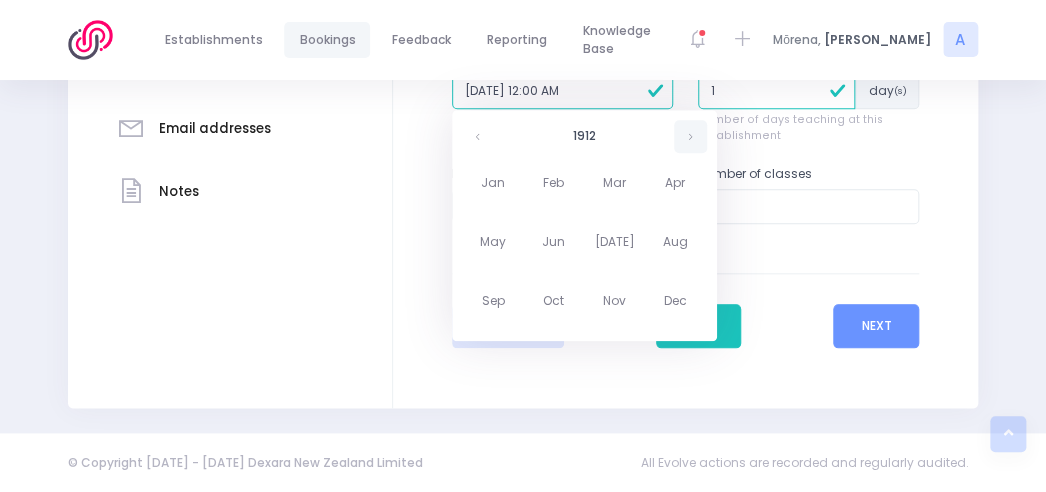 click at bounding box center (690, 136) 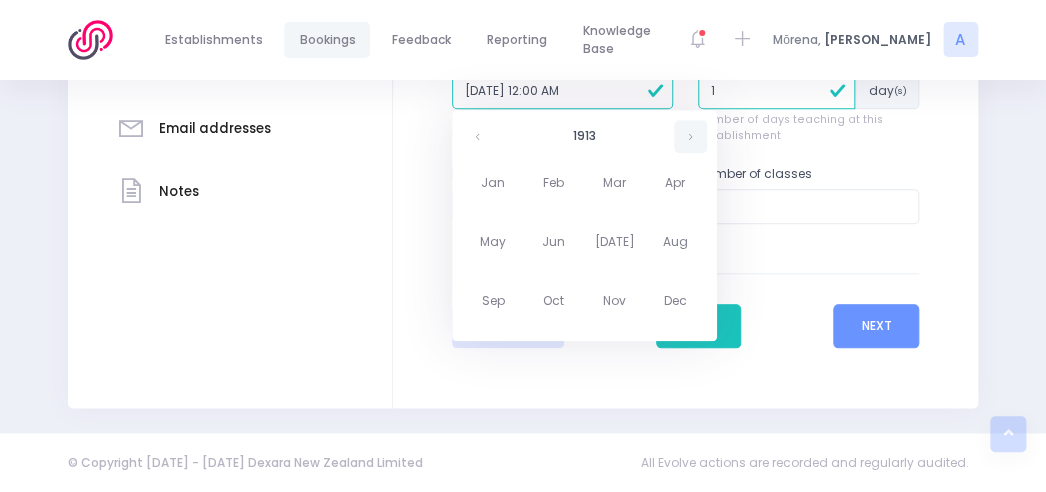click at bounding box center (690, 136) 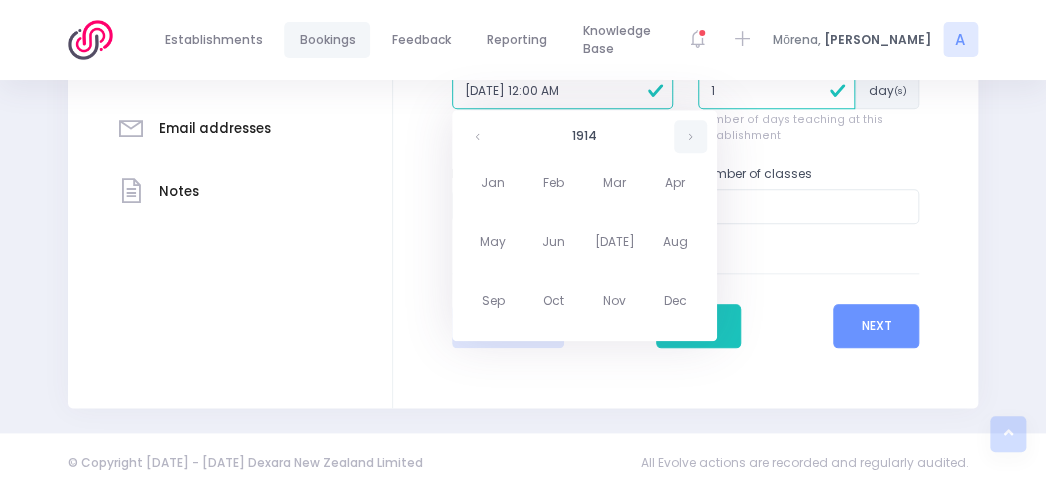 click at bounding box center [690, 136] 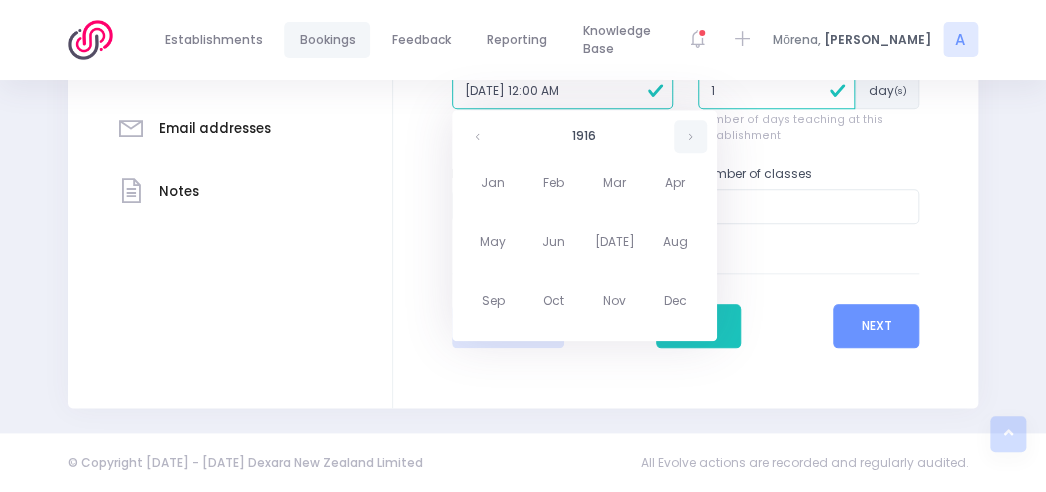 click at bounding box center [690, 136] 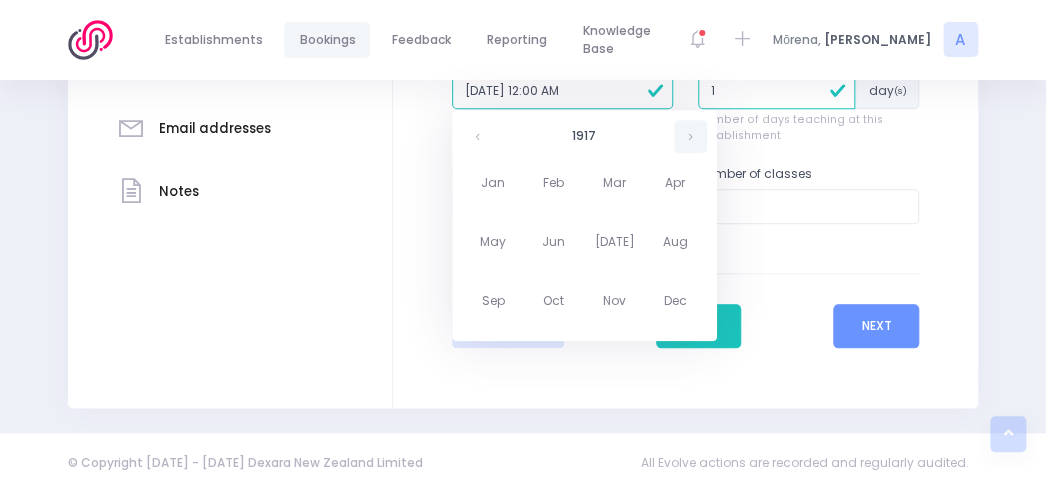 click at bounding box center (690, 136) 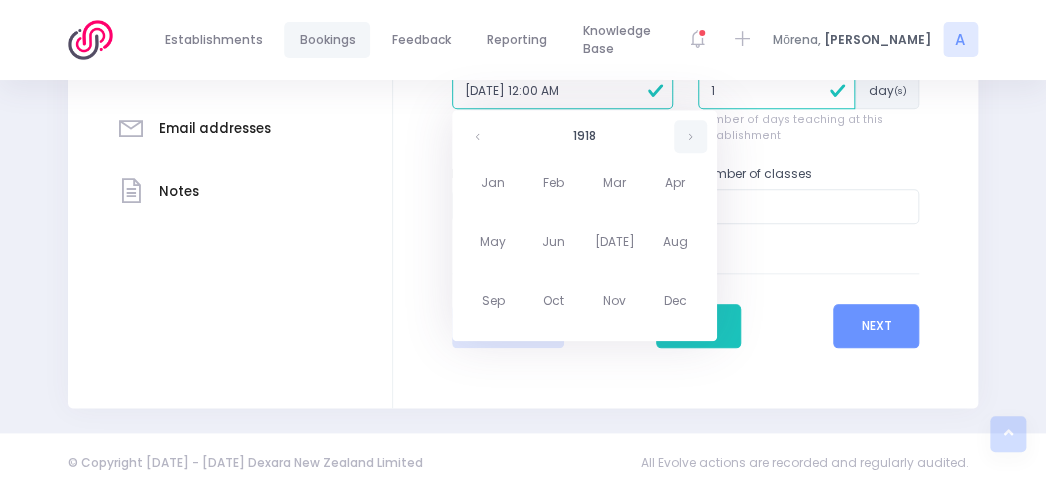 click at bounding box center (690, 136) 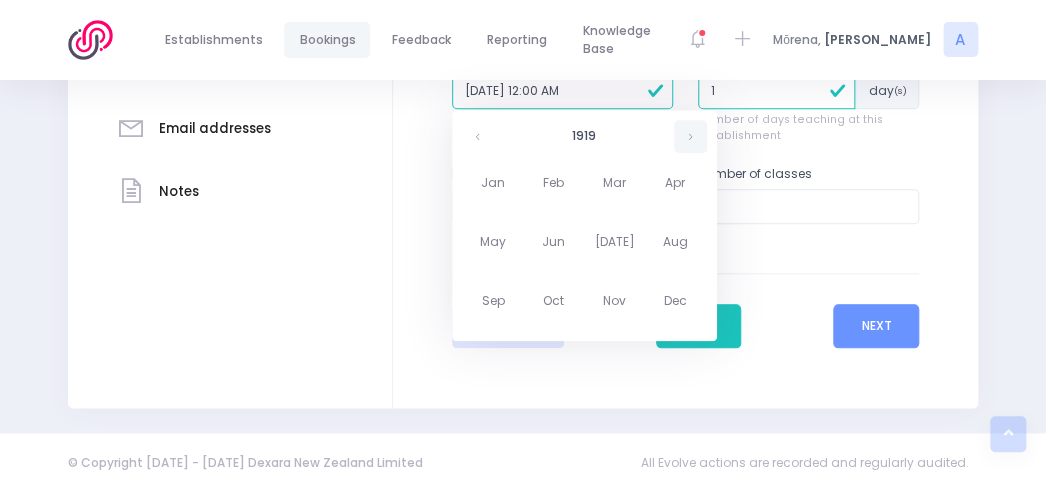 click at bounding box center [690, 136] 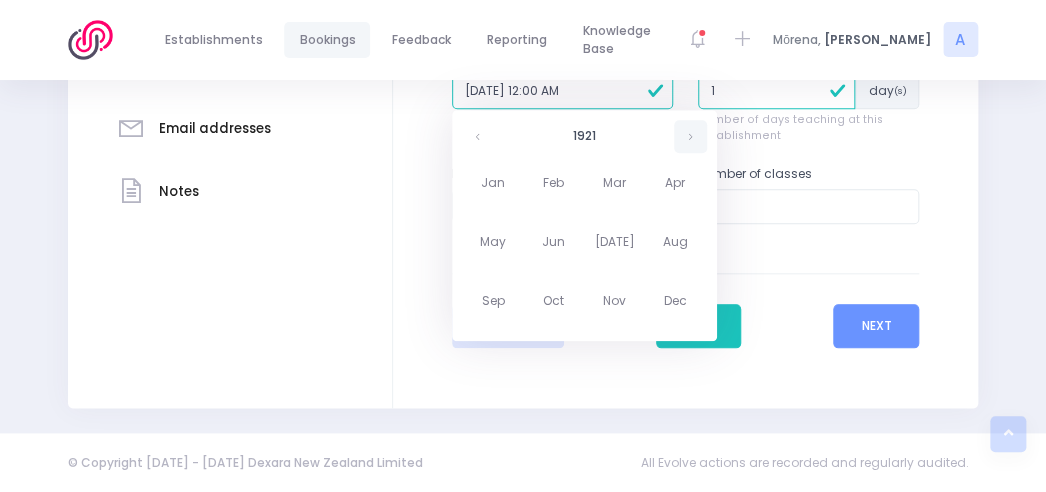 click at bounding box center [690, 136] 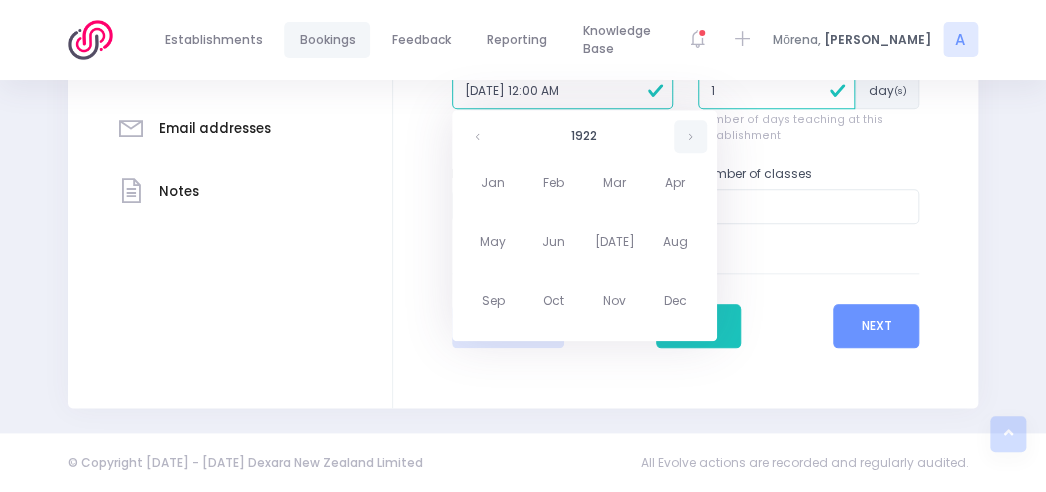 click at bounding box center (690, 136) 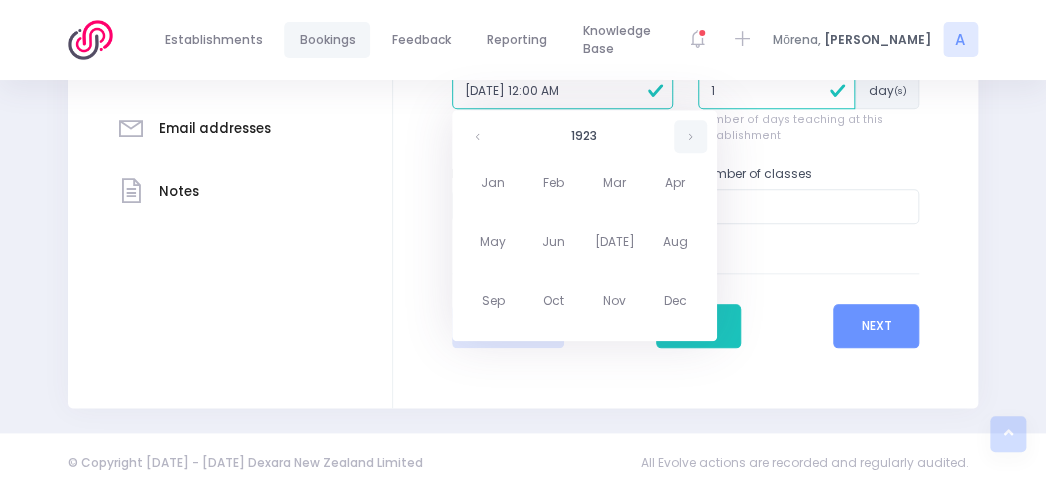 click at bounding box center (690, 136) 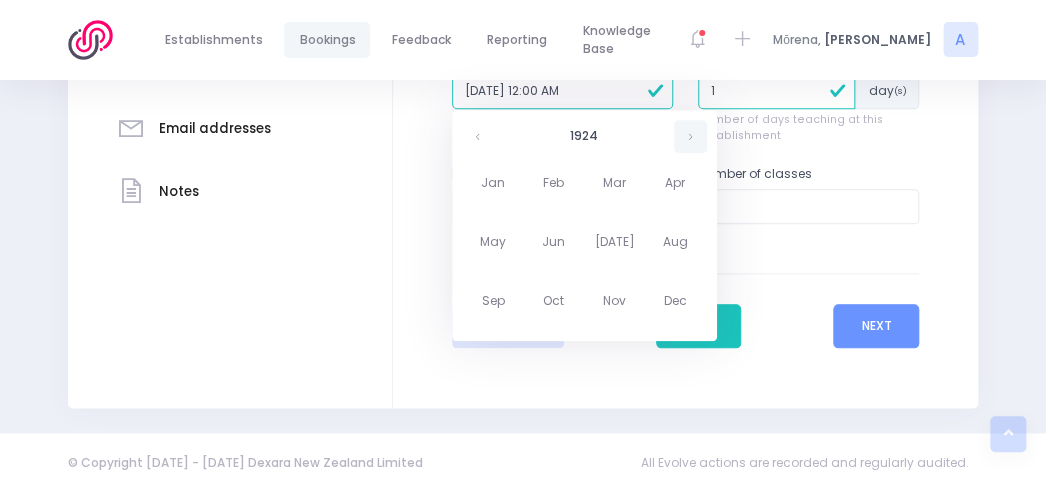 click at bounding box center (690, 136) 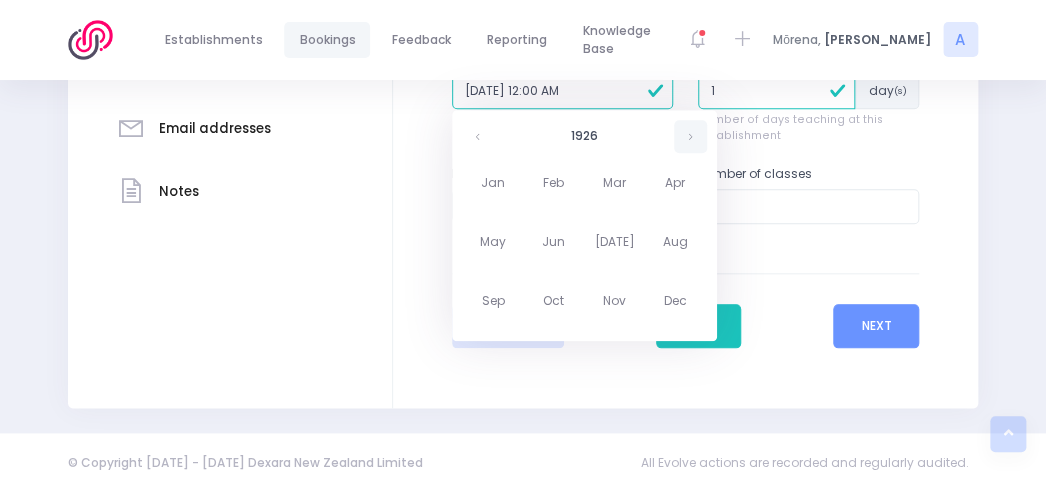 click at bounding box center (690, 136) 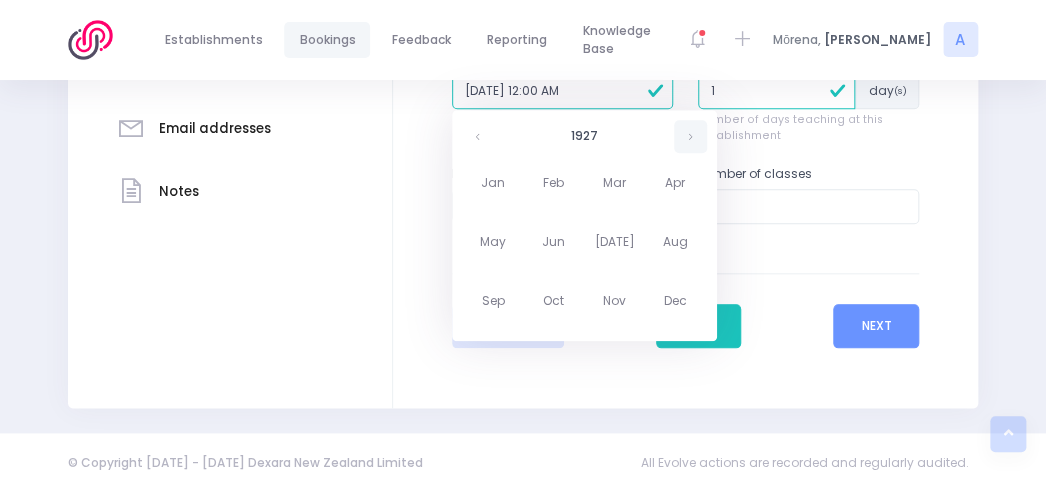 click at bounding box center [690, 136] 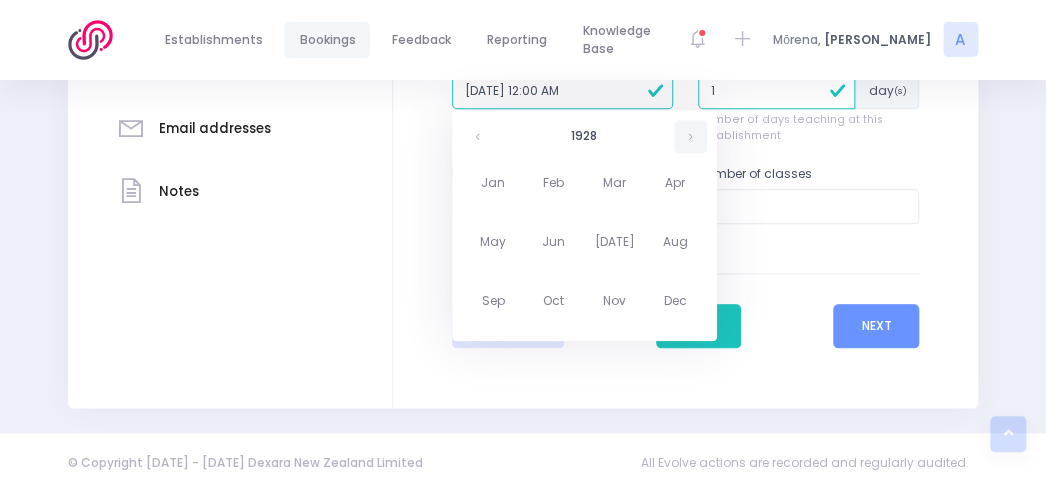 click at bounding box center [690, 136] 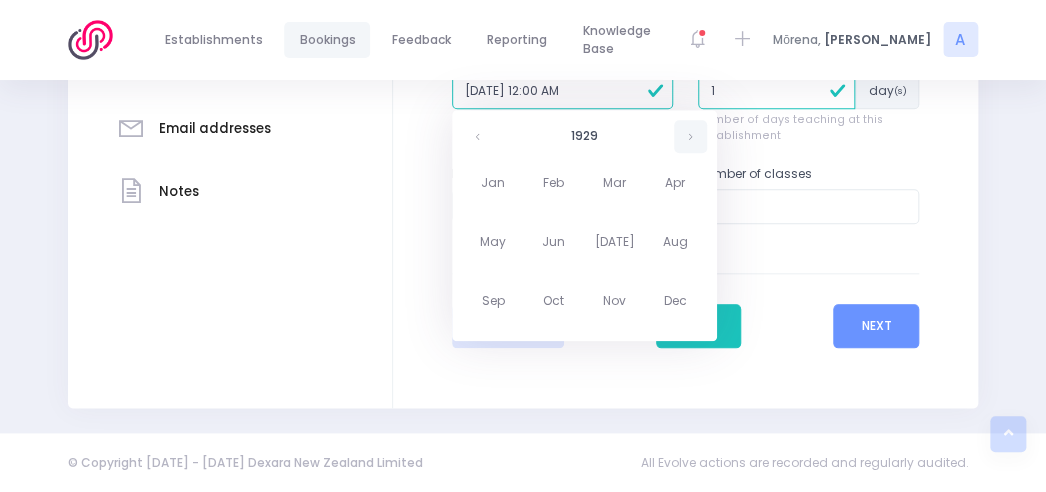 click at bounding box center (690, 136) 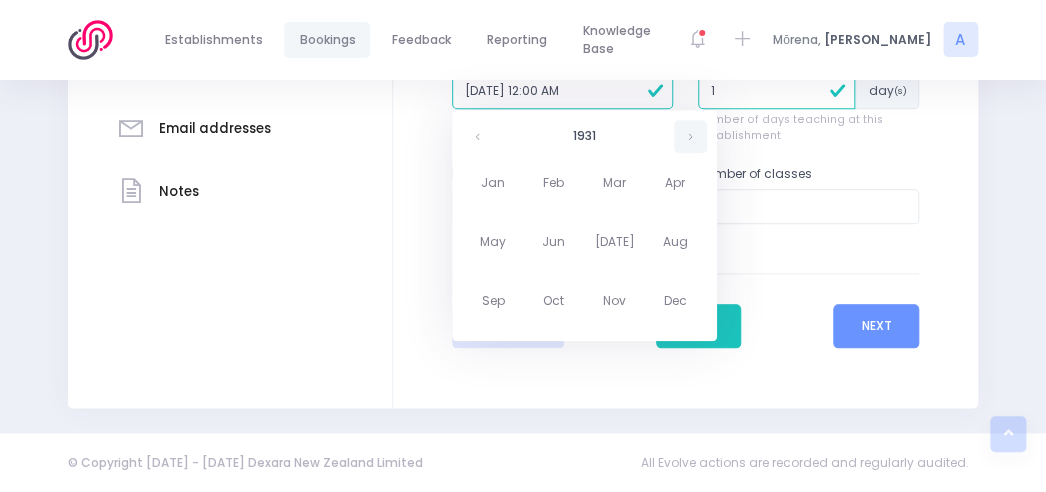 click at bounding box center (690, 136) 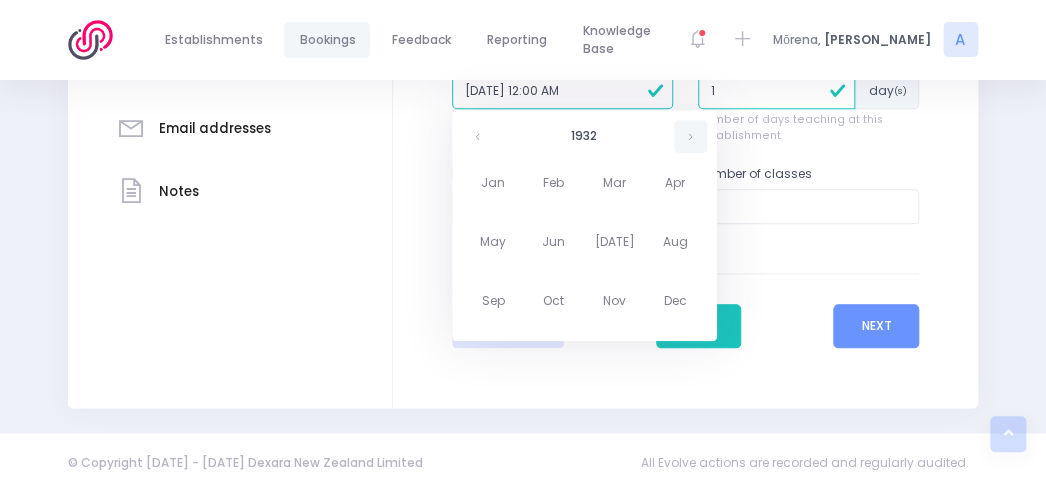 click at bounding box center (690, 136) 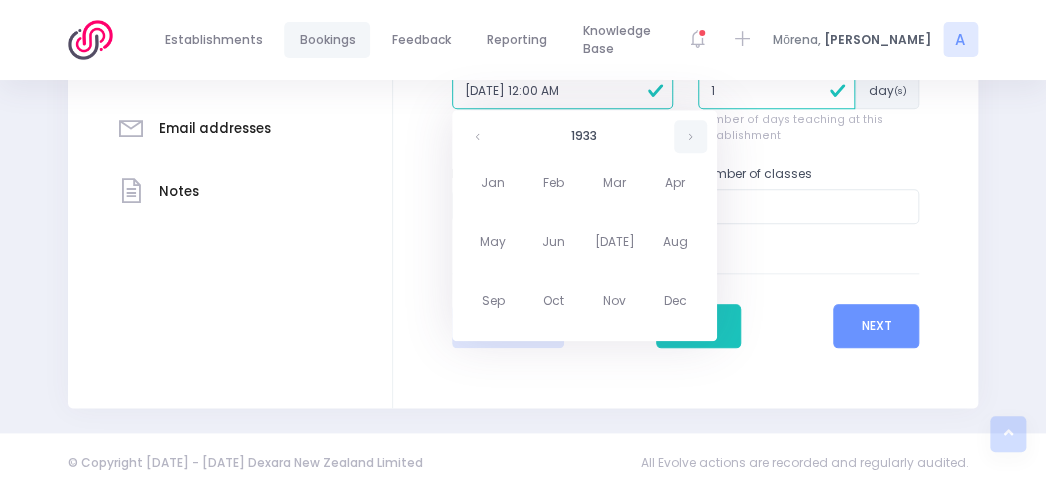 click at bounding box center [690, 136] 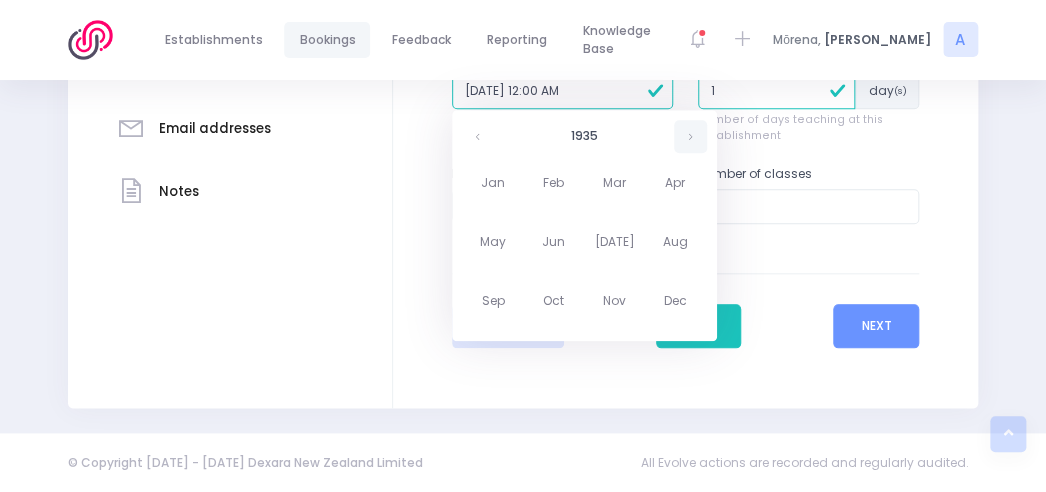 click at bounding box center [690, 136] 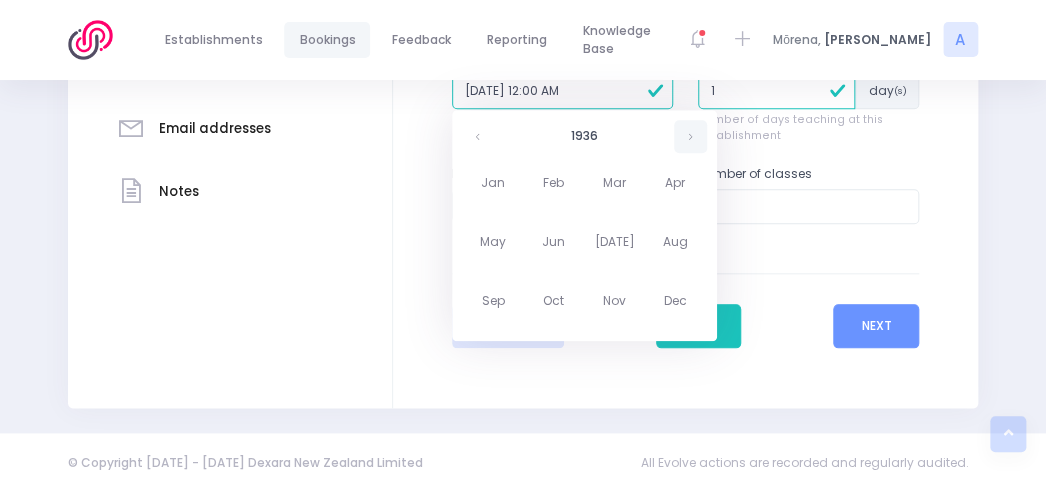 click at bounding box center (690, 136) 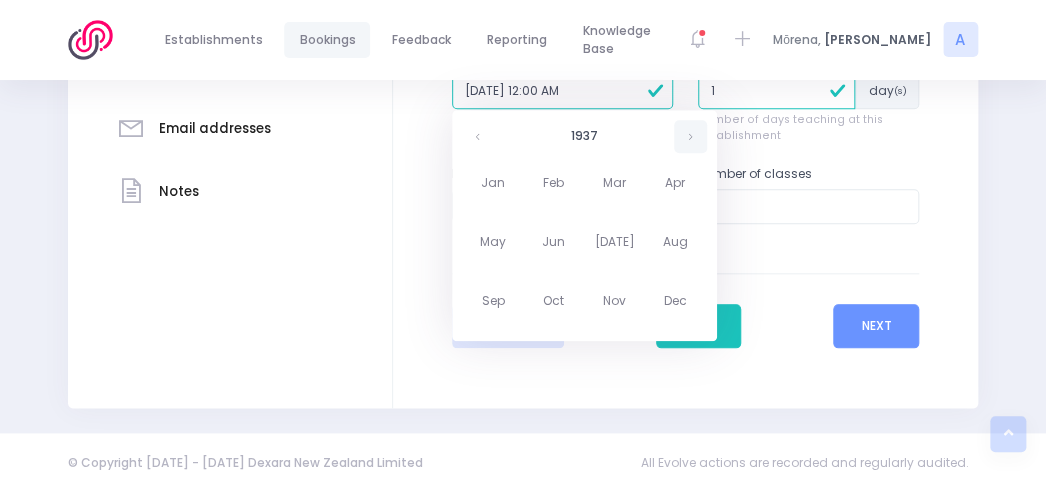 click at bounding box center (690, 136) 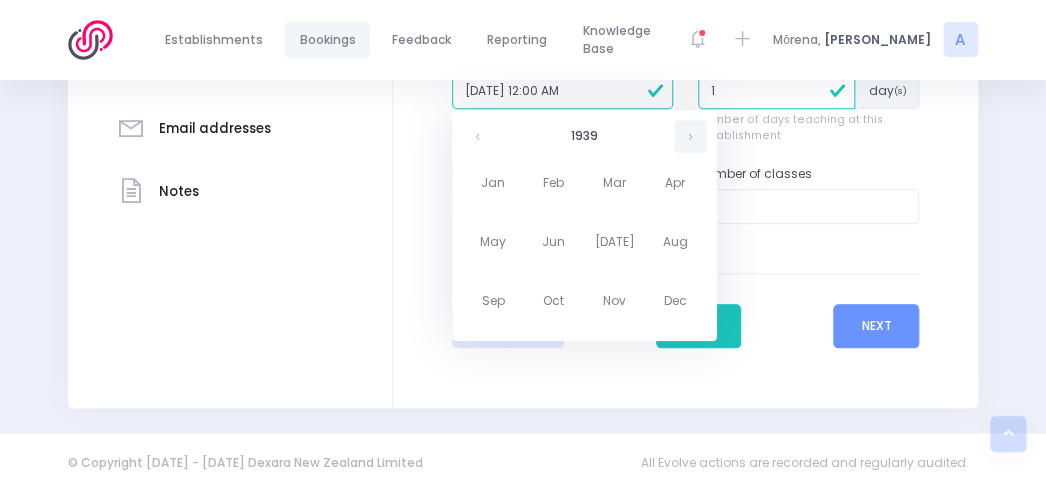 click at bounding box center (690, 136) 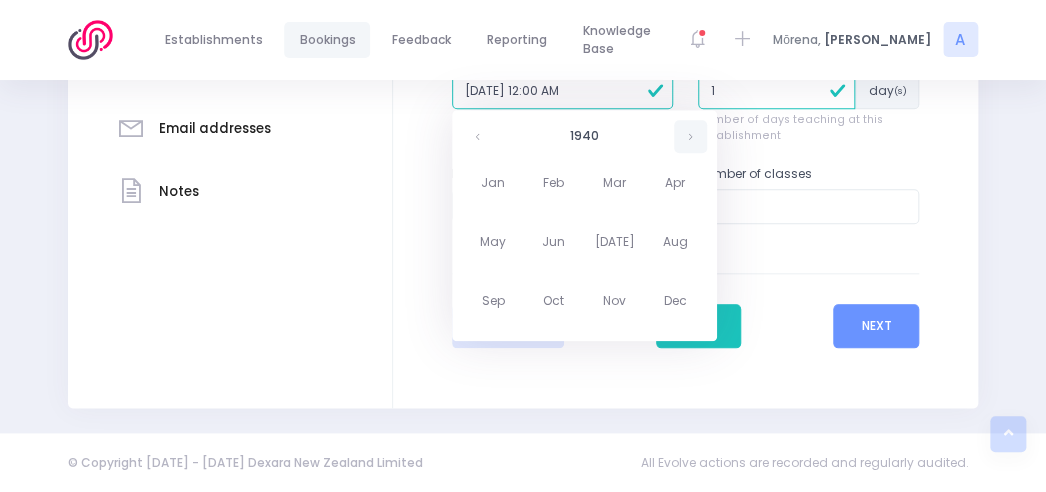 click at bounding box center [690, 136] 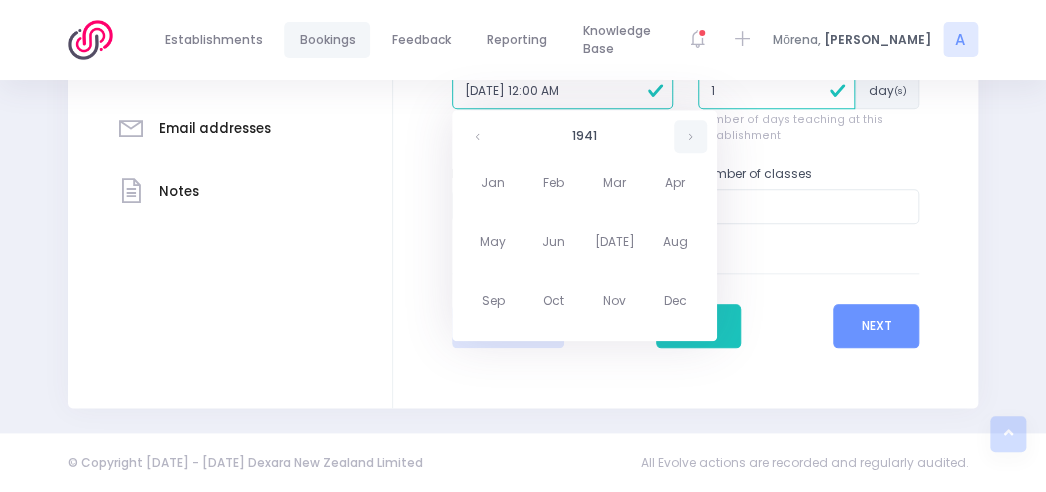 click at bounding box center [690, 136] 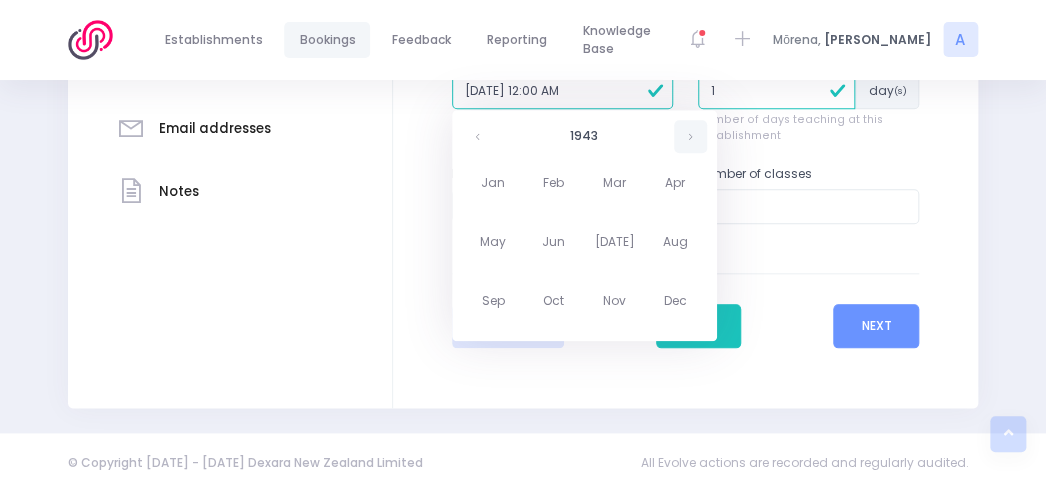 click at bounding box center [690, 136] 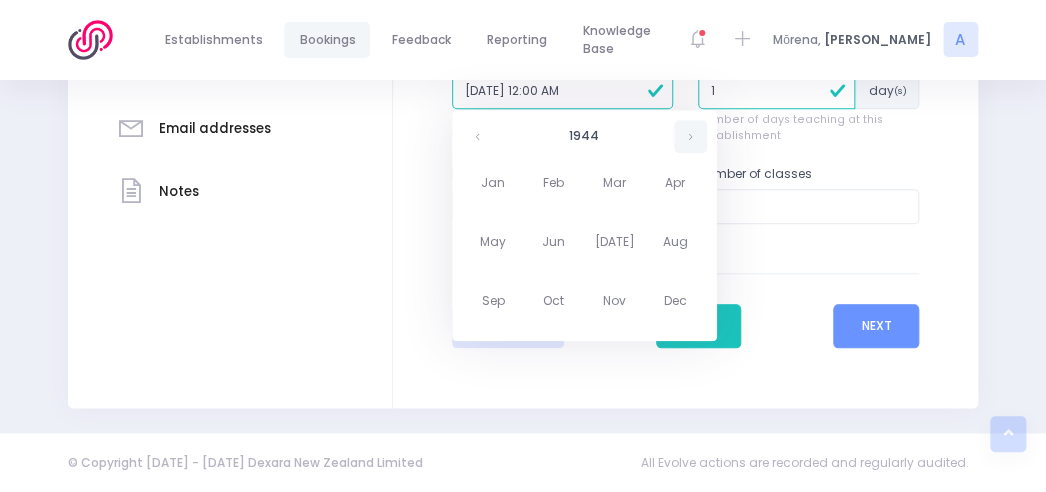 click at bounding box center (690, 136) 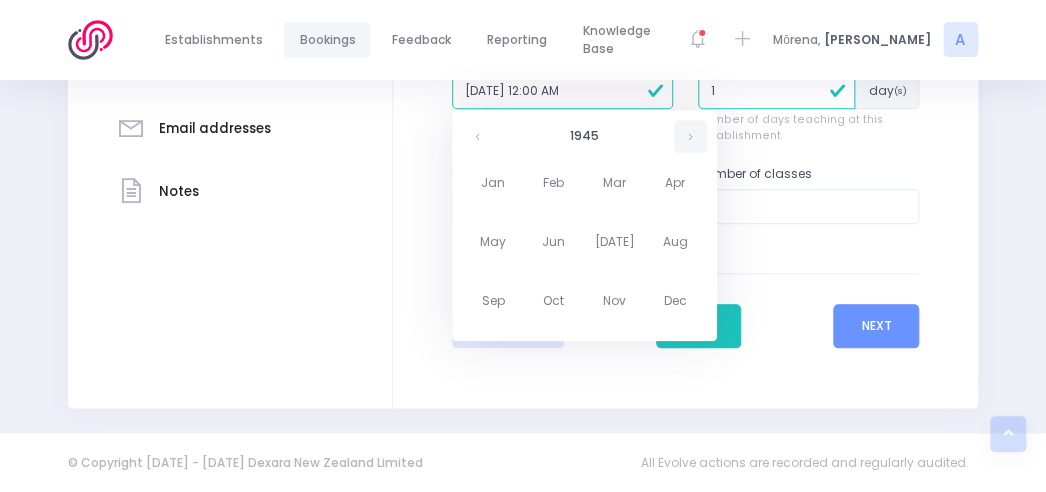 click at bounding box center (690, 136) 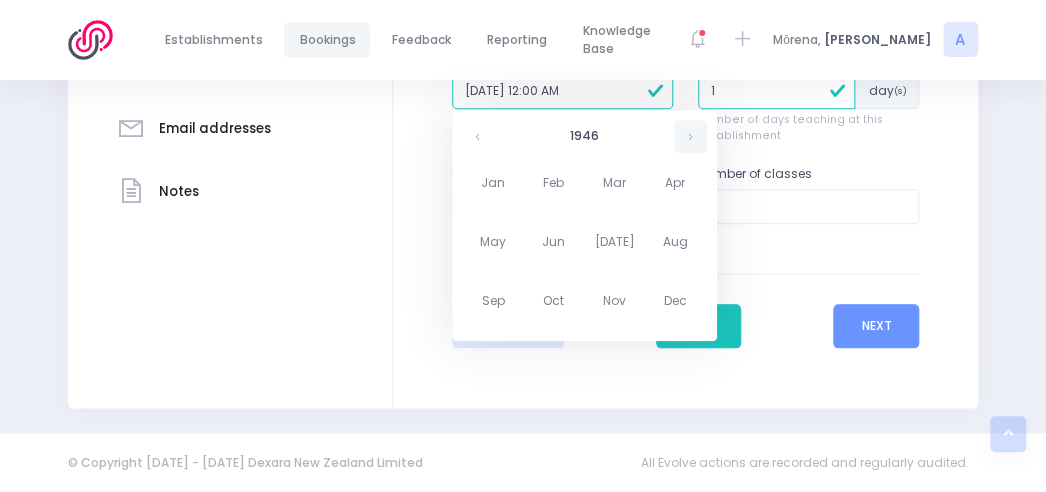 click at bounding box center [690, 136] 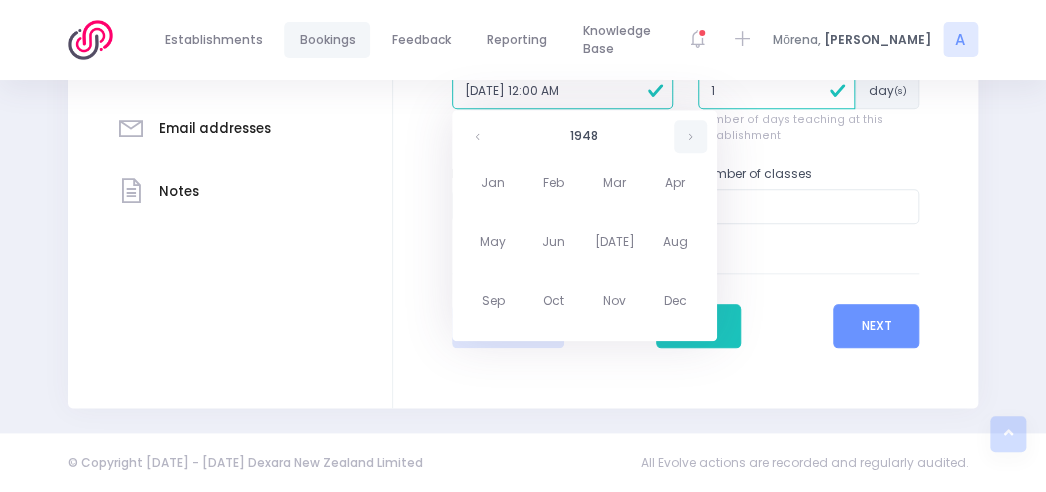 click at bounding box center (690, 136) 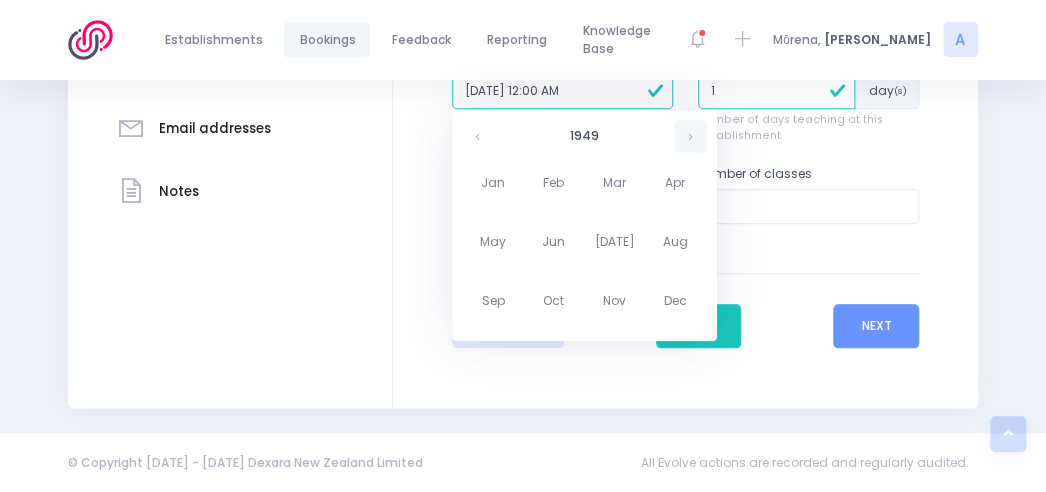 click at bounding box center (690, 136) 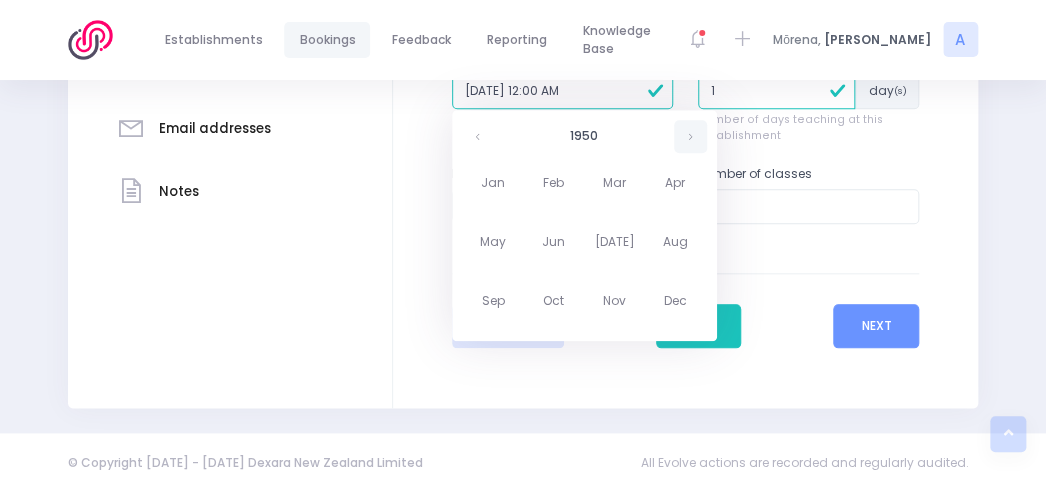 click at bounding box center [690, 136] 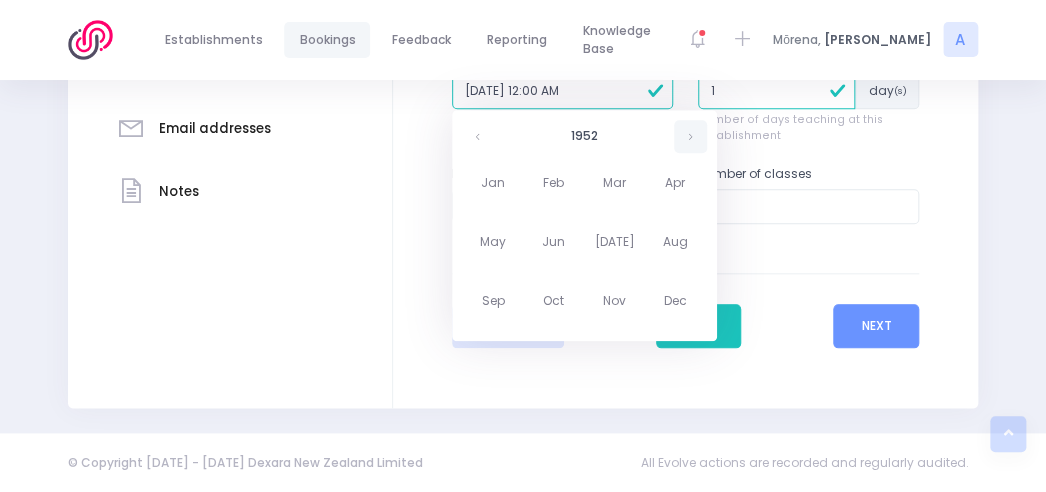 click at bounding box center (690, 136) 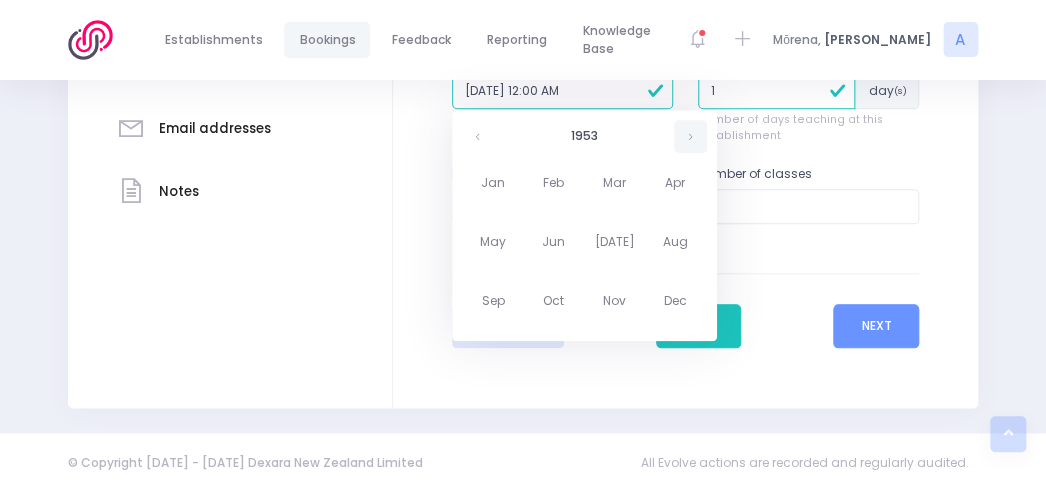 click at bounding box center [690, 136] 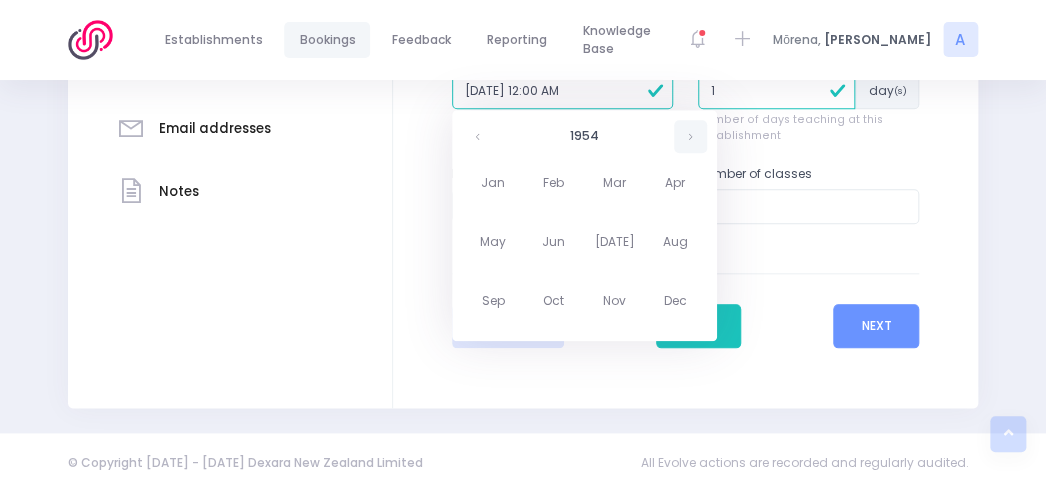 click at bounding box center [690, 136] 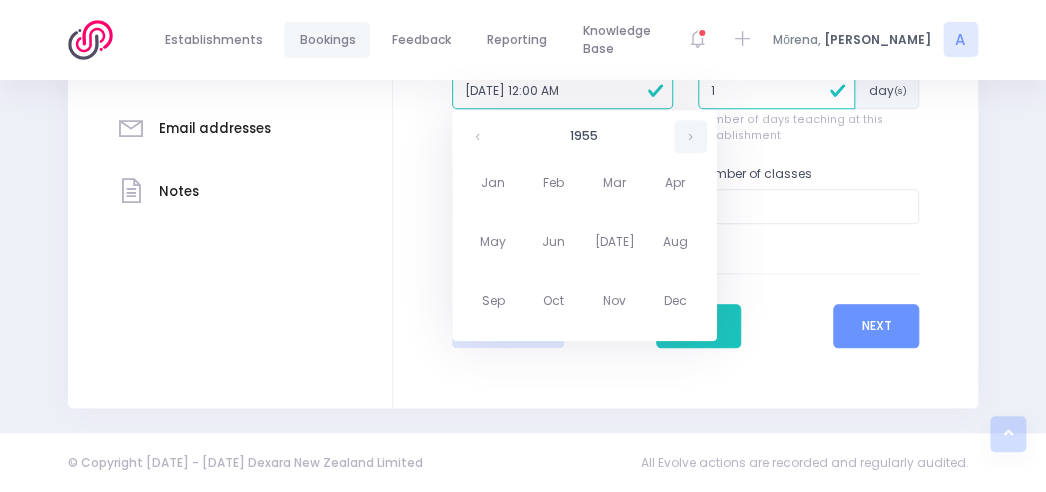 click at bounding box center (690, 136) 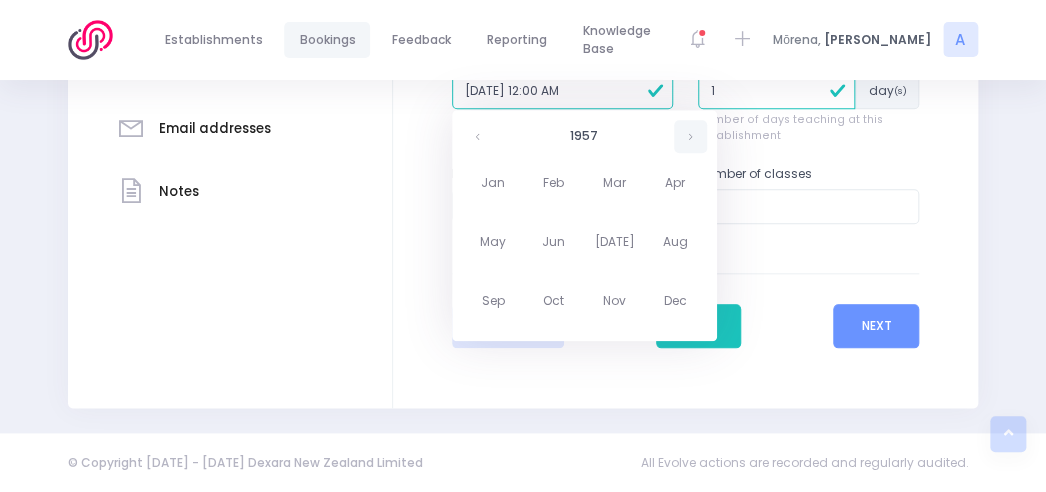 click at bounding box center [690, 136] 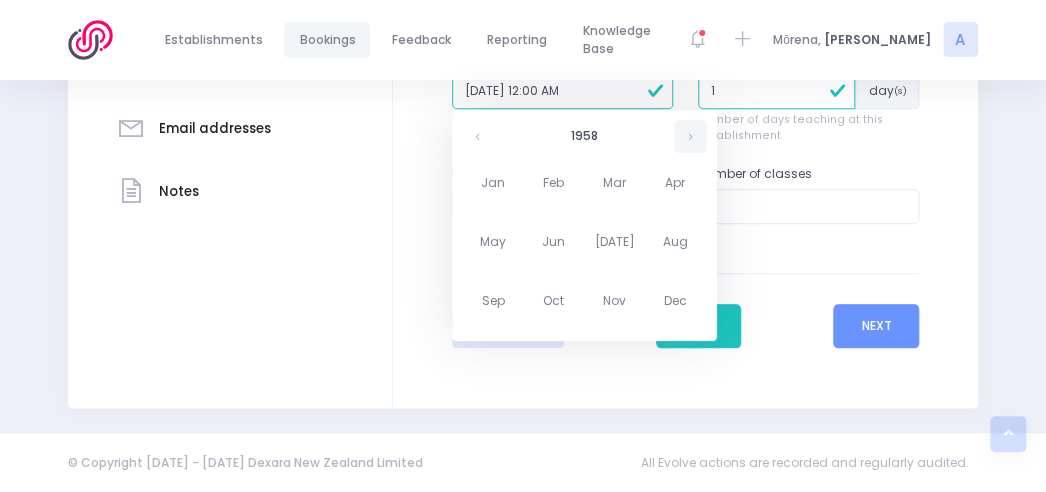 click at bounding box center [690, 136] 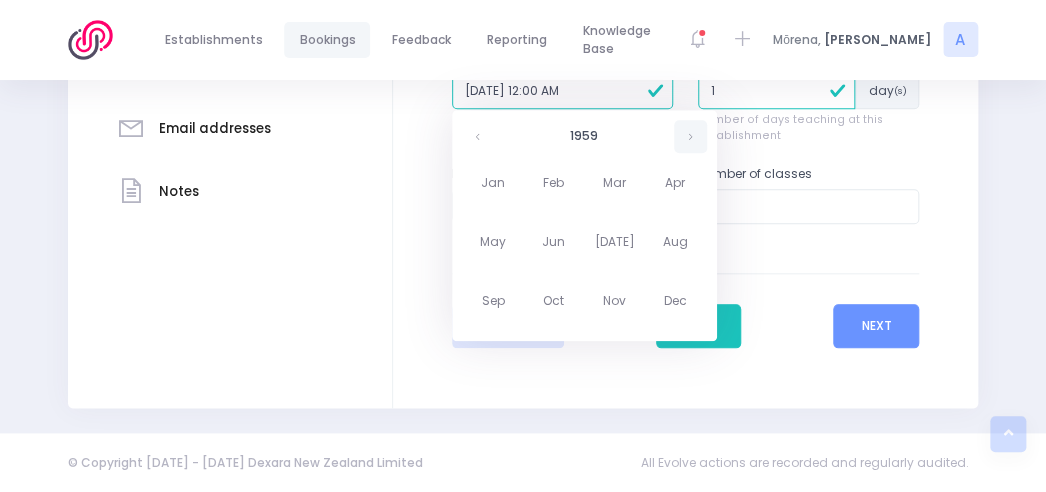 click at bounding box center (690, 136) 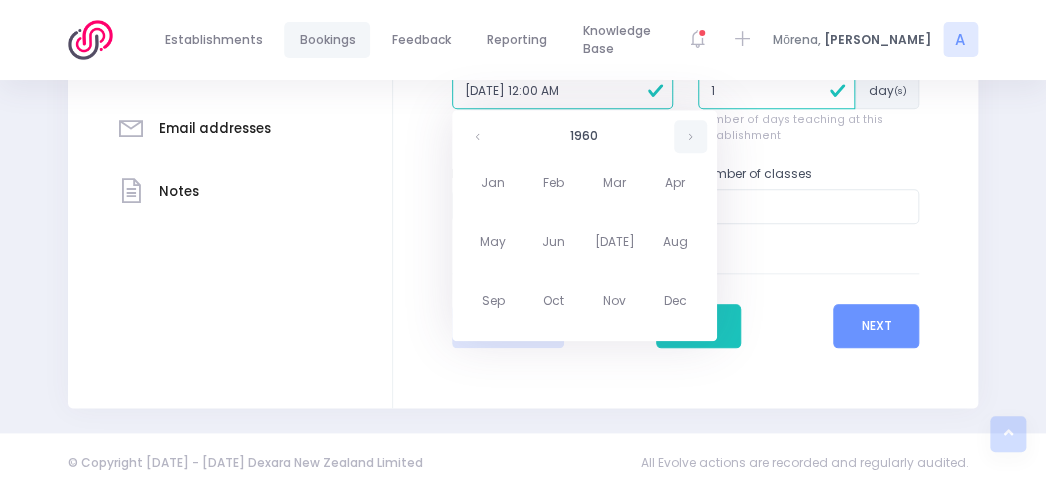 click at bounding box center (690, 136) 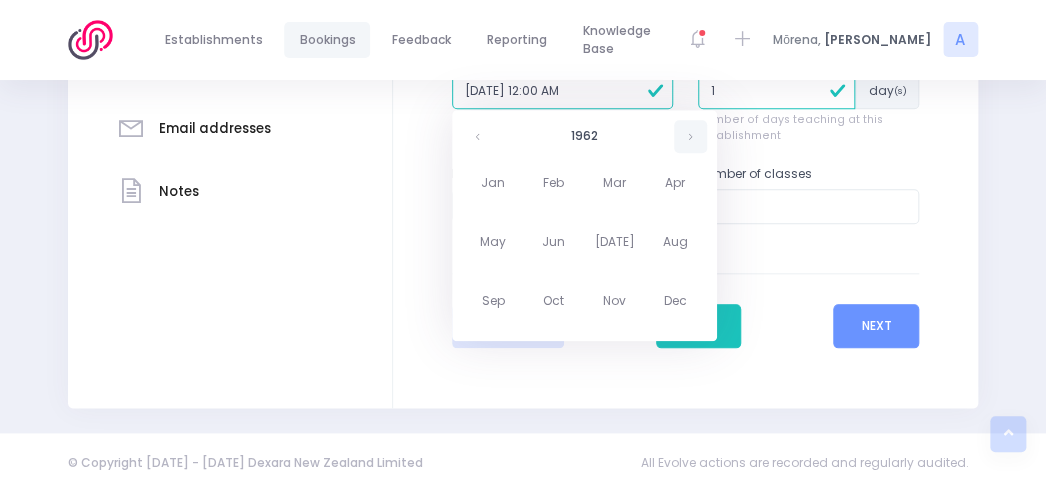 click at bounding box center (690, 136) 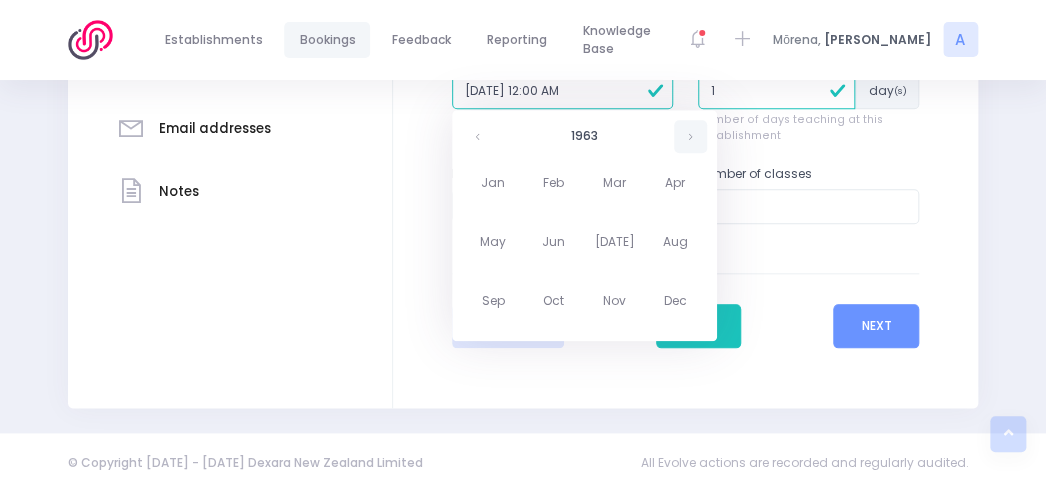 click at bounding box center [690, 136] 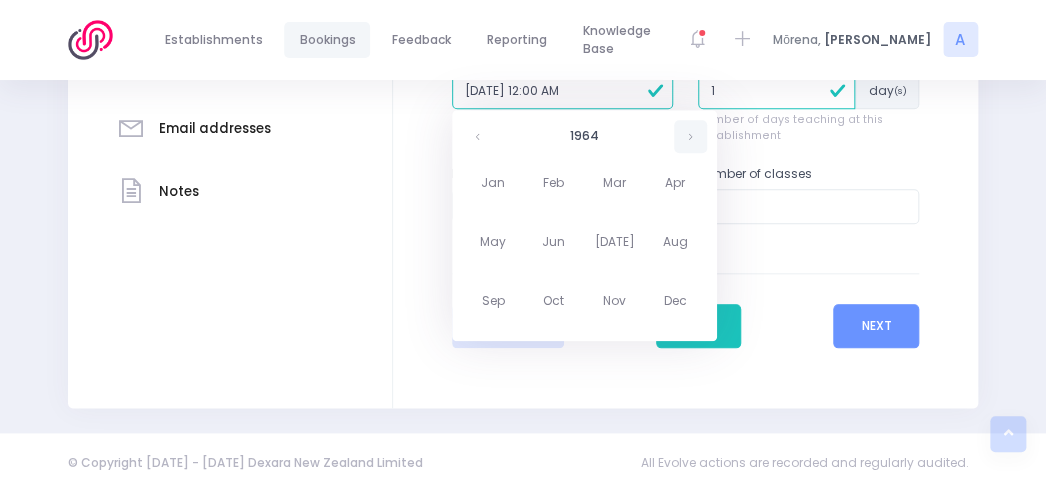 click at bounding box center (690, 136) 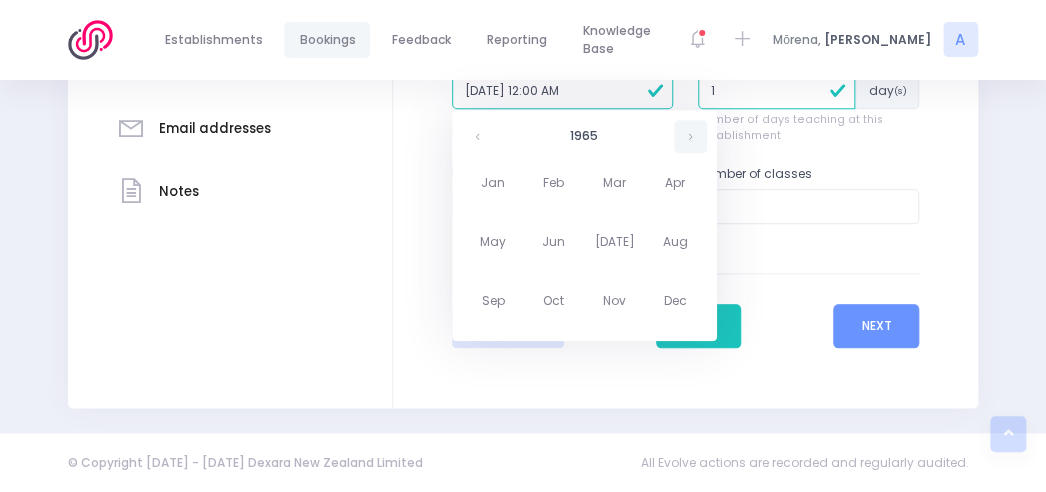 click at bounding box center (690, 136) 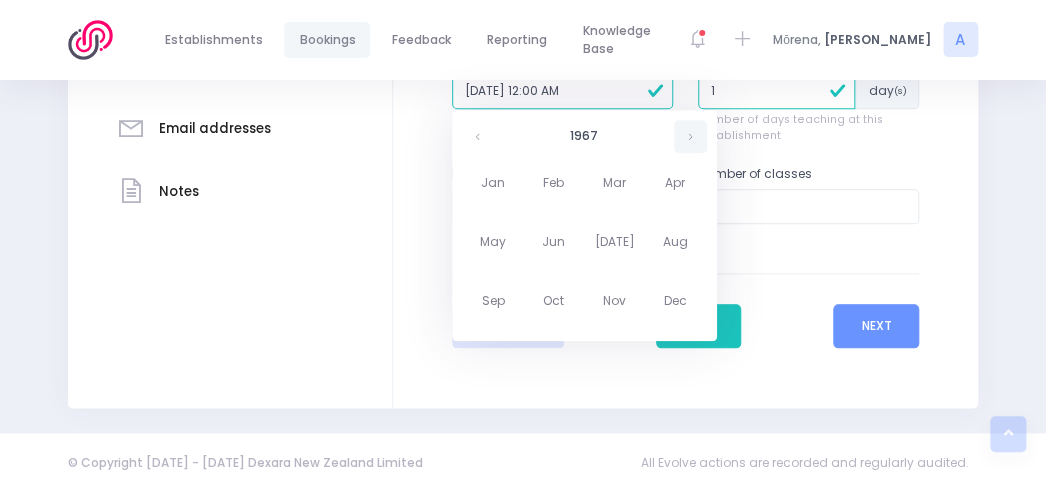 click at bounding box center (690, 136) 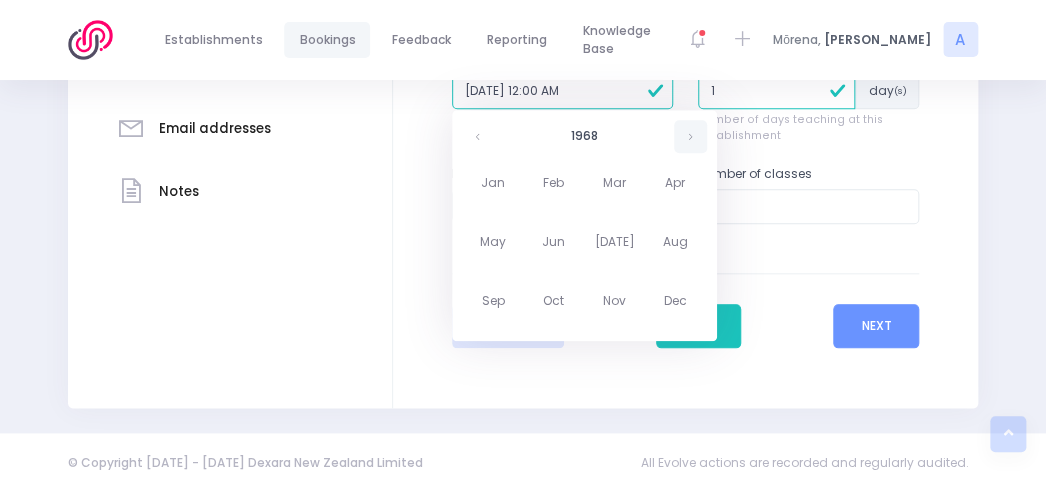 click at bounding box center (690, 136) 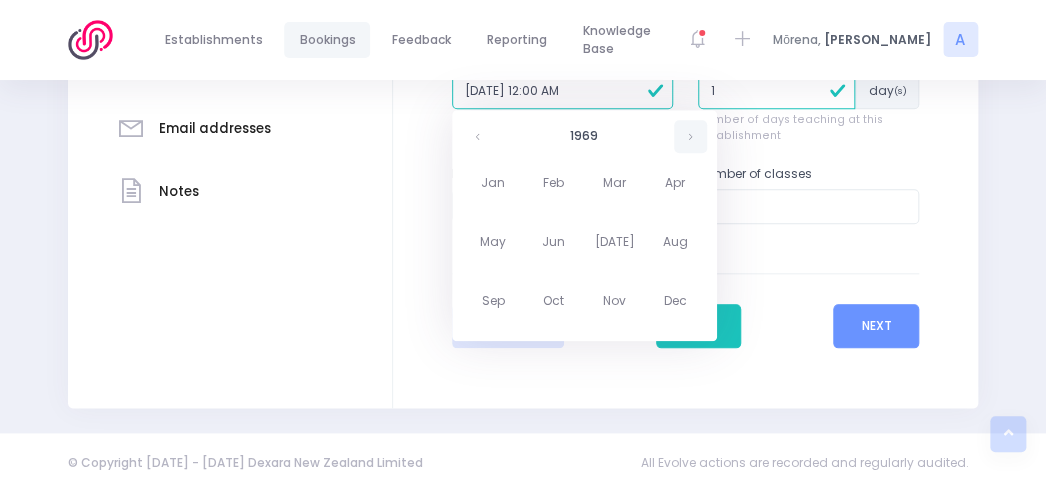 click at bounding box center (690, 136) 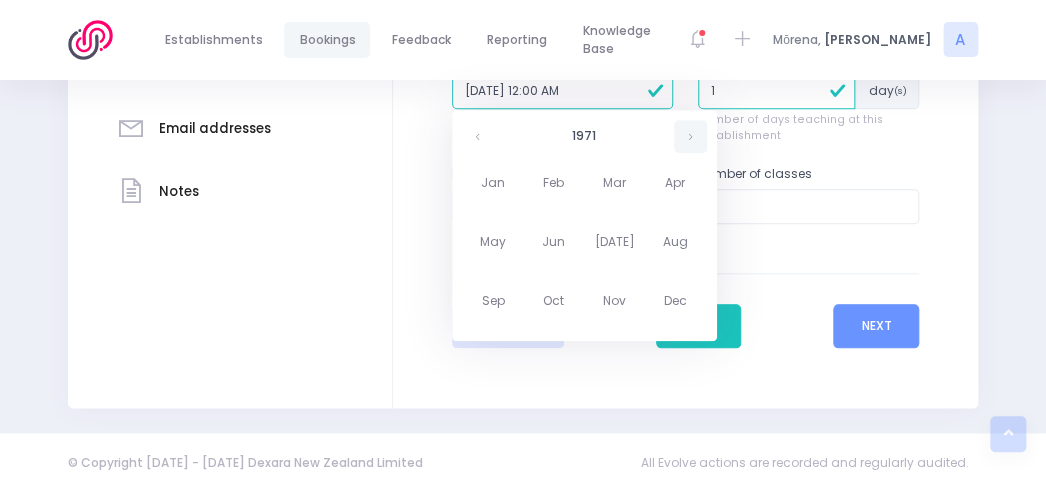 click at bounding box center (690, 136) 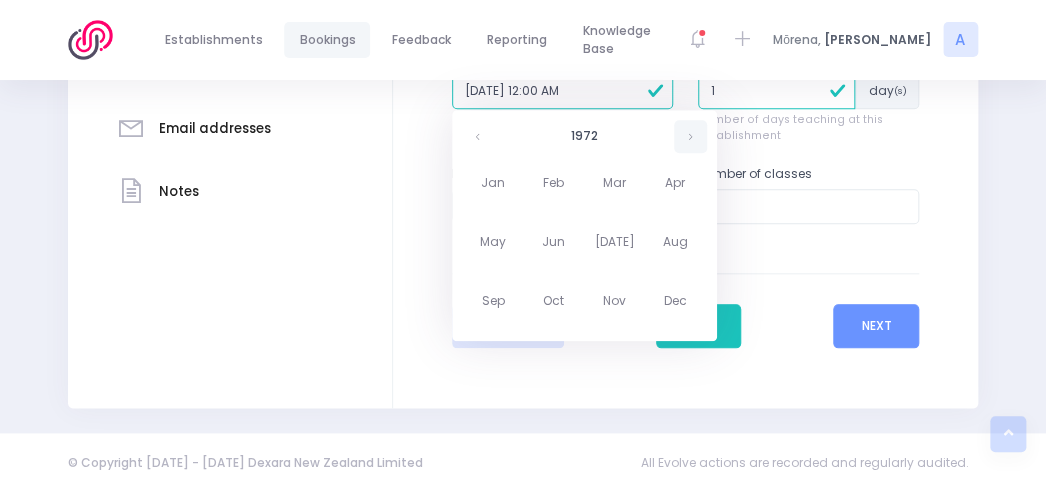 click at bounding box center [690, 136] 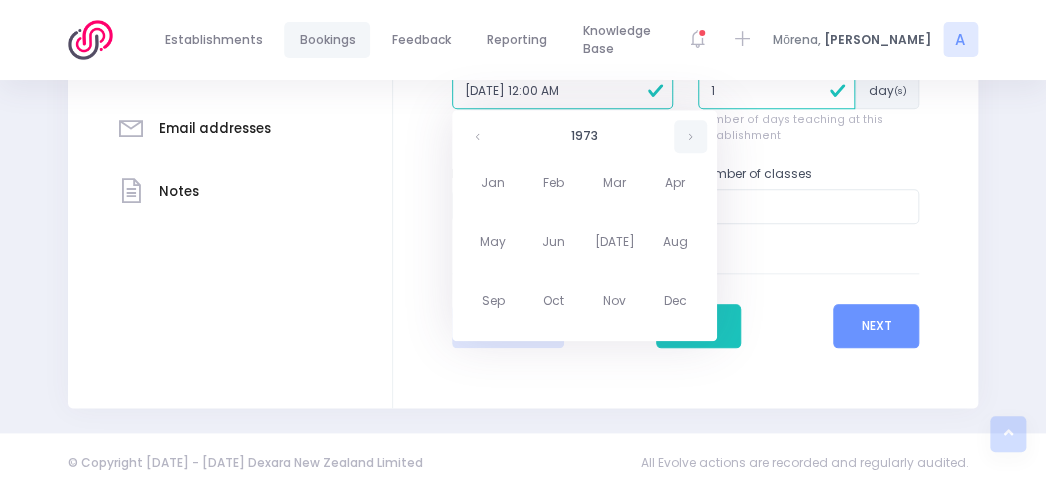 click at bounding box center [690, 136] 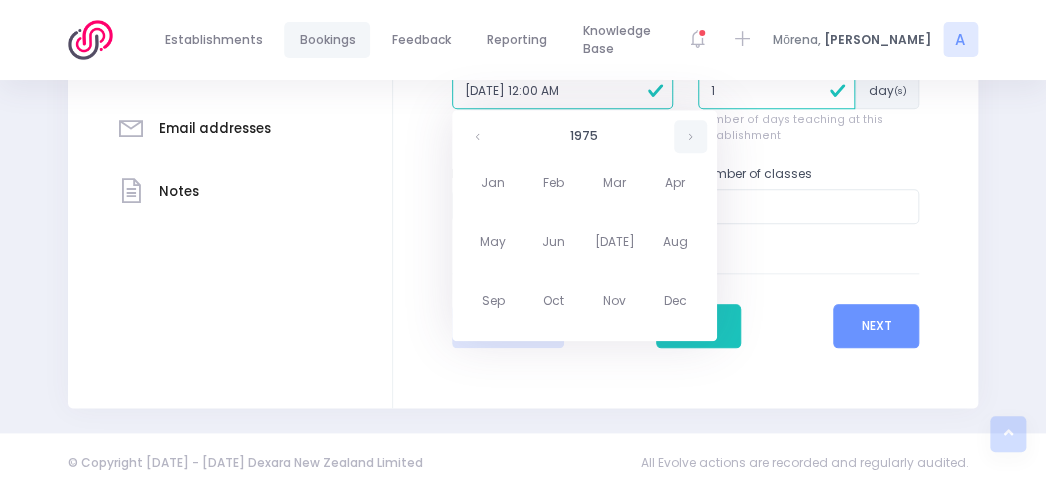 click at bounding box center [690, 136] 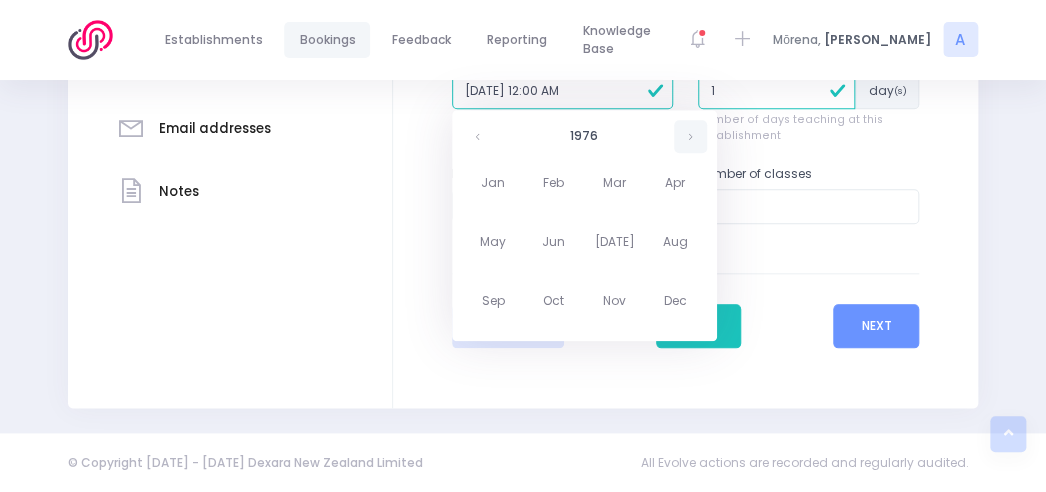 click at bounding box center [690, 136] 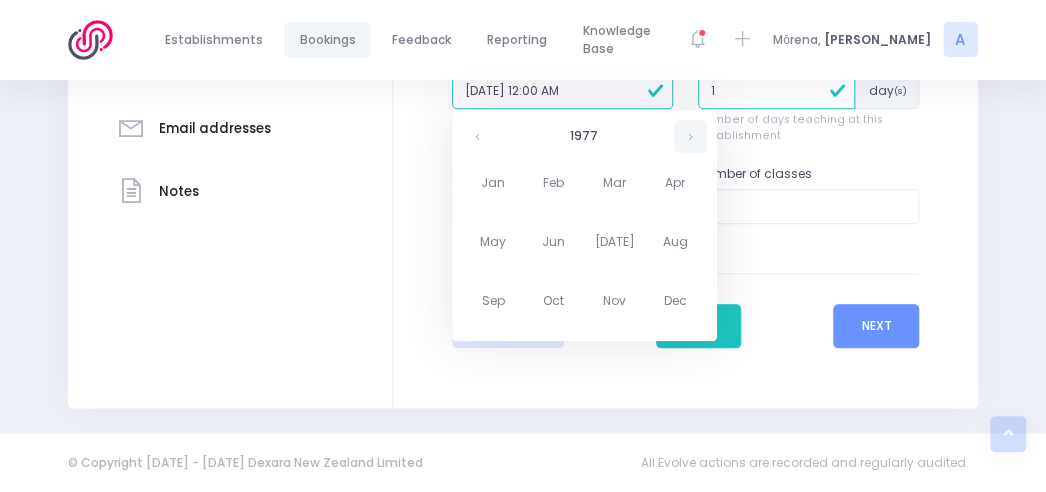 click at bounding box center [690, 136] 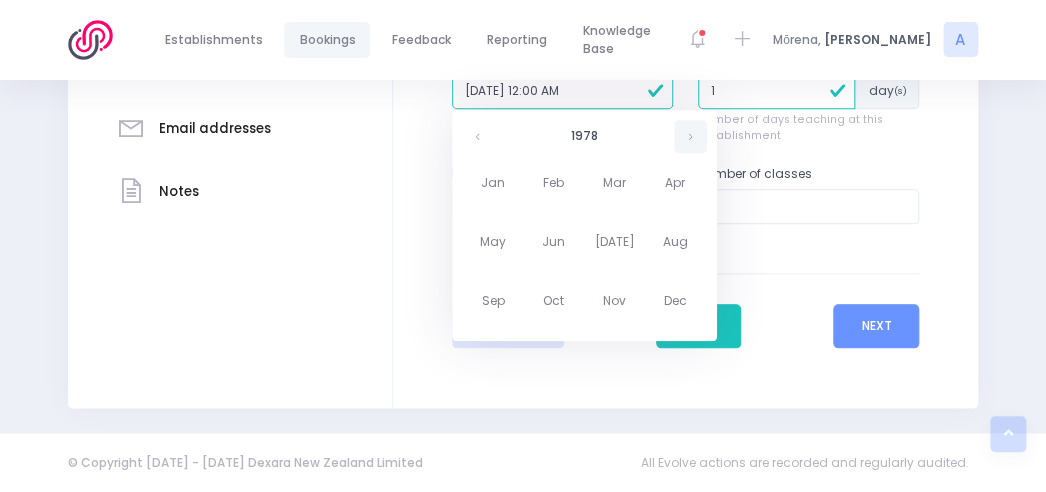 click at bounding box center (690, 136) 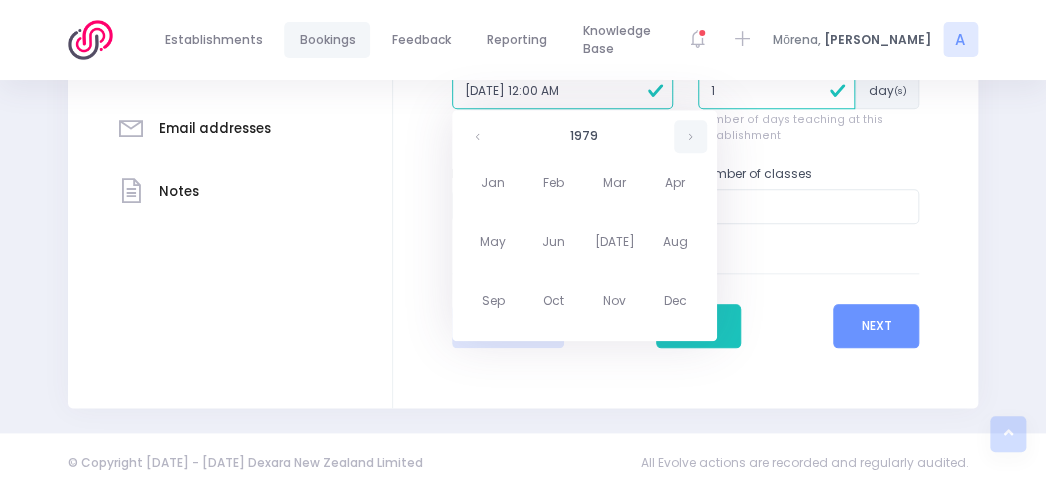 click at bounding box center [690, 136] 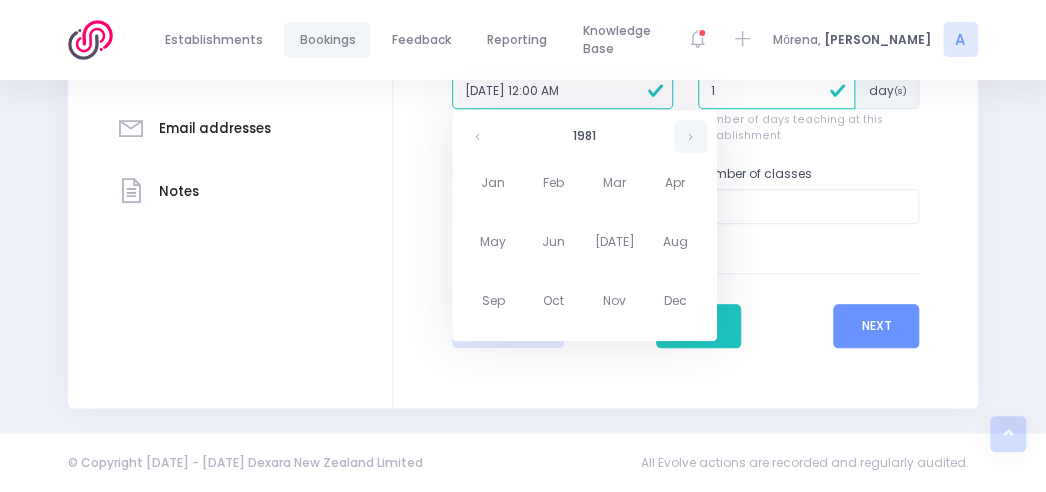 click at bounding box center (690, 136) 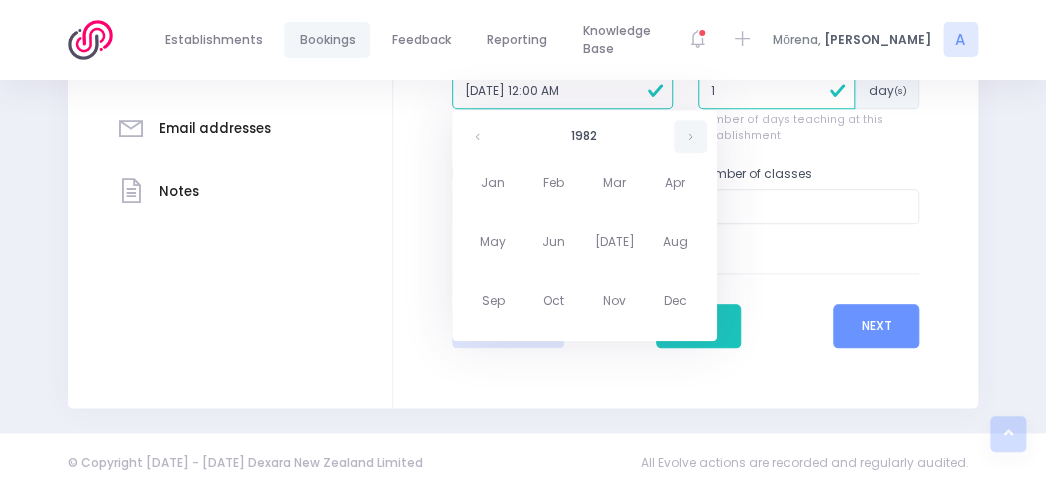 click at bounding box center [690, 136] 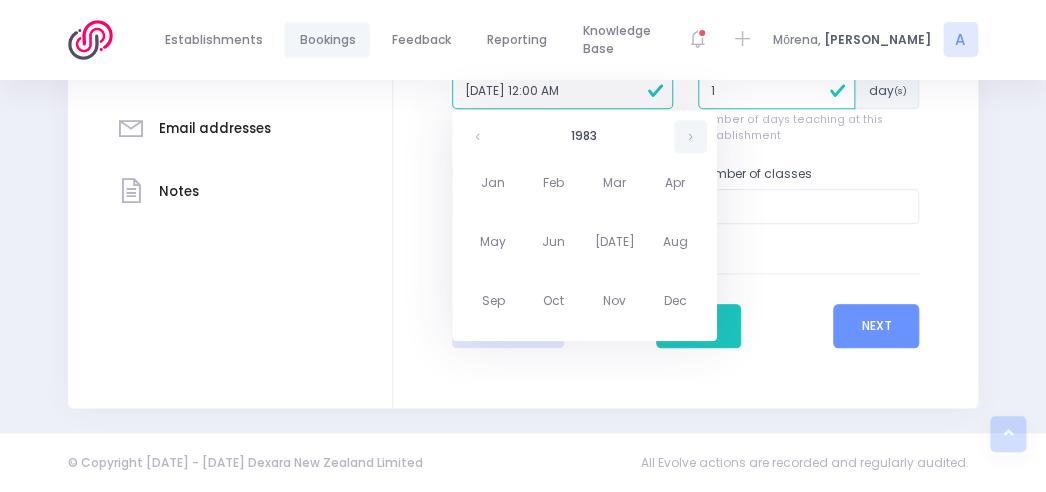 click at bounding box center (690, 136) 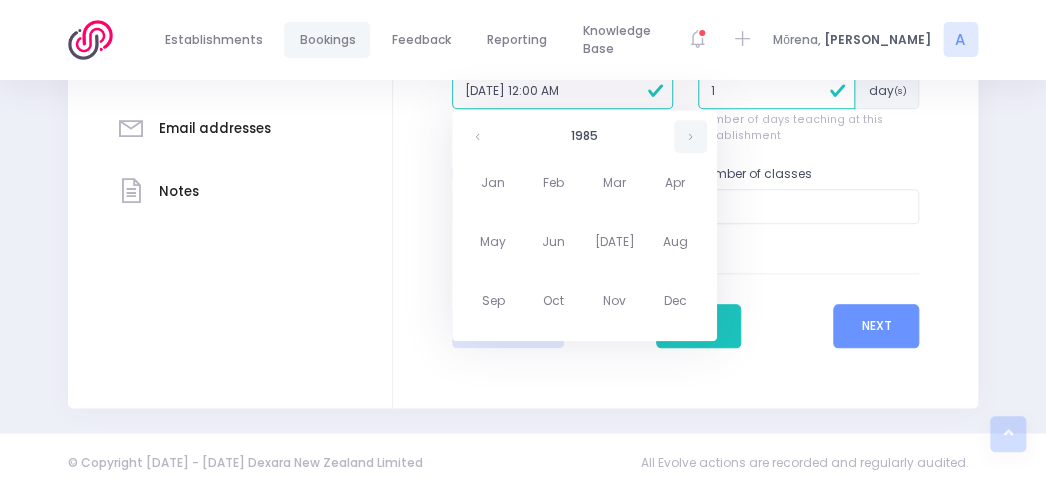 click at bounding box center [690, 136] 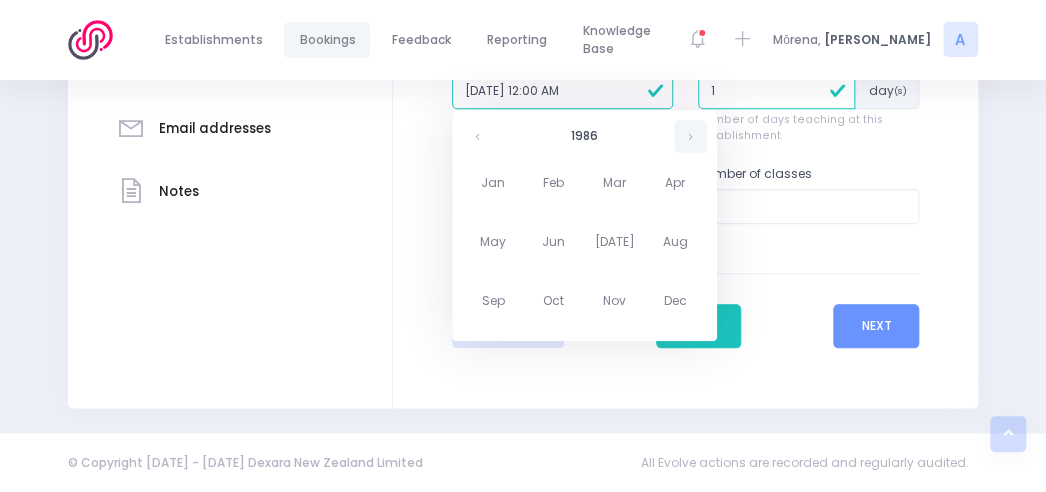 click at bounding box center [690, 136] 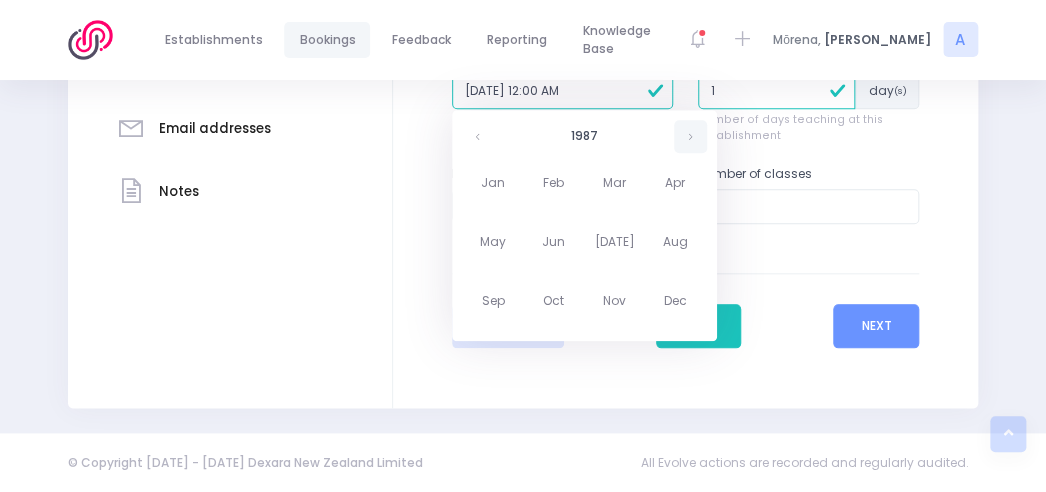 click at bounding box center (690, 136) 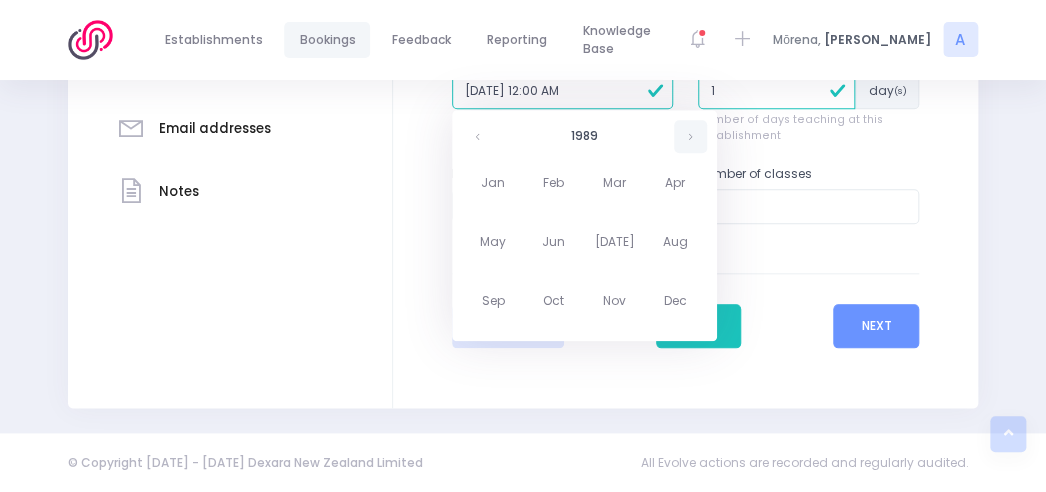 click at bounding box center [690, 136] 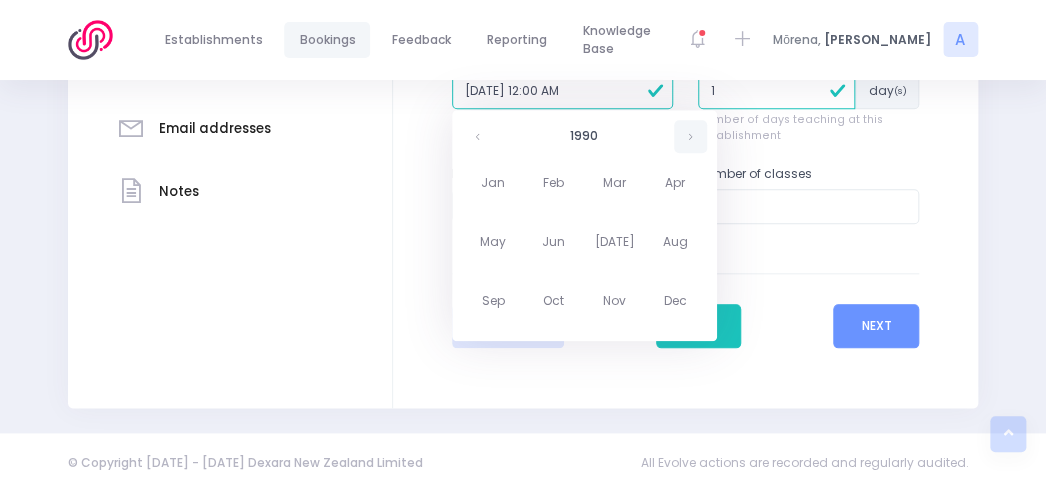 click at bounding box center (690, 136) 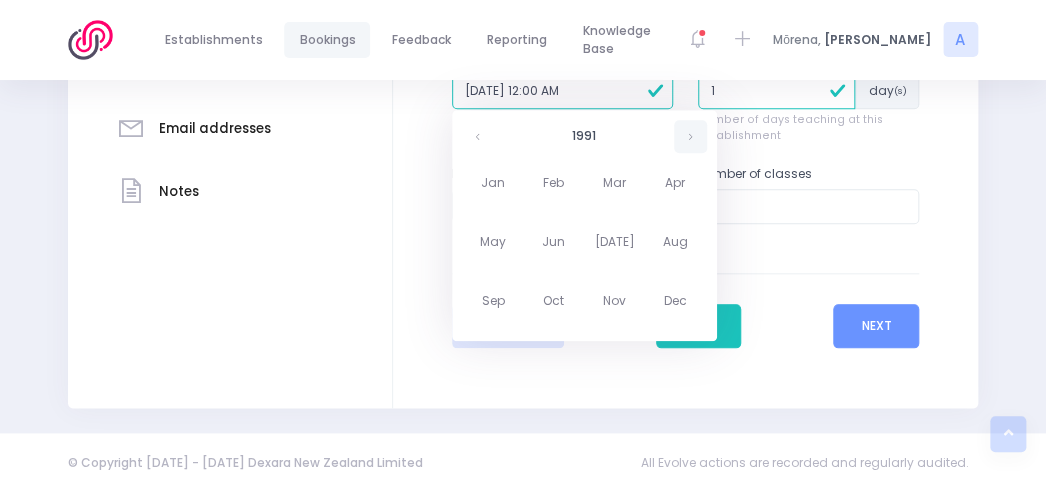 click at bounding box center [690, 136] 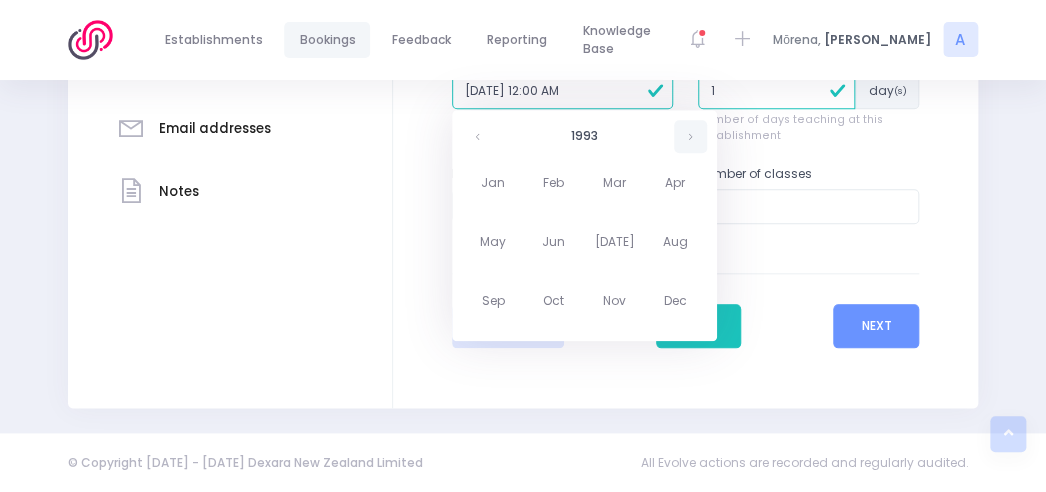 click at bounding box center (690, 136) 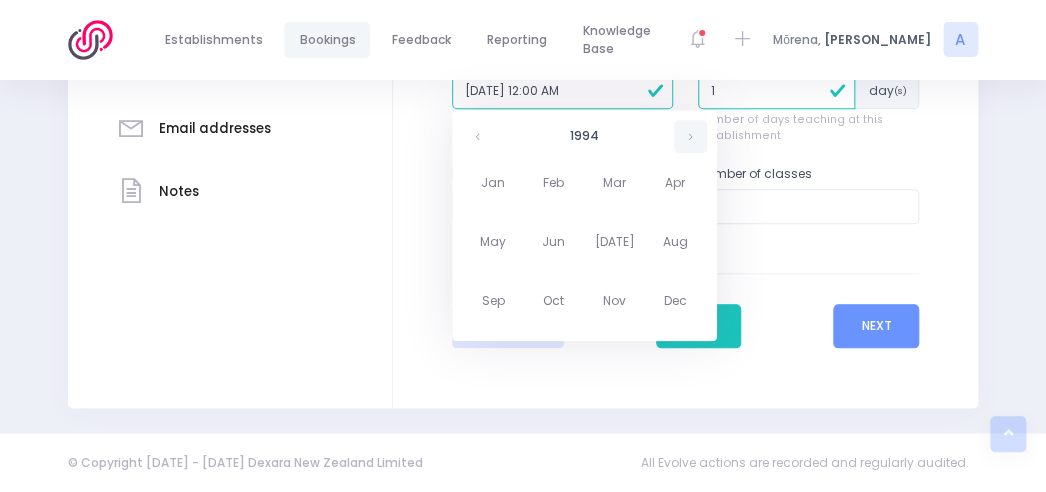 click at bounding box center (690, 136) 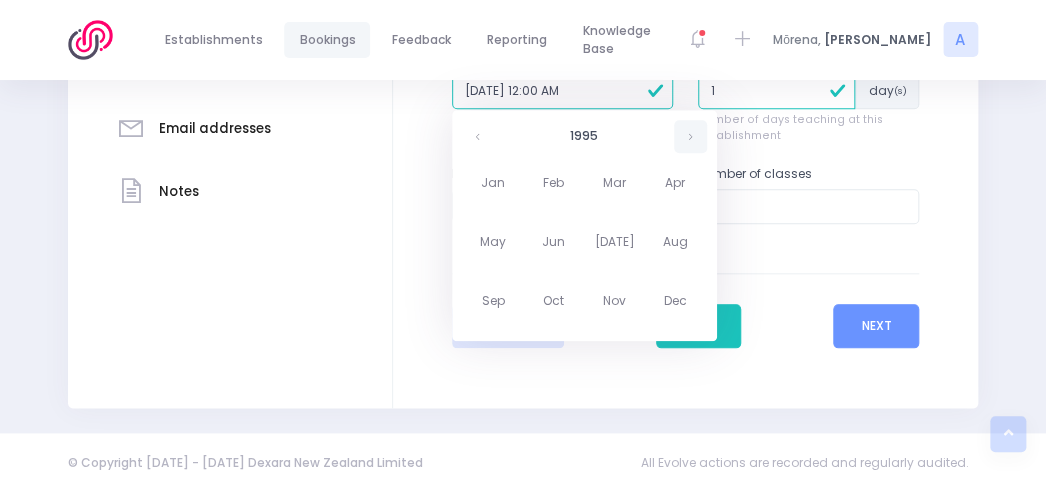click at bounding box center (690, 136) 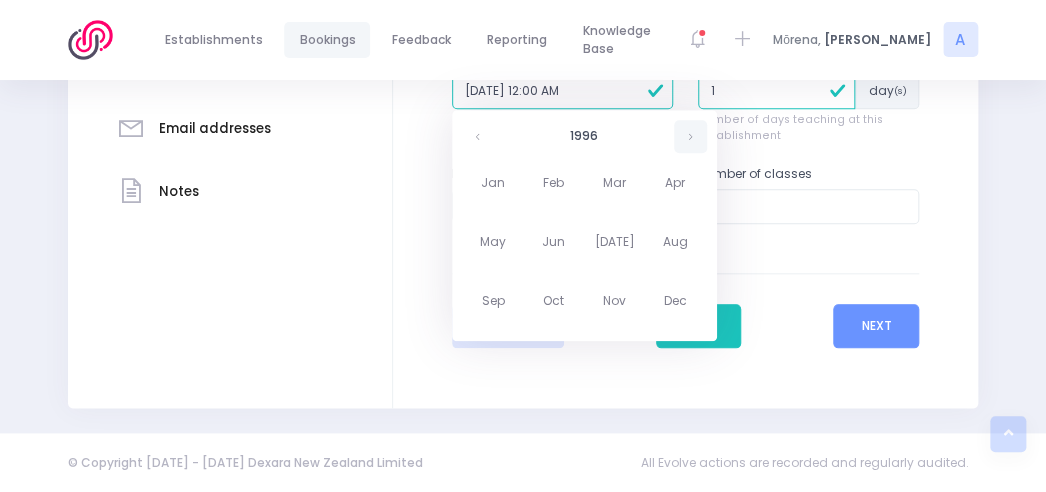 click at bounding box center [690, 136] 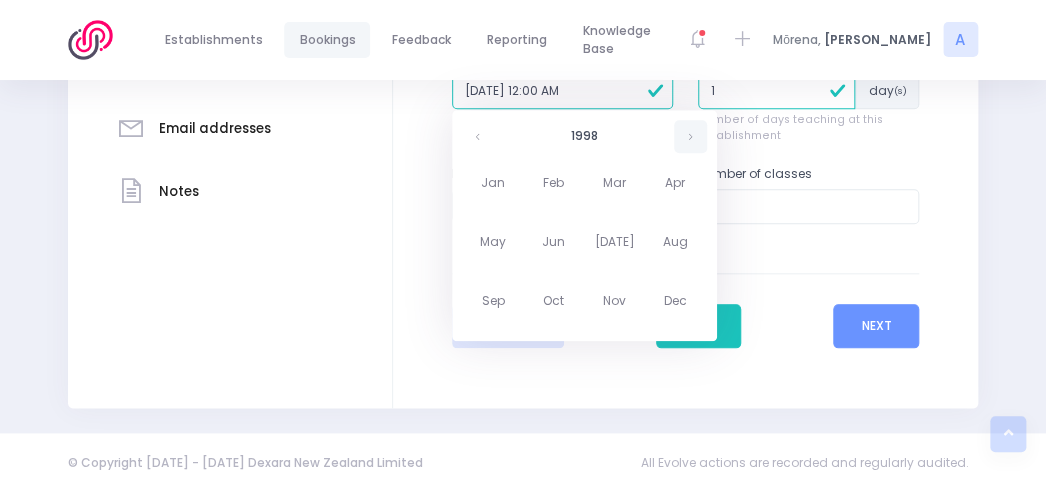 click at bounding box center (690, 136) 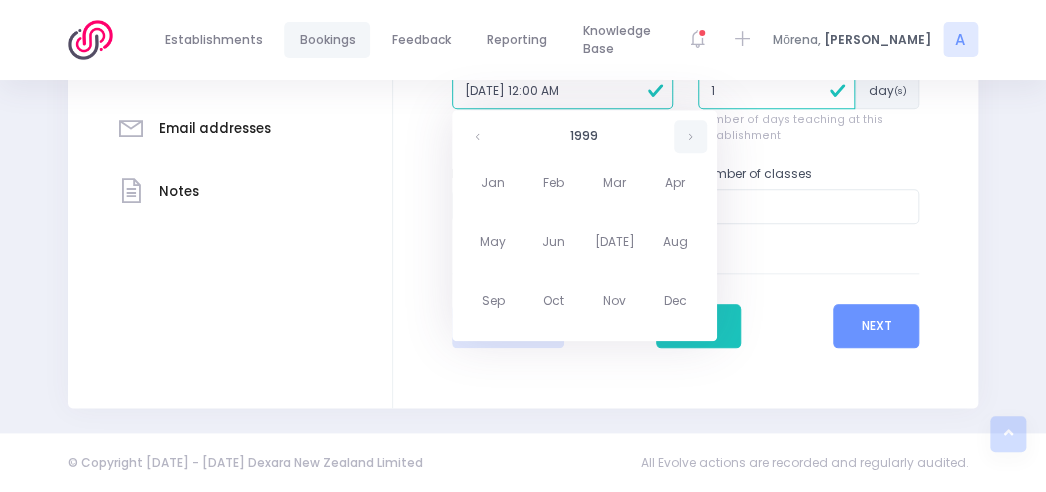 click at bounding box center (690, 136) 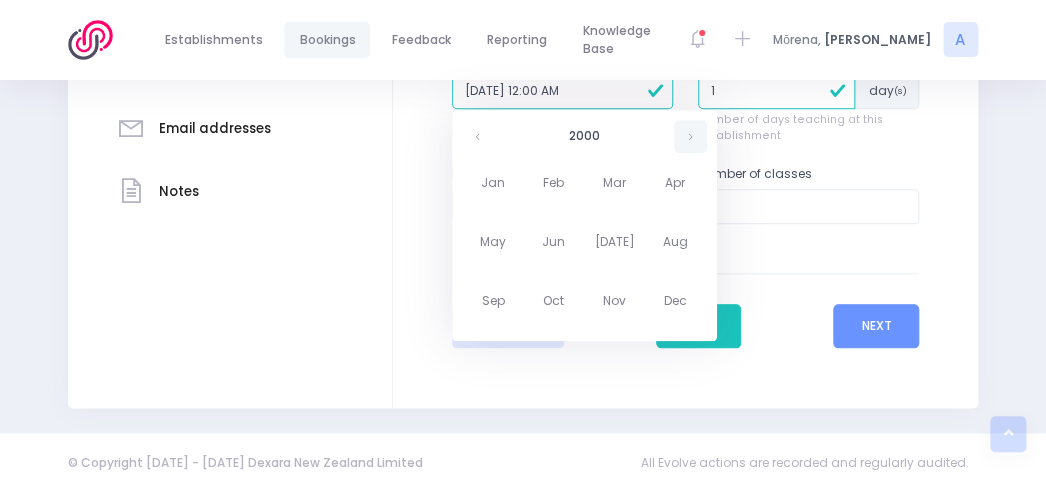 click at bounding box center (690, 136) 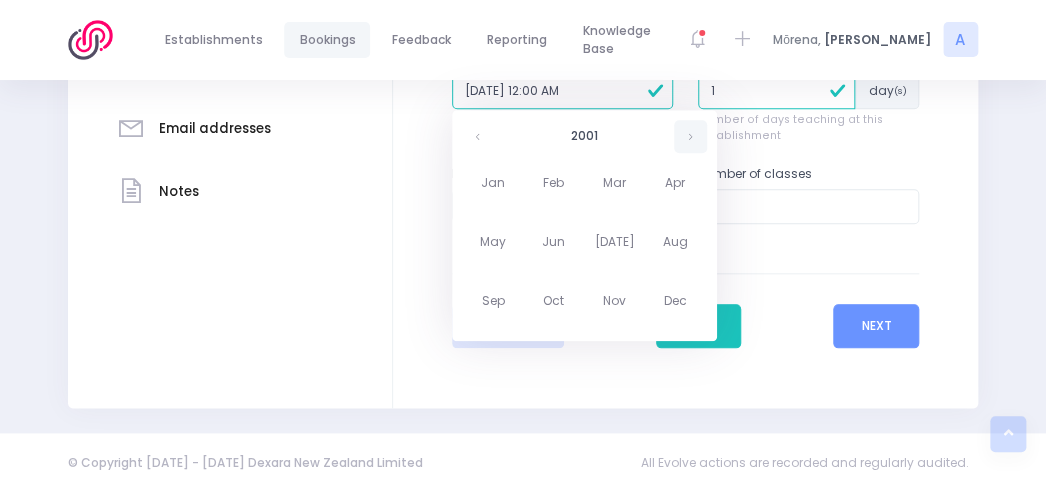 click at bounding box center [690, 136] 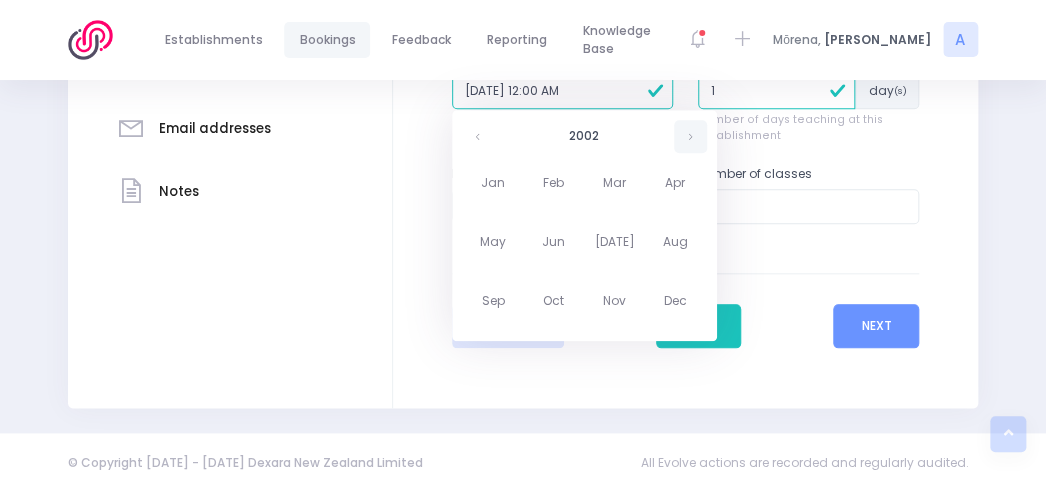 click at bounding box center (690, 136) 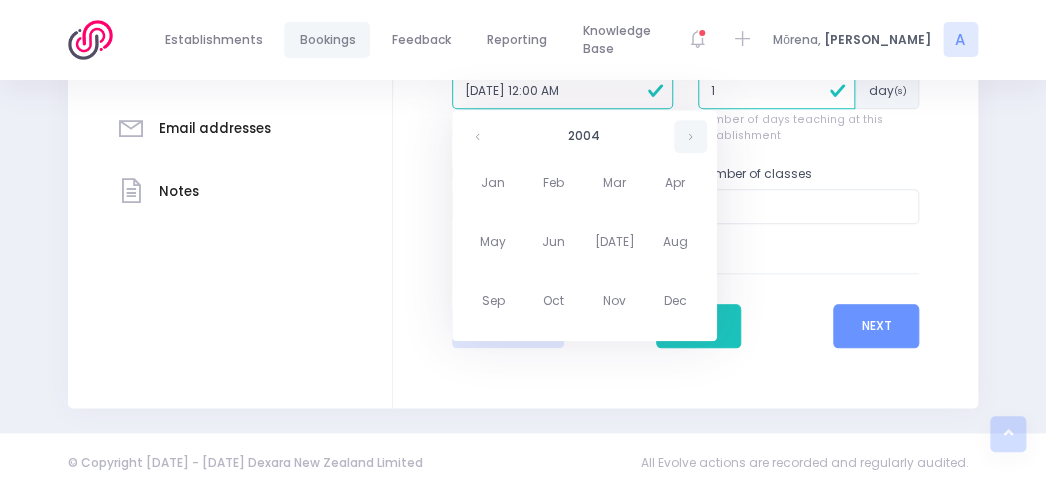 click at bounding box center (690, 136) 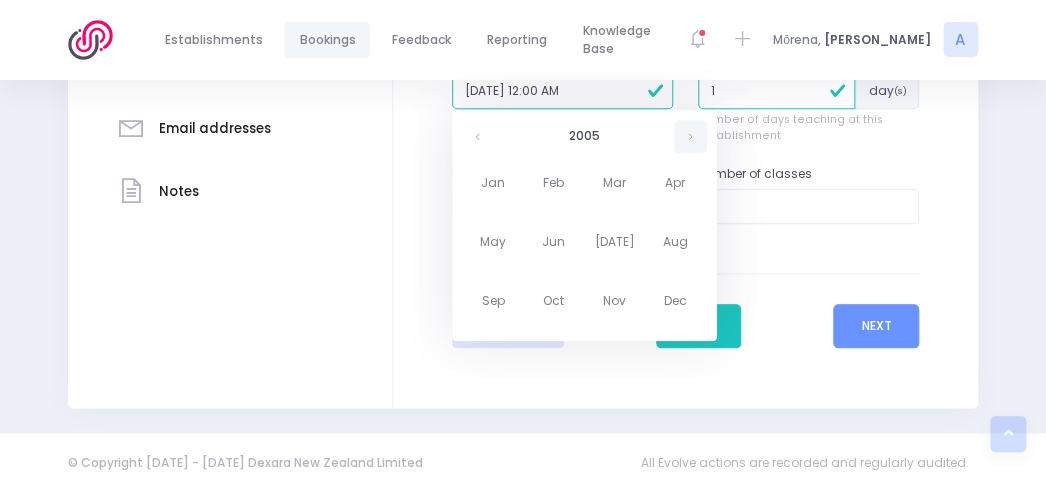 click at bounding box center (690, 136) 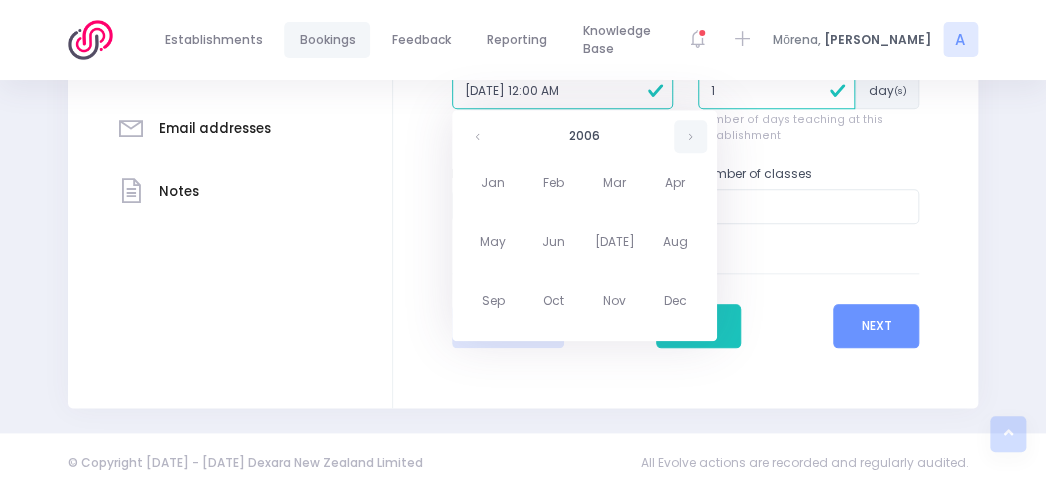click at bounding box center [690, 136] 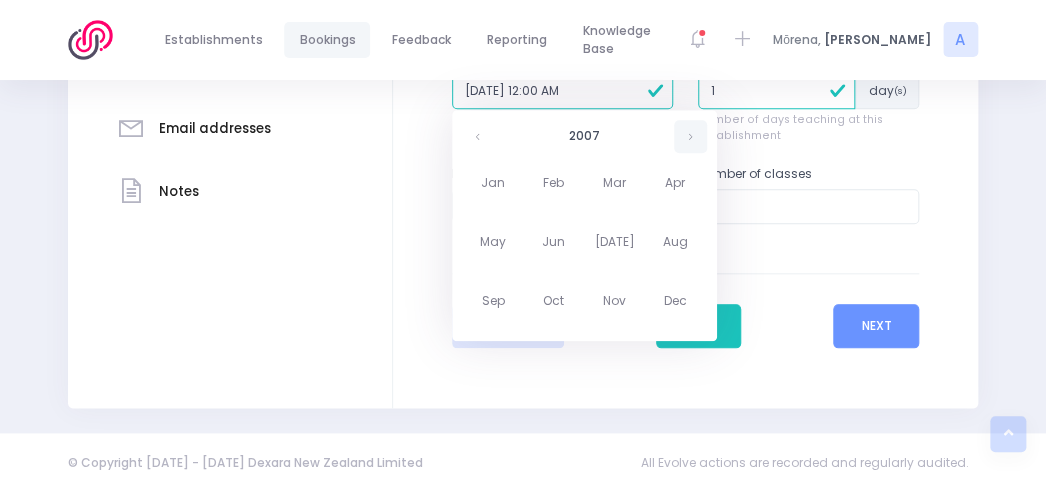 click at bounding box center (690, 136) 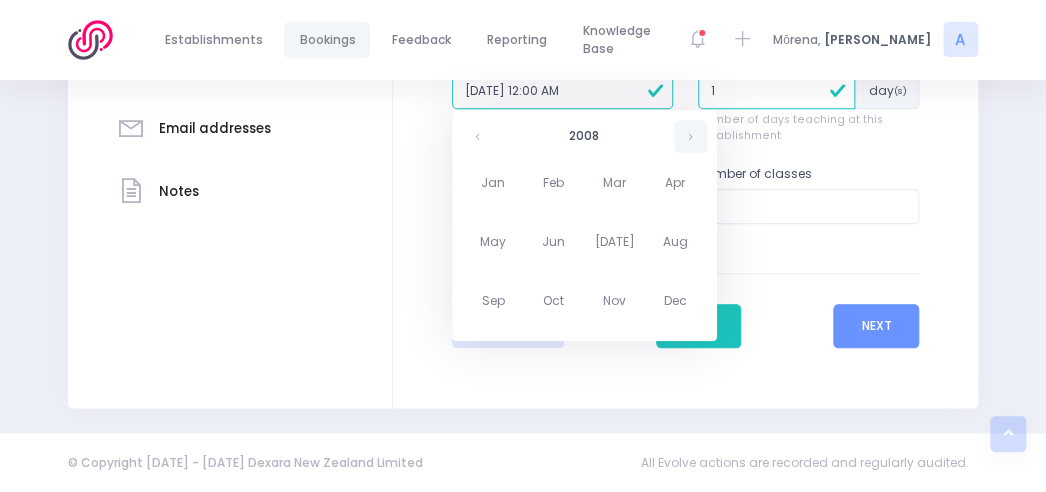click at bounding box center [690, 136] 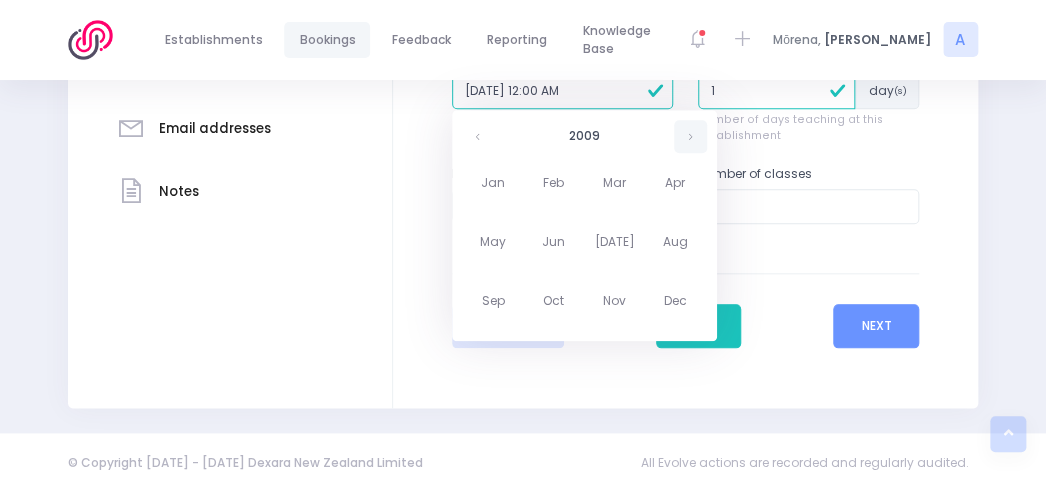 click at bounding box center (690, 136) 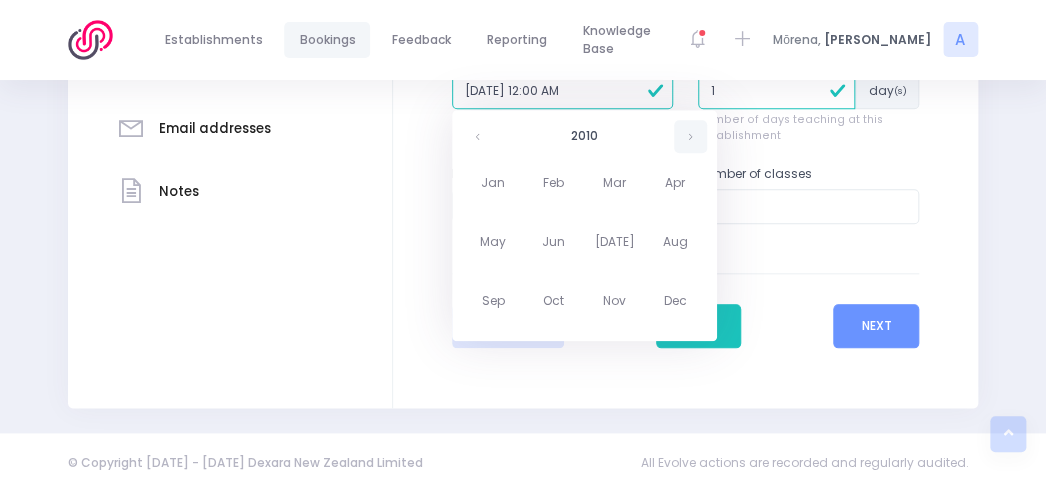 click at bounding box center (690, 136) 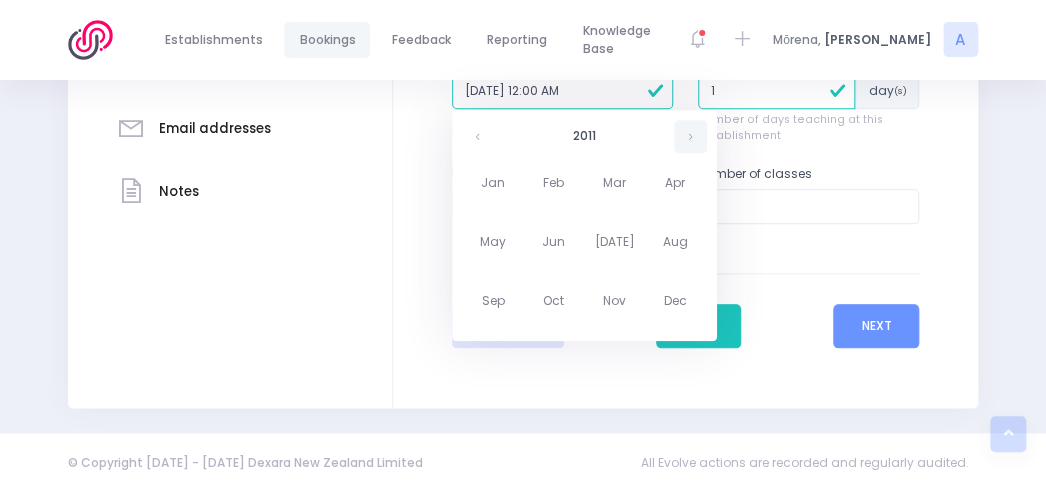 click at bounding box center [690, 136] 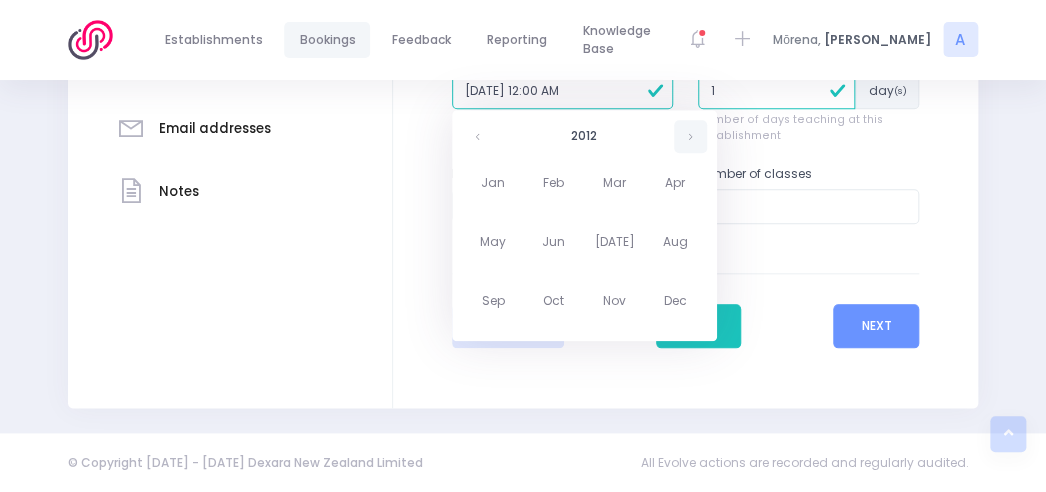 click at bounding box center (690, 136) 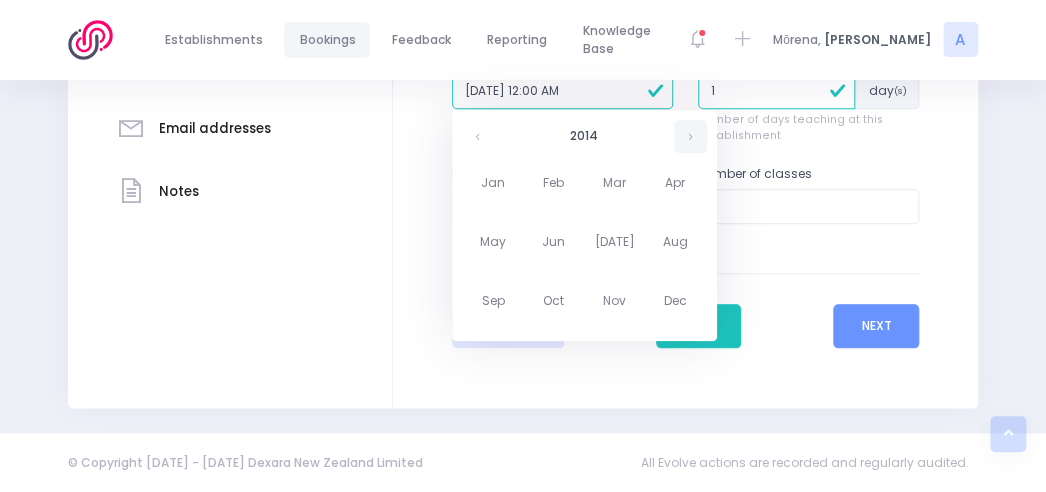 click at bounding box center [690, 136] 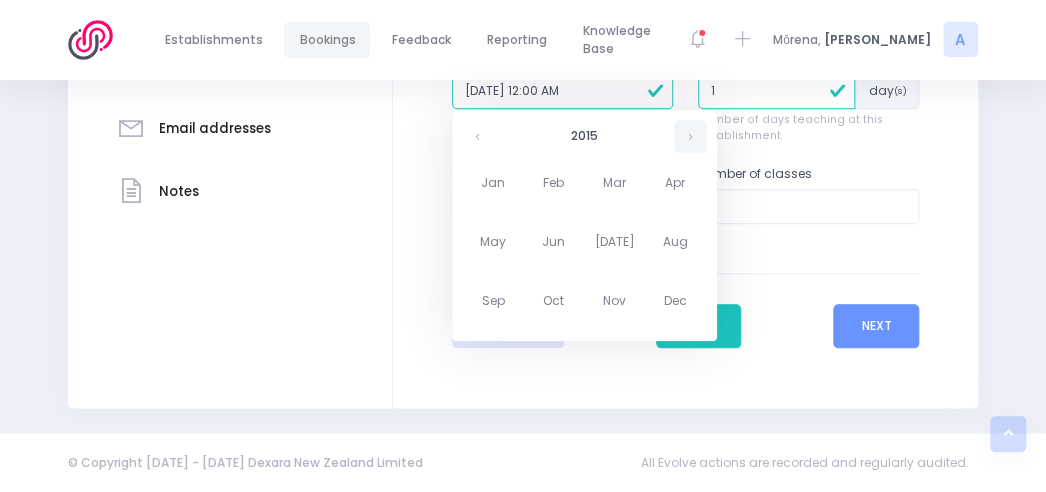click at bounding box center [690, 136] 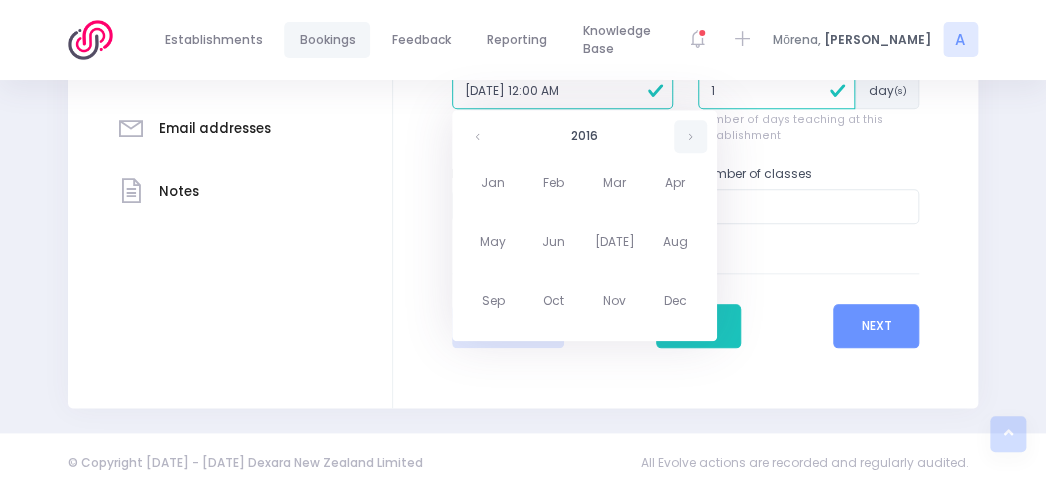 click at bounding box center (690, 136) 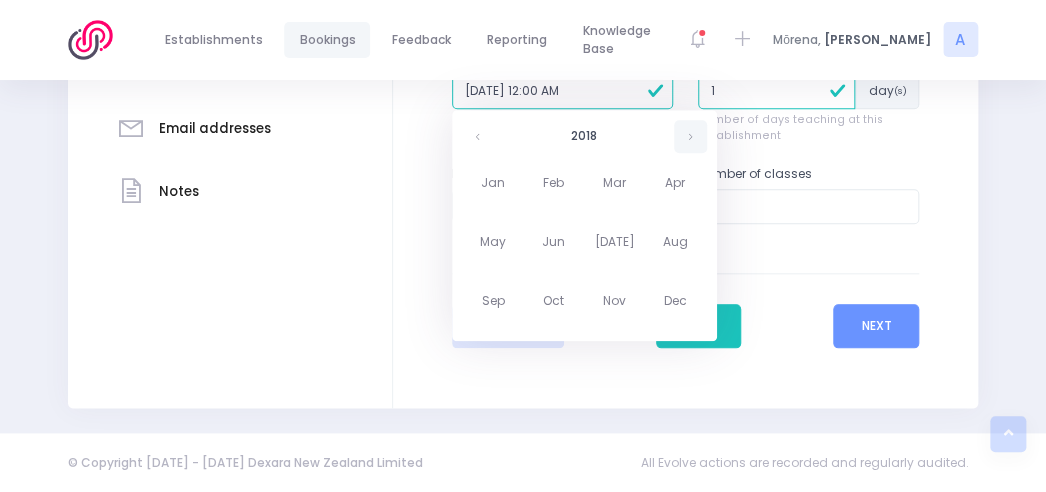 click at bounding box center [690, 136] 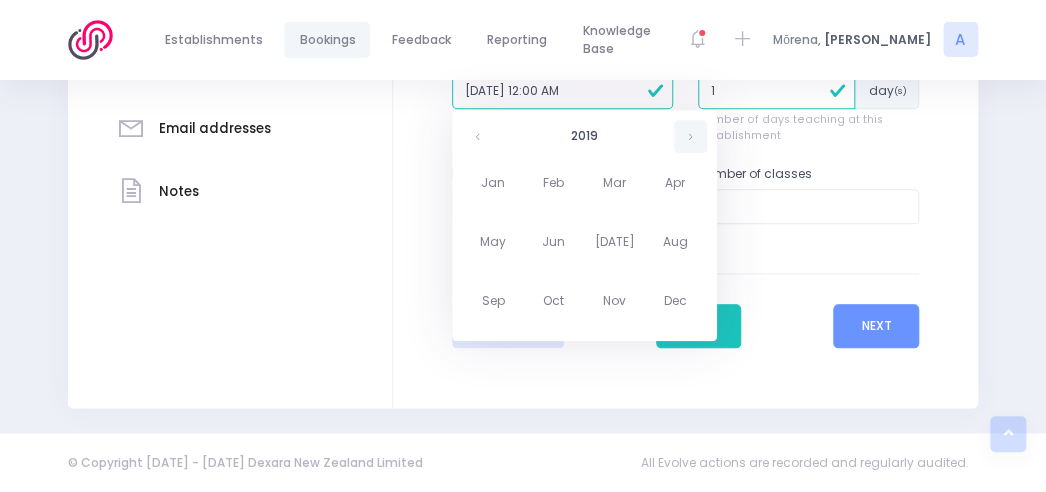 click at bounding box center [690, 136] 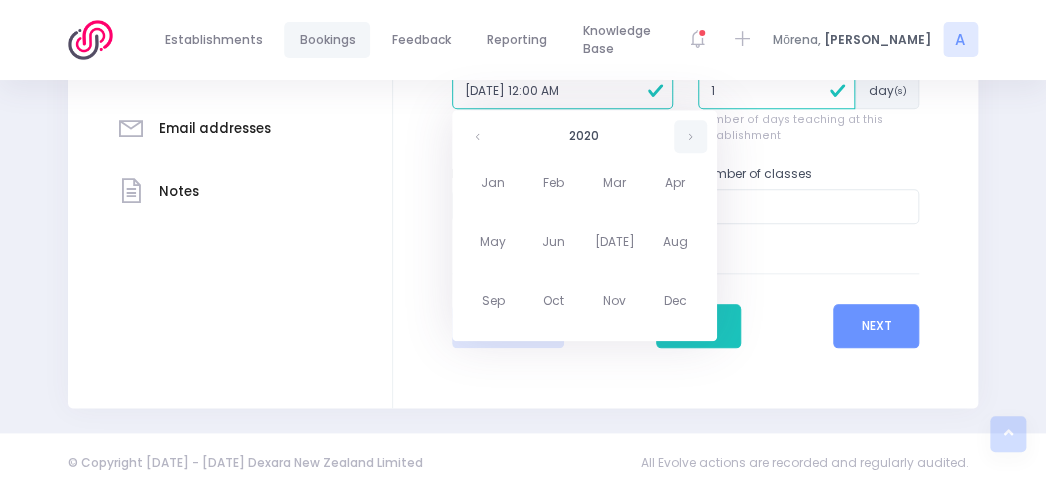click at bounding box center (690, 136) 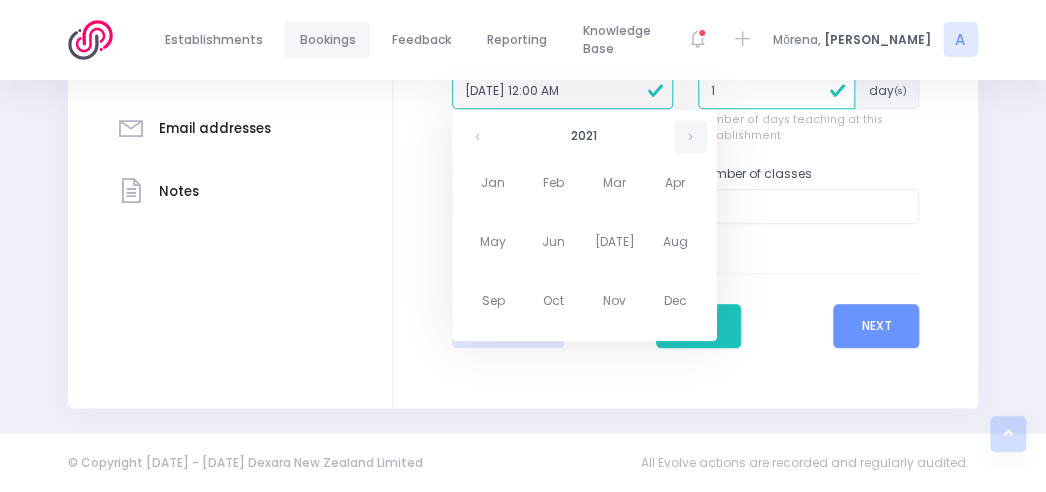 click at bounding box center (690, 136) 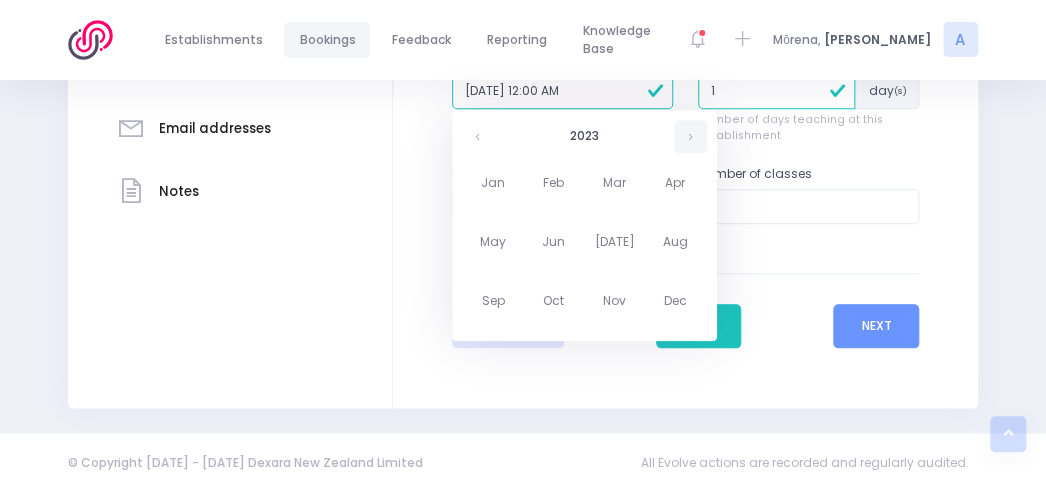 click at bounding box center [690, 136] 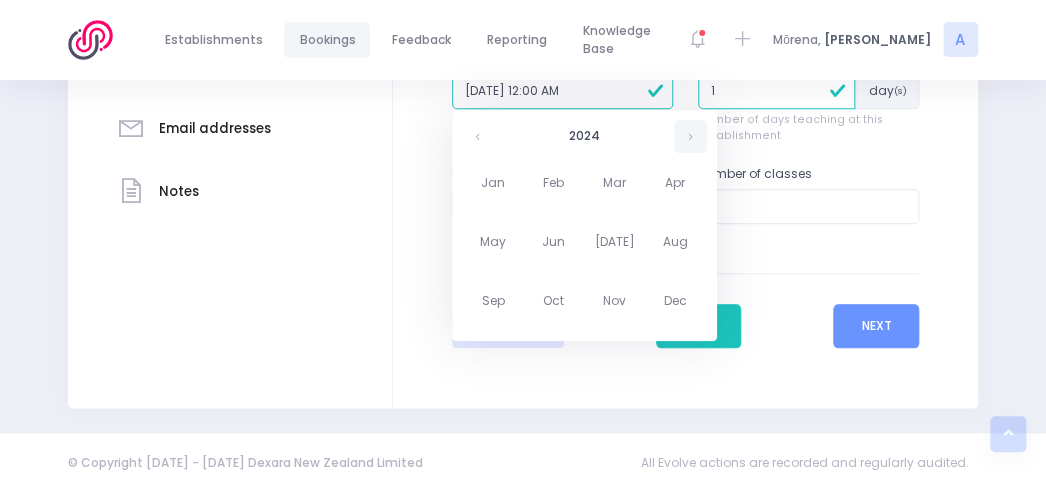 click at bounding box center (690, 136) 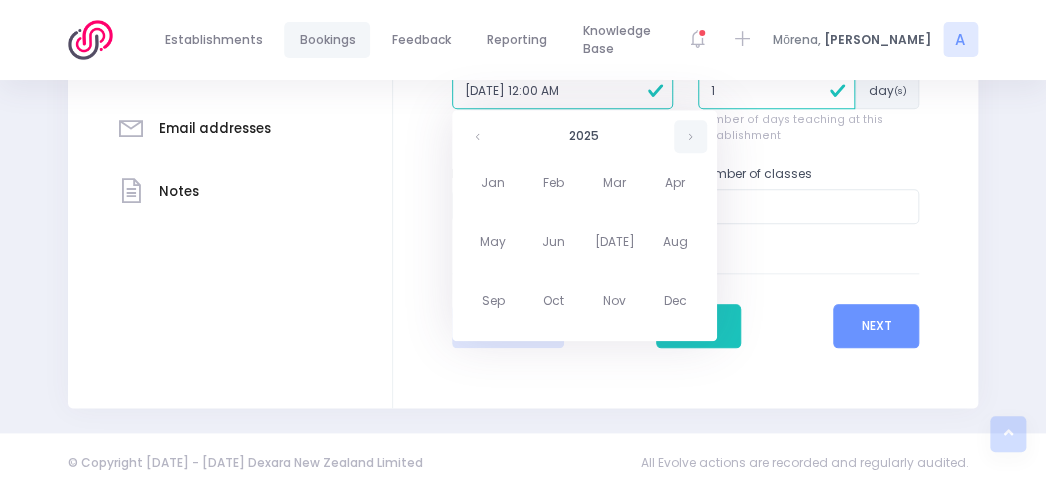 click at bounding box center (690, 136) 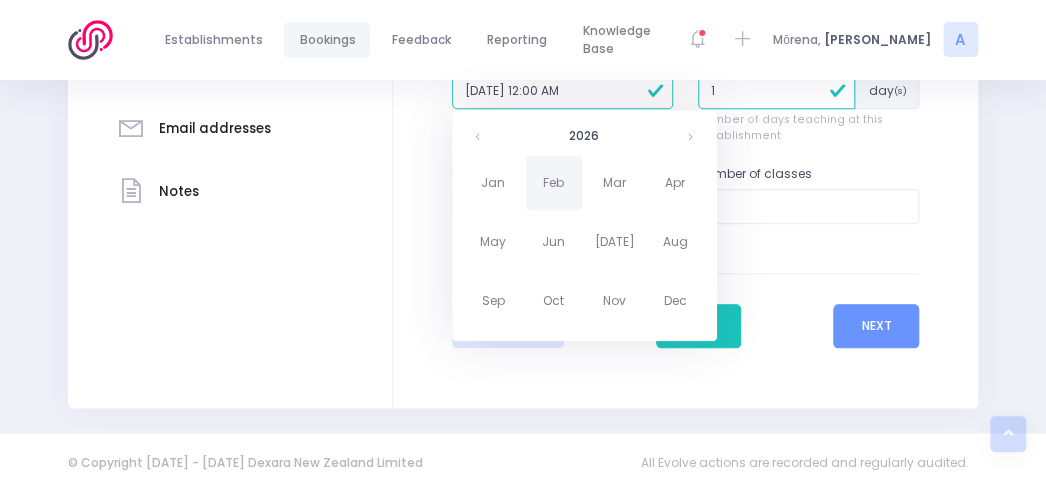 click on "Feb" at bounding box center [554, 183] 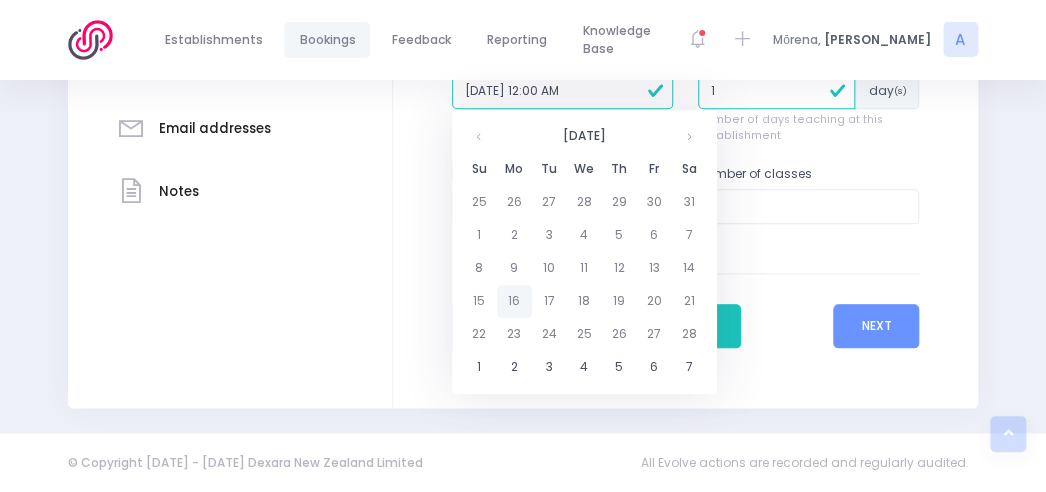 click on "16" at bounding box center [514, 301] 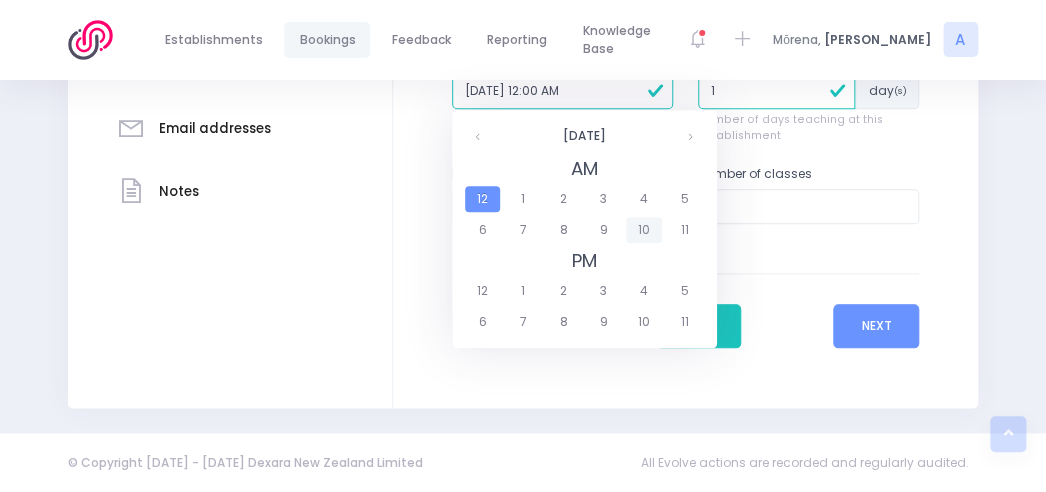 click on "10" at bounding box center [643, 230] 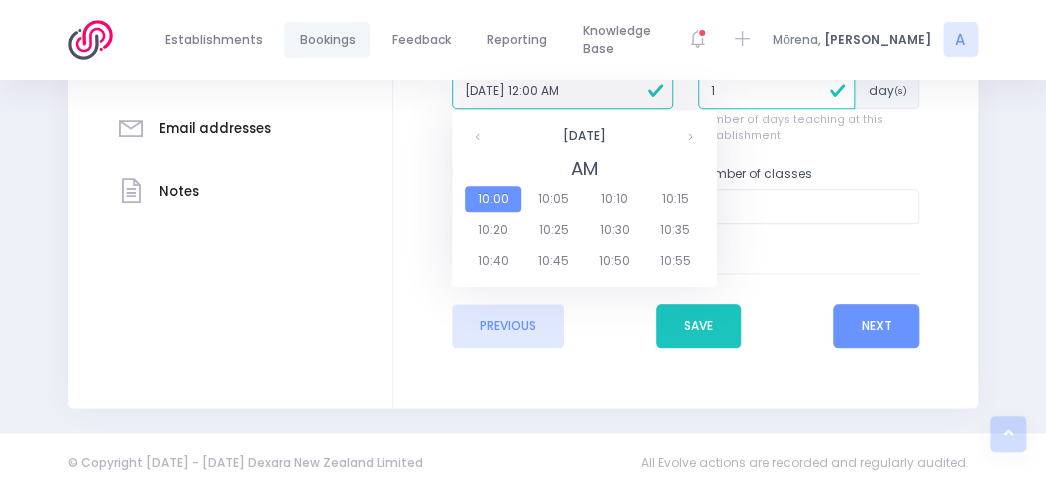 click on "10:00" at bounding box center [493, 199] 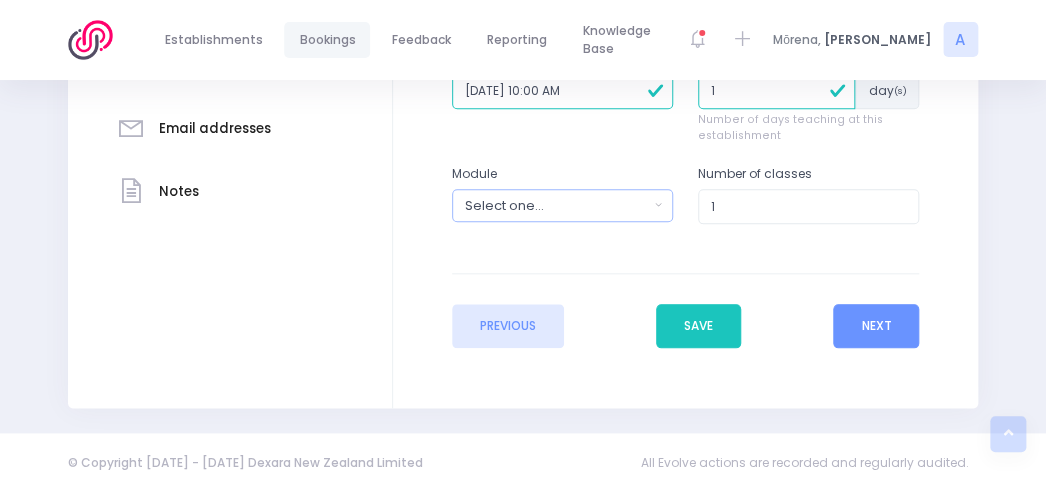 click on "Select one..." at bounding box center [557, 205] 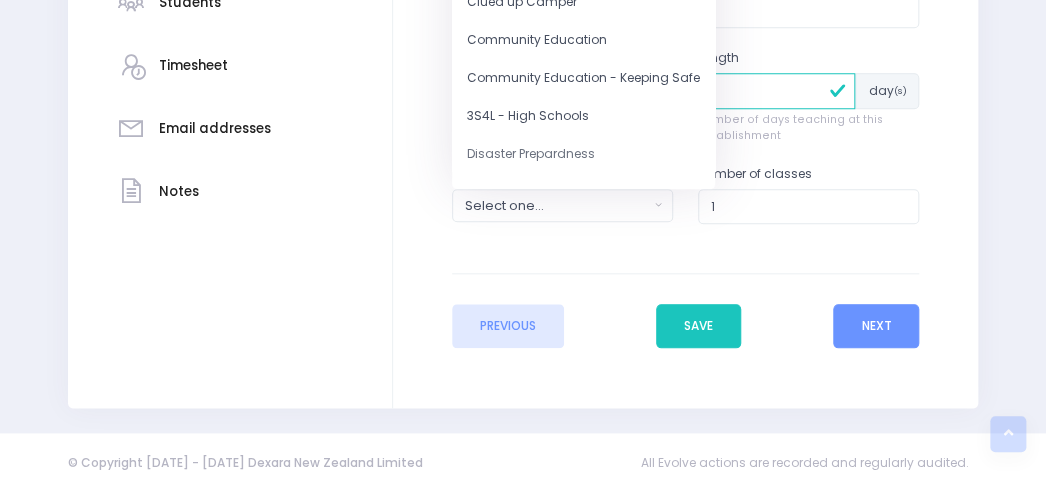 scroll, scrollTop: 225, scrollLeft: 0, axis: vertical 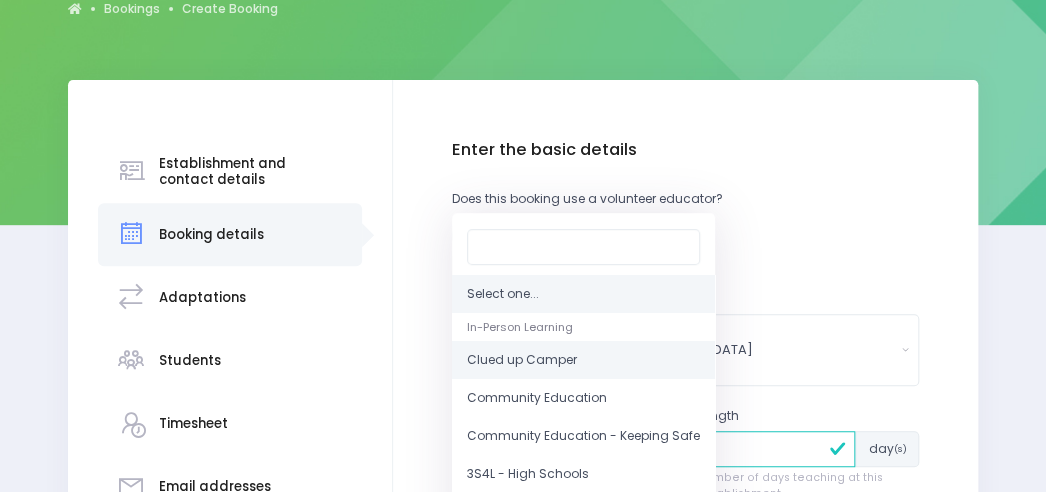 click on "Clued up Camper" at bounding box center (522, 360) 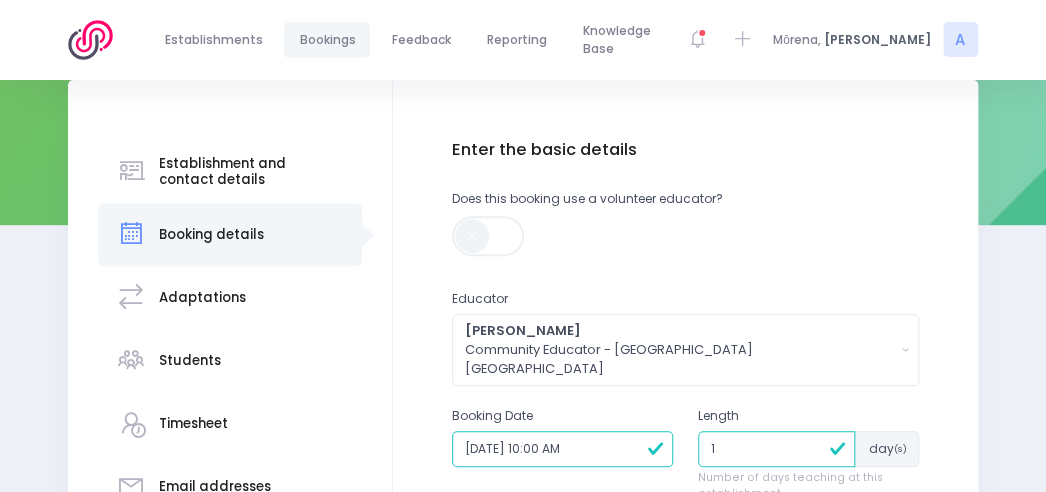 scroll, scrollTop: 542, scrollLeft: 0, axis: vertical 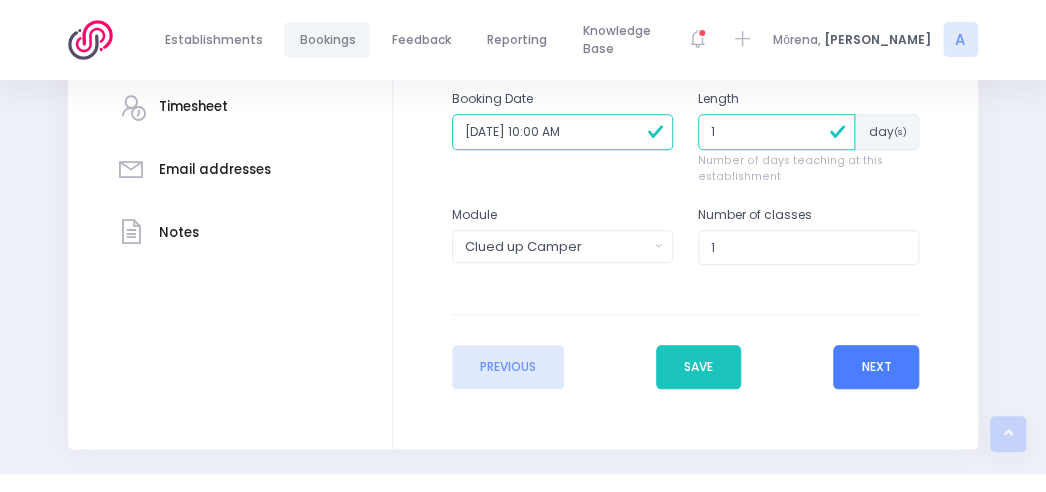 click on "Next" at bounding box center (876, 367) 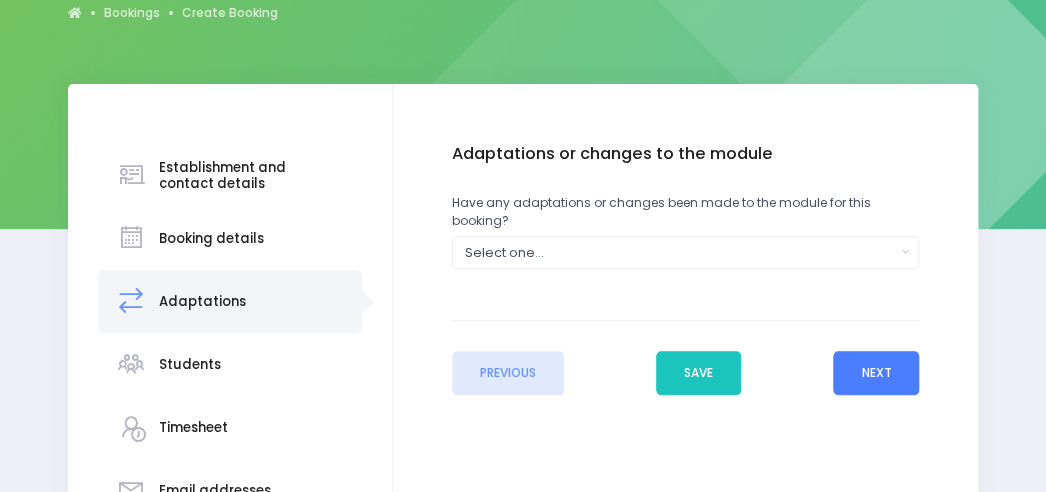 scroll, scrollTop: 224, scrollLeft: 0, axis: vertical 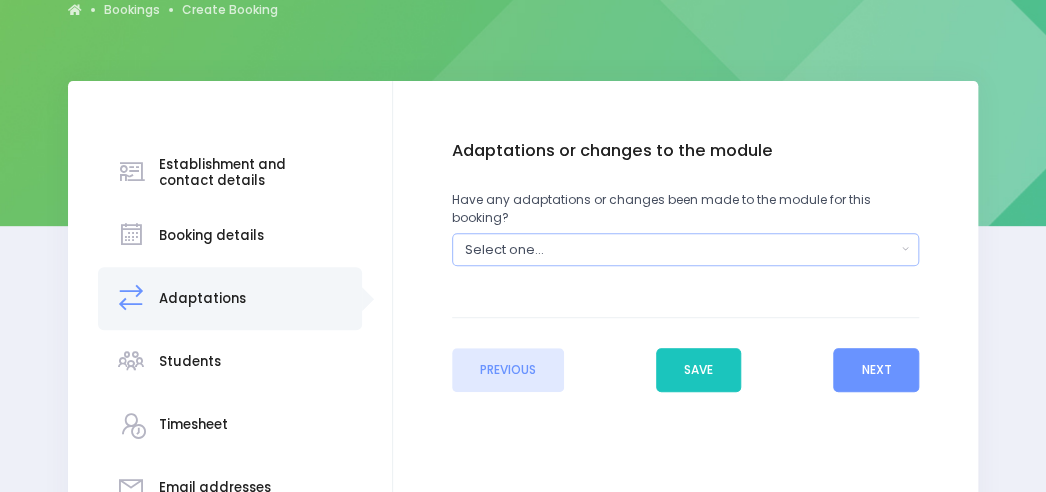 click on "Select one..." at bounding box center (686, 249) 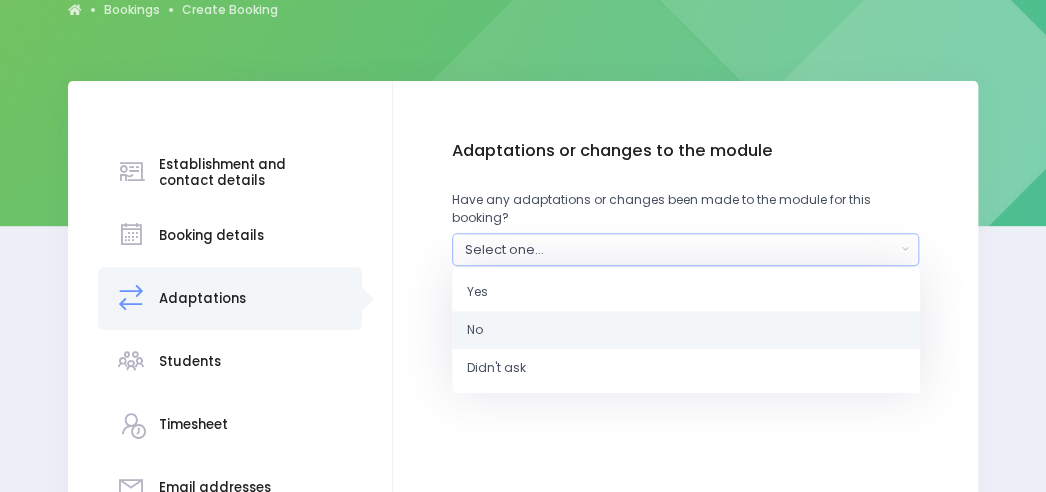 click on "No" at bounding box center (475, 330) 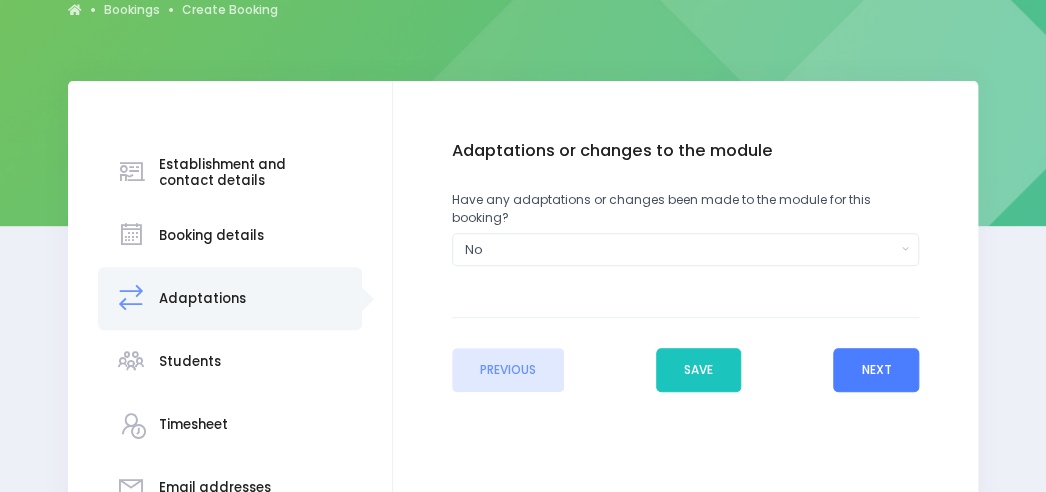 click on "Next" at bounding box center [876, 370] 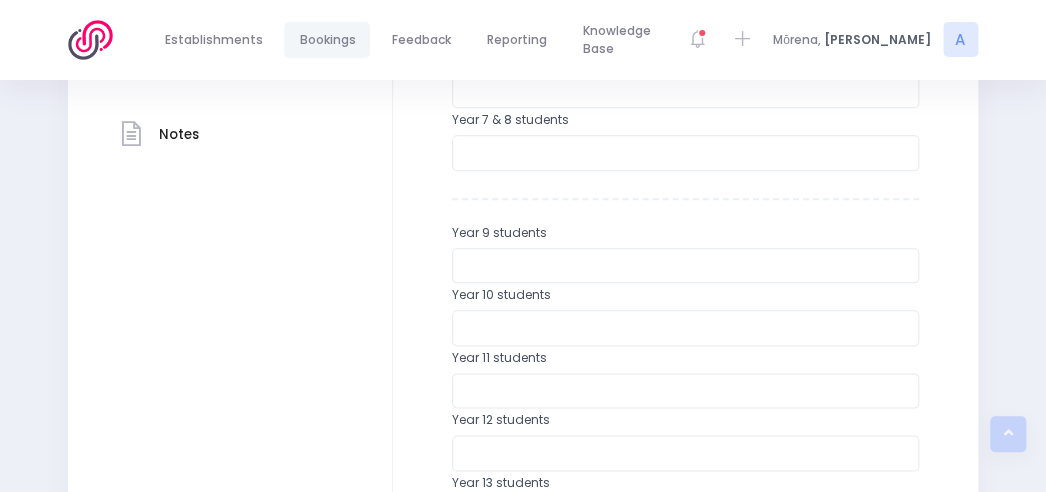scroll, scrollTop: 640, scrollLeft: 0, axis: vertical 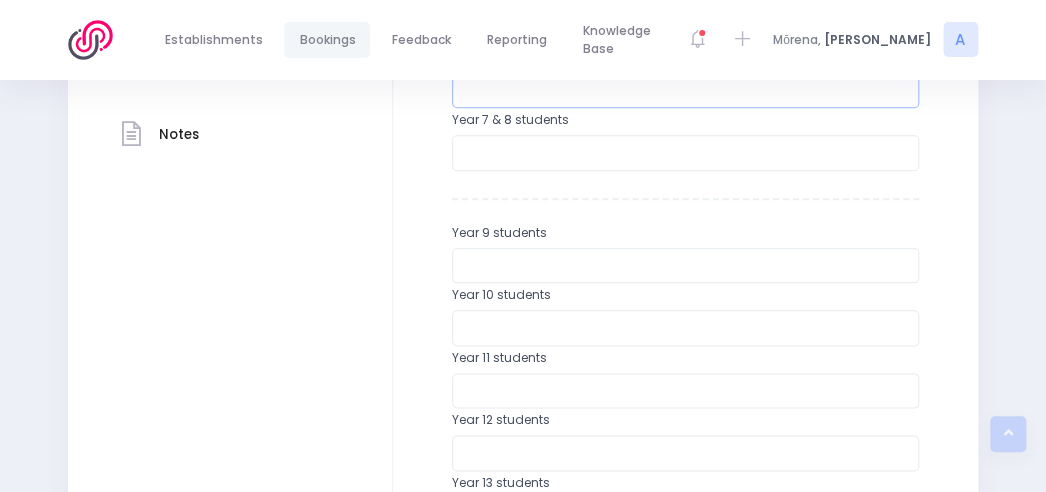 click at bounding box center (686, 90) 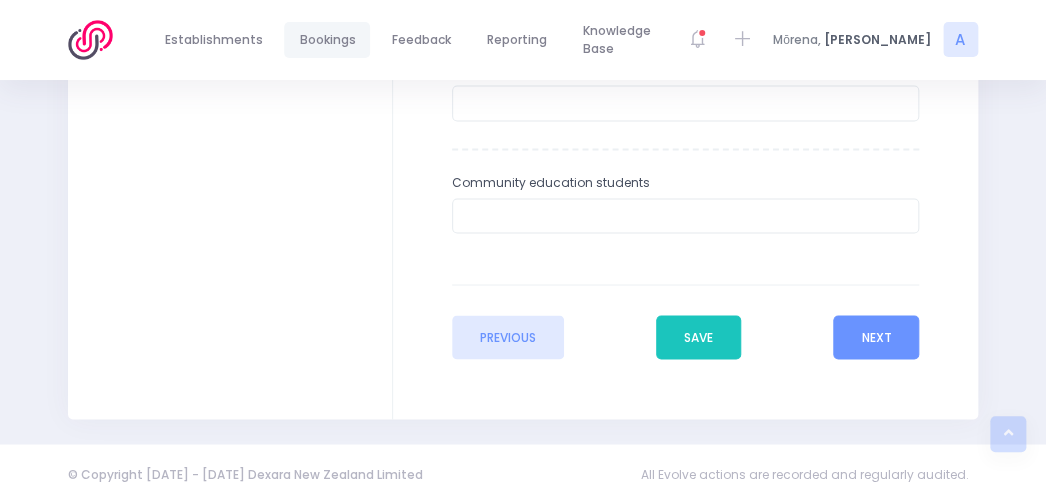 scroll, scrollTop: 1063, scrollLeft: 0, axis: vertical 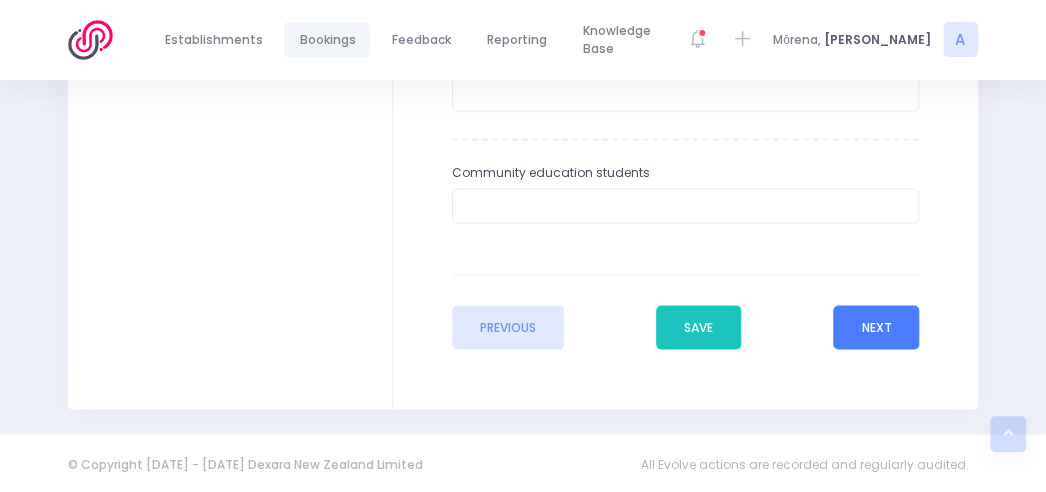 type on "39" 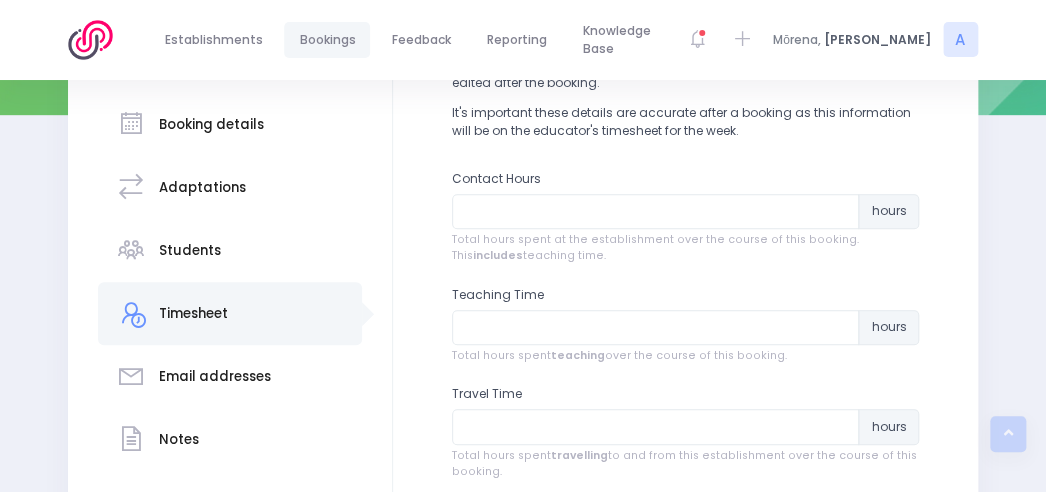 scroll, scrollTop: 329, scrollLeft: 0, axis: vertical 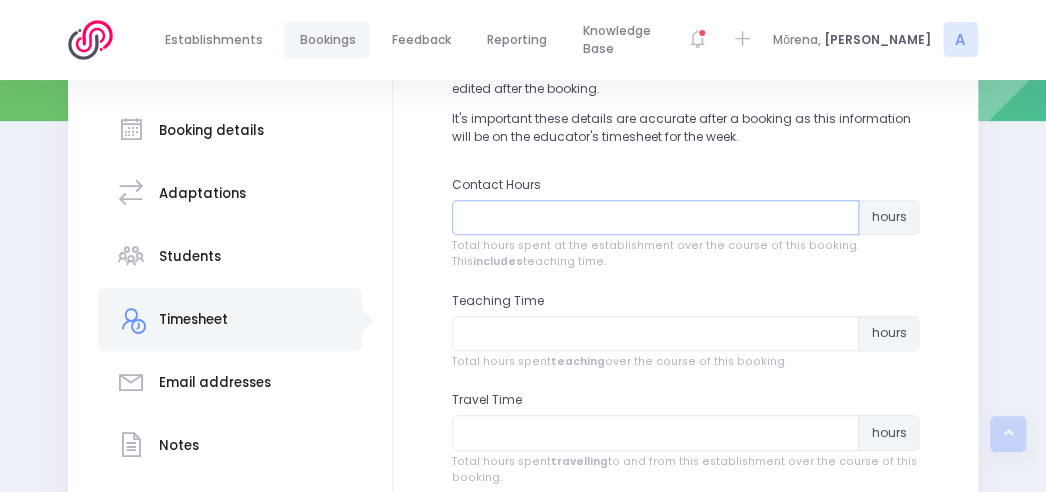 click at bounding box center [656, 218] 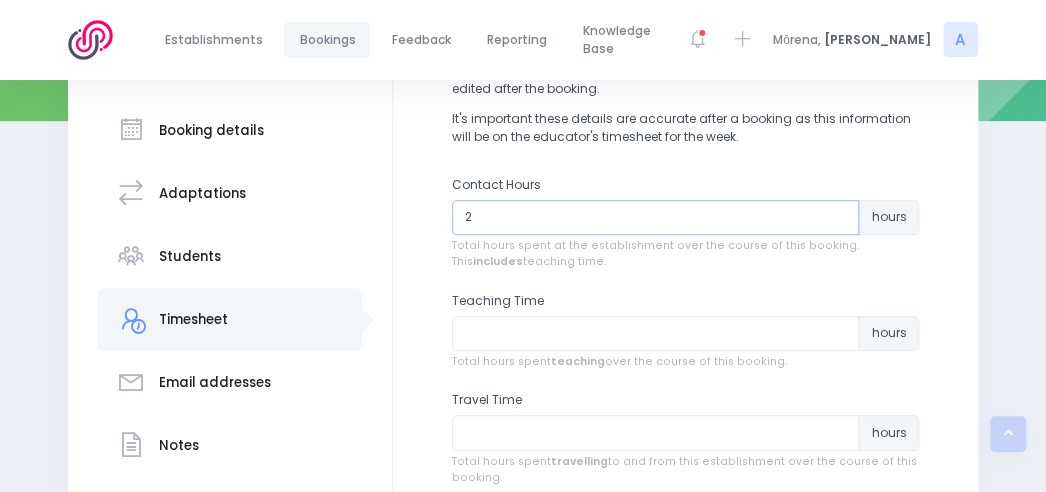 type on "2" 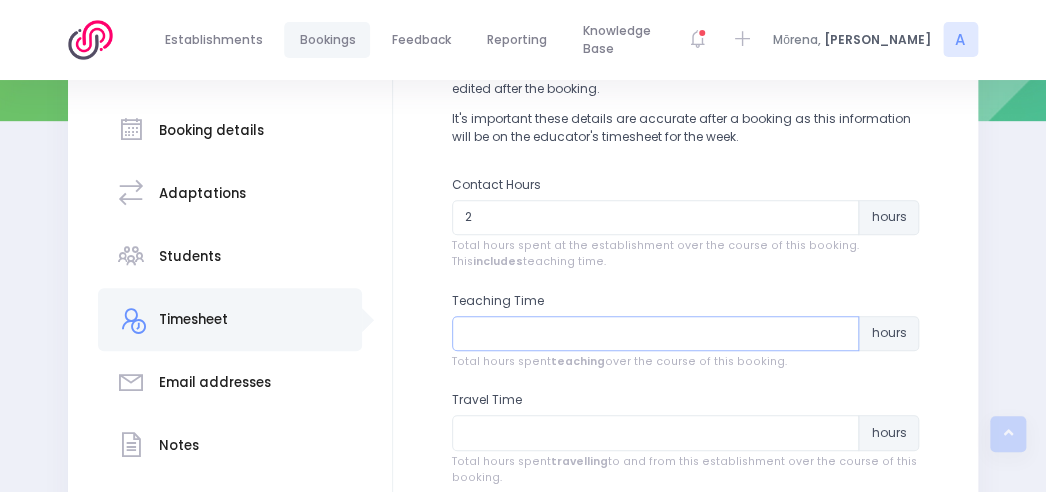 click at bounding box center (656, 334) 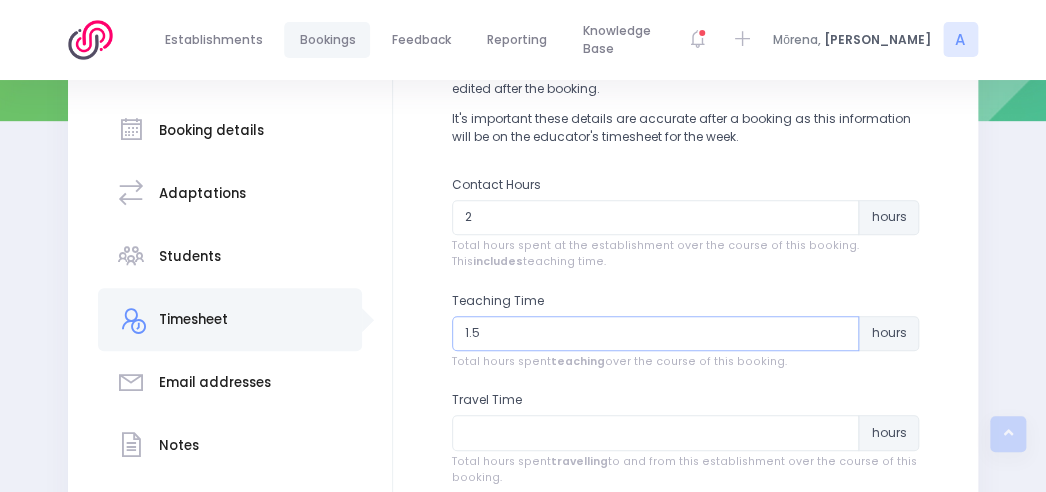 type on "1.5" 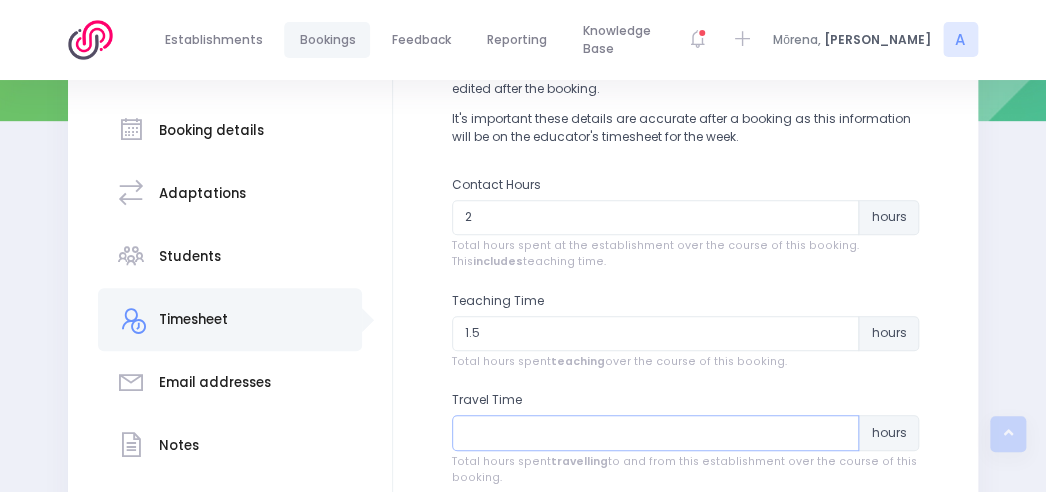 click at bounding box center [656, 433] 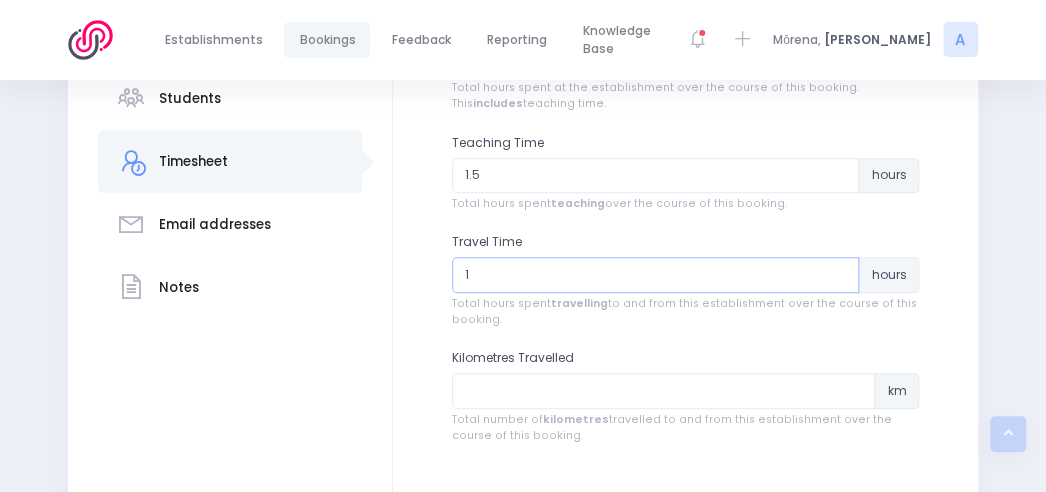 scroll, scrollTop: 497, scrollLeft: 0, axis: vertical 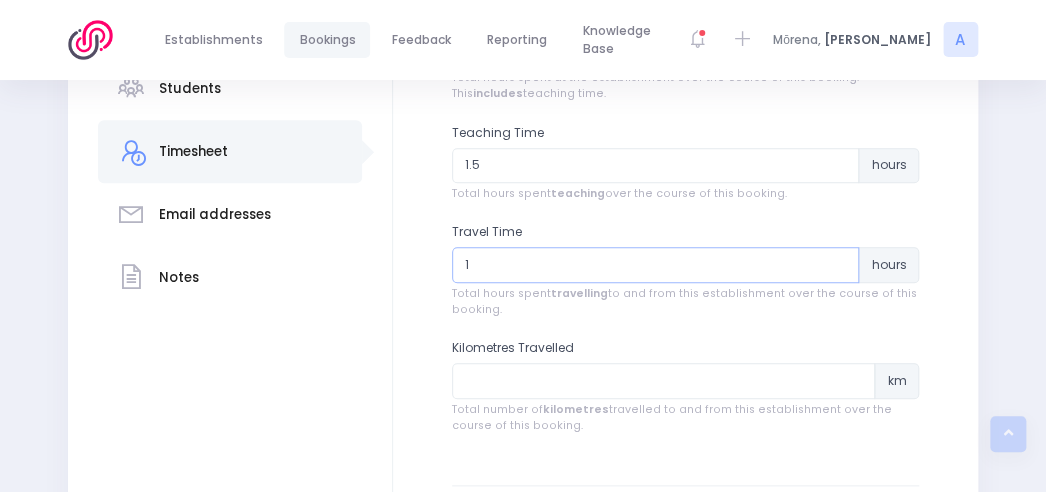 type on "1" 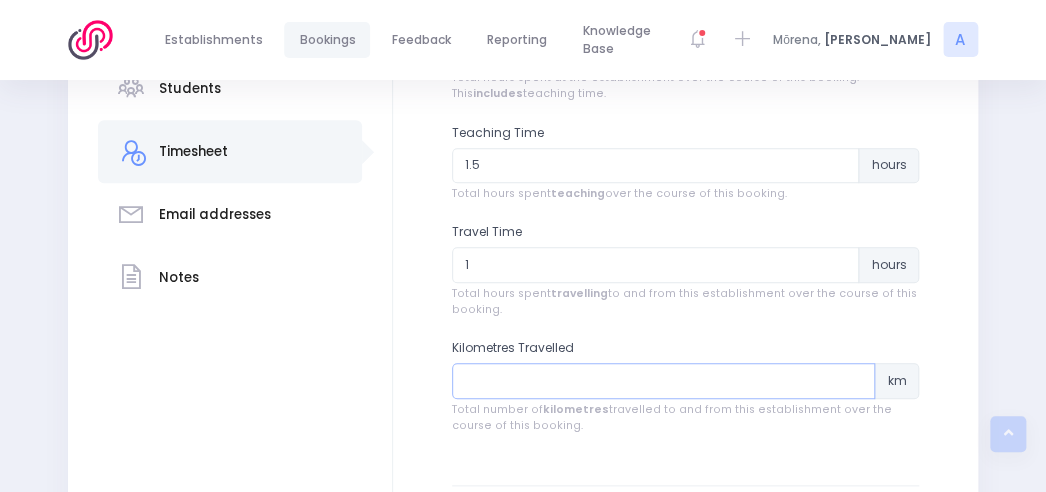 click at bounding box center (664, 381) 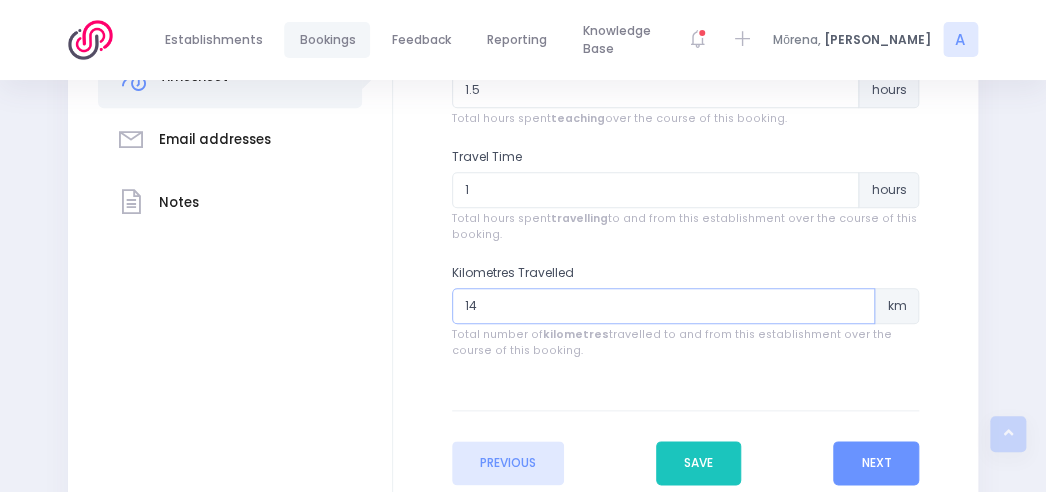 scroll, scrollTop: 709, scrollLeft: 0, axis: vertical 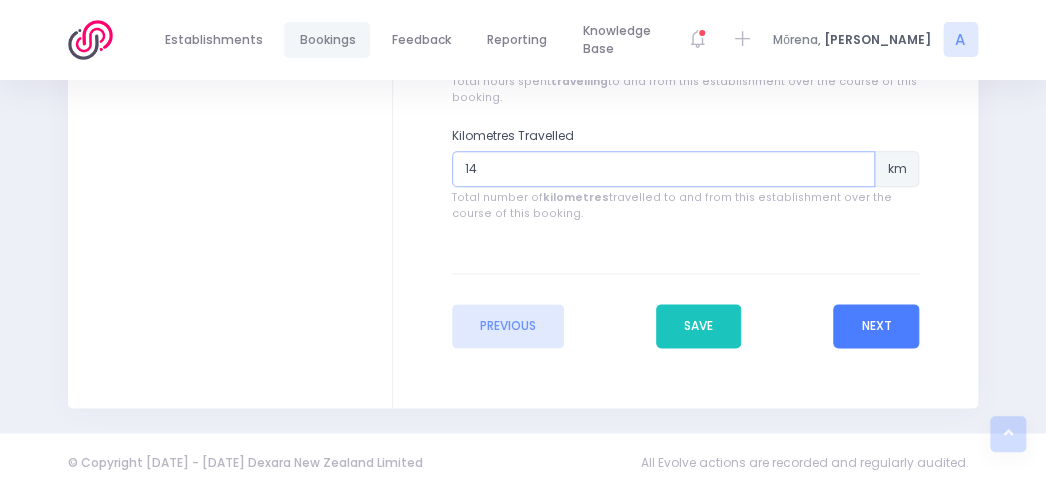 type on "14" 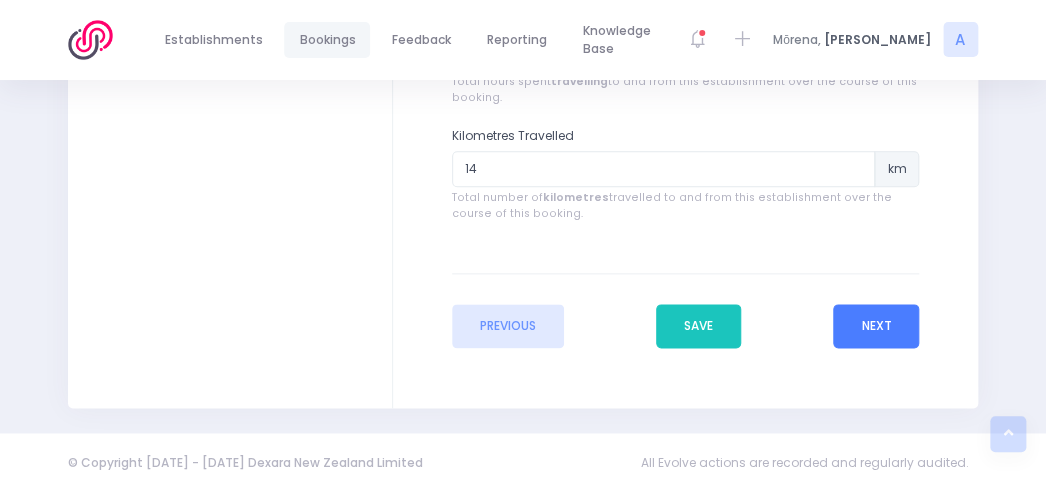 click on "Next" at bounding box center (876, 326) 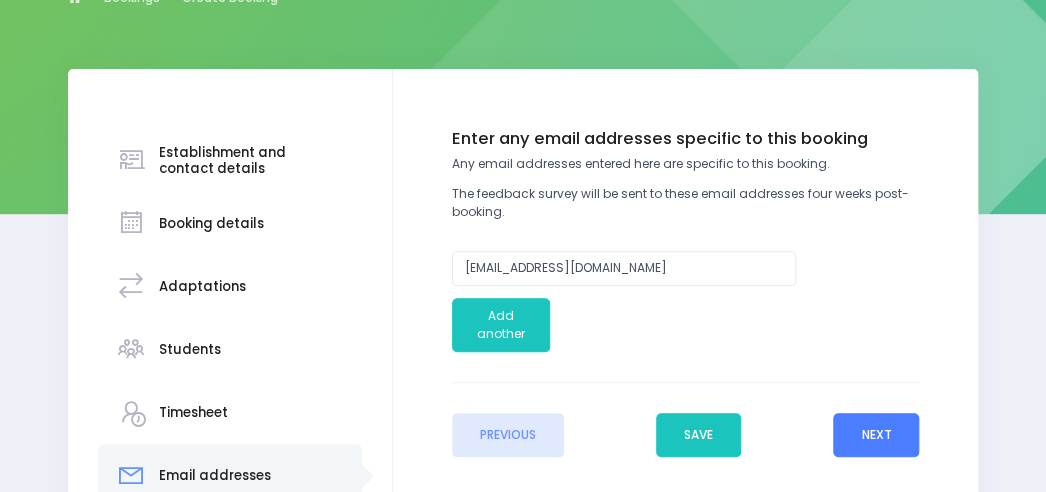 scroll, scrollTop: 236, scrollLeft: 0, axis: vertical 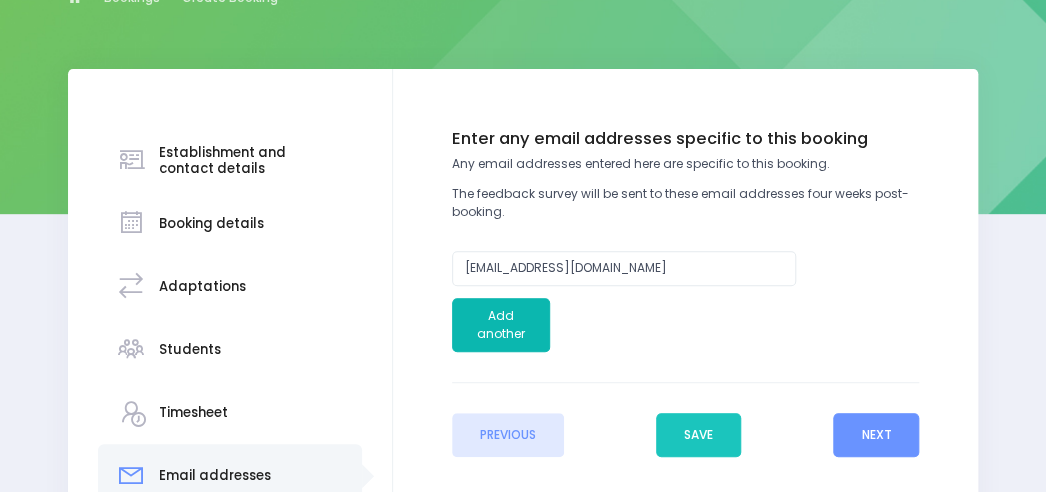 click on "Add another" at bounding box center [501, 325] 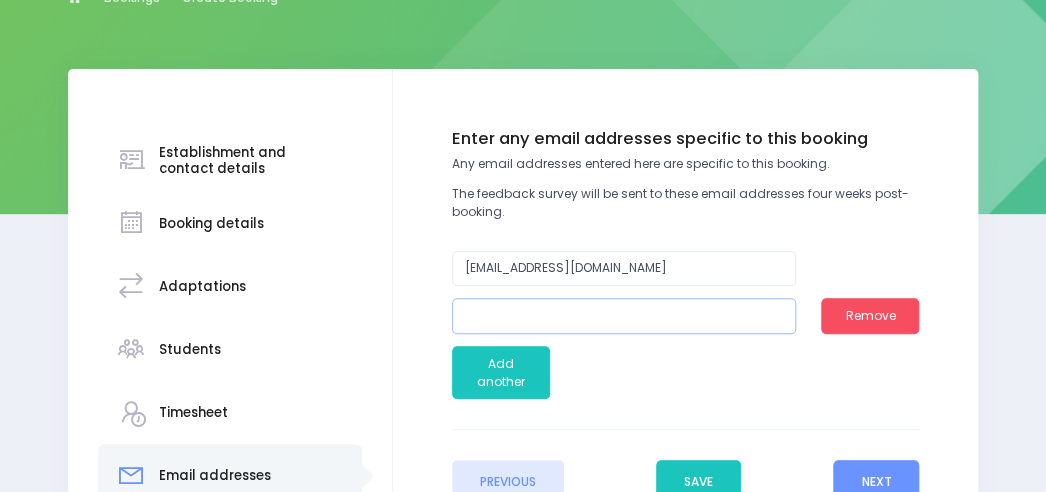 click at bounding box center [624, 316] 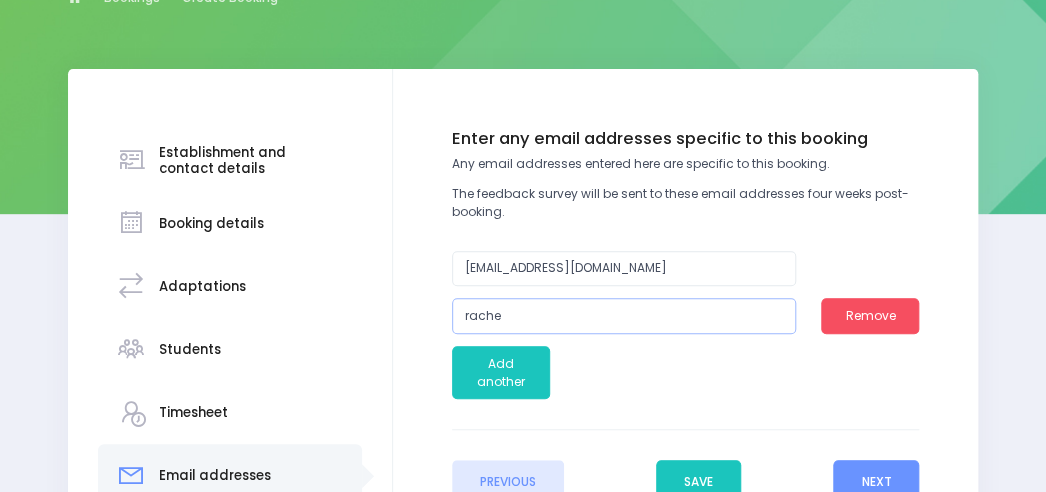 type on "rachel.sutherland@mornington.school.nz" 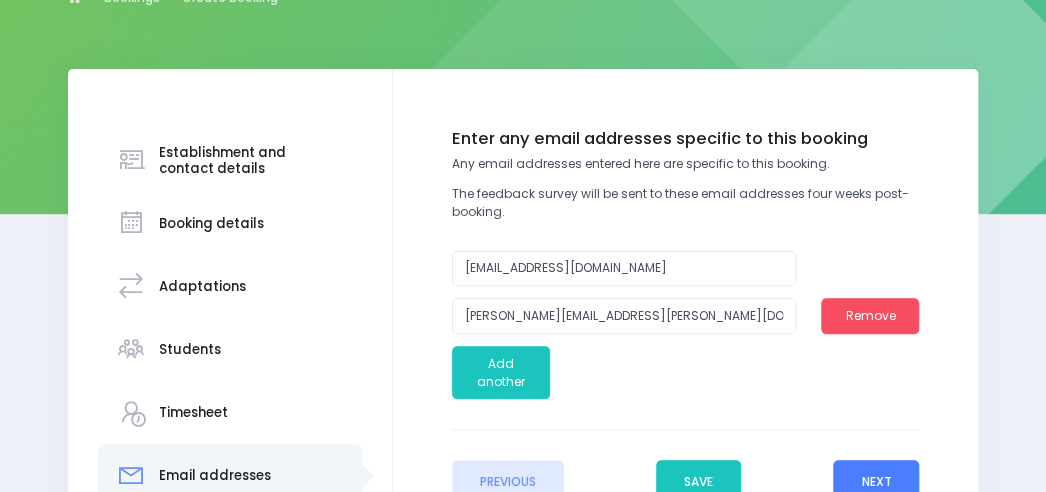 click on "Next" at bounding box center [876, 482] 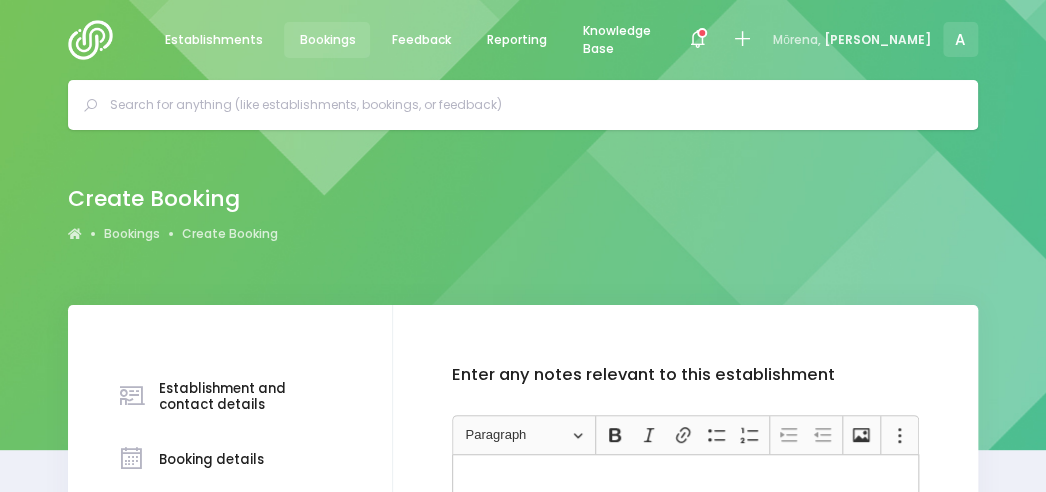 scroll, scrollTop: 459, scrollLeft: 0, axis: vertical 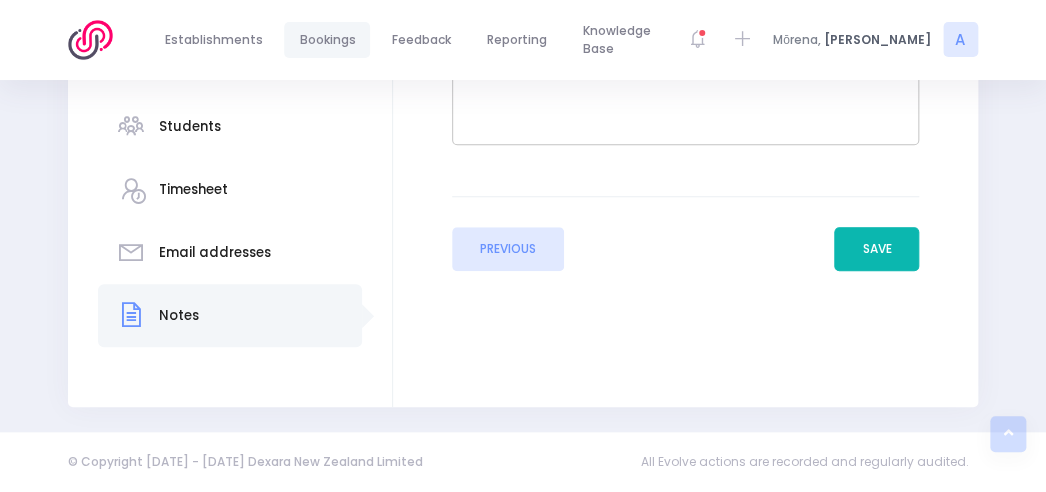 click on "Save" at bounding box center [876, 249] 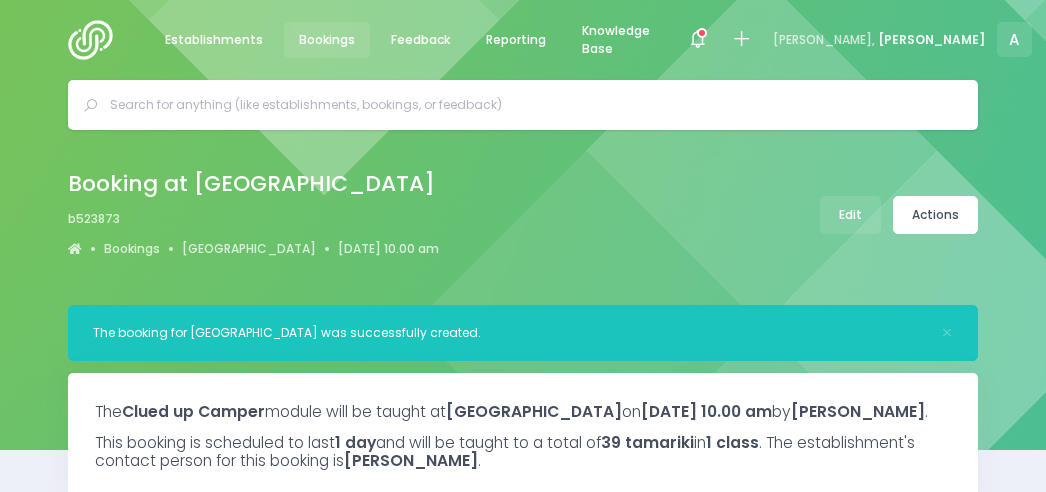 select on "5" 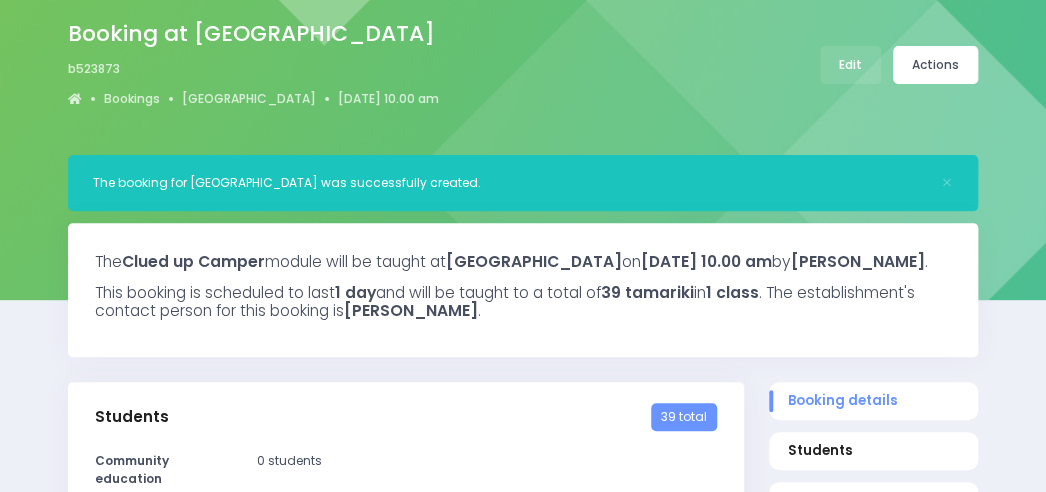 scroll, scrollTop: 0, scrollLeft: 0, axis: both 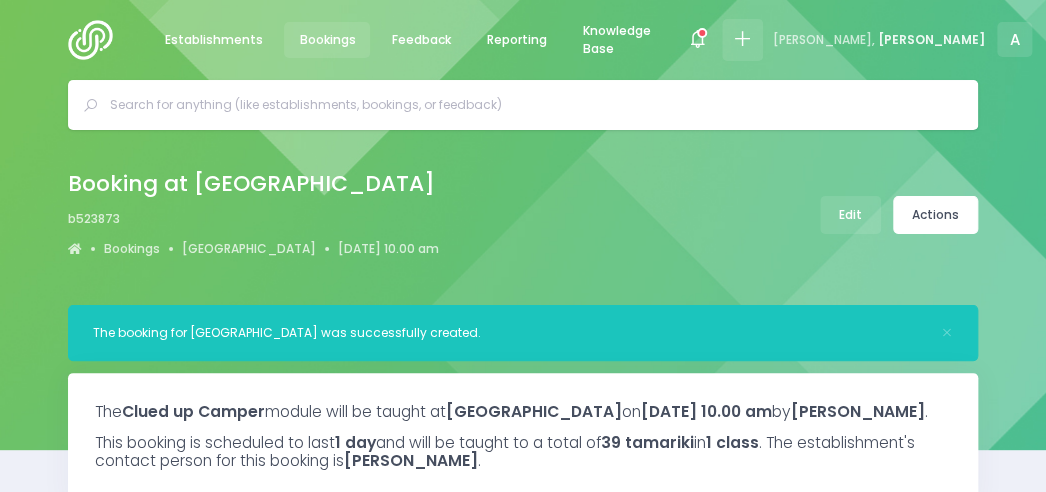 click at bounding box center (742, 39) 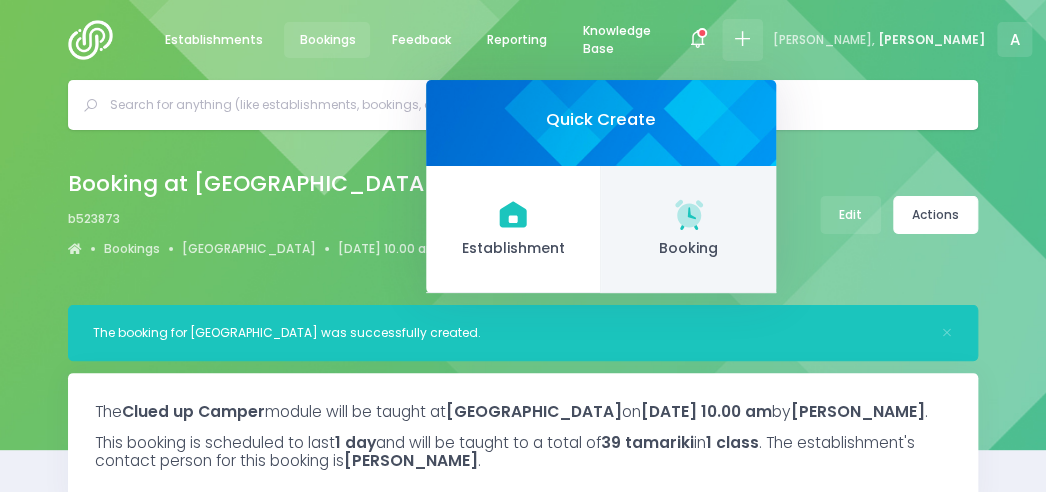 click 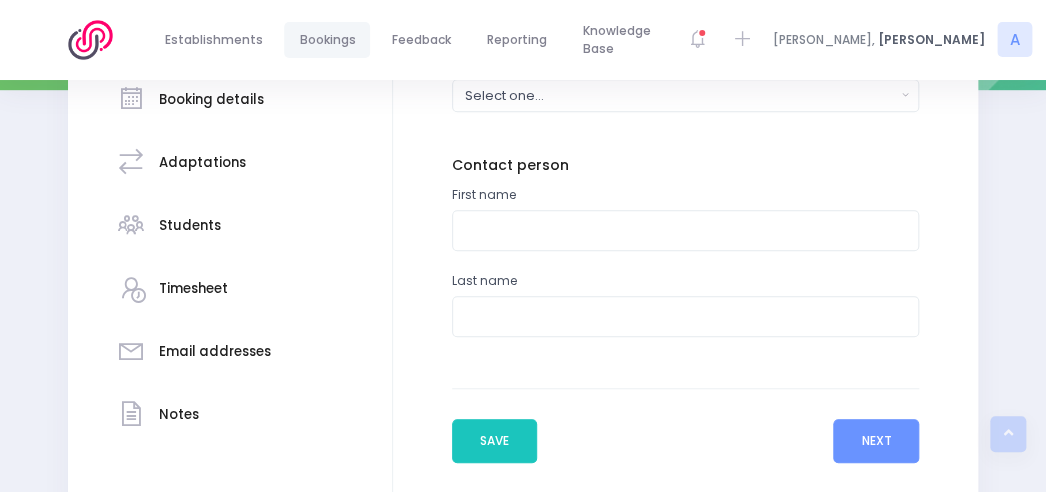 scroll, scrollTop: 360, scrollLeft: 0, axis: vertical 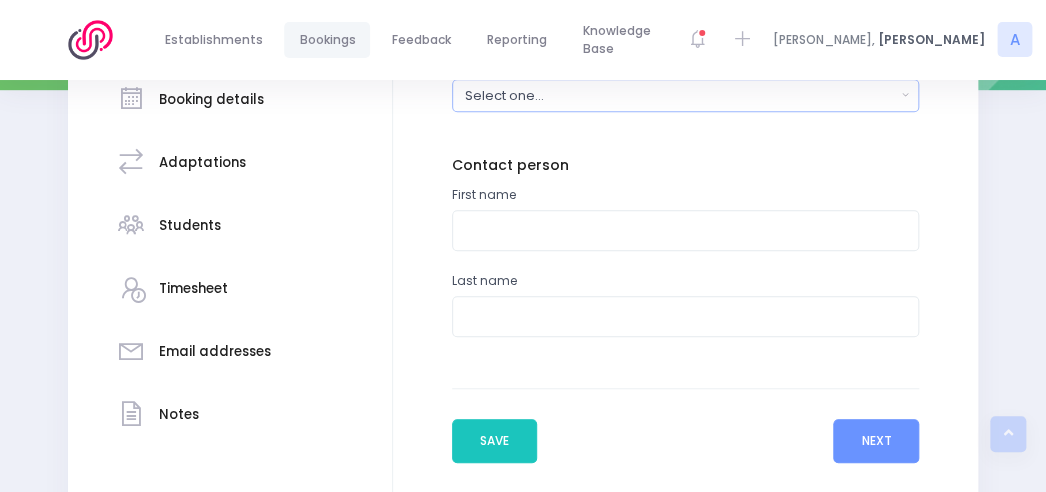 click on "Select one..." at bounding box center (680, 95) 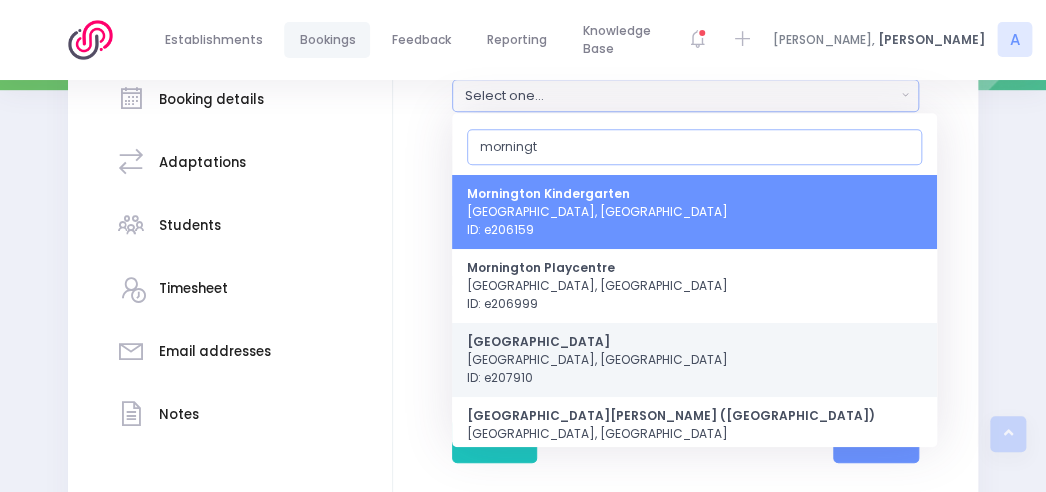 type on "morningt" 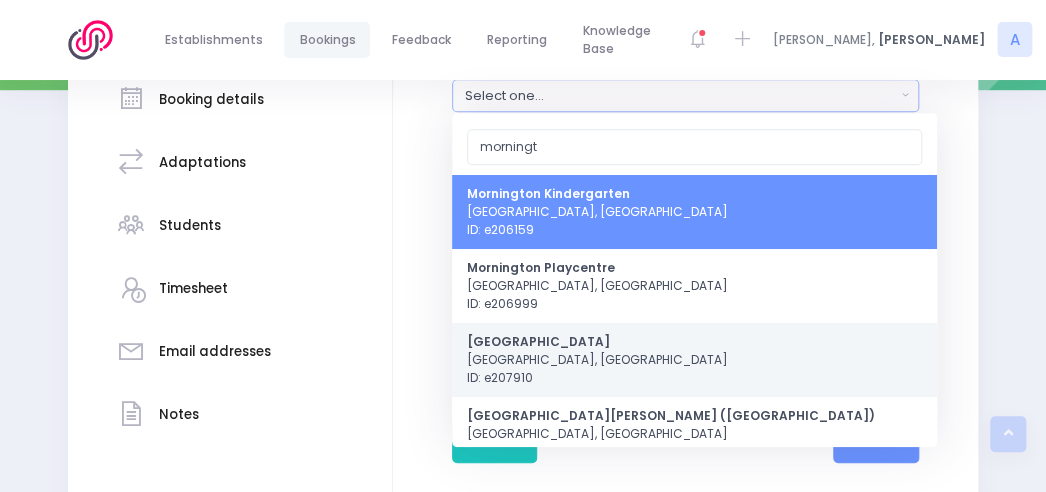 click on "[GEOGRAPHIC_DATA]" at bounding box center [538, 340] 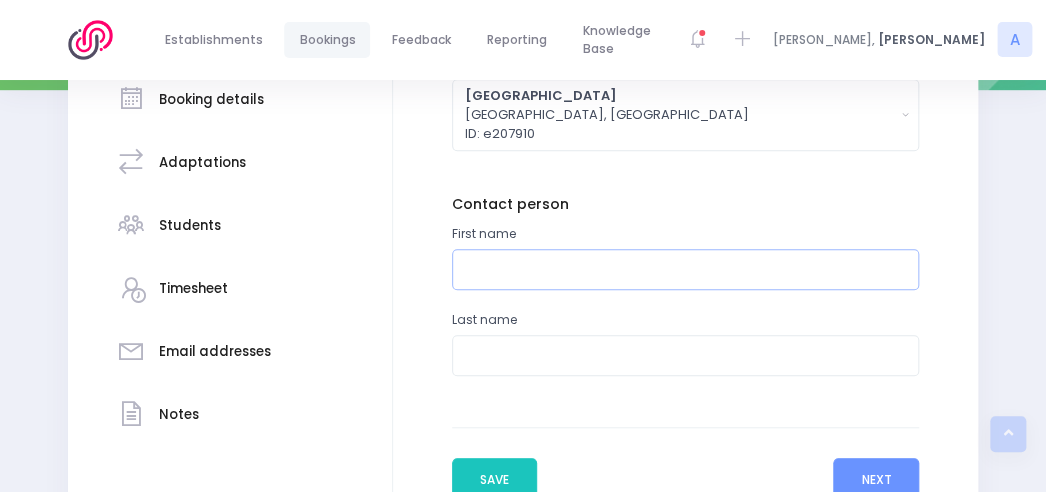 click at bounding box center (686, 269) 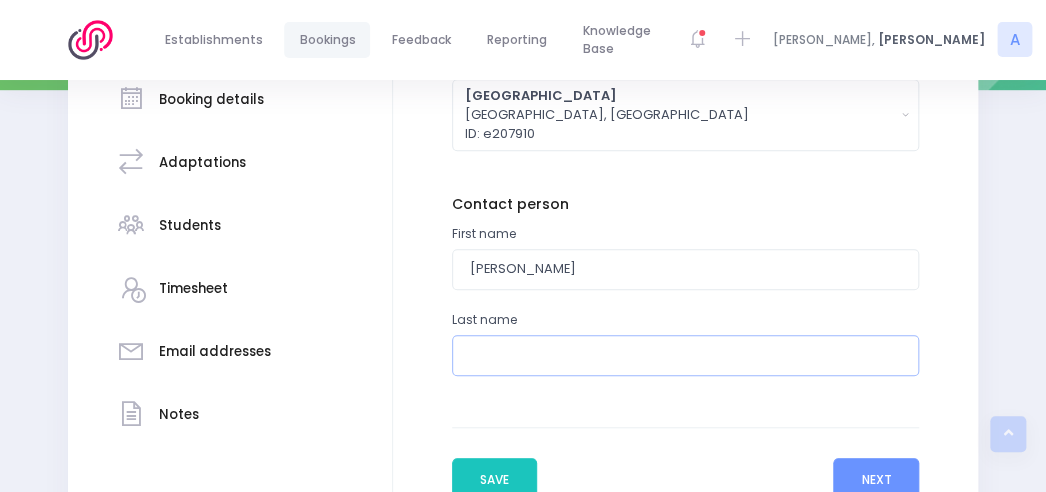 type on "[PERSON_NAME]" 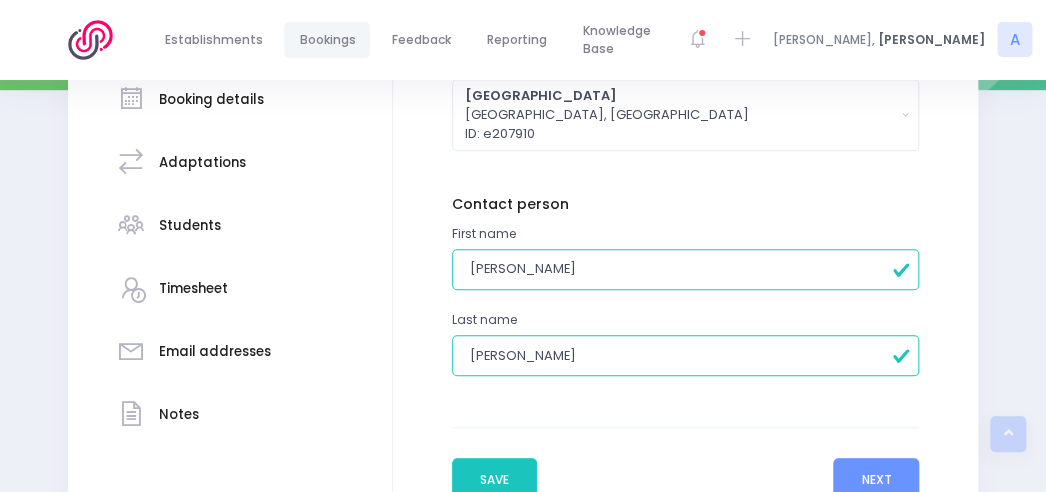 type on "[PERSON_NAME]" 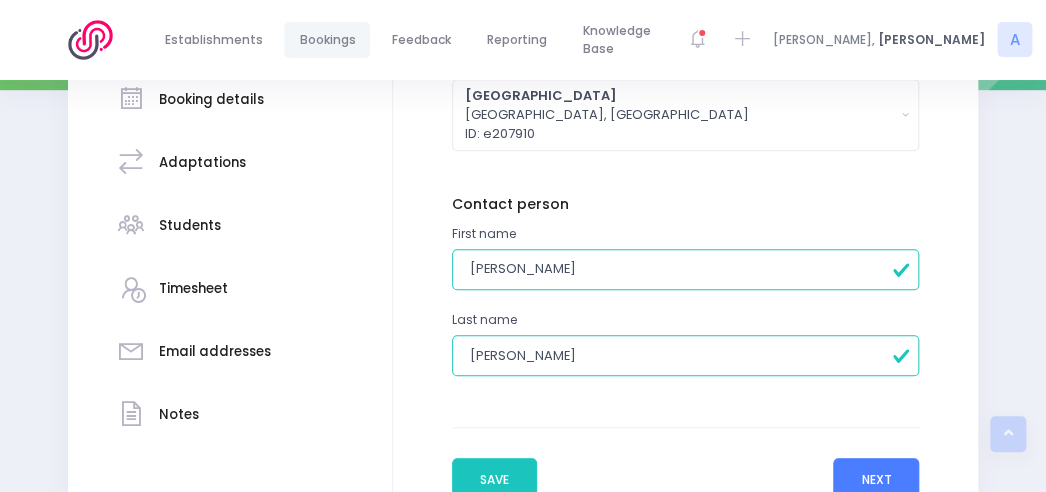 click on "Next" at bounding box center [876, 480] 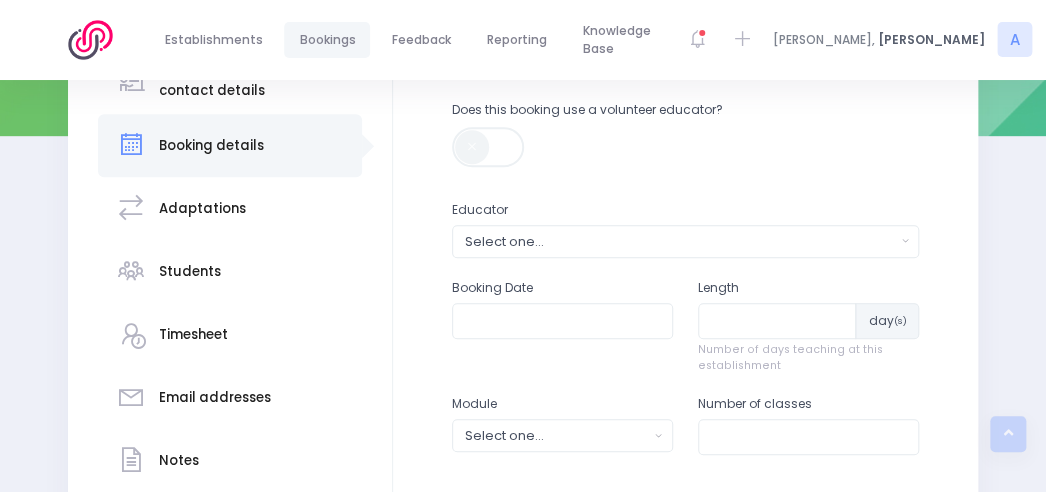 scroll, scrollTop: 317, scrollLeft: 0, axis: vertical 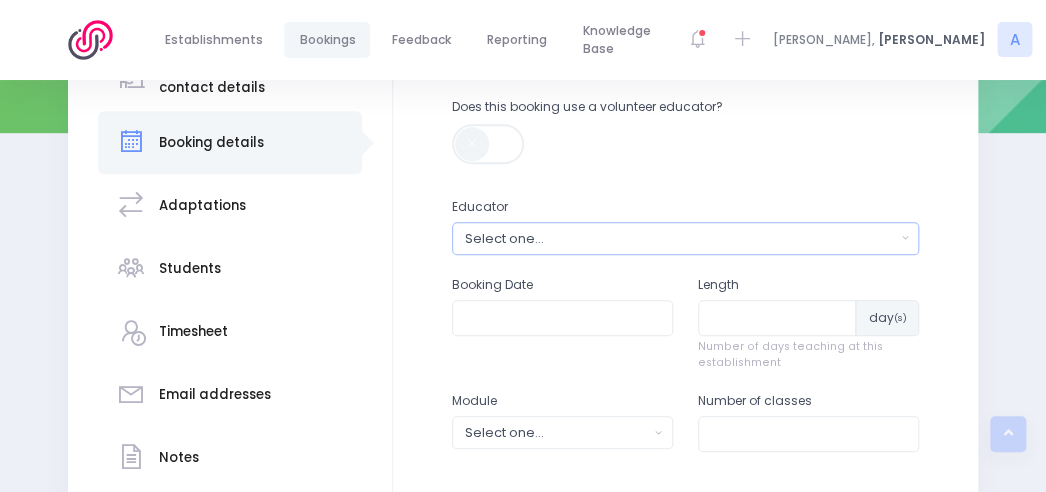click on "Select one..." at bounding box center [680, 238] 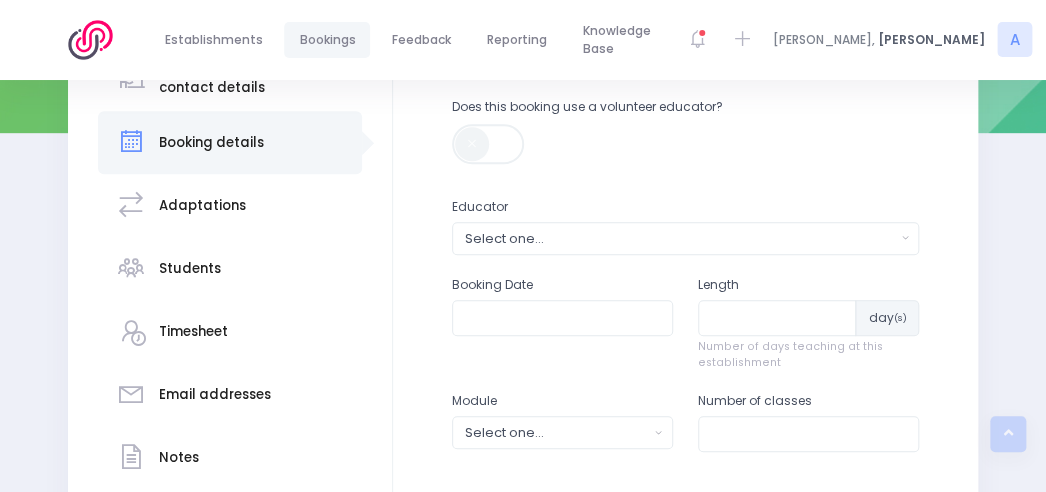 scroll, scrollTop: 0, scrollLeft: 0, axis: both 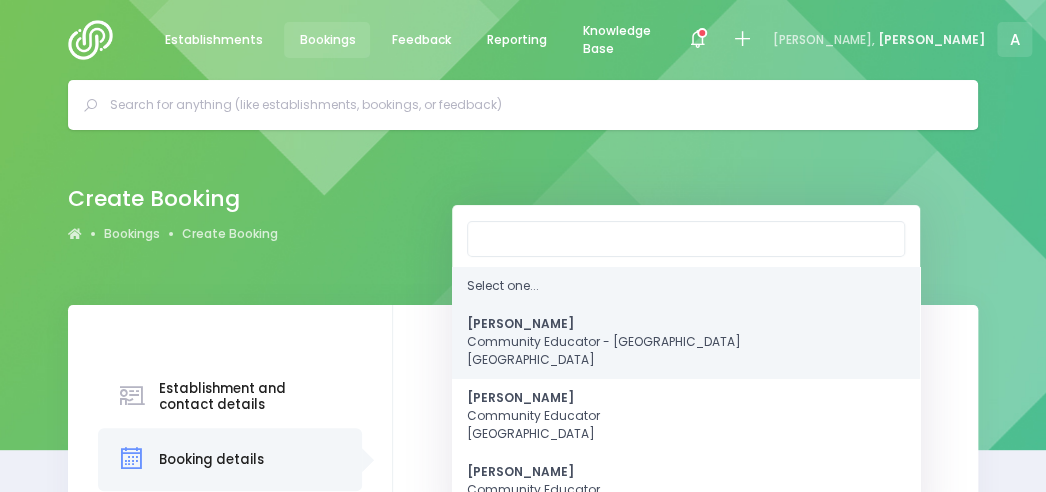 click on "[PERSON_NAME] Community Educator - Coastal [GEOGRAPHIC_DATA] [GEOGRAPHIC_DATA]" at bounding box center (604, 341) 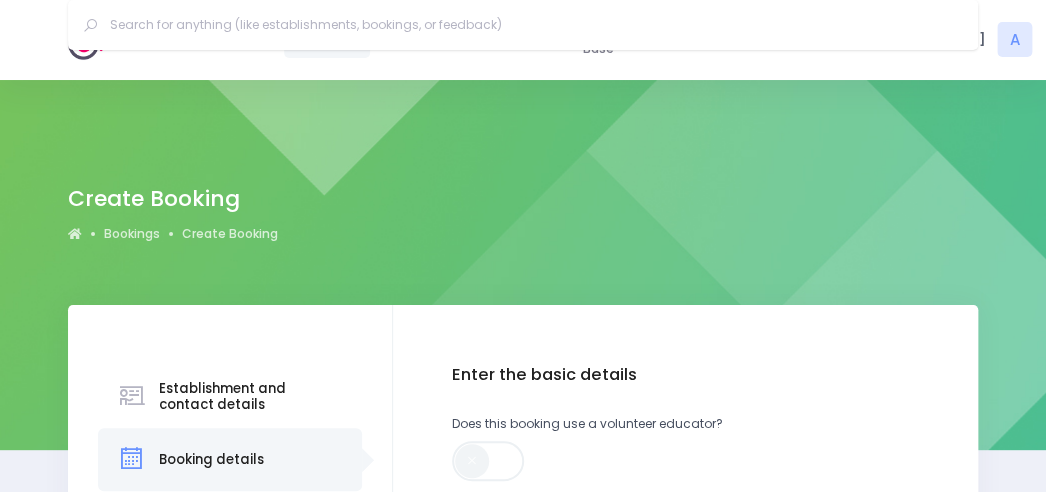 scroll, scrollTop: 309, scrollLeft: 0, axis: vertical 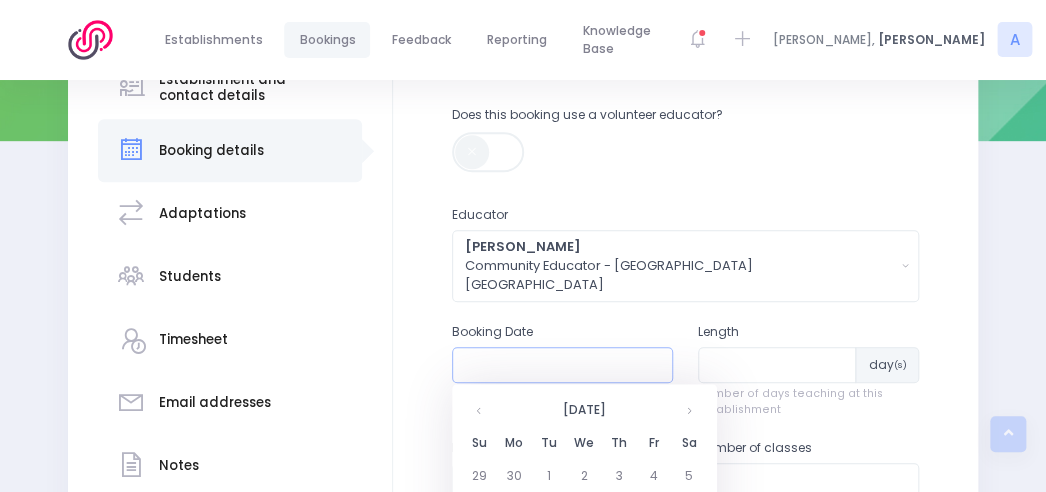 click at bounding box center (562, 365) 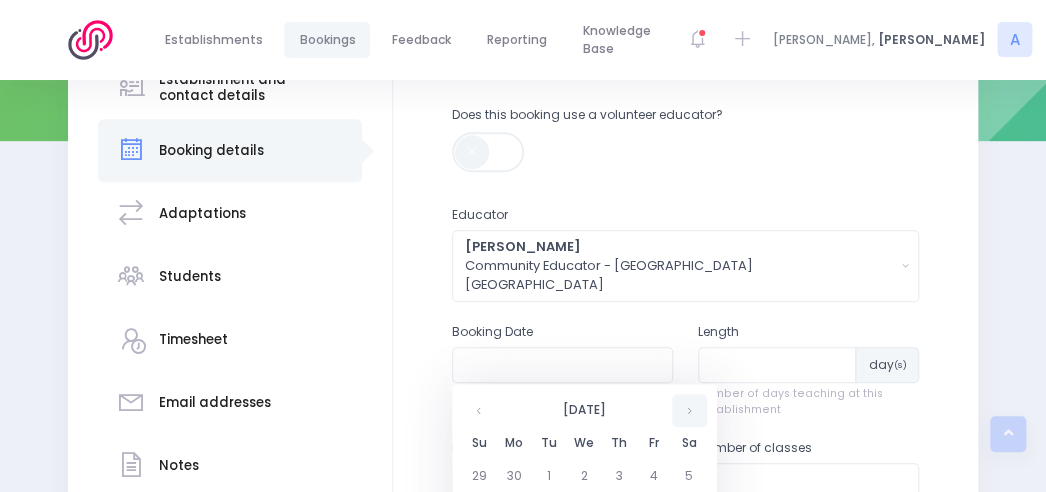 click at bounding box center [689, 410] 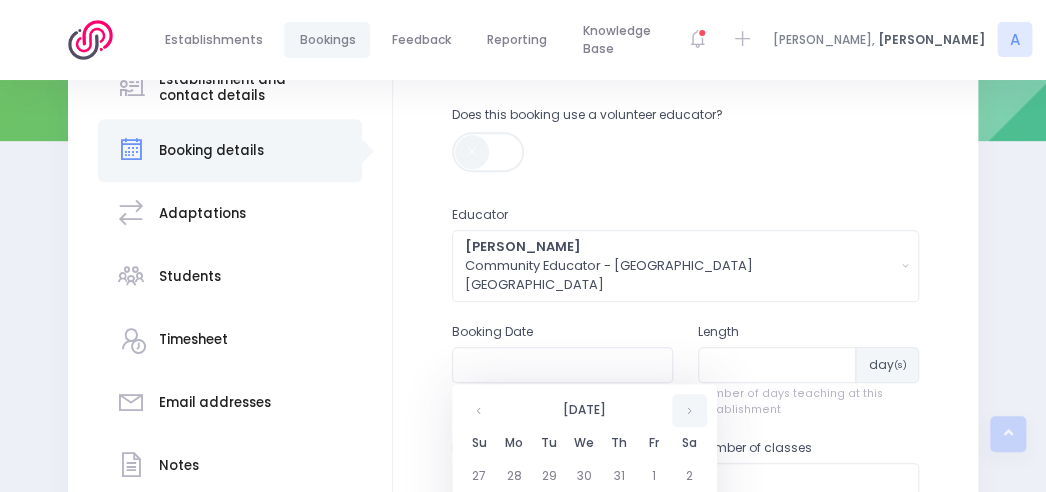 click at bounding box center [689, 410] 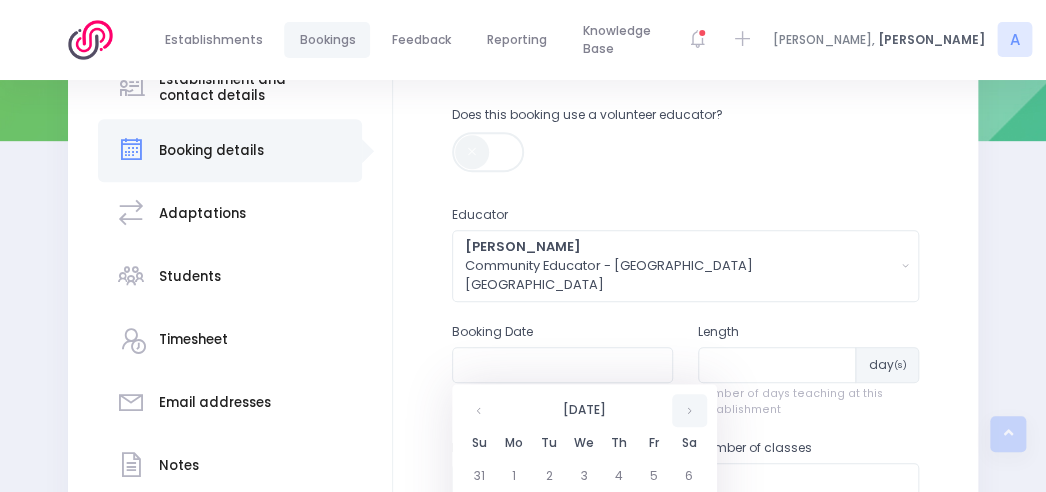 click at bounding box center (689, 410) 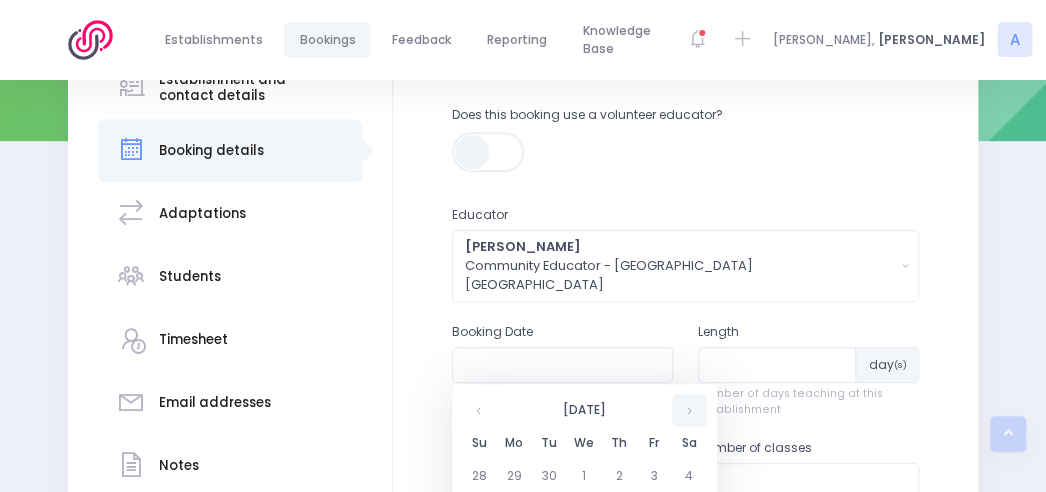 click at bounding box center [689, 410] 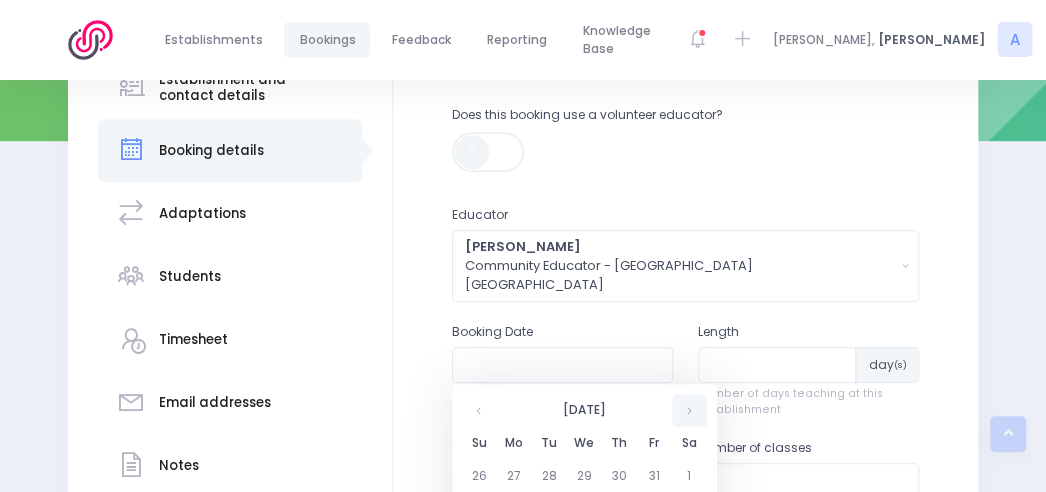 click at bounding box center [689, 410] 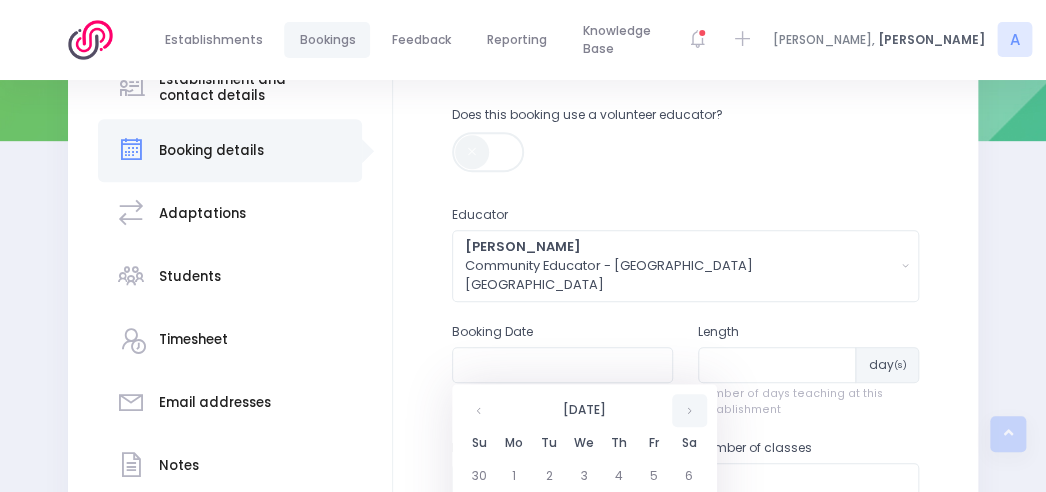 click at bounding box center (689, 410) 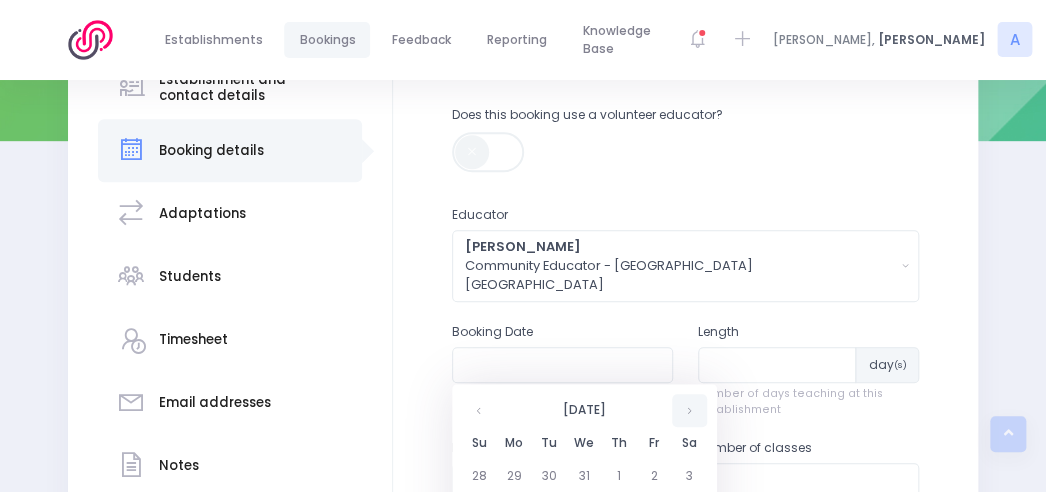 click at bounding box center [689, 410] 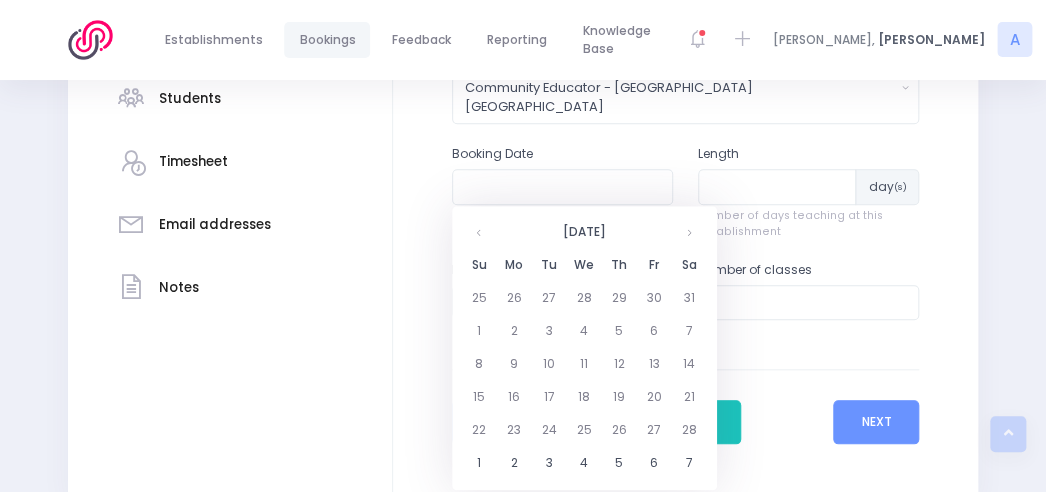 scroll, scrollTop: 490, scrollLeft: 0, axis: vertical 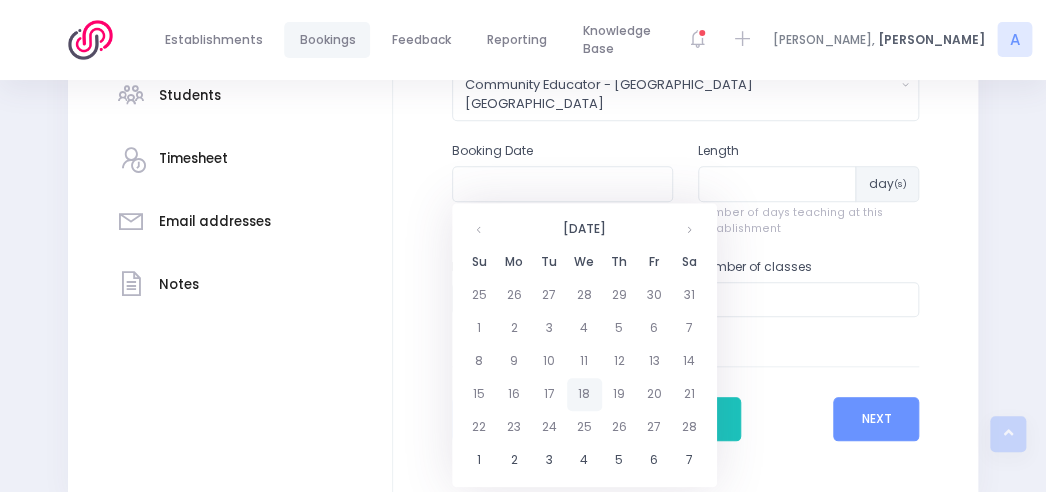 click on "18" at bounding box center (584, 394) 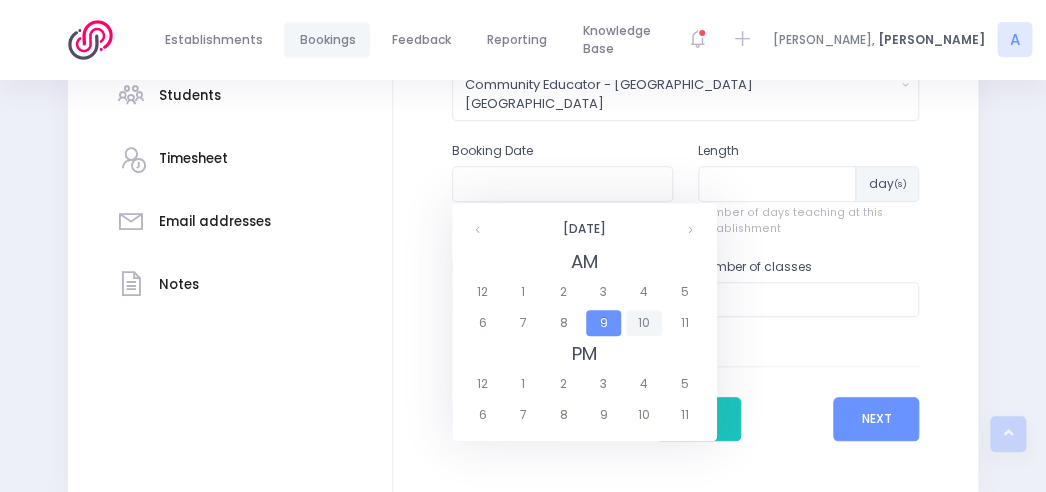 click on "10" at bounding box center [643, 323] 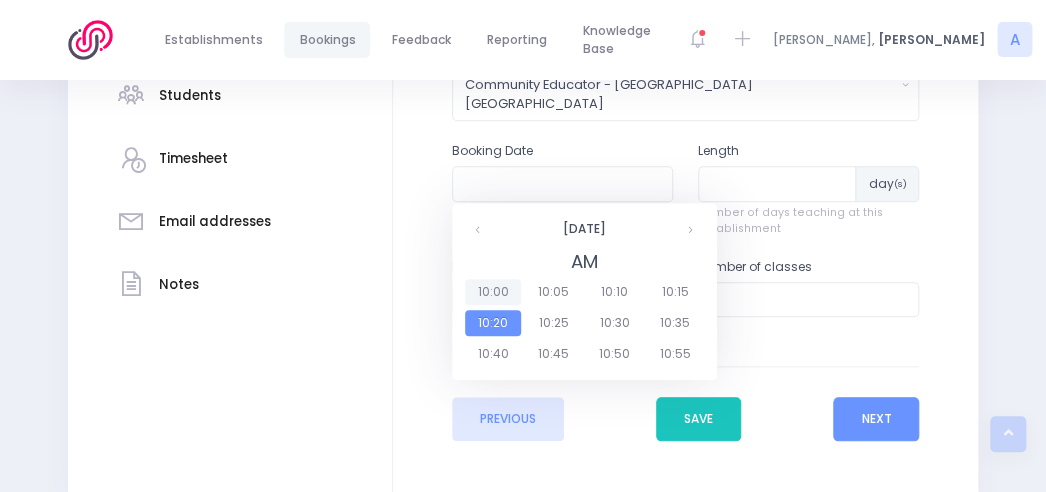 click on "10:00" at bounding box center [493, 292] 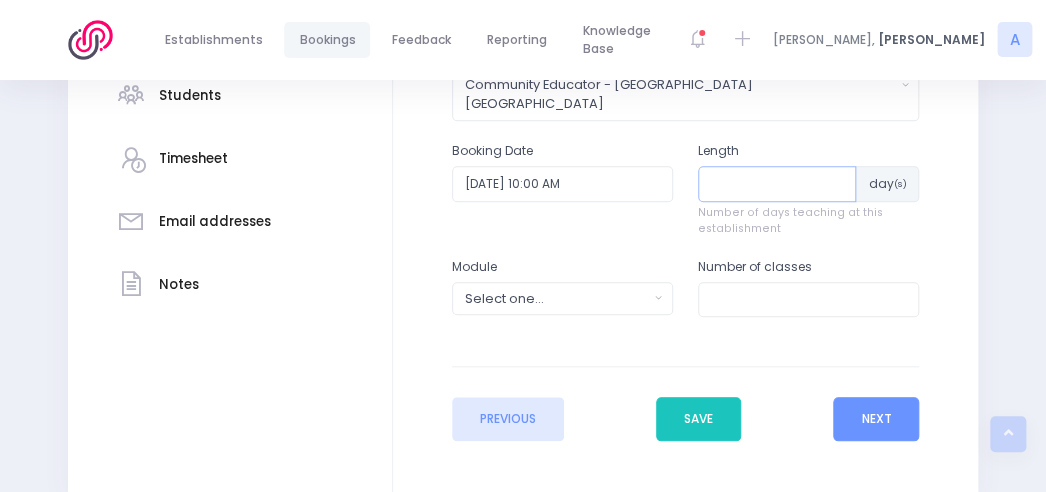 click at bounding box center (777, 184) 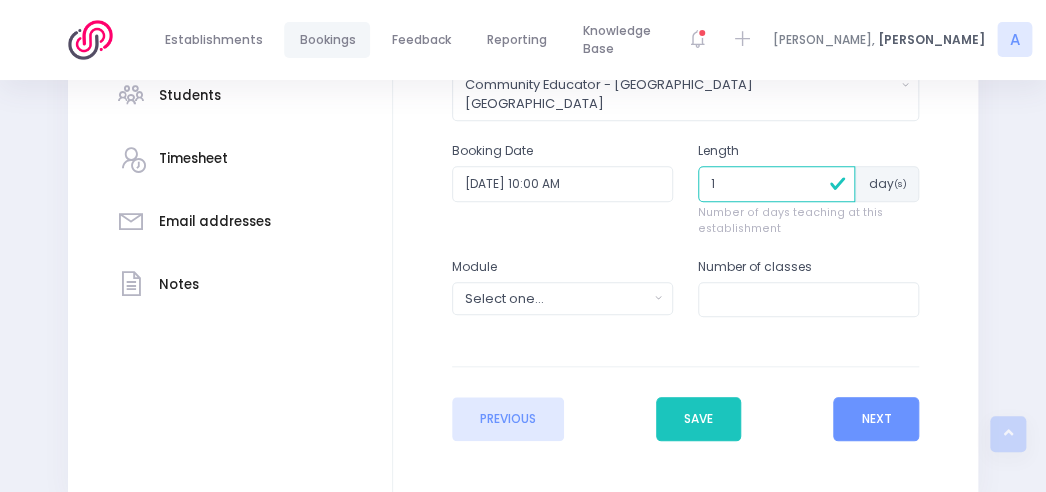 type on "1" 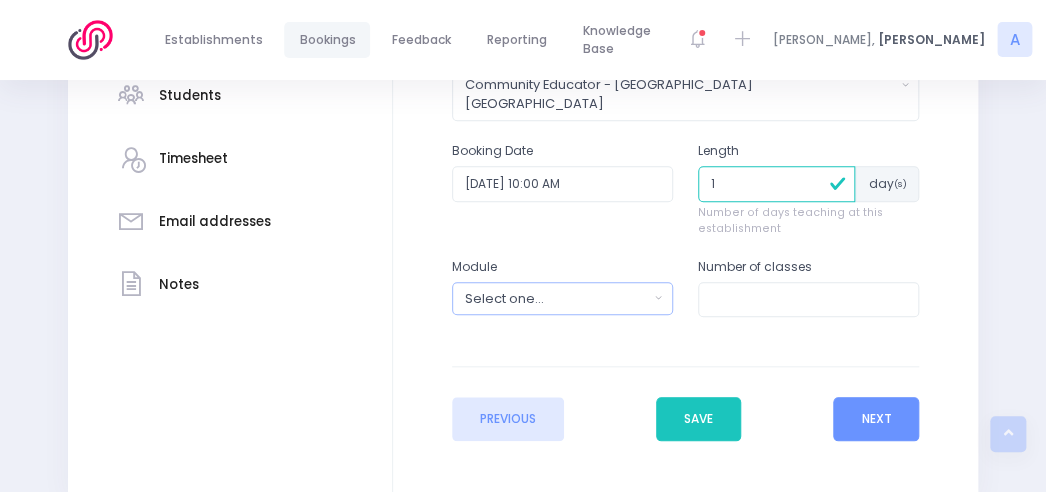 click on "Select one..." at bounding box center (557, 298) 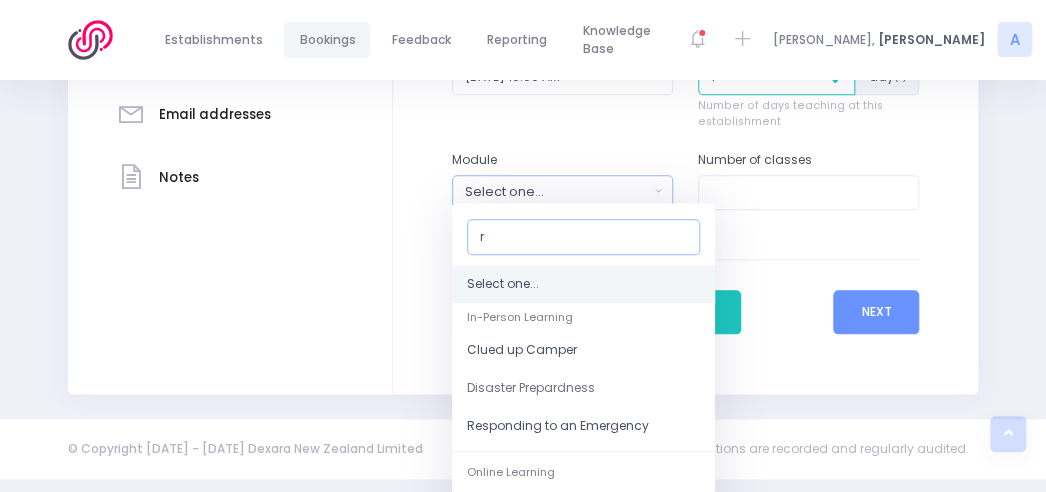 scroll, scrollTop: 602, scrollLeft: 0, axis: vertical 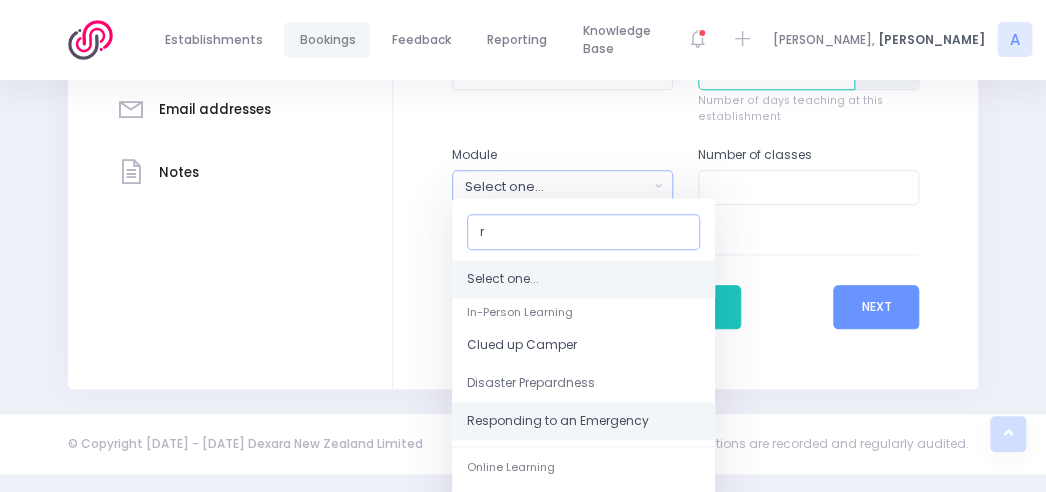 type on "r" 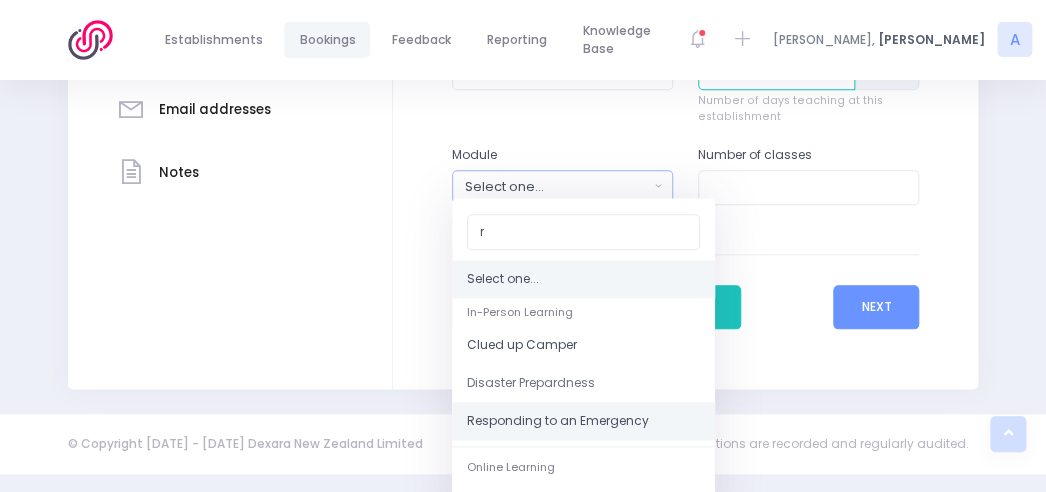 click on "Responding to an Emergency" at bounding box center [558, 421] 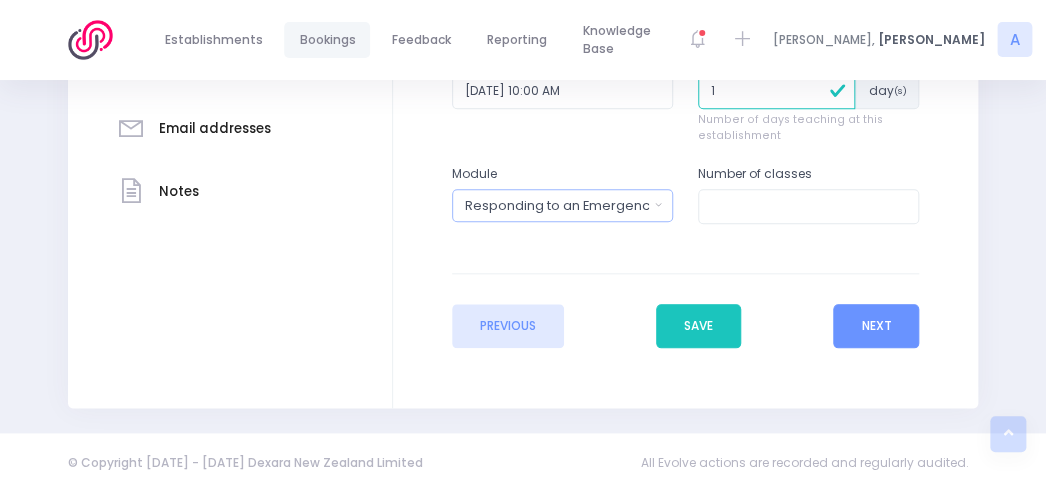 click on "Responding to an Emergency" at bounding box center (562, 205) 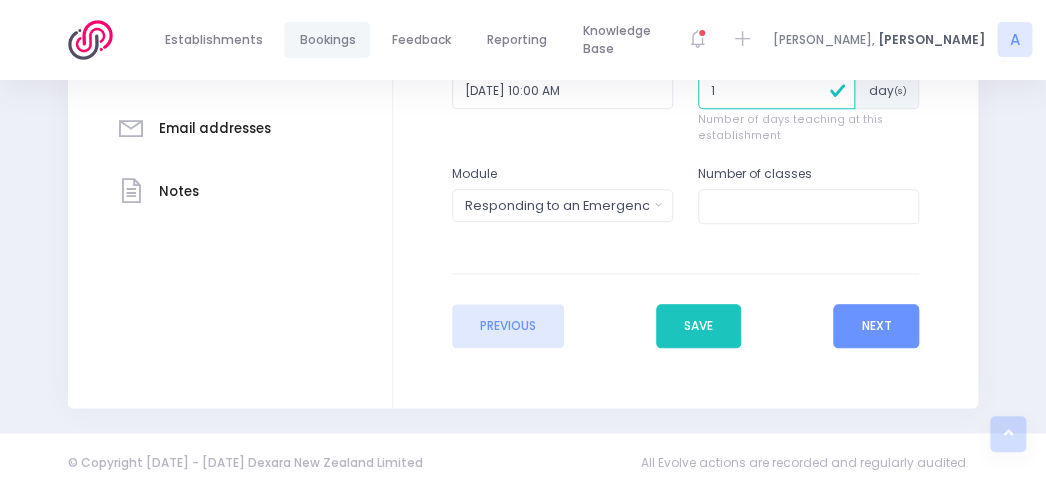 type 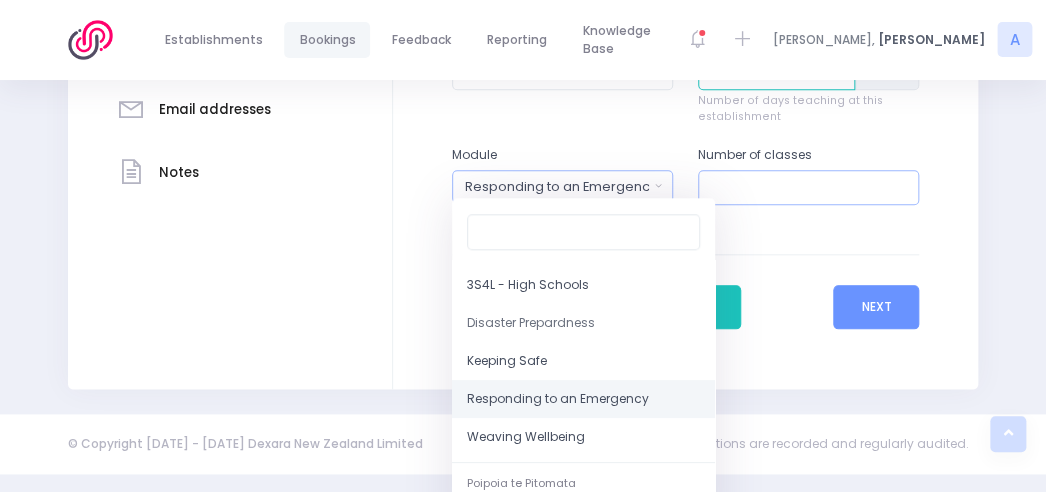 click at bounding box center [808, 188] 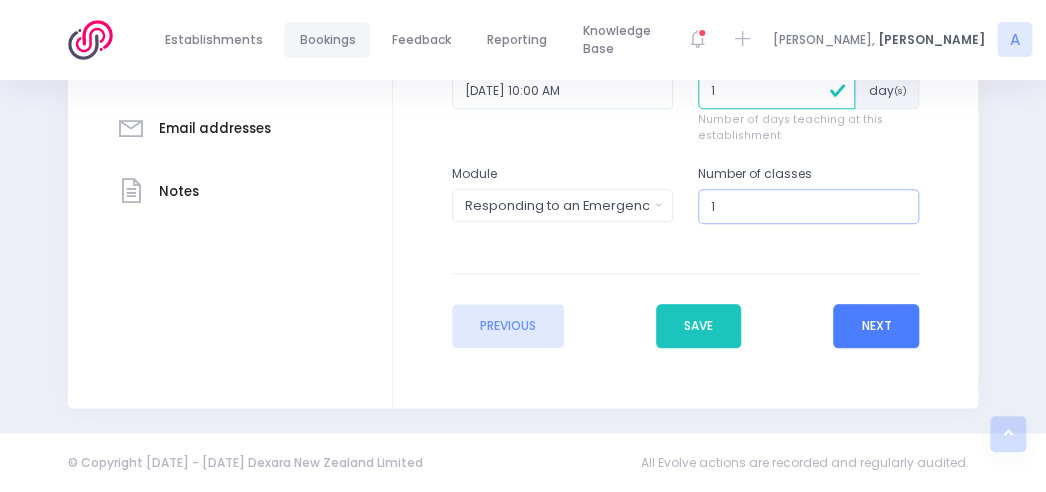 type on "1" 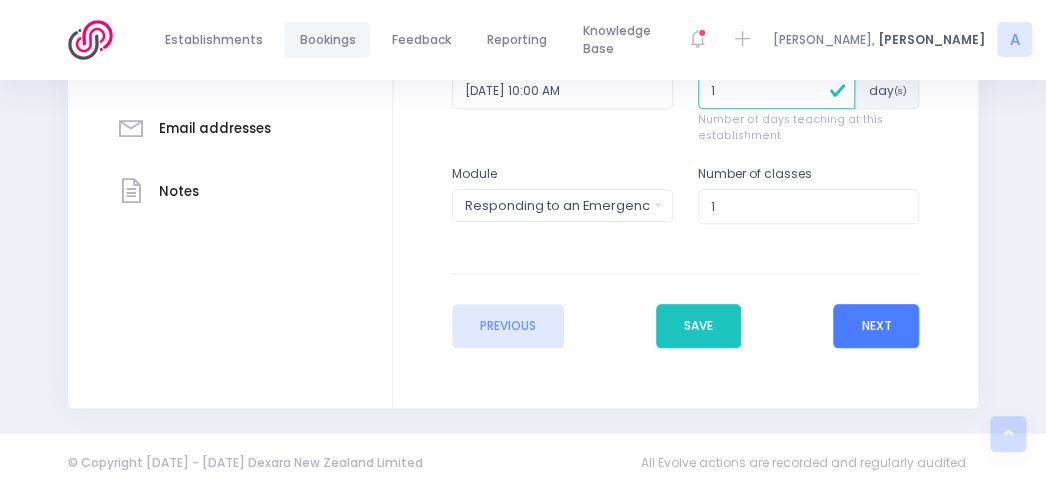 click on "Next" at bounding box center [876, 326] 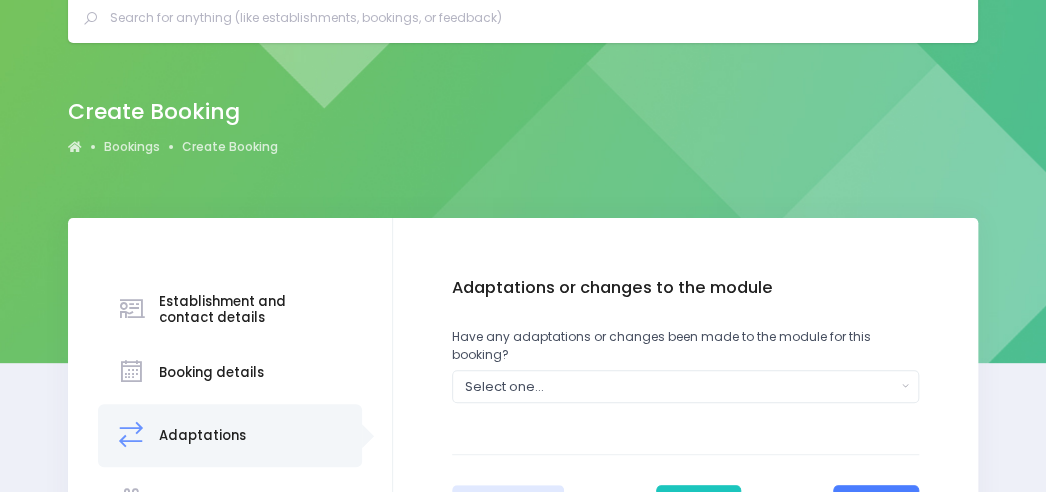 scroll, scrollTop: 0, scrollLeft: 0, axis: both 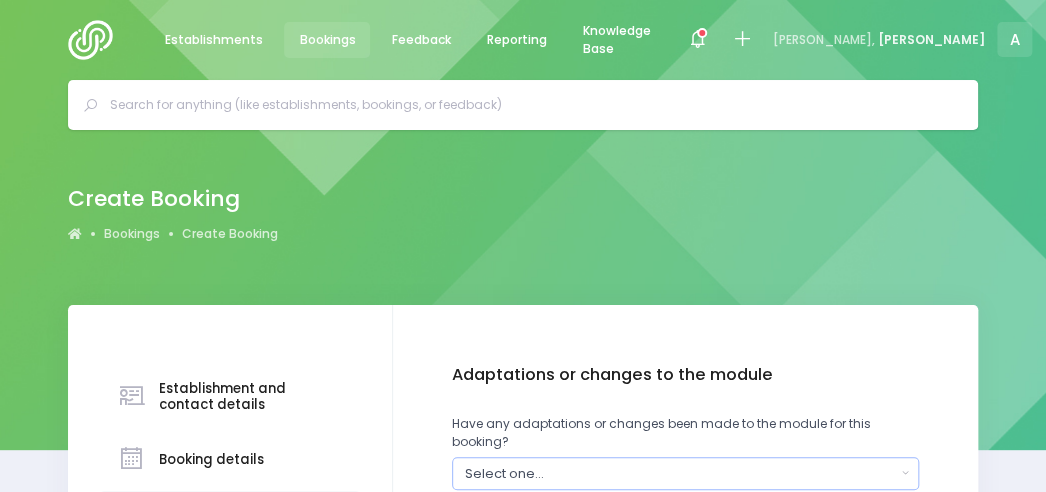 click on "Select one..." at bounding box center [686, 473] 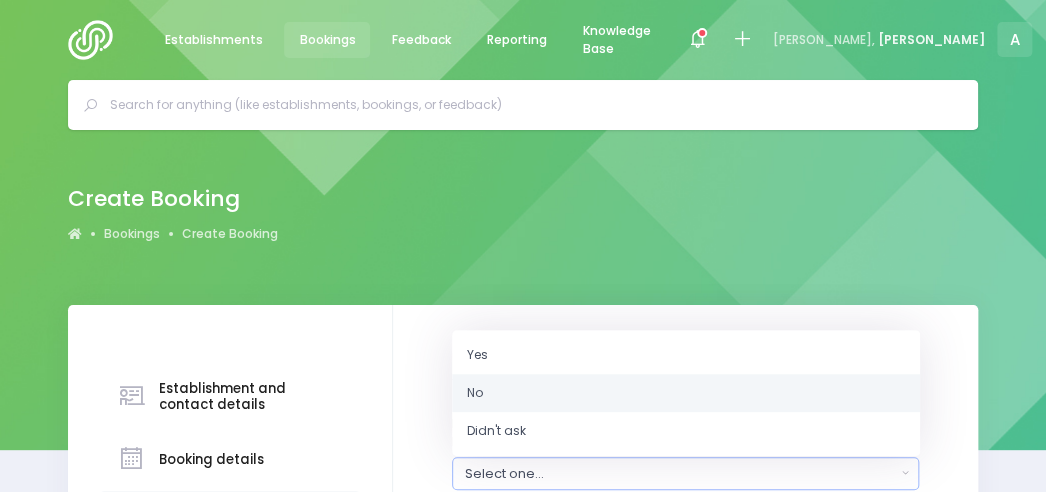 click on "No" at bounding box center (686, 393) 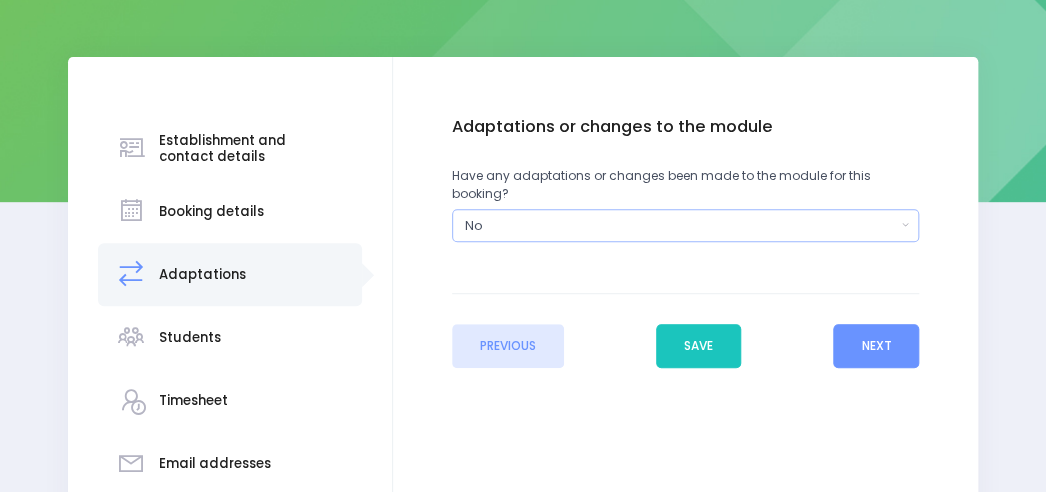scroll, scrollTop: 267, scrollLeft: 0, axis: vertical 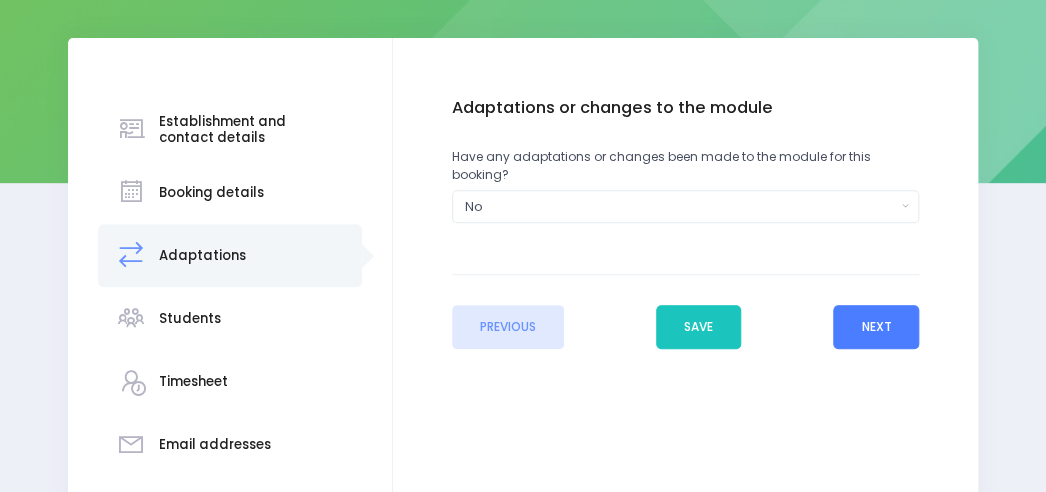 click on "Next" at bounding box center [876, 327] 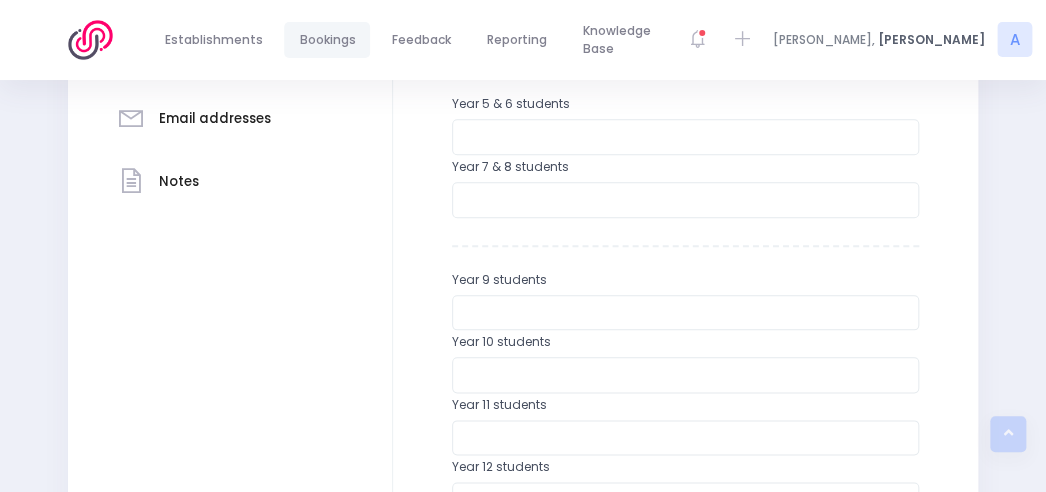 scroll, scrollTop: 594, scrollLeft: 0, axis: vertical 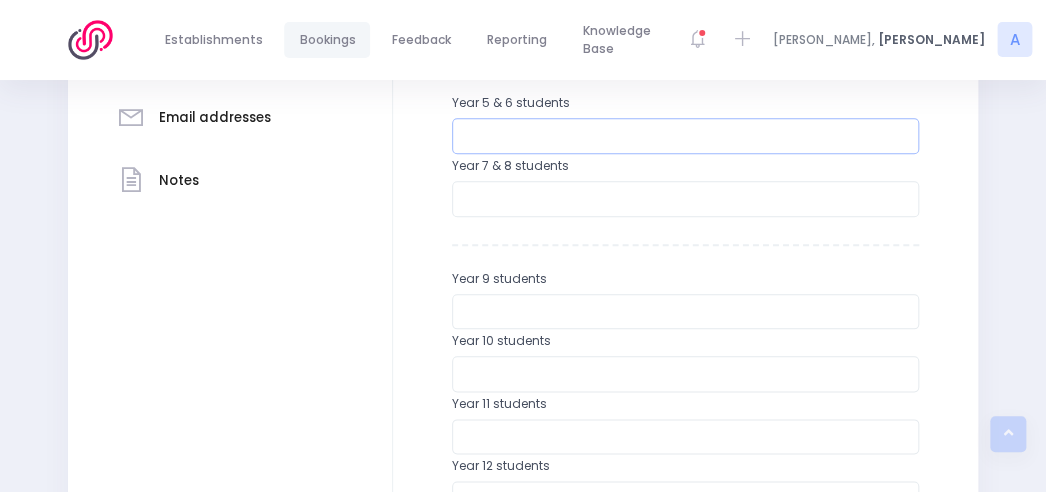 click at bounding box center [686, 136] 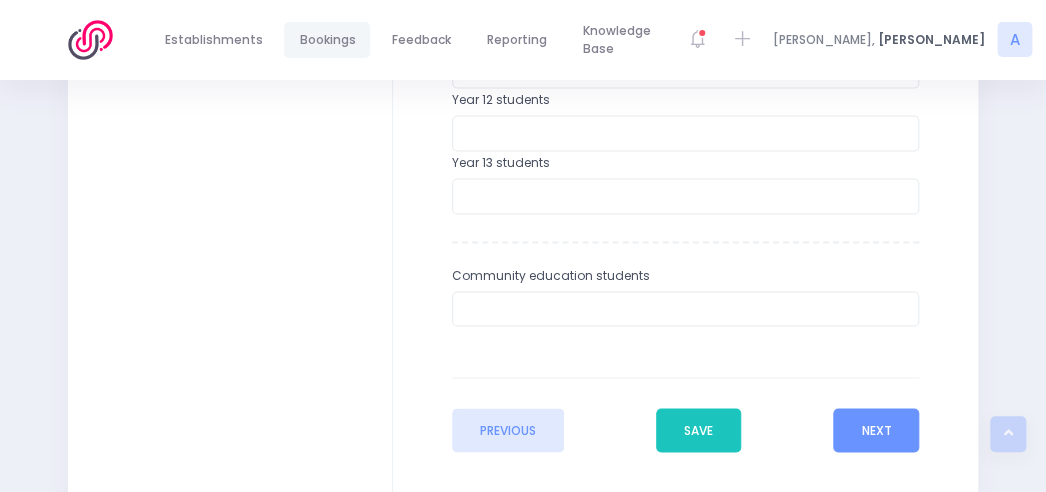 scroll, scrollTop: 974, scrollLeft: 0, axis: vertical 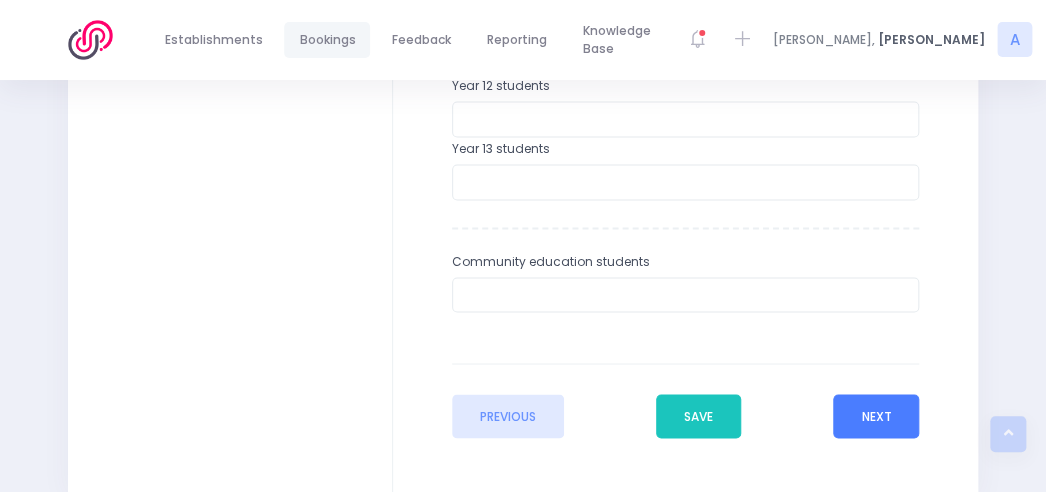 type on "42" 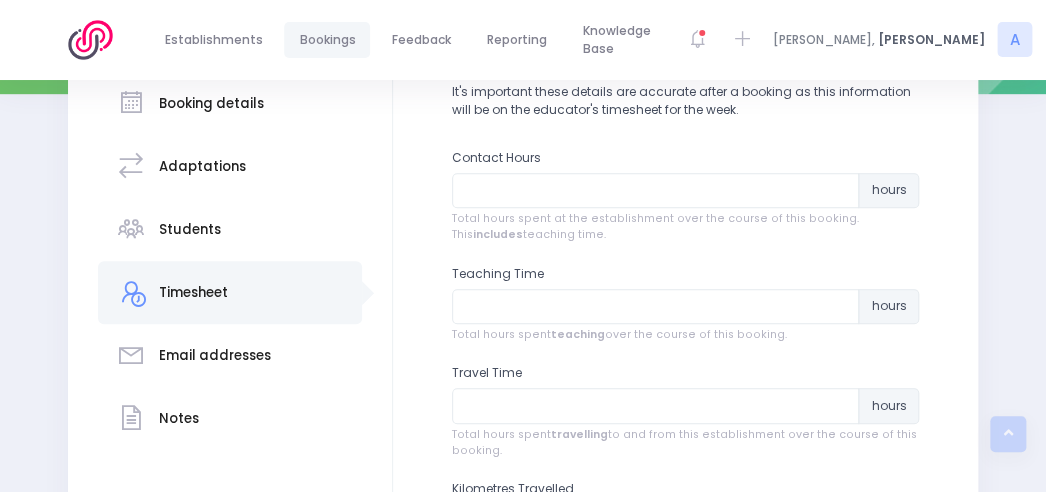 scroll, scrollTop: 373, scrollLeft: 0, axis: vertical 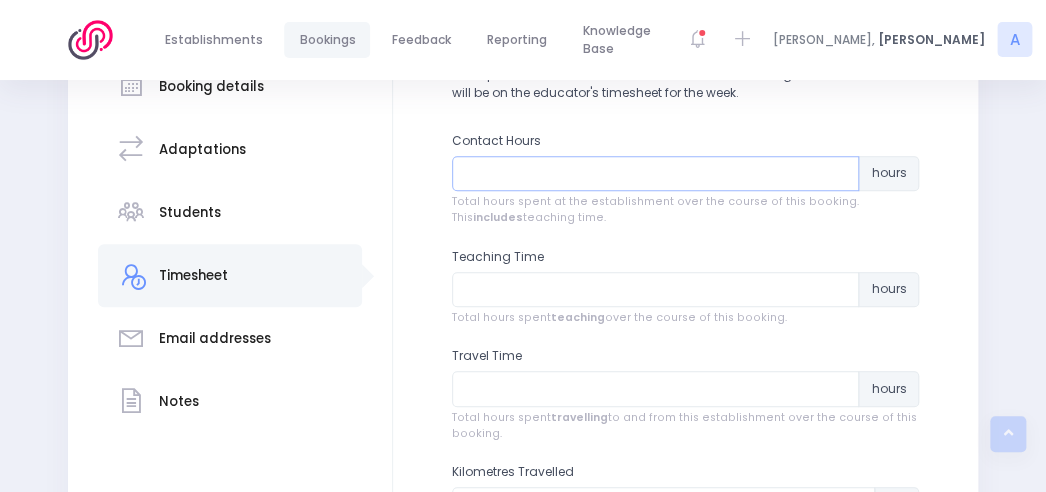 click at bounding box center [656, 174] 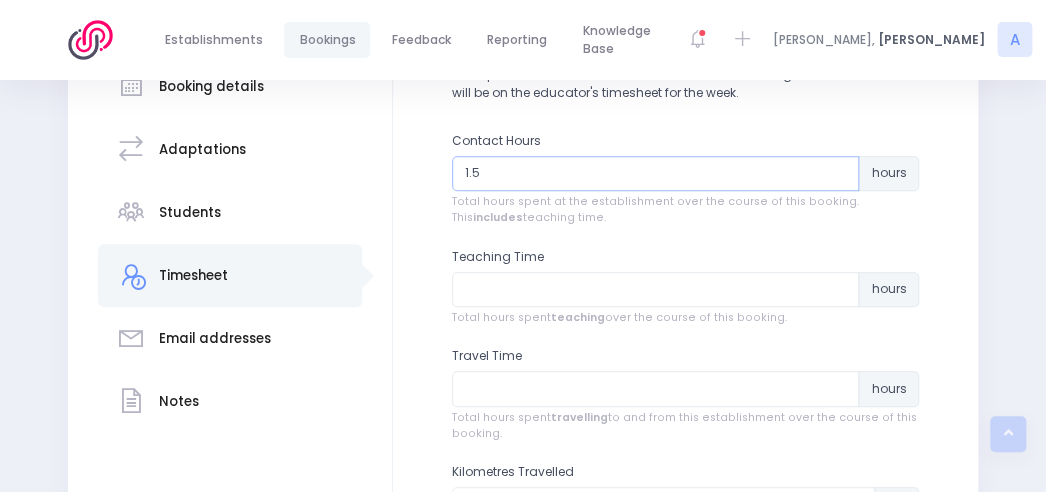 type on "1.5" 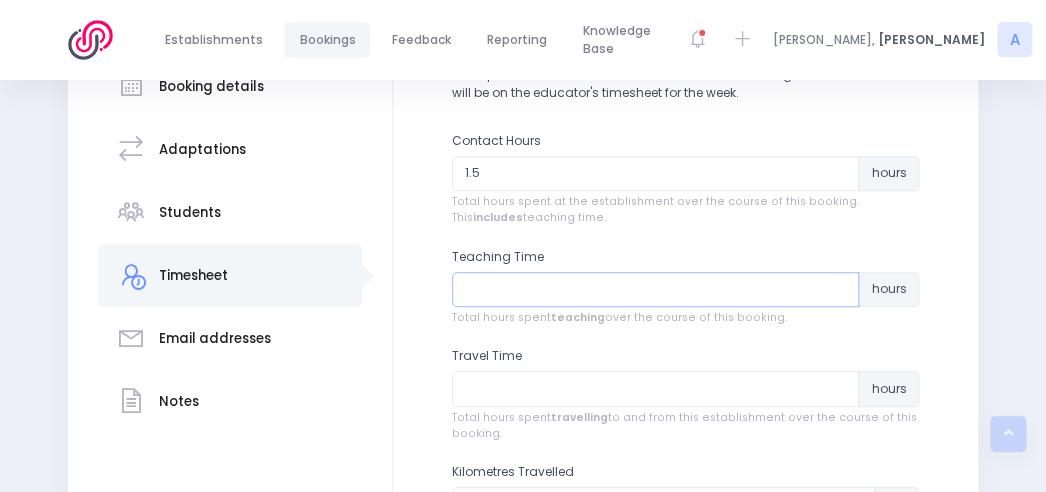 click at bounding box center [656, 290] 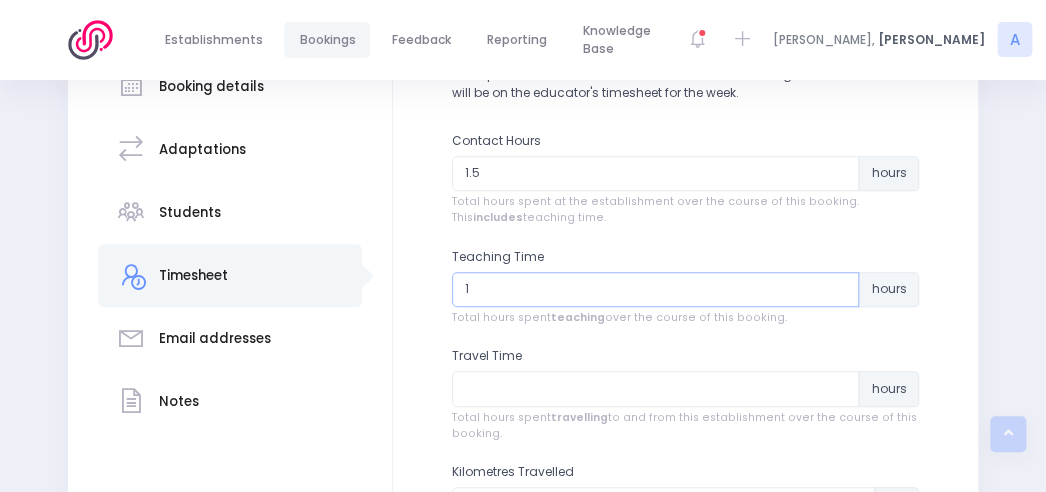 type on "1" 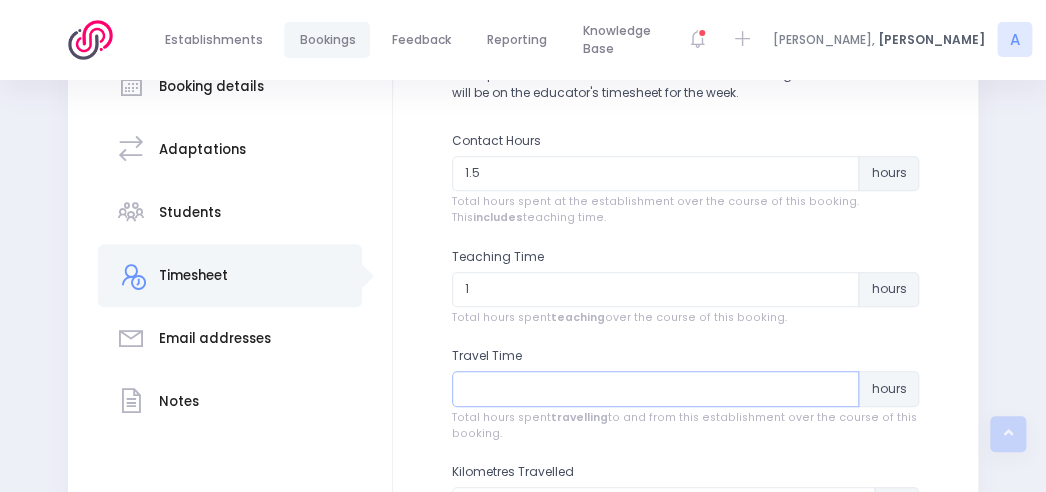 click at bounding box center [656, 389] 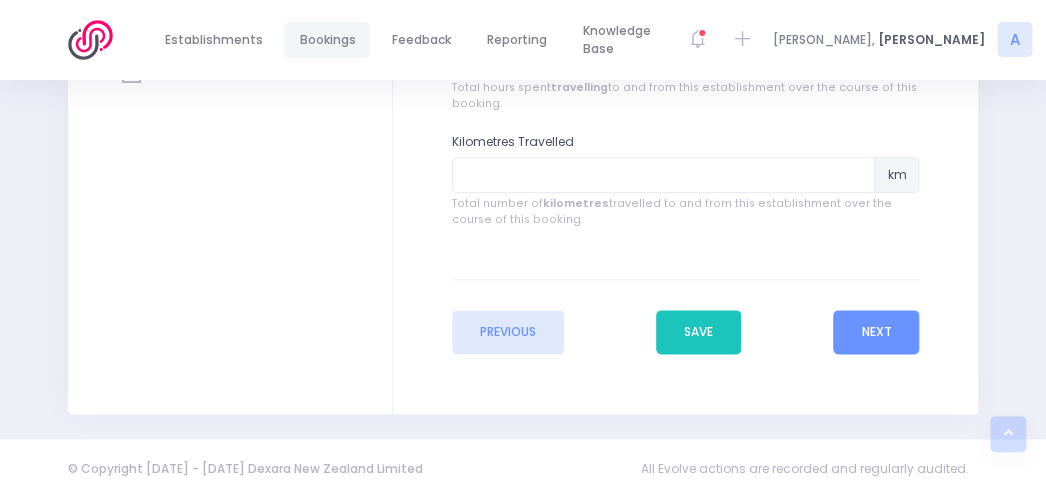 scroll, scrollTop: 709, scrollLeft: 0, axis: vertical 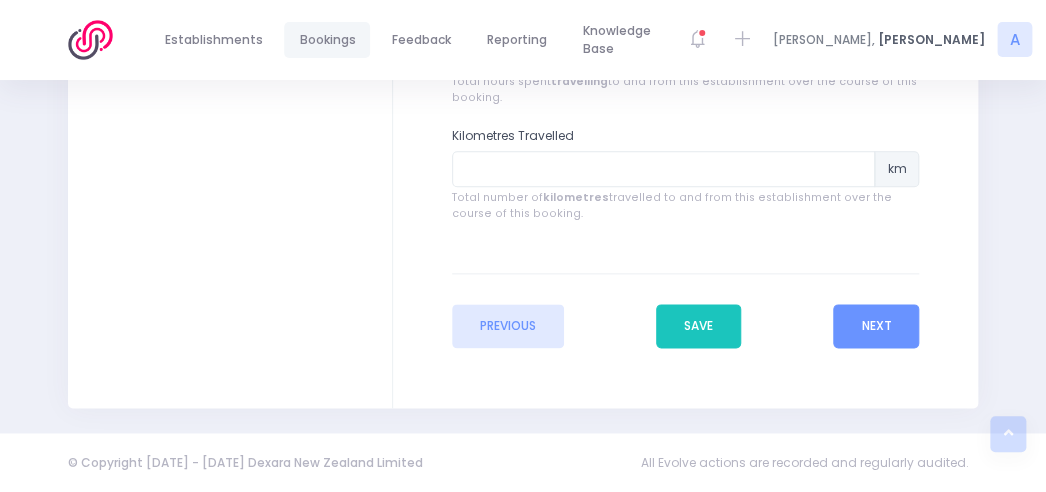 type on "1" 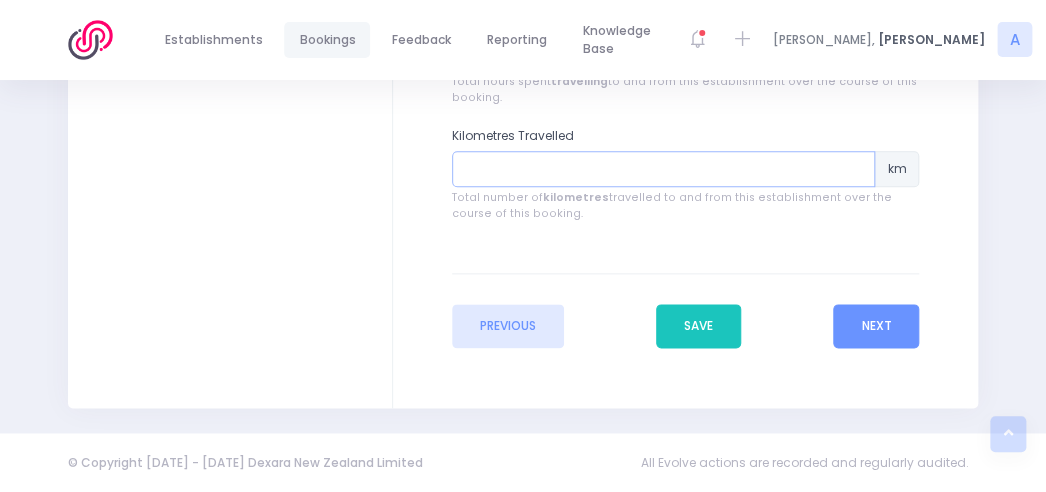click at bounding box center [664, 169] 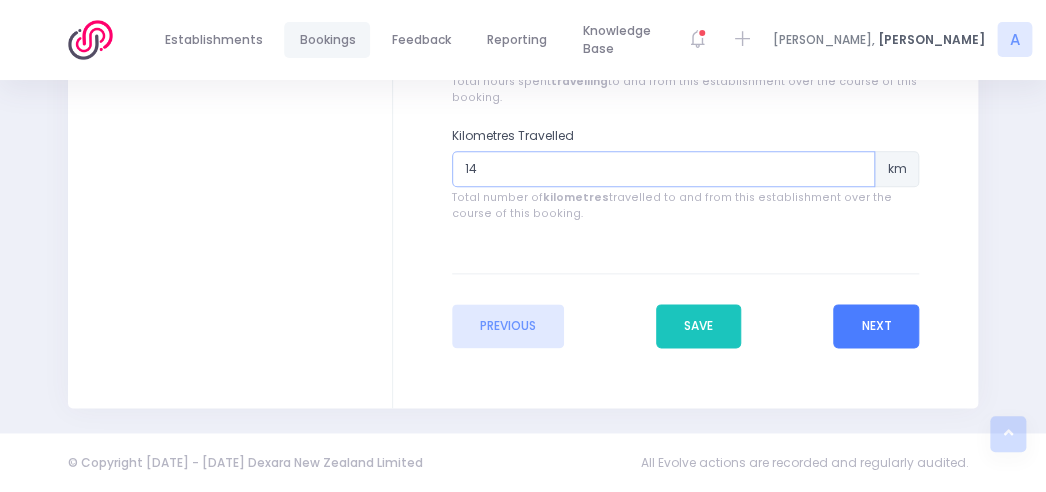 type on "14" 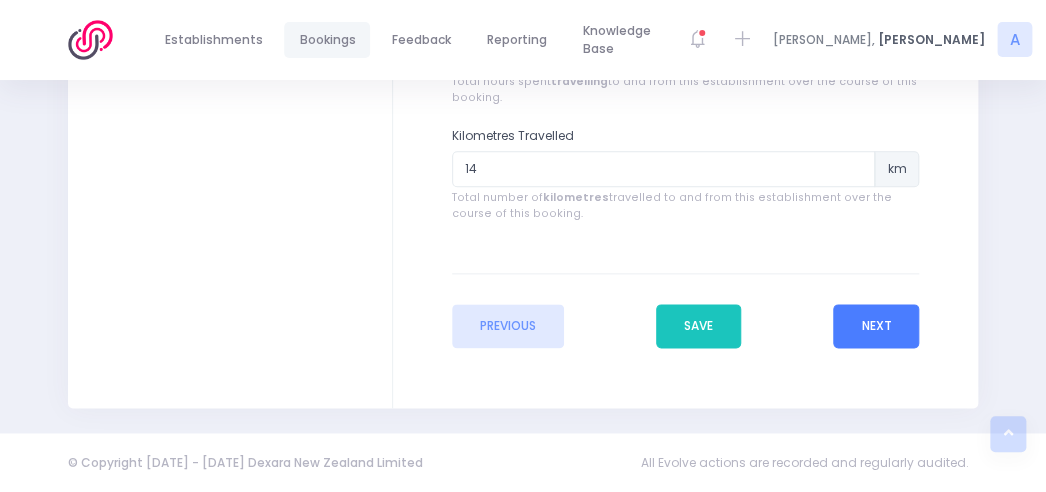 click on "Next" at bounding box center (876, 326) 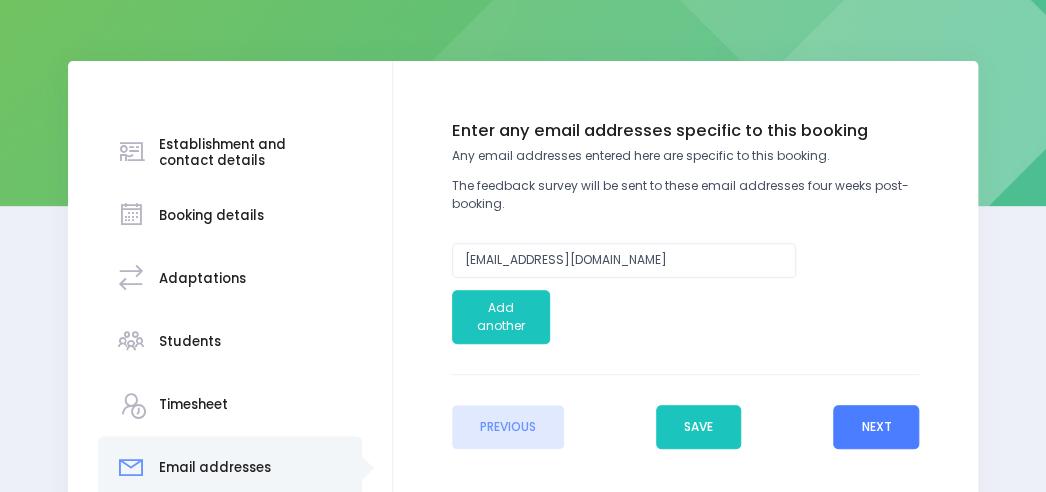 scroll, scrollTop: 248, scrollLeft: 0, axis: vertical 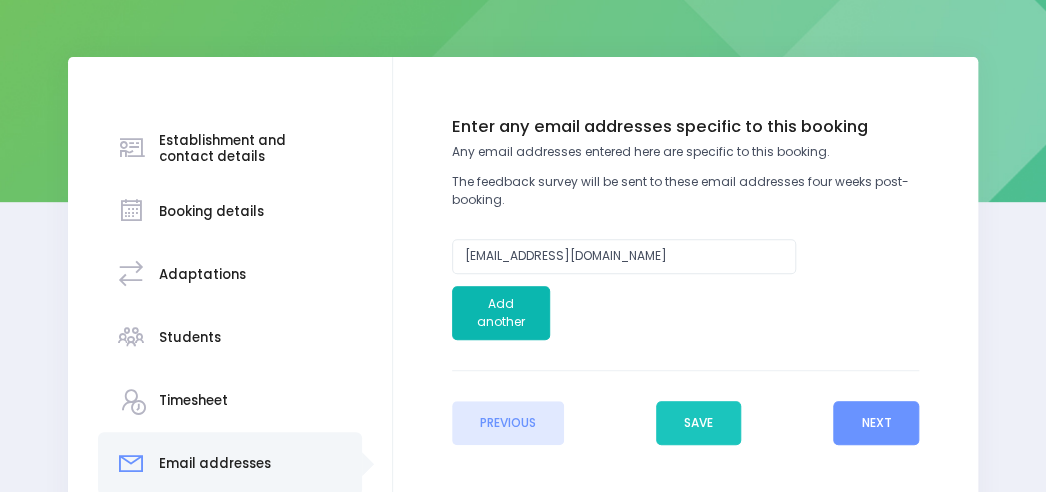 click on "Add another" at bounding box center (501, 313) 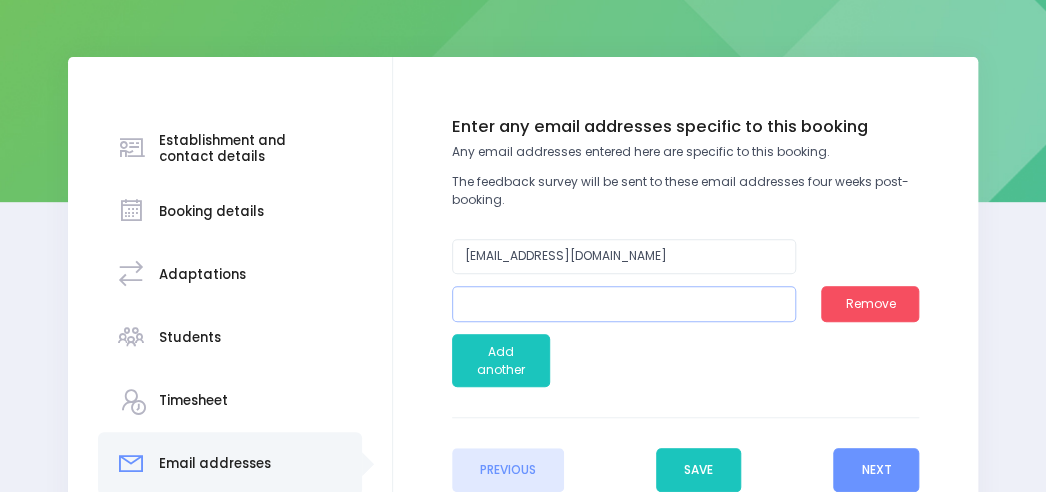 click at bounding box center (624, 304) 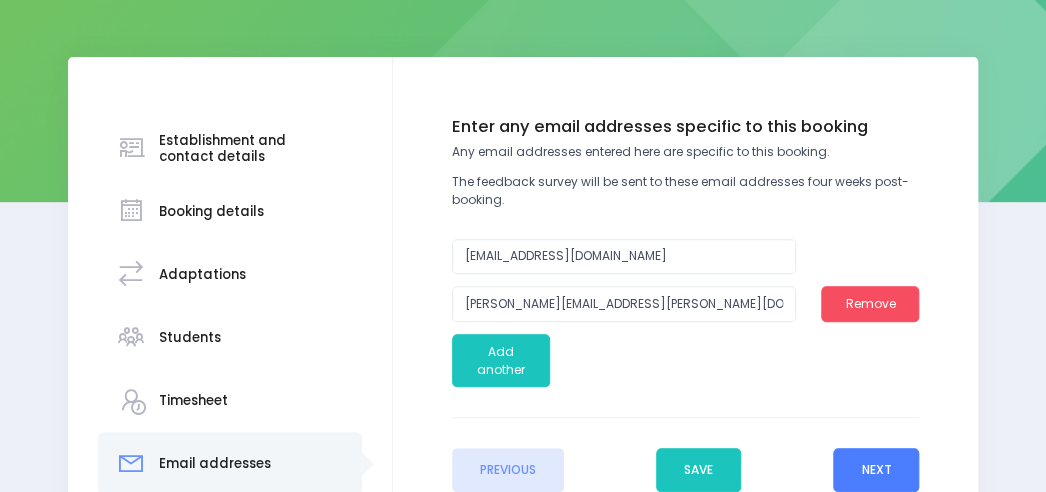 click on "Next" at bounding box center (876, 470) 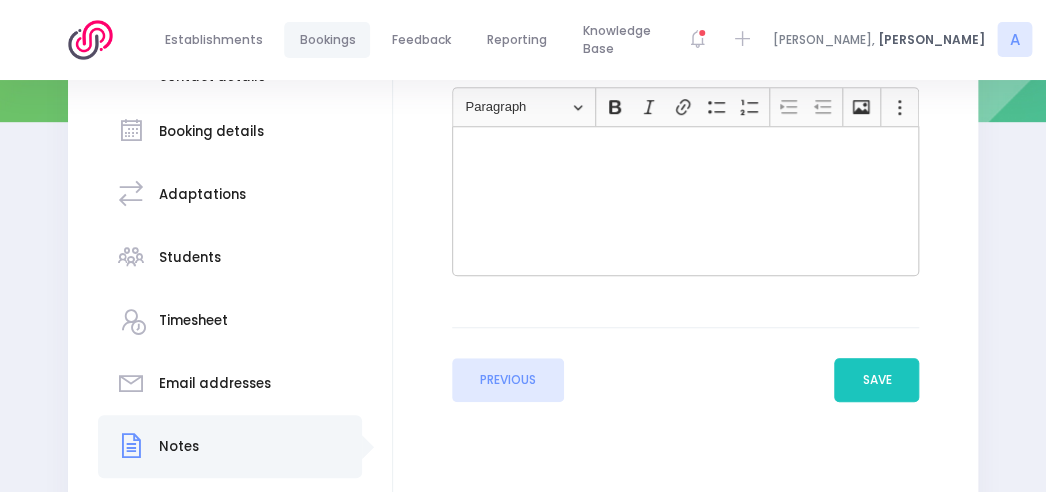 scroll, scrollTop: 459, scrollLeft: 0, axis: vertical 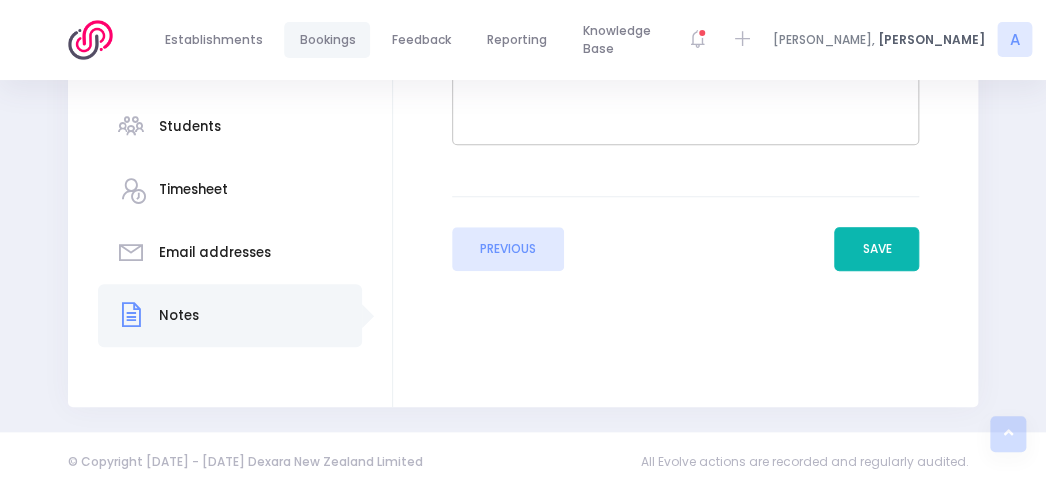 click on "Save" at bounding box center (876, 249) 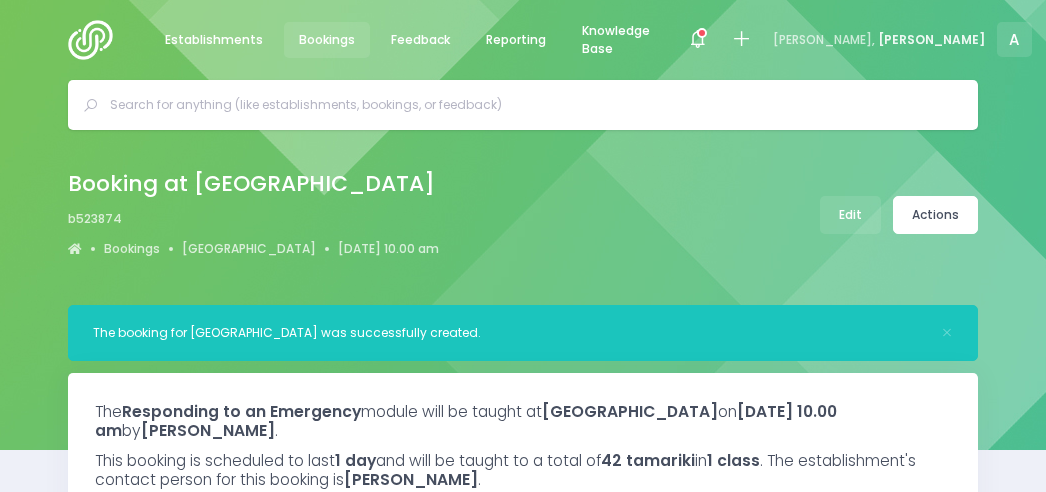 select on "5" 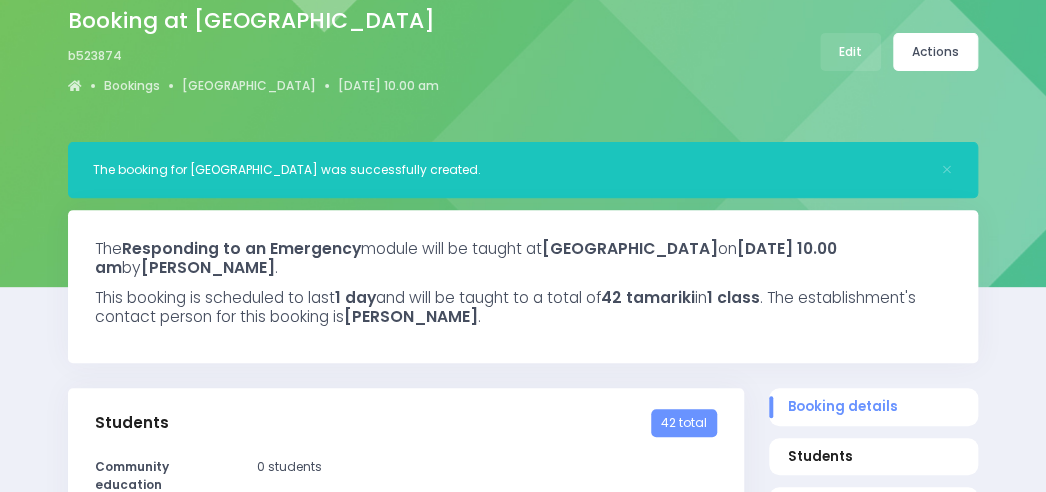 scroll, scrollTop: 0, scrollLeft: 0, axis: both 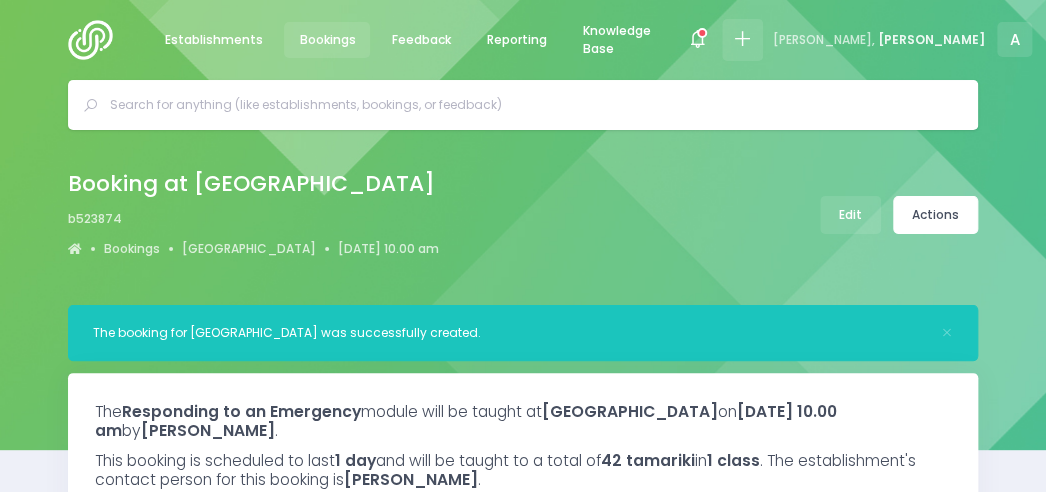 click at bounding box center (742, 39) 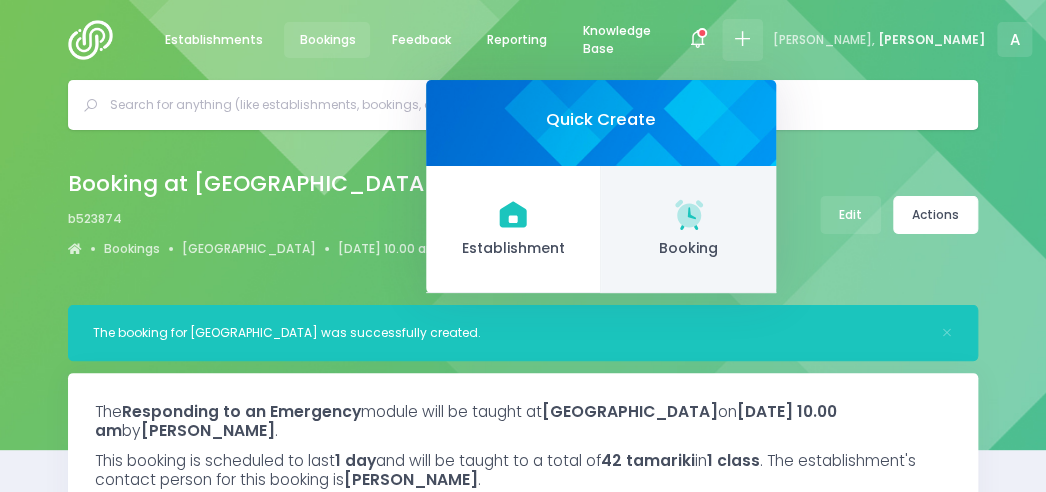 click on "Booking" at bounding box center [688, 248] 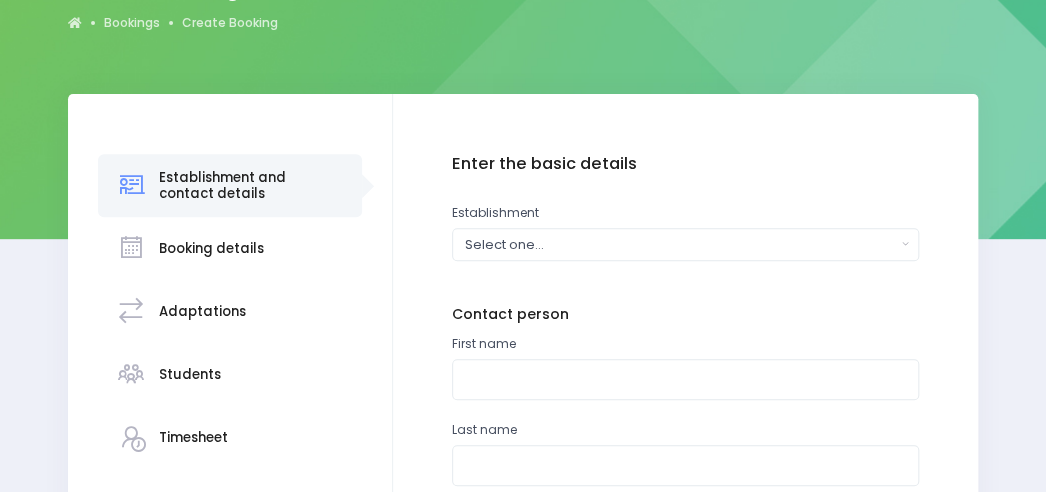 scroll, scrollTop: 205, scrollLeft: 0, axis: vertical 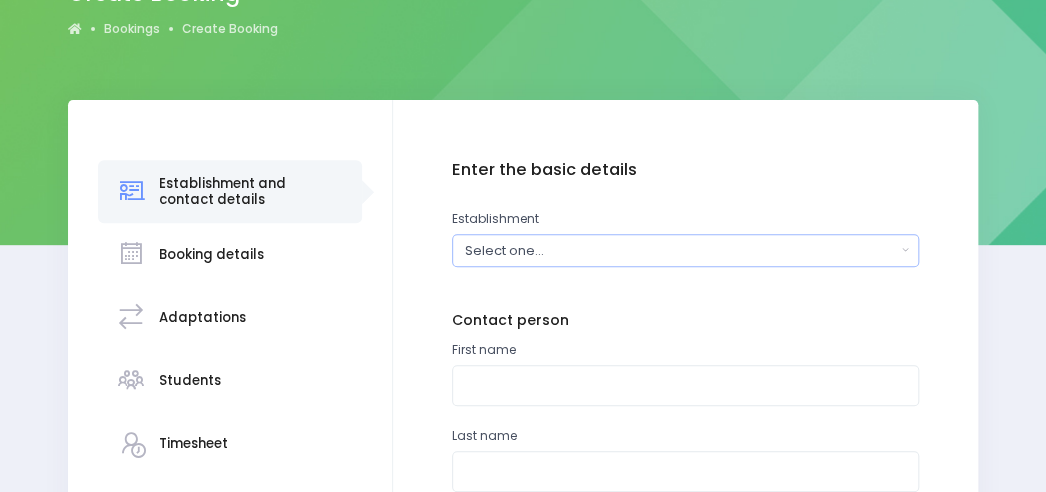 click on "Select one..." at bounding box center [680, 250] 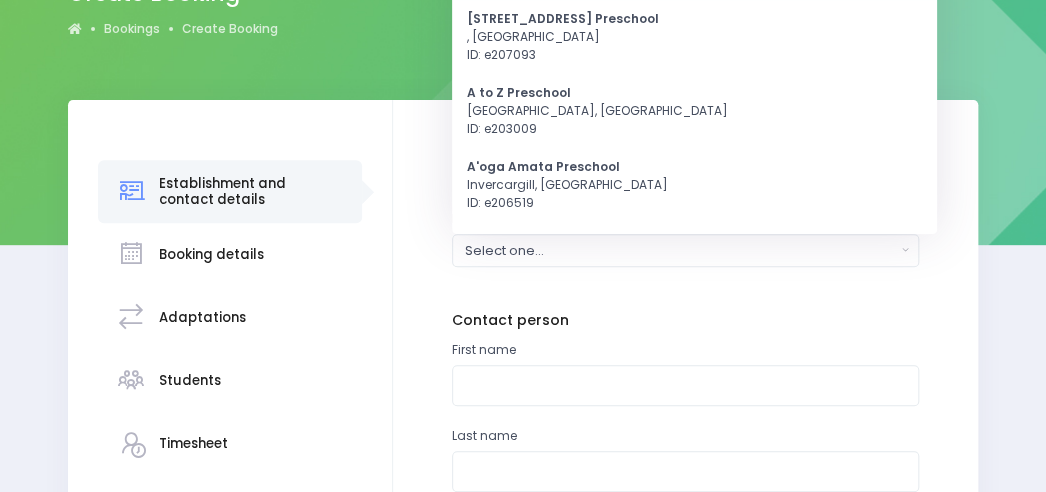 scroll, scrollTop: 0, scrollLeft: 0, axis: both 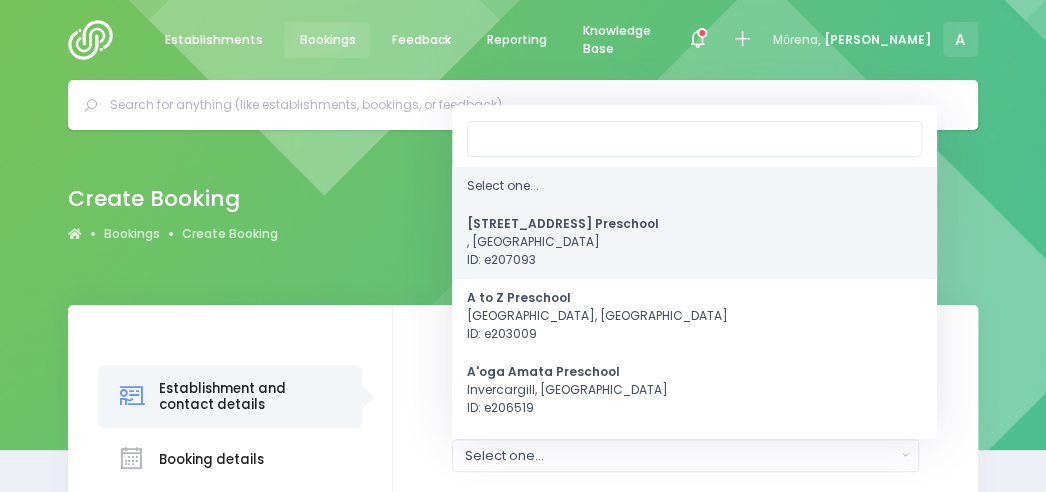 click on "120 Aerodrome Rd Preschool , South Island Region ID: e207093" at bounding box center [563, 241] 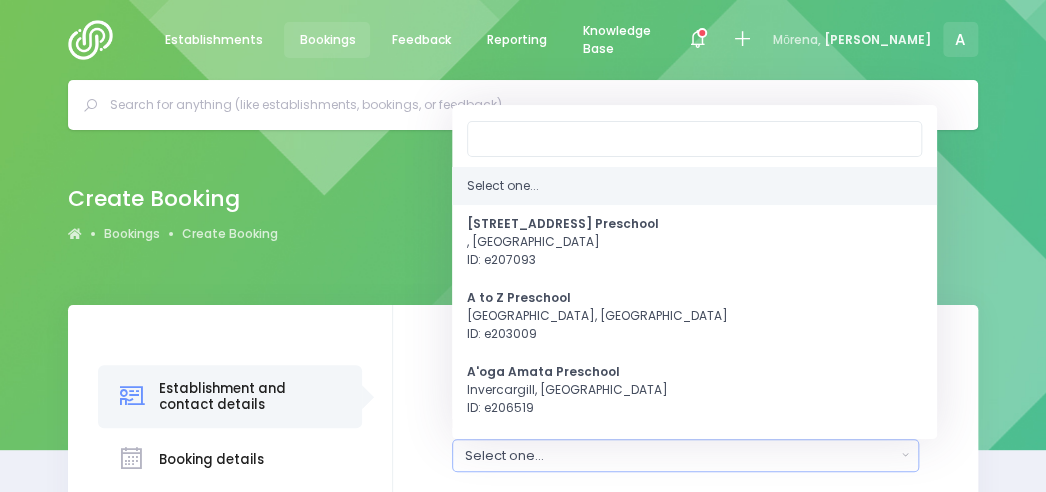 select on "207093" 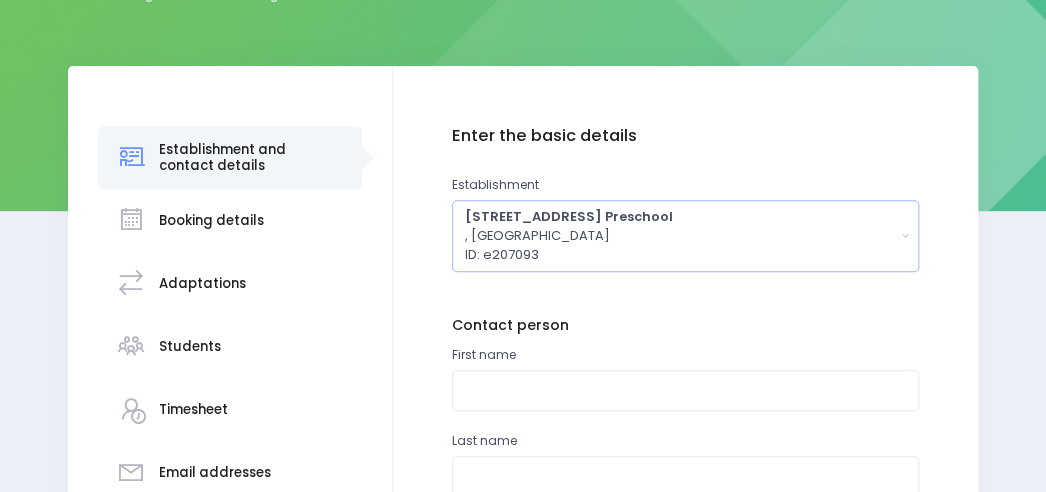scroll, scrollTop: 255, scrollLeft: 0, axis: vertical 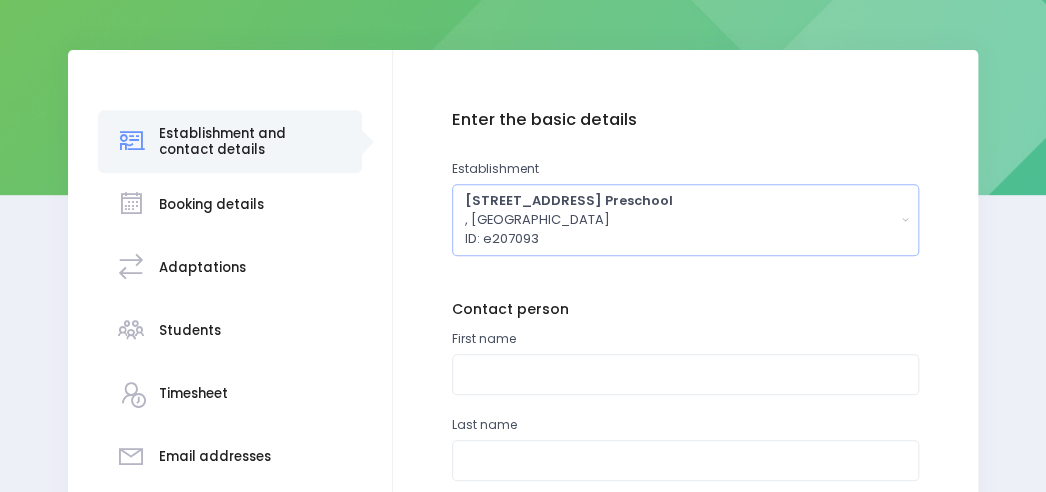 click on "120 Aerodrome Rd Preschool , South Island Region ID: e207093" at bounding box center (686, 220) 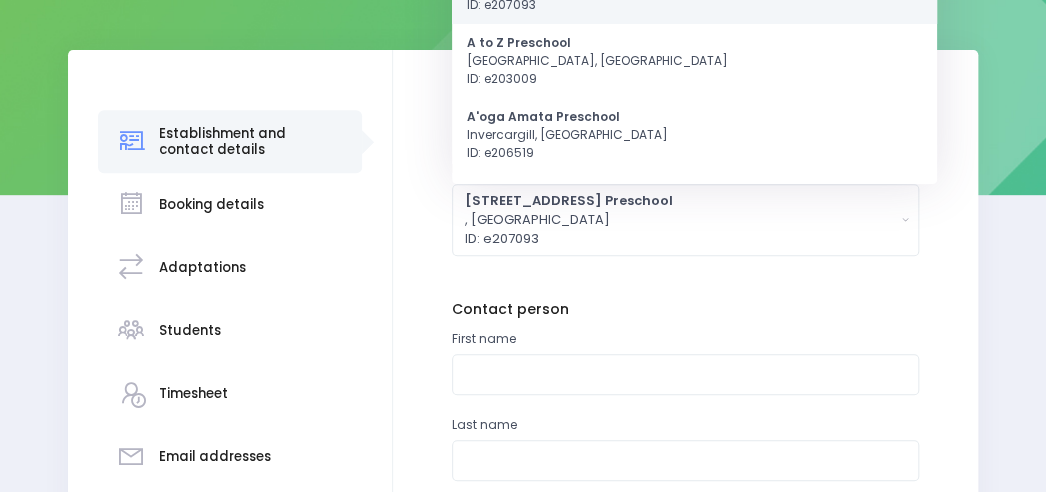 scroll, scrollTop: 0, scrollLeft: 0, axis: both 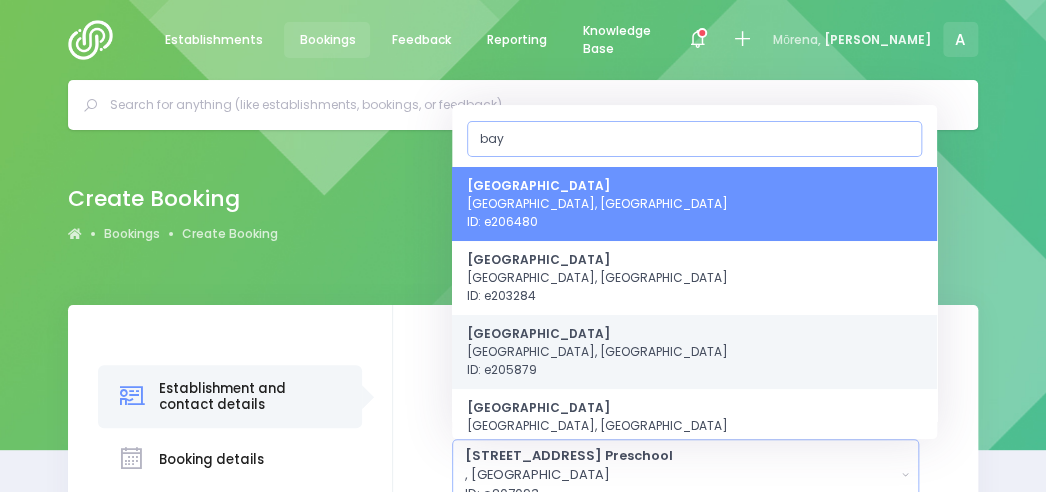 type on "bay" 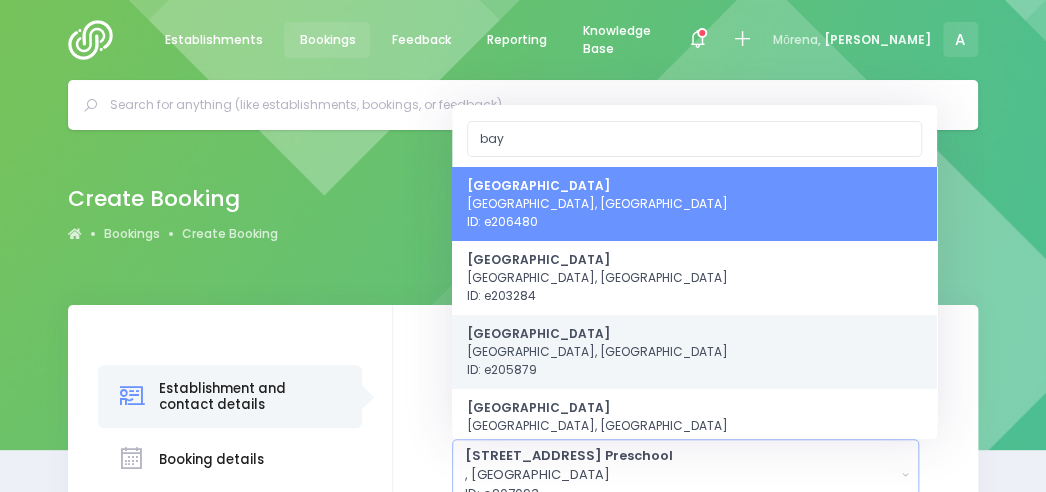 click on "Bayfield High School Dunedin, South Island Region ID: e205879" at bounding box center (694, 351) 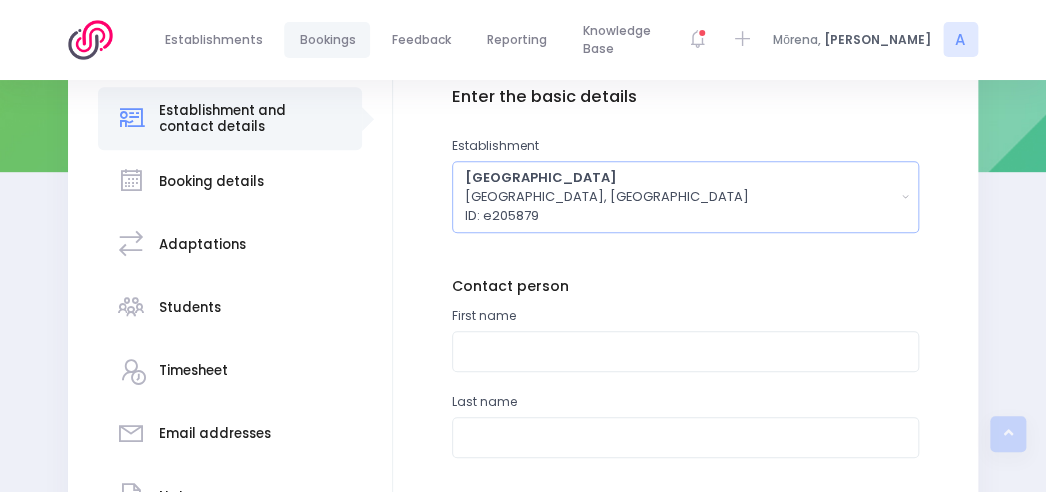 scroll, scrollTop: 316, scrollLeft: 0, axis: vertical 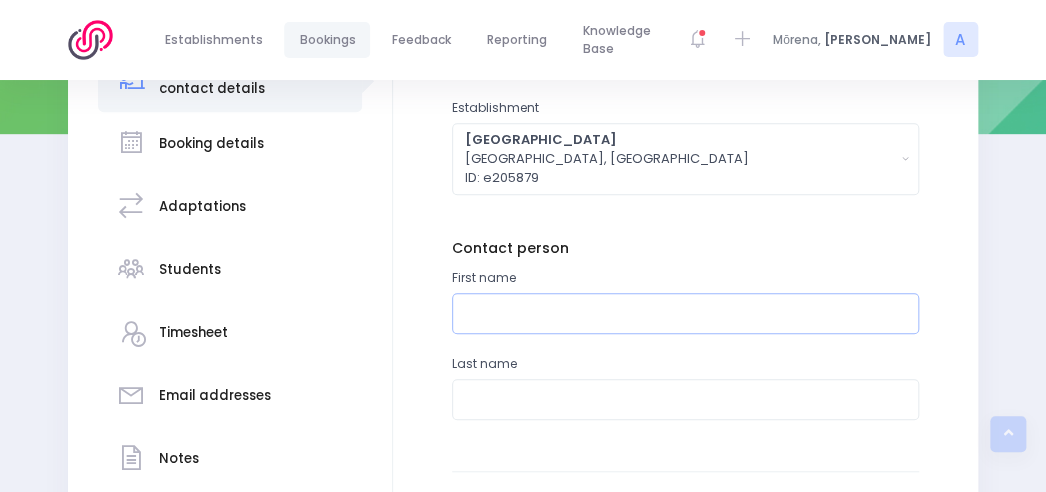 click at bounding box center (686, 313) 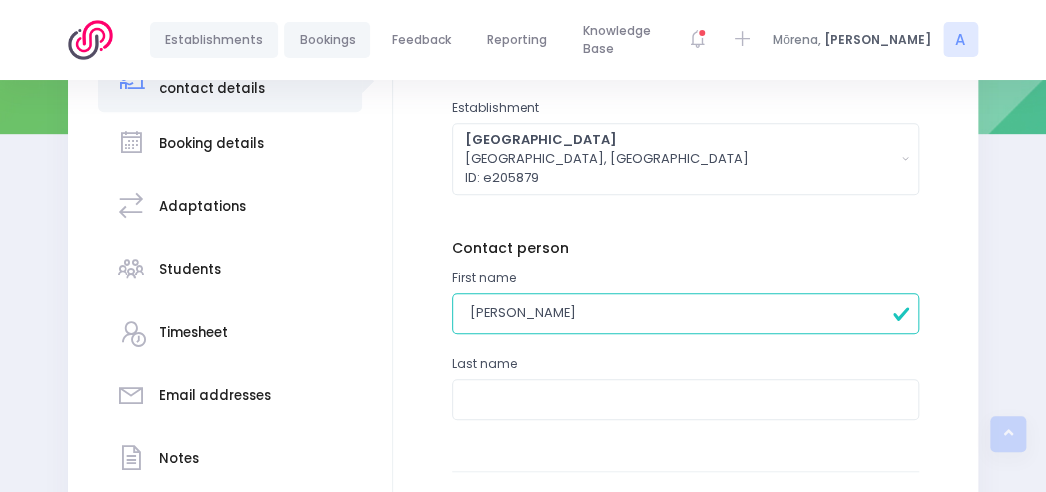 type on "Kylie" 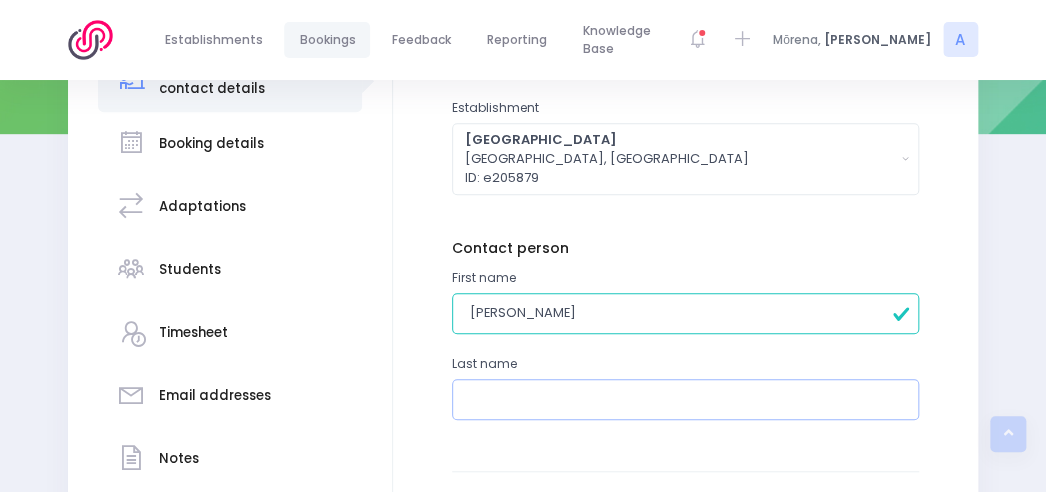 click at bounding box center [686, 399] 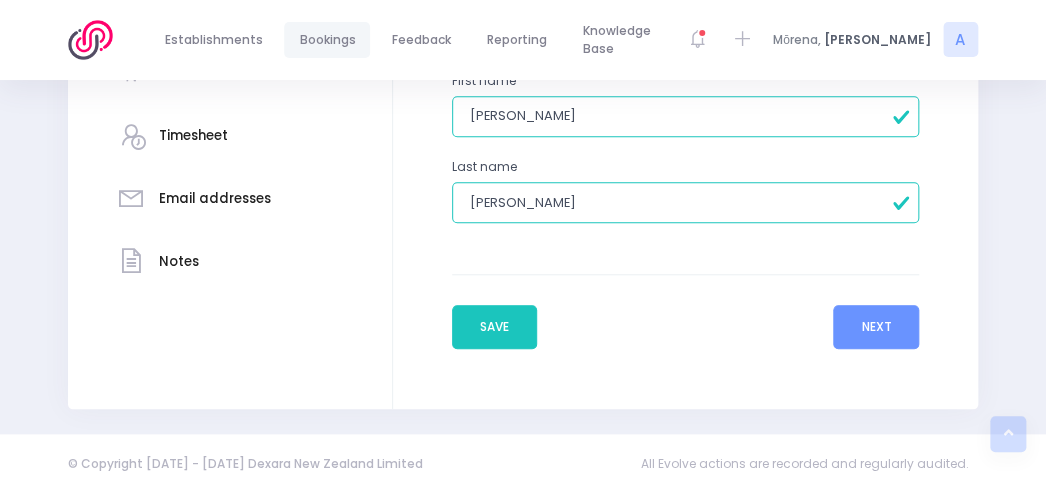 scroll, scrollTop: 514, scrollLeft: 0, axis: vertical 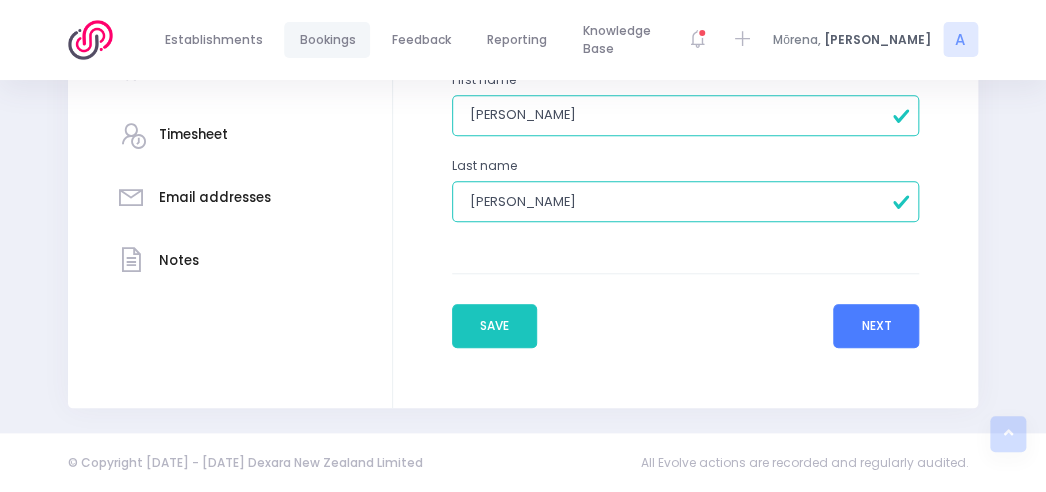 type on "Van Heezik" 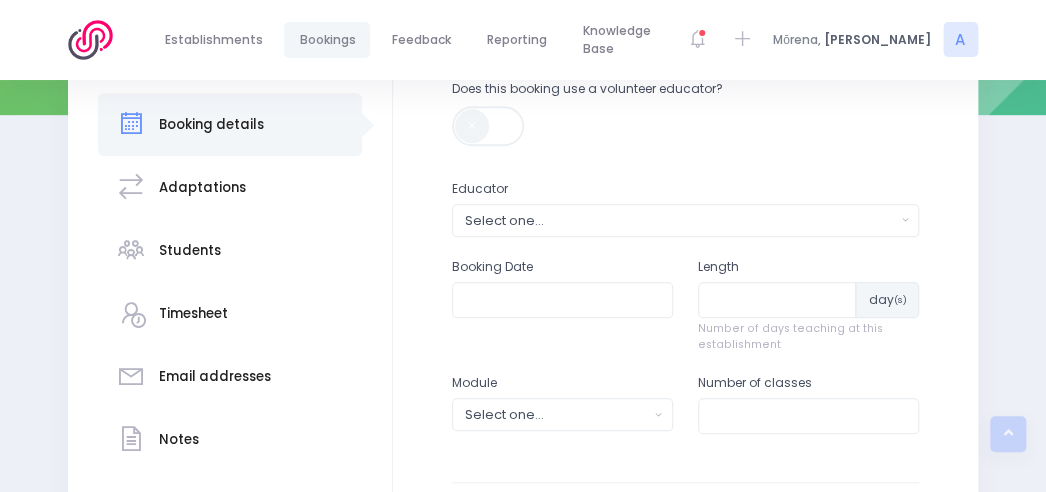 scroll, scrollTop: 336, scrollLeft: 0, axis: vertical 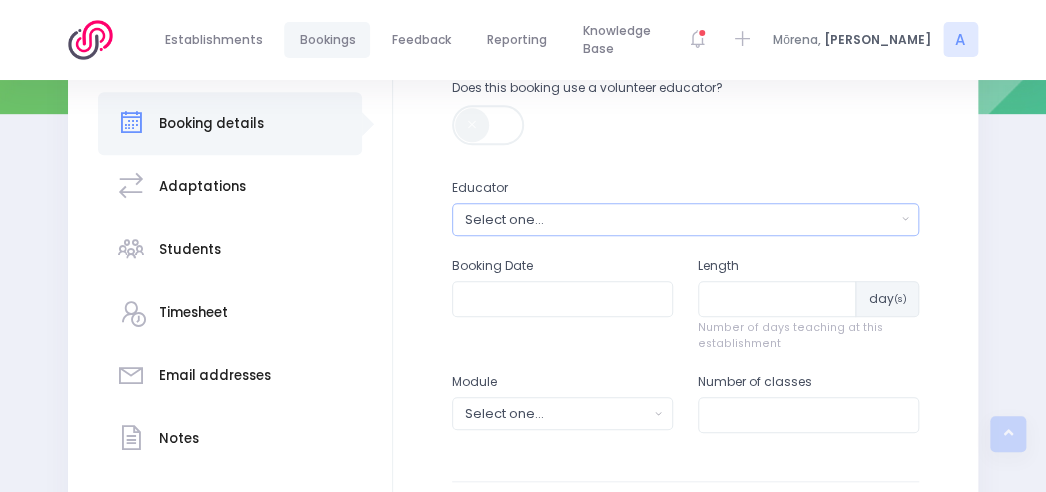 click on "Select one..." at bounding box center [680, 219] 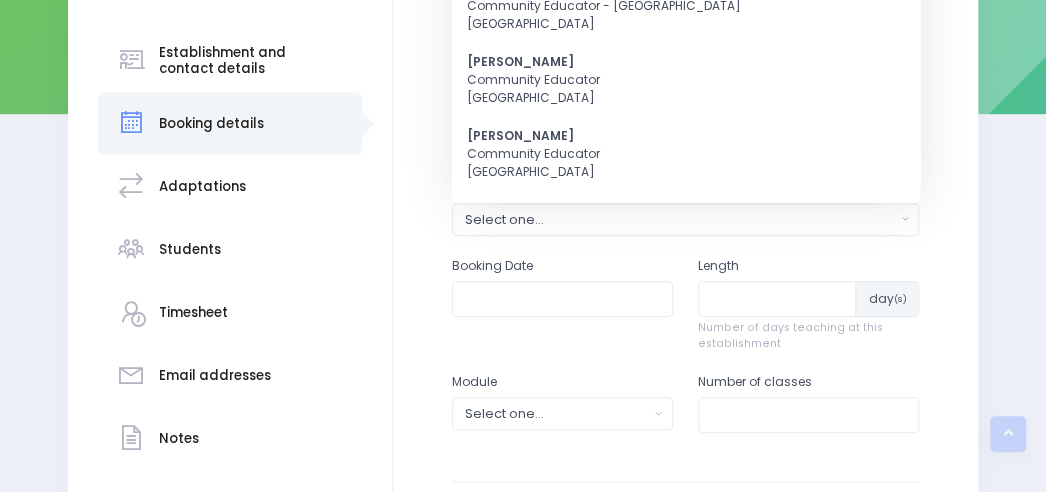 scroll, scrollTop: 0, scrollLeft: 0, axis: both 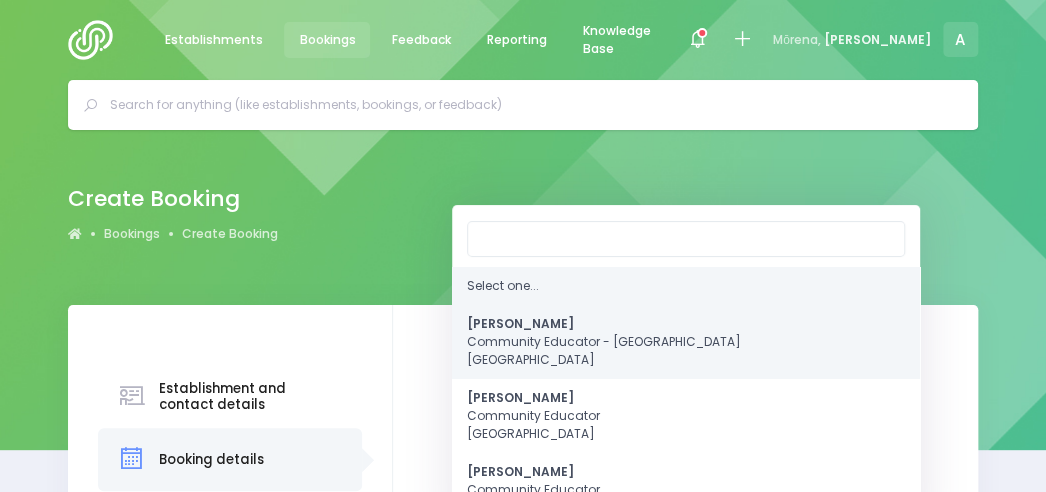 click on "[PERSON_NAME]" at bounding box center [520, 322] 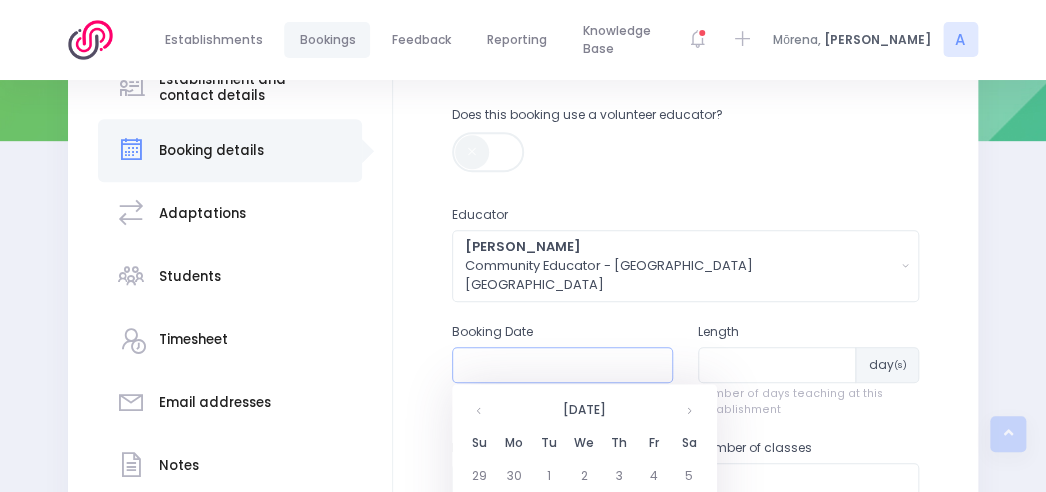 click at bounding box center [562, 365] 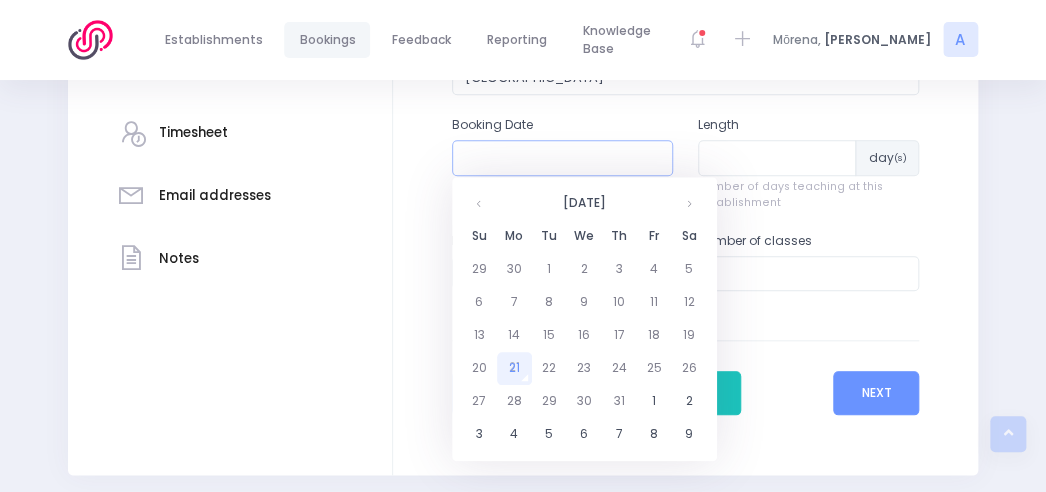 scroll, scrollTop: 520, scrollLeft: 0, axis: vertical 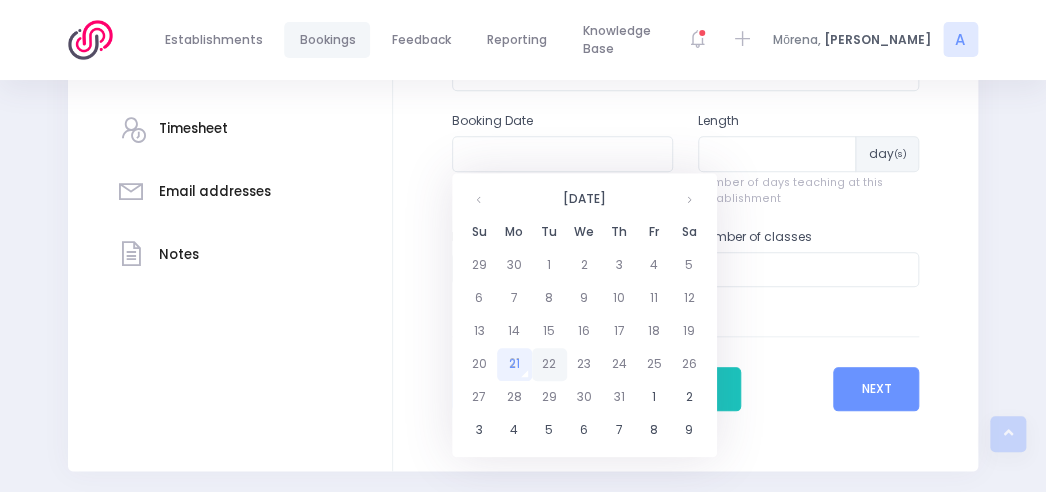 click on "22" at bounding box center (549, 364) 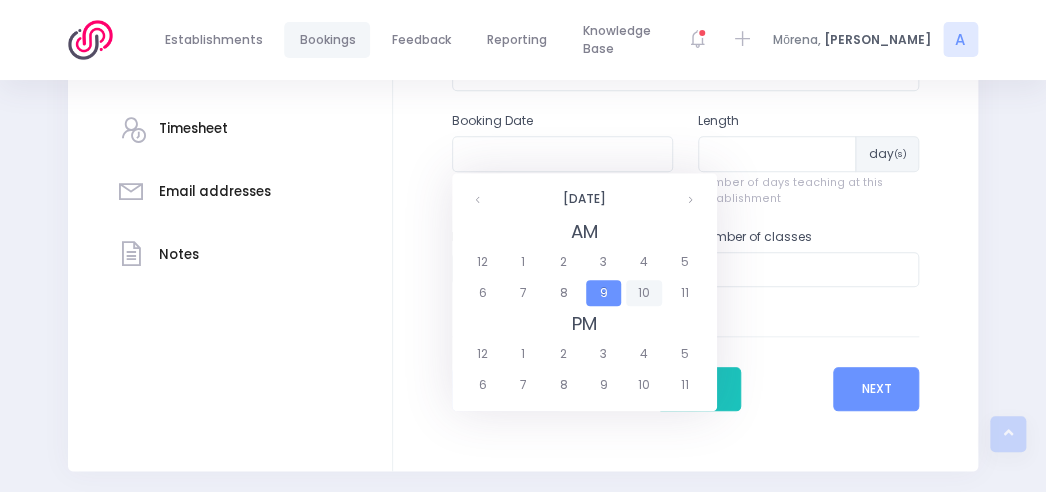 click on "10" at bounding box center (643, 293) 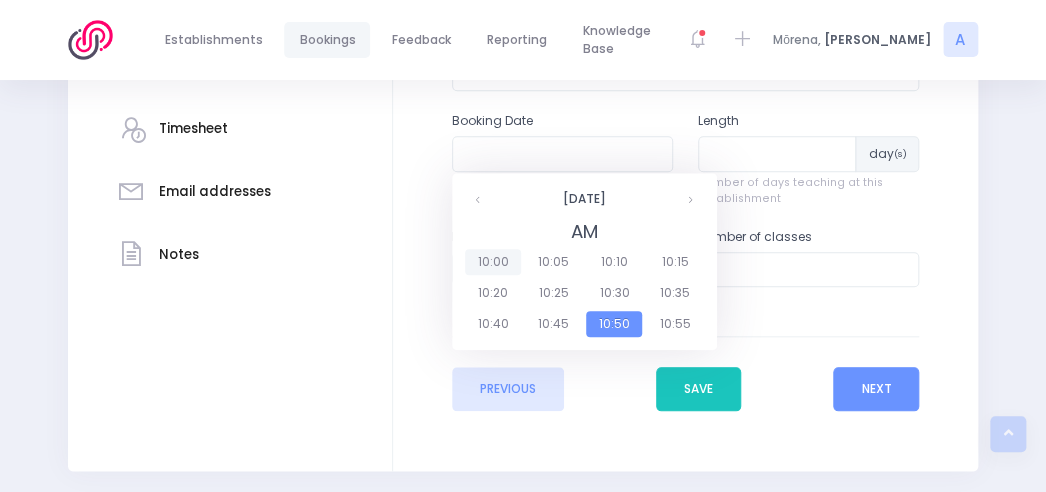 click on "10:00" at bounding box center [493, 262] 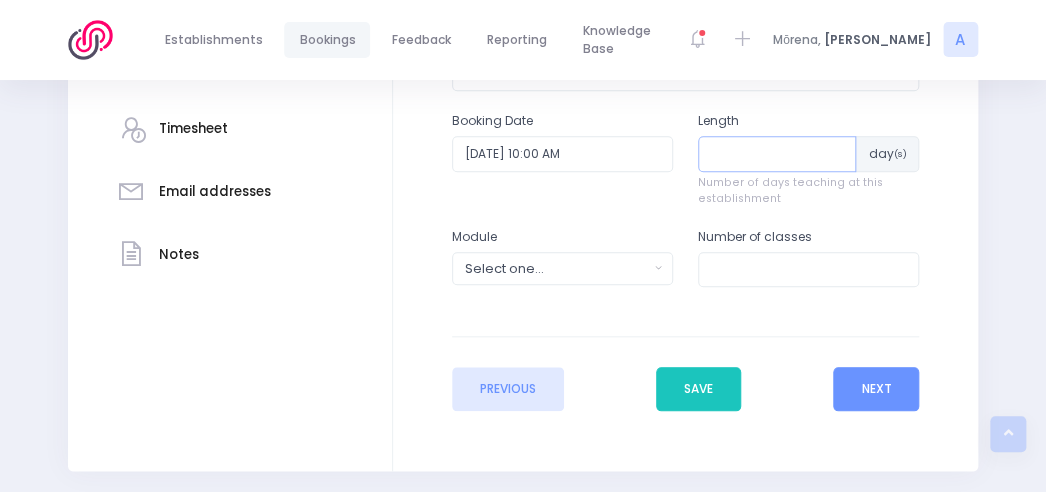 click at bounding box center (777, 154) 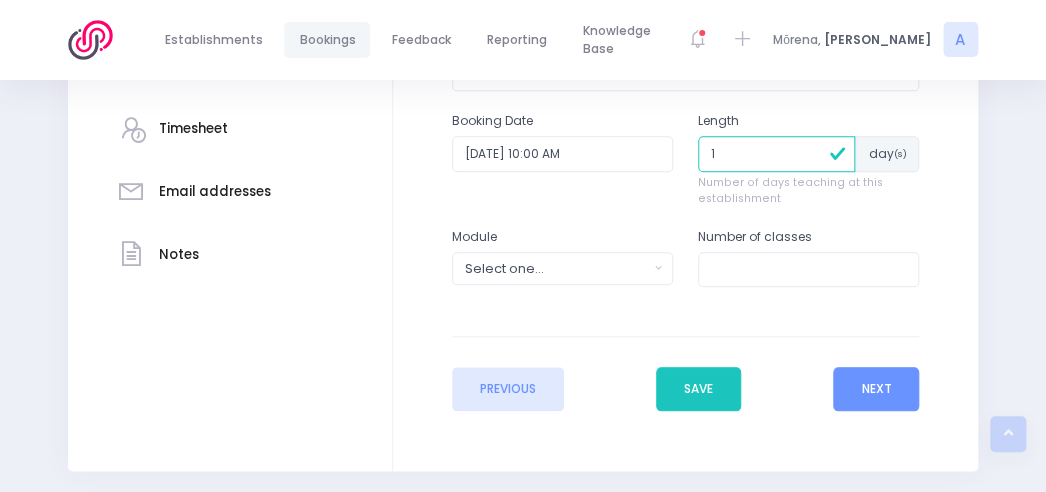 type on "1" 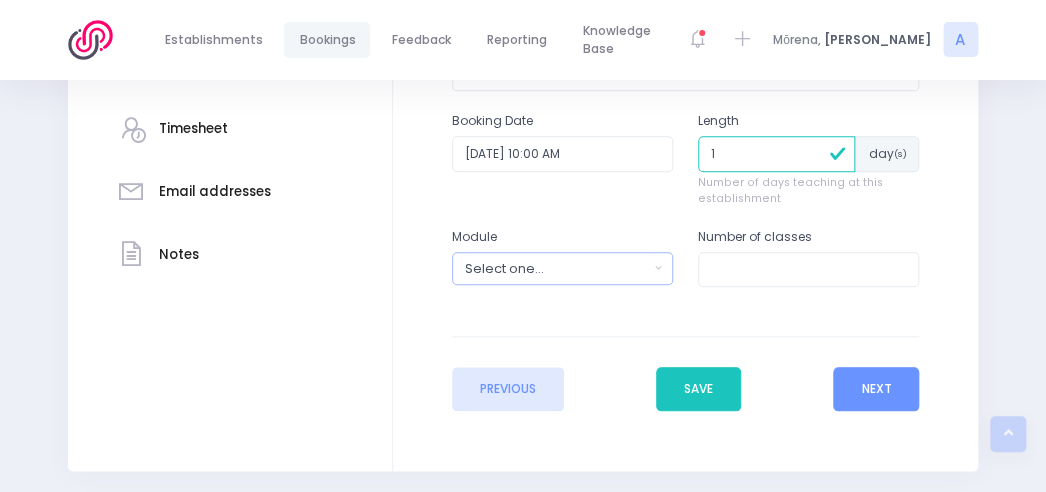 click on "Select one..." at bounding box center (557, 268) 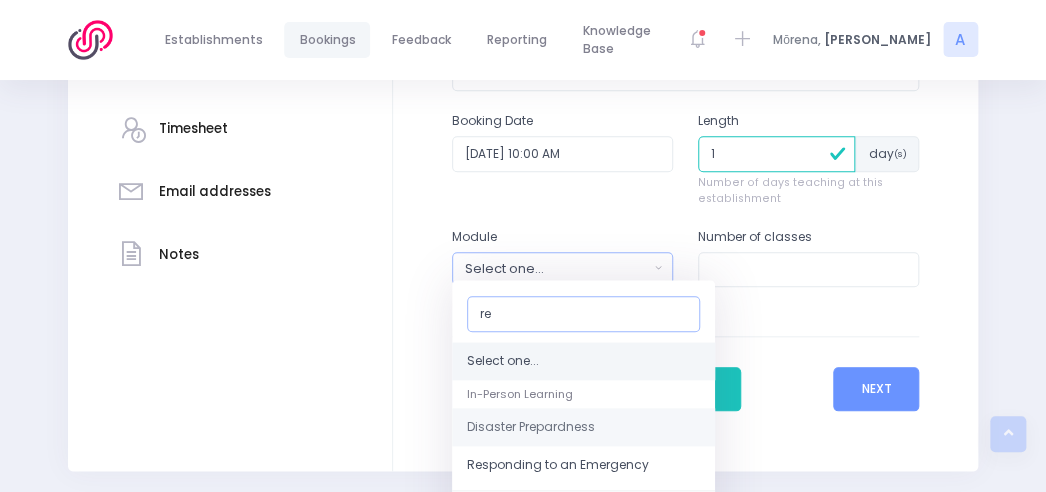 type on "re" 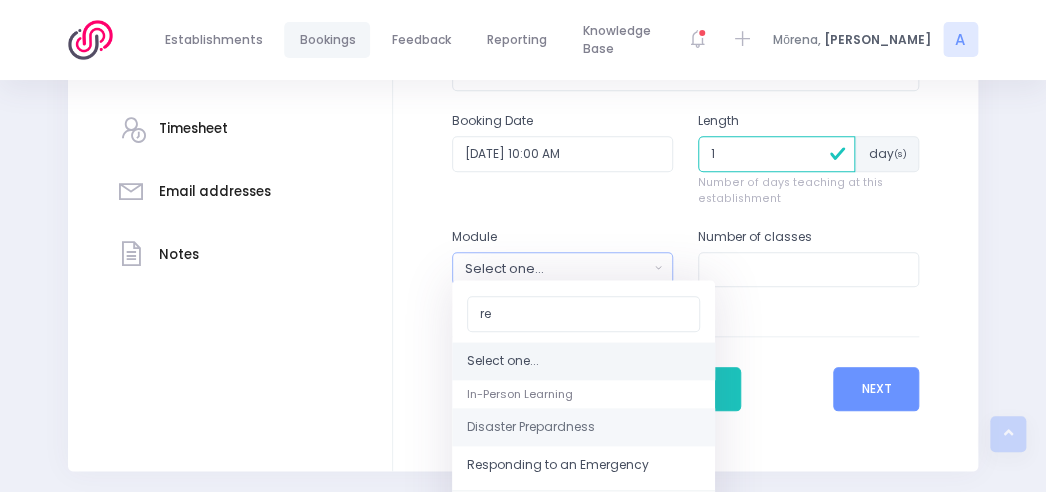 click on "Disaster Prepardness" at bounding box center [583, 427] 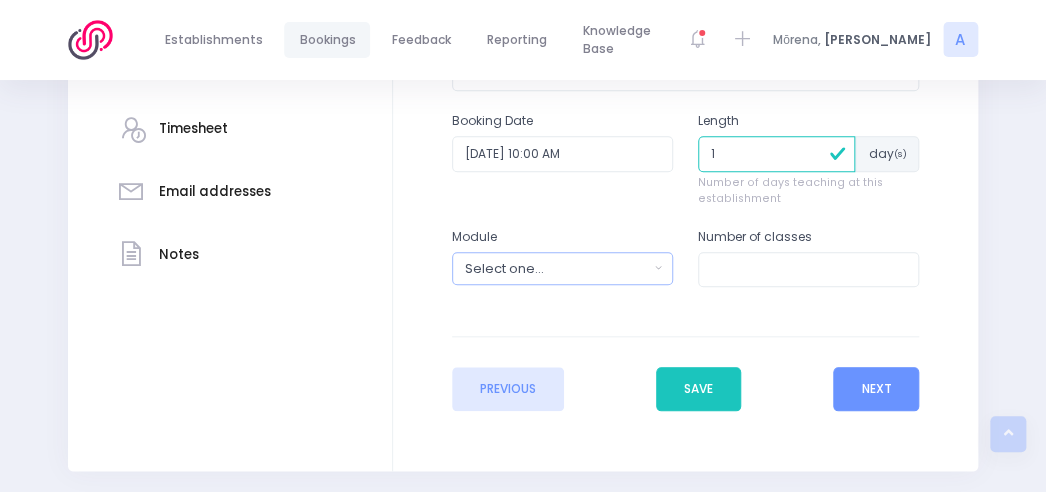 click on "Select one..." at bounding box center [557, 268] 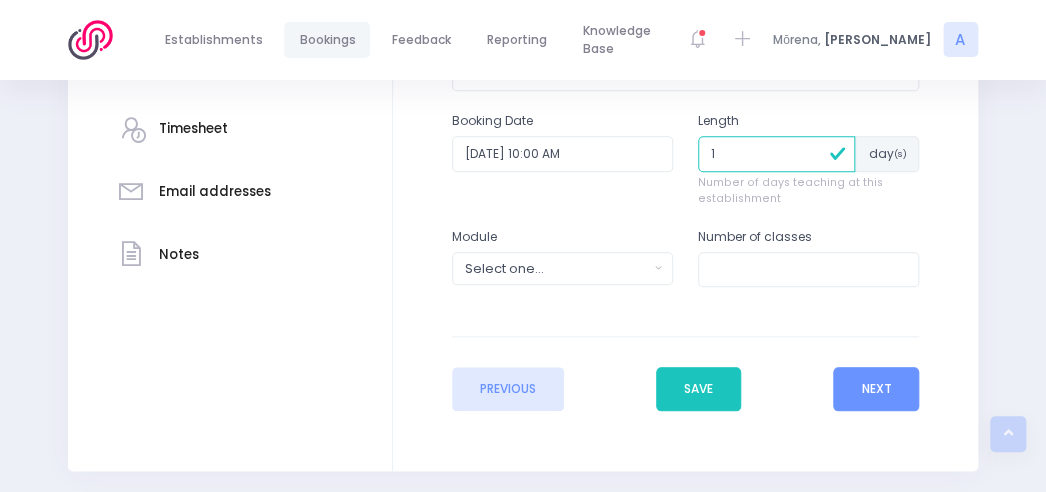 type 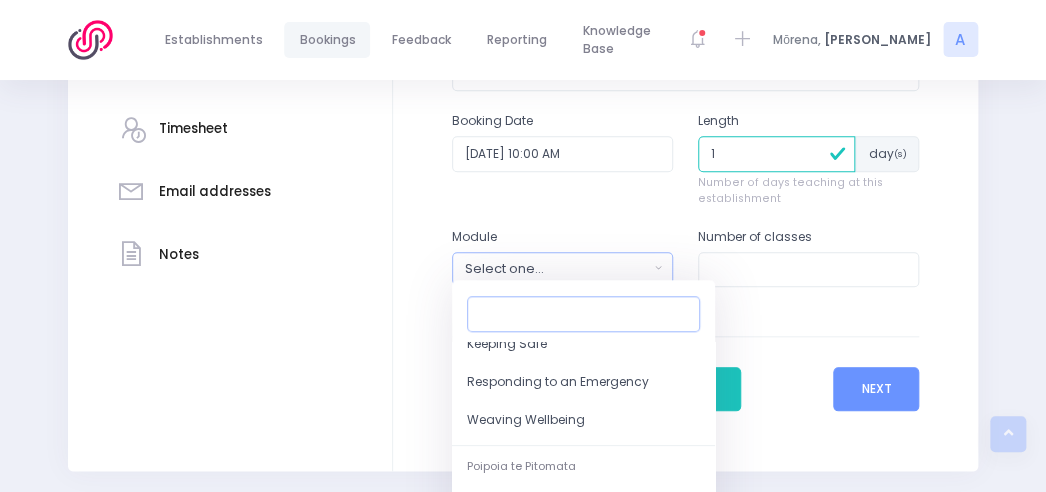 scroll, scrollTop: 292, scrollLeft: 0, axis: vertical 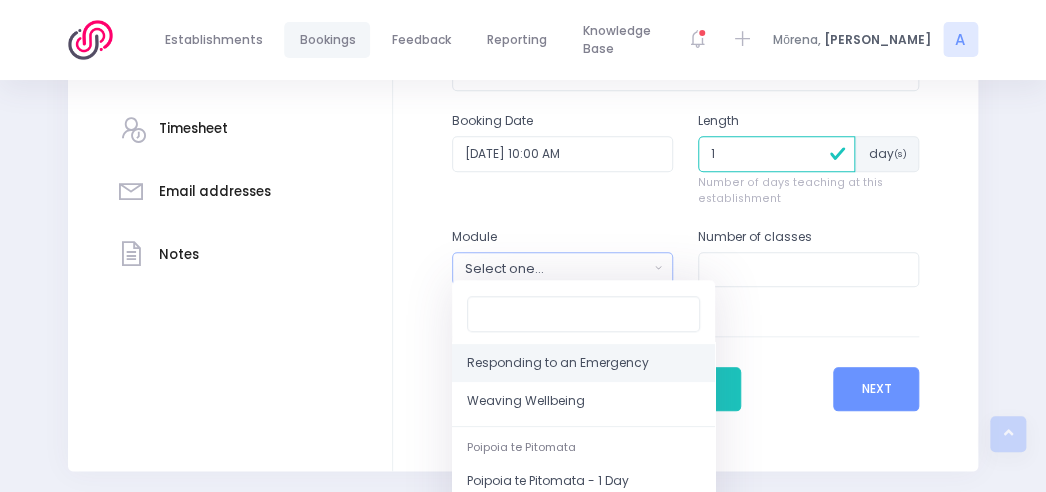 click on "Responding to an Emergency" at bounding box center [558, 363] 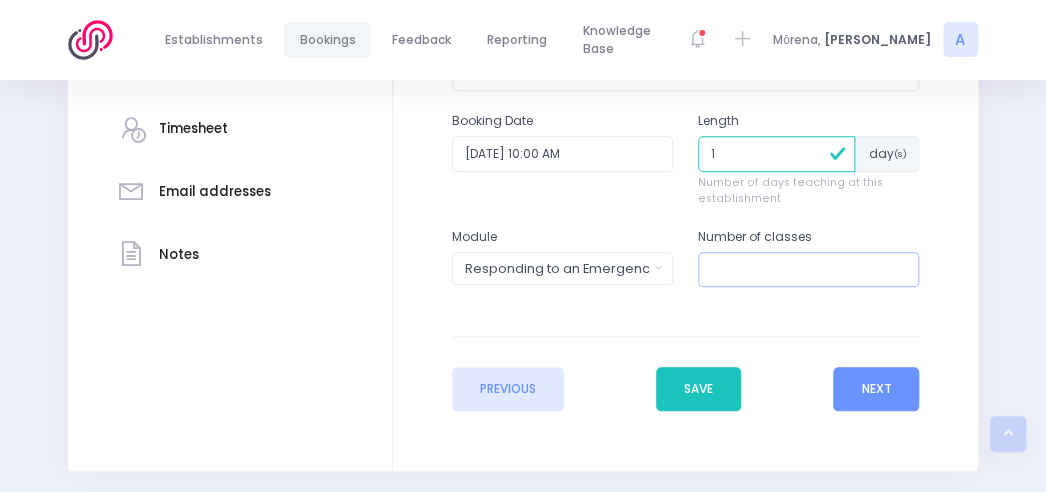 click at bounding box center [808, 270] 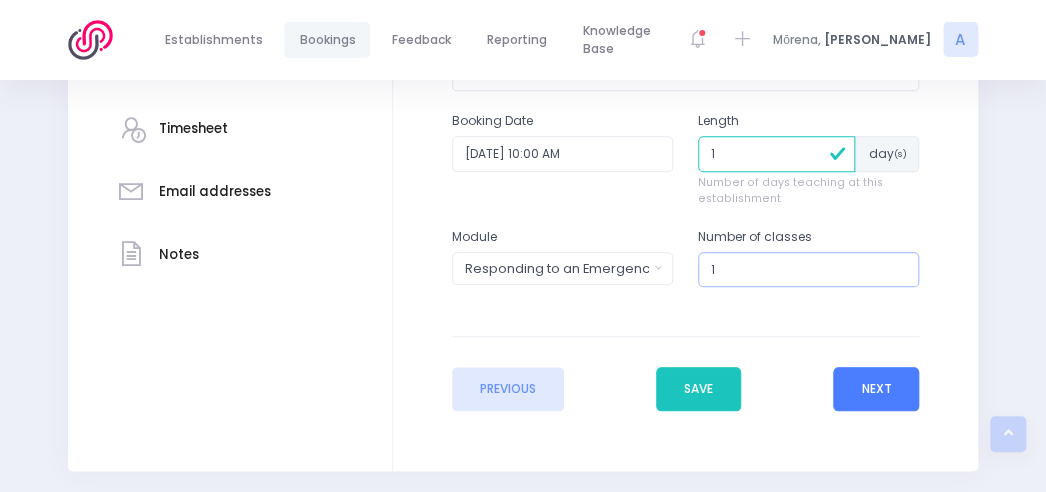 type on "1" 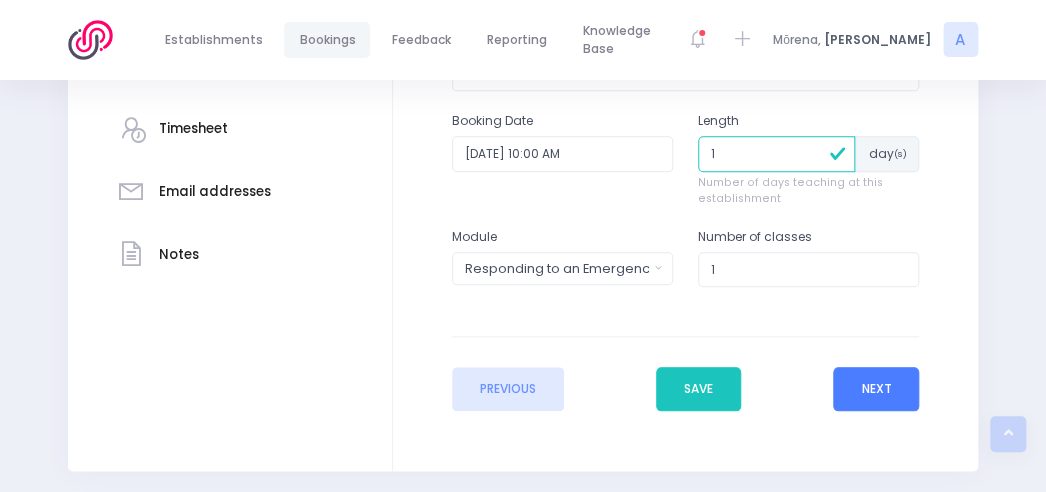click on "Next" at bounding box center (876, 389) 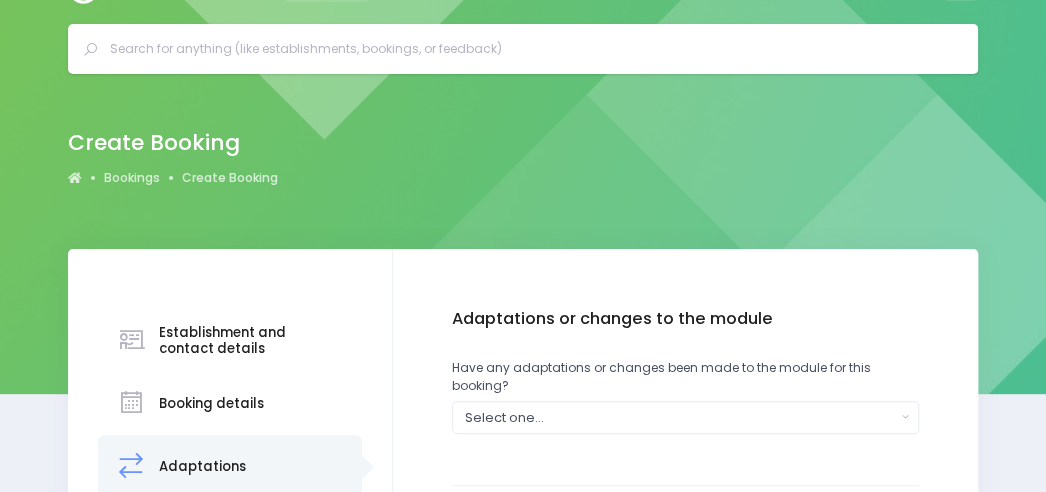 scroll, scrollTop: 0, scrollLeft: 0, axis: both 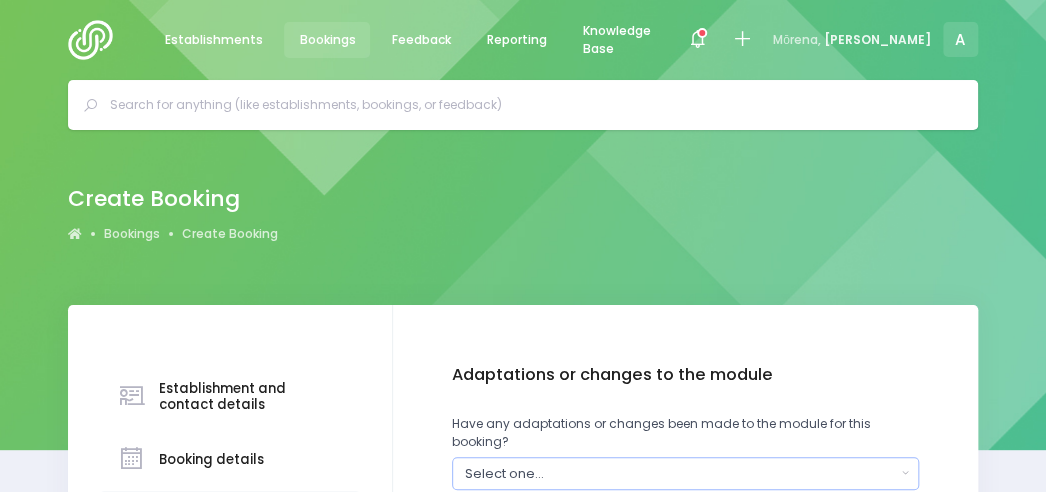 click on "Select one..." at bounding box center (686, 473) 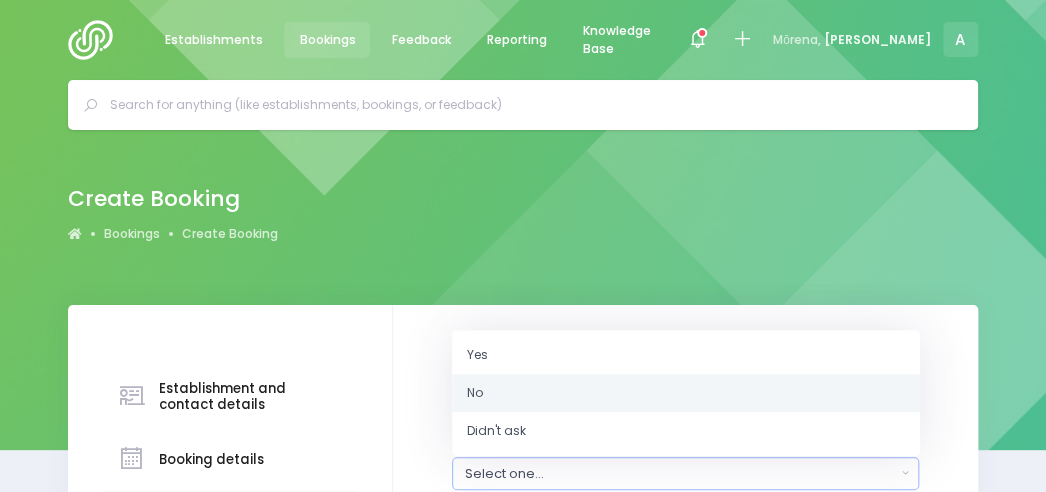 click on "No" at bounding box center (686, 393) 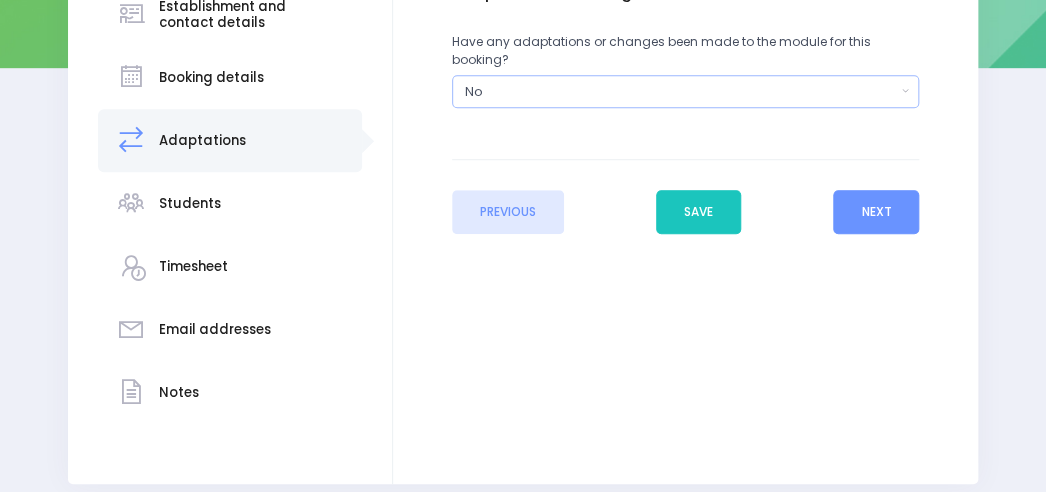 scroll, scrollTop: 385, scrollLeft: 0, axis: vertical 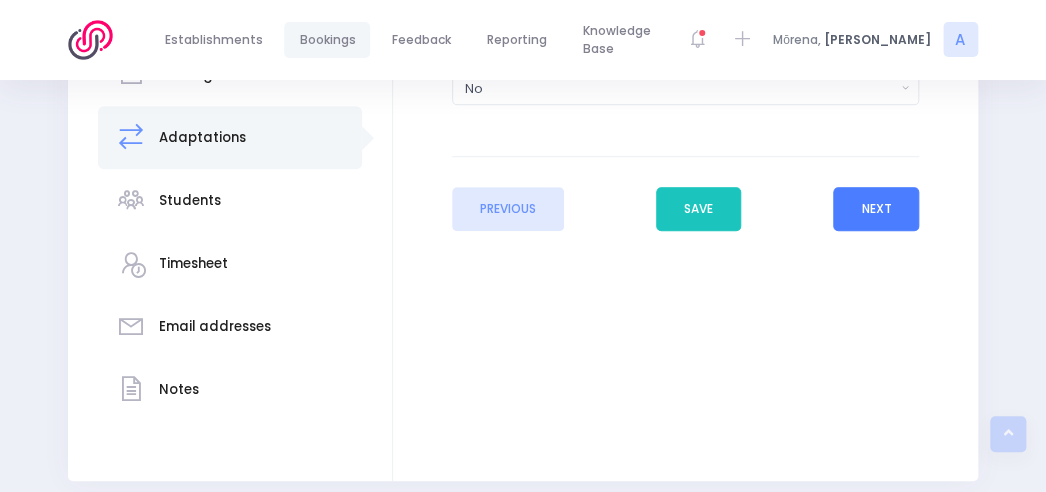 click on "Next" at bounding box center [876, 209] 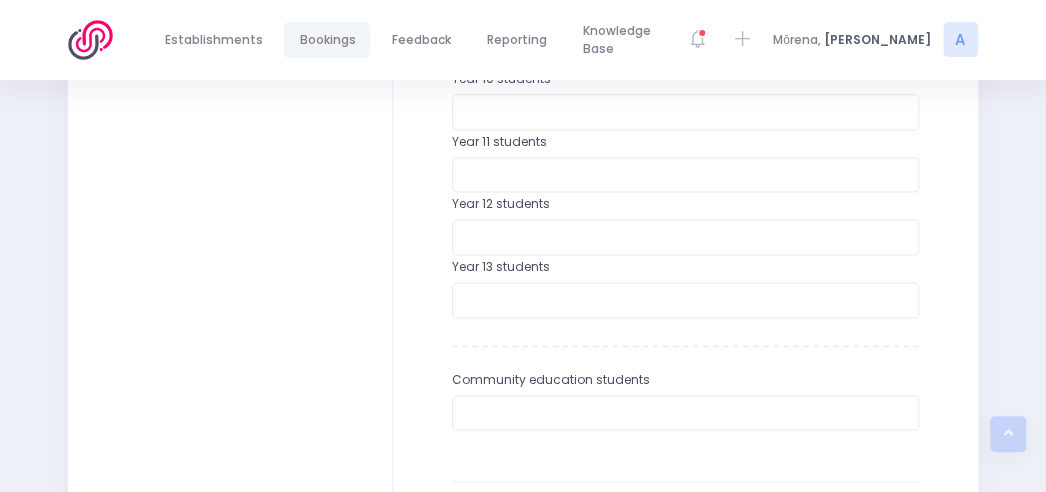 scroll, scrollTop: 859, scrollLeft: 0, axis: vertical 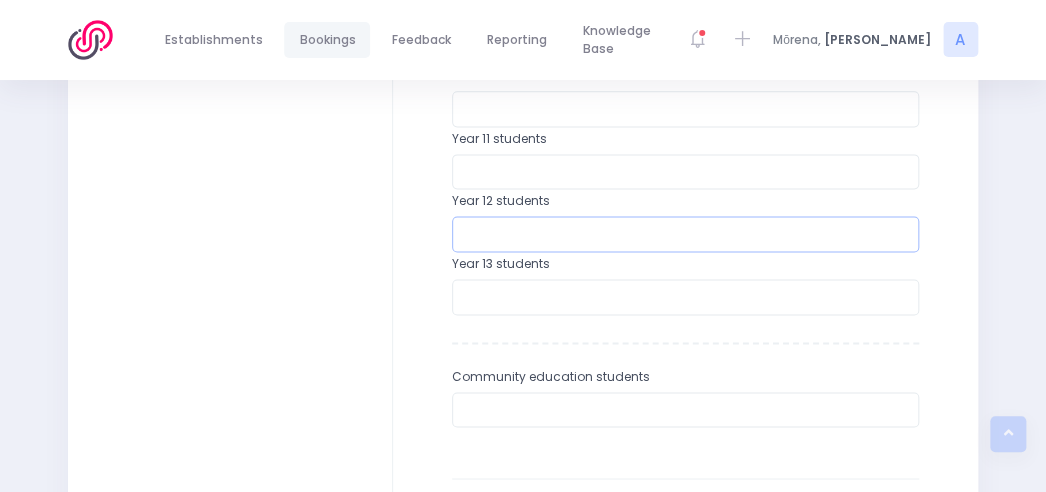 click at bounding box center [686, 234] 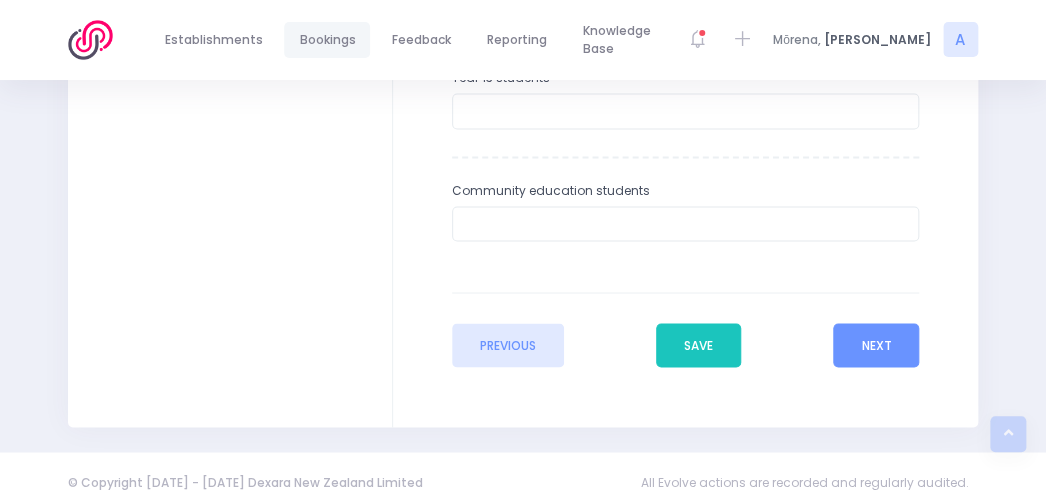 scroll, scrollTop: 1063, scrollLeft: 0, axis: vertical 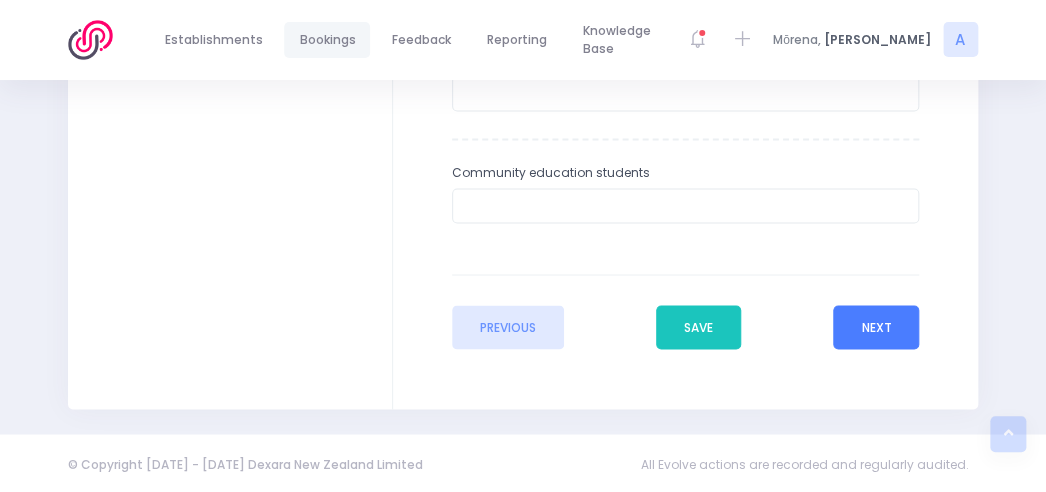 type on "12" 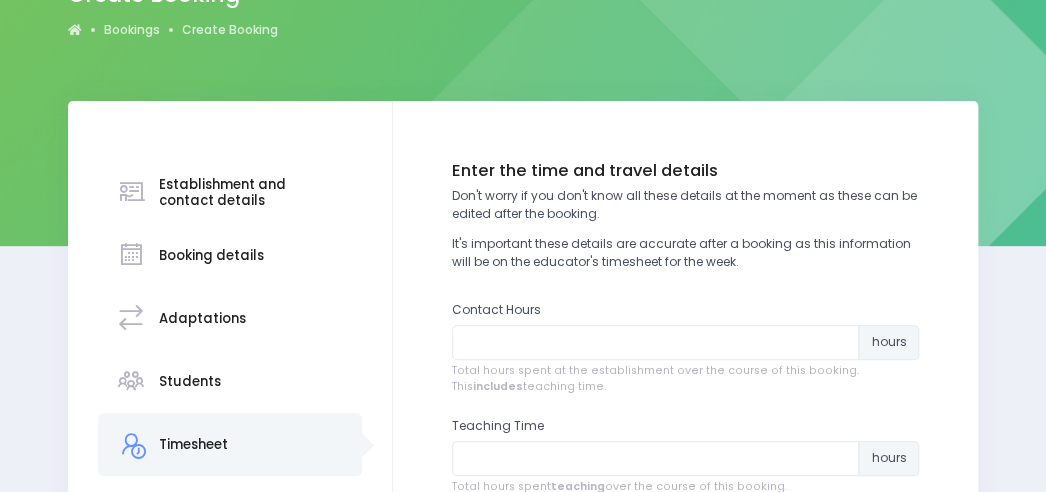 scroll, scrollTop: 217, scrollLeft: 0, axis: vertical 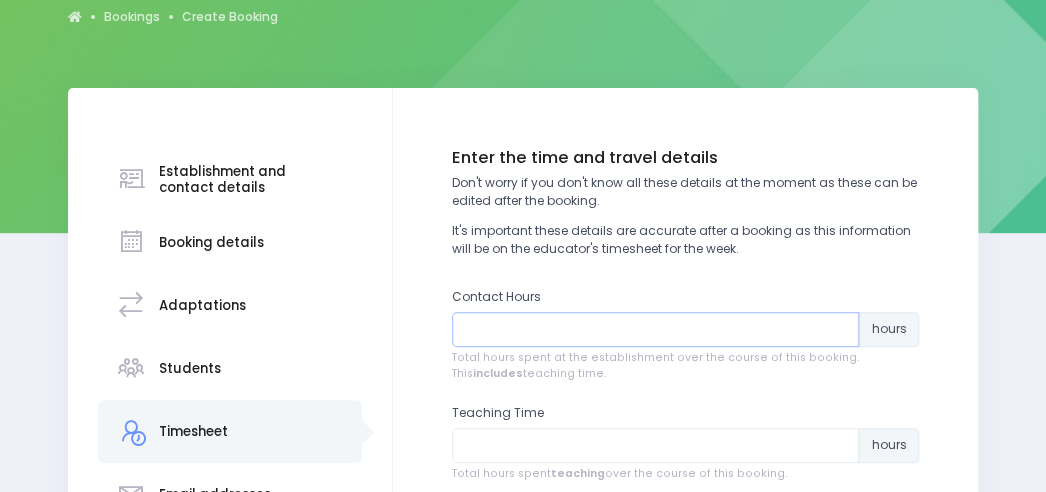 click at bounding box center (656, 330) 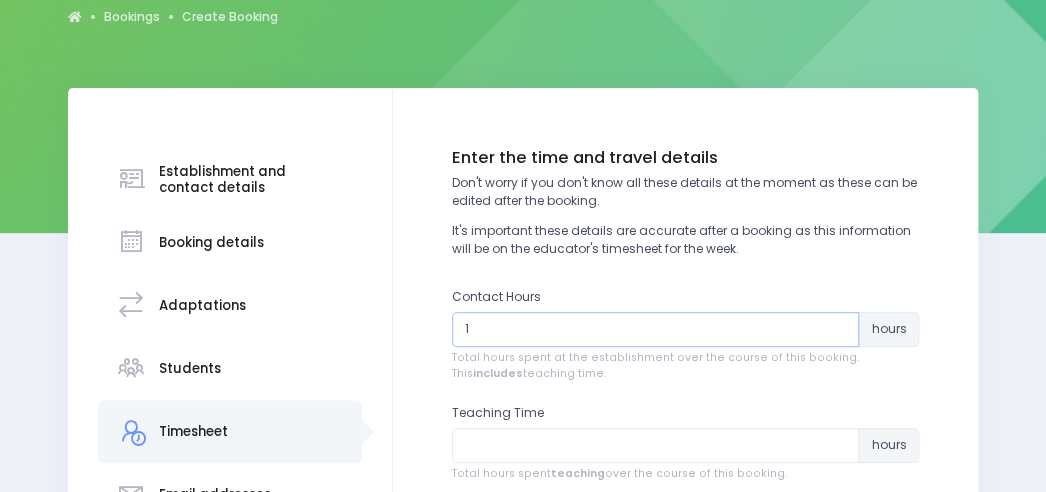 type on "1" 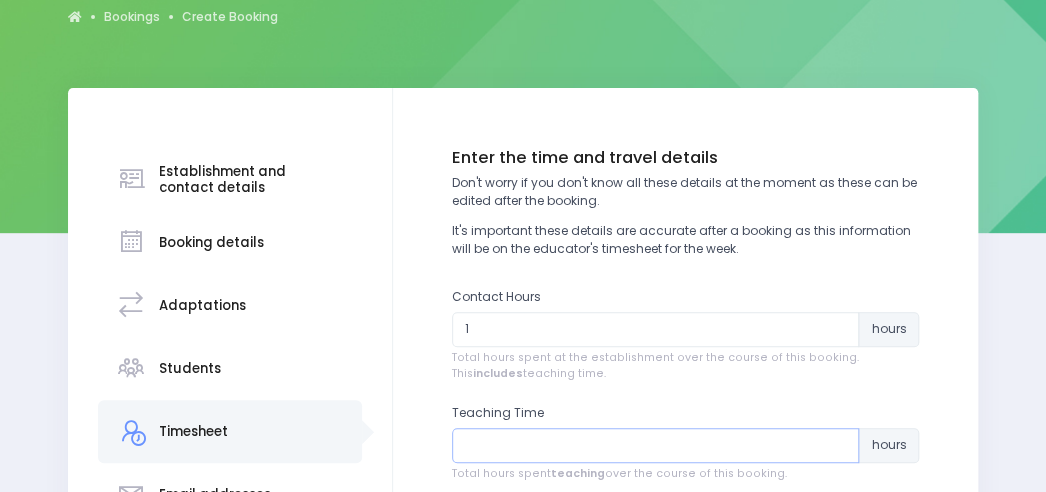 click at bounding box center [656, 446] 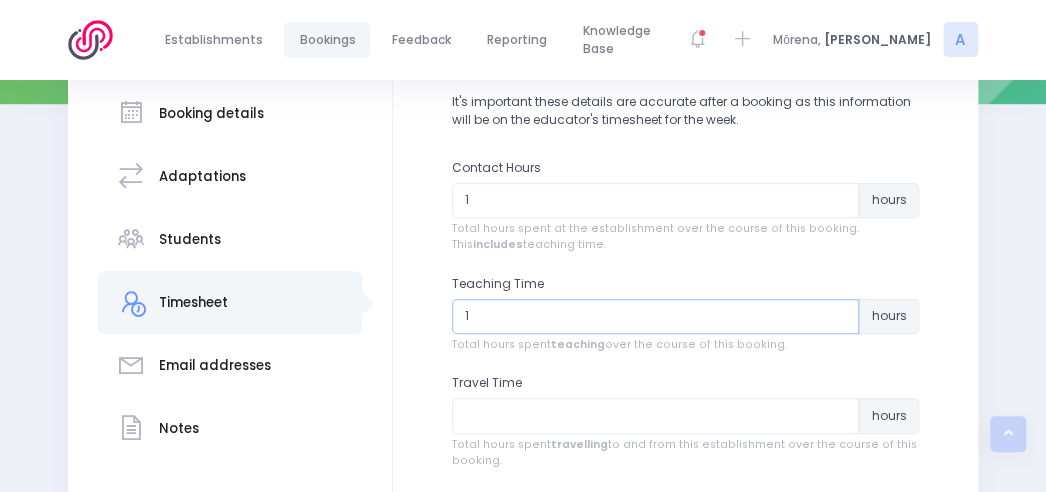 scroll, scrollTop: 348, scrollLeft: 0, axis: vertical 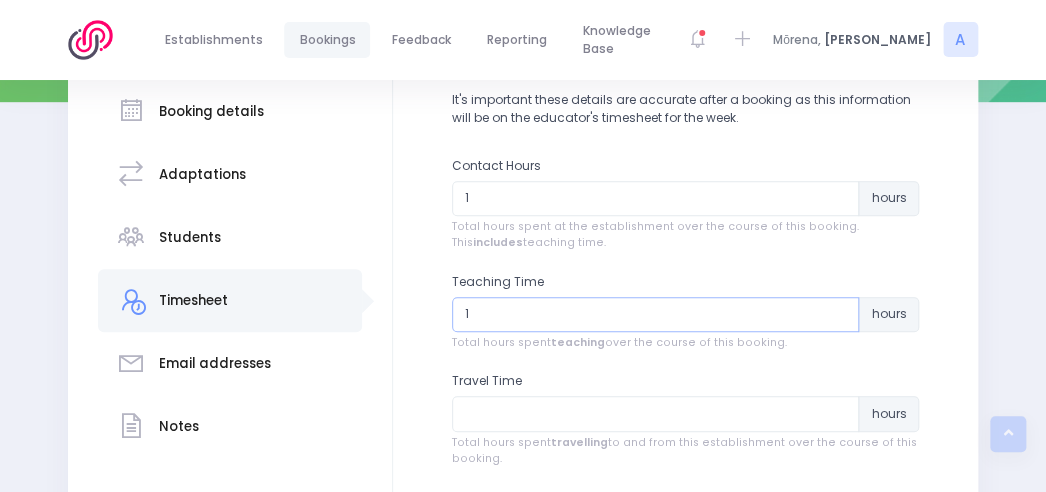 type on "1" 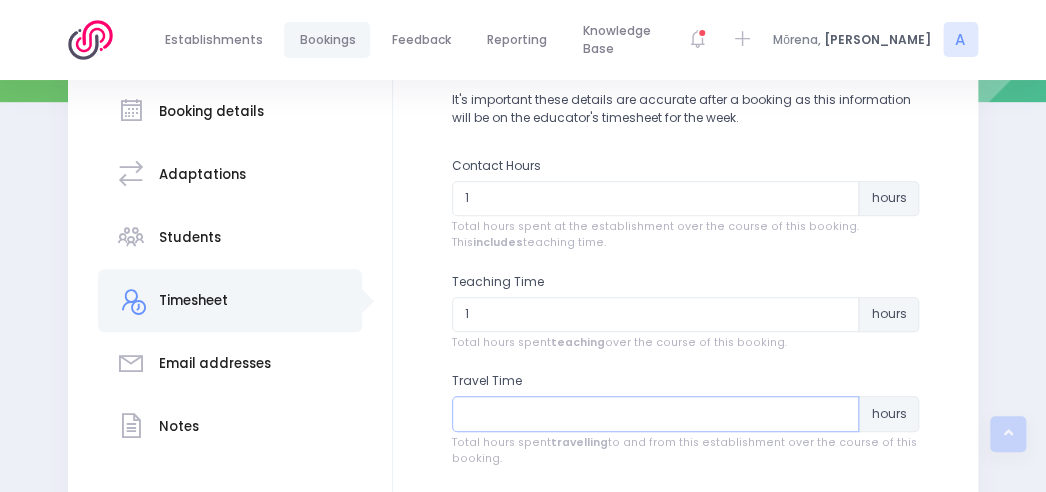 click at bounding box center [656, 414] 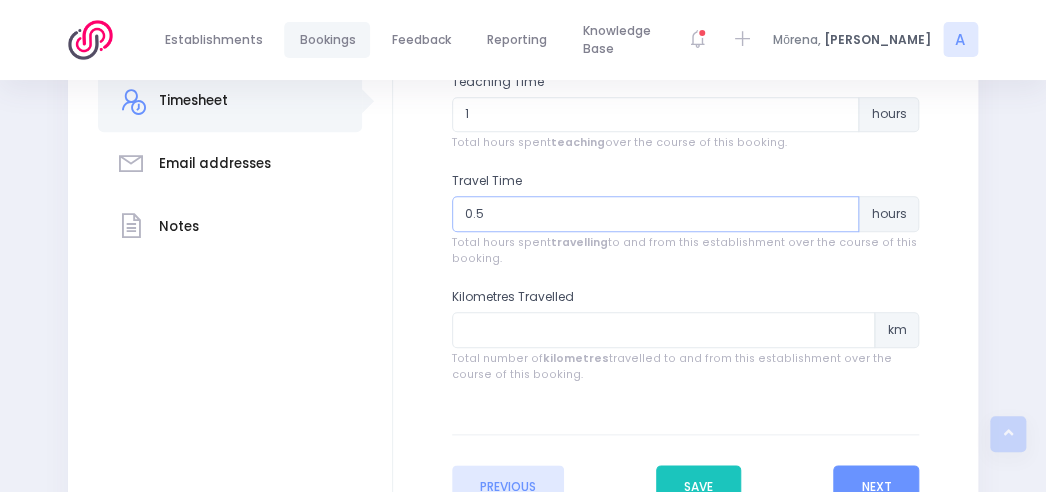 scroll, scrollTop: 572, scrollLeft: 0, axis: vertical 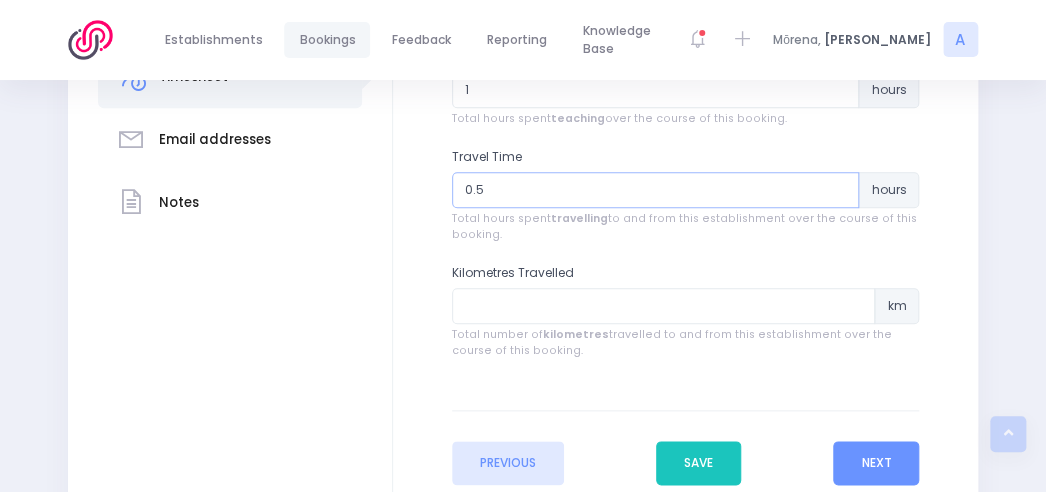 type on "0.5" 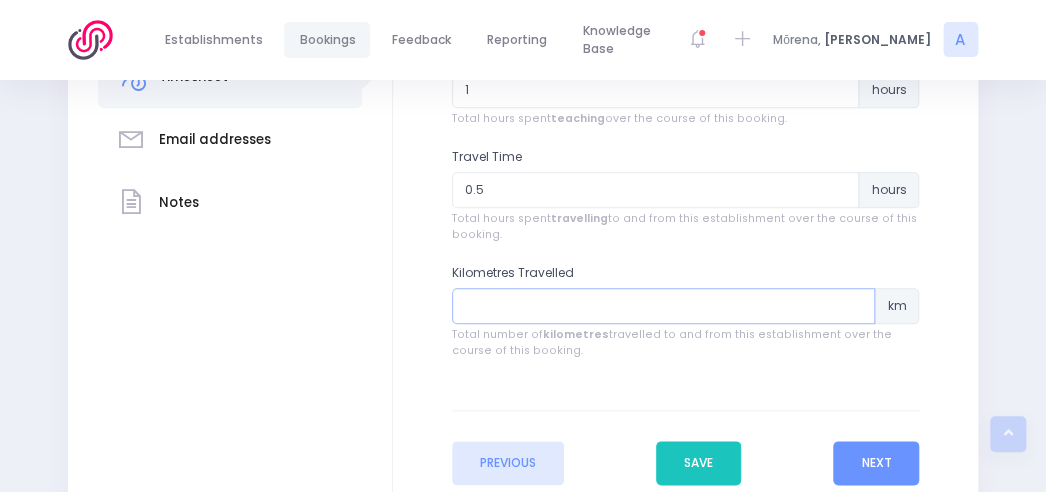 click at bounding box center [664, 306] 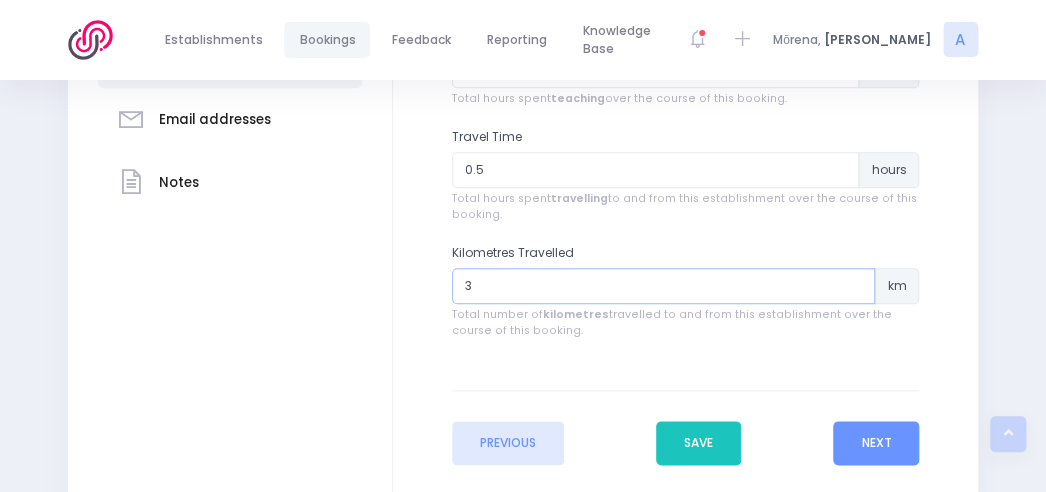 scroll, scrollTop: 597, scrollLeft: 0, axis: vertical 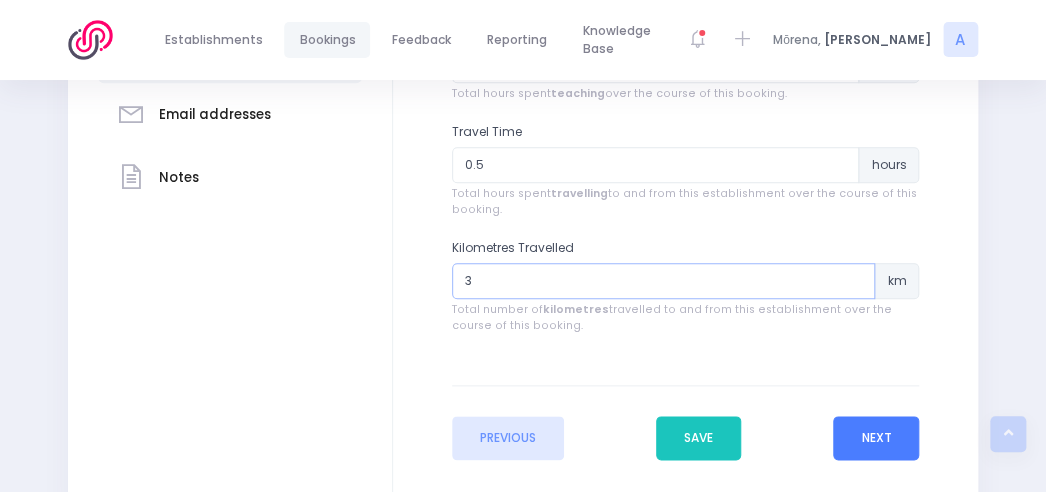 type on "3" 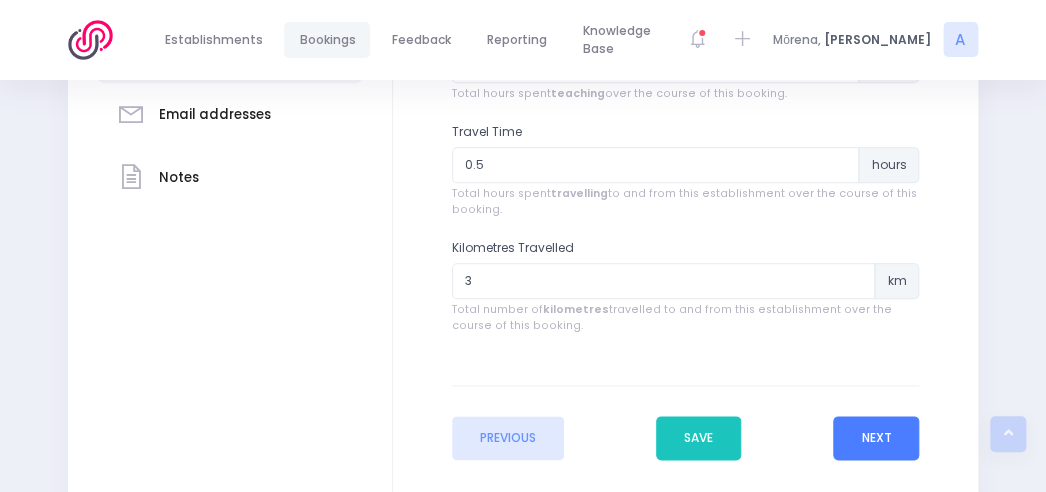 click on "Next" at bounding box center (876, 438) 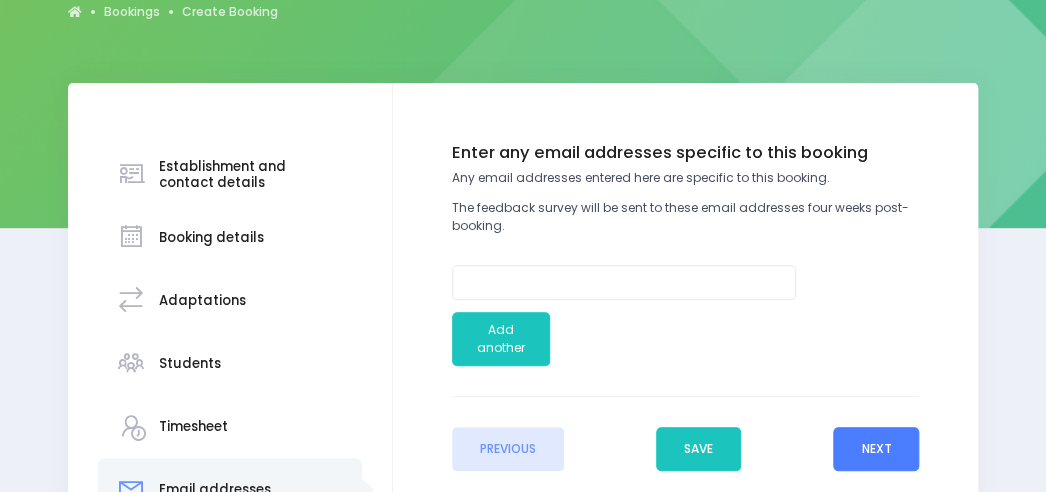 scroll, scrollTop: 224, scrollLeft: 0, axis: vertical 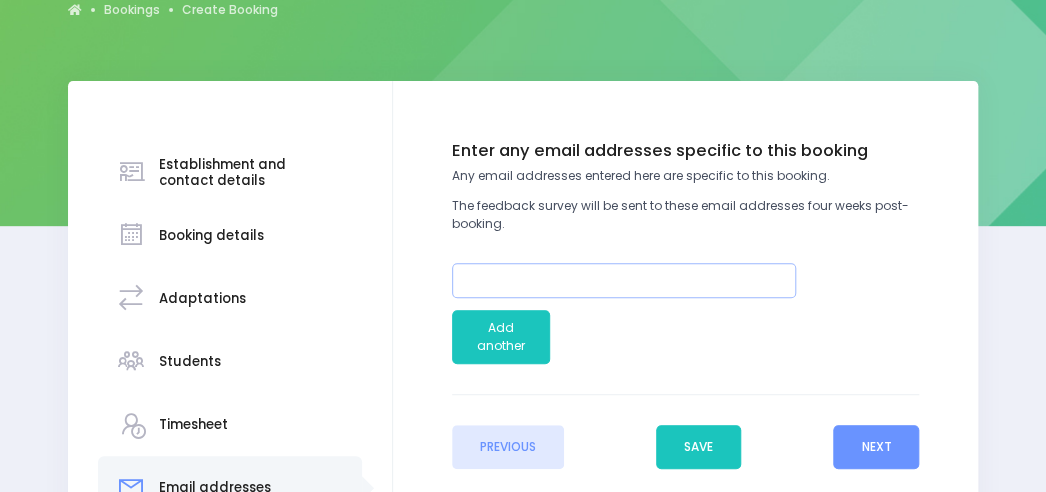 click at bounding box center (624, 281) 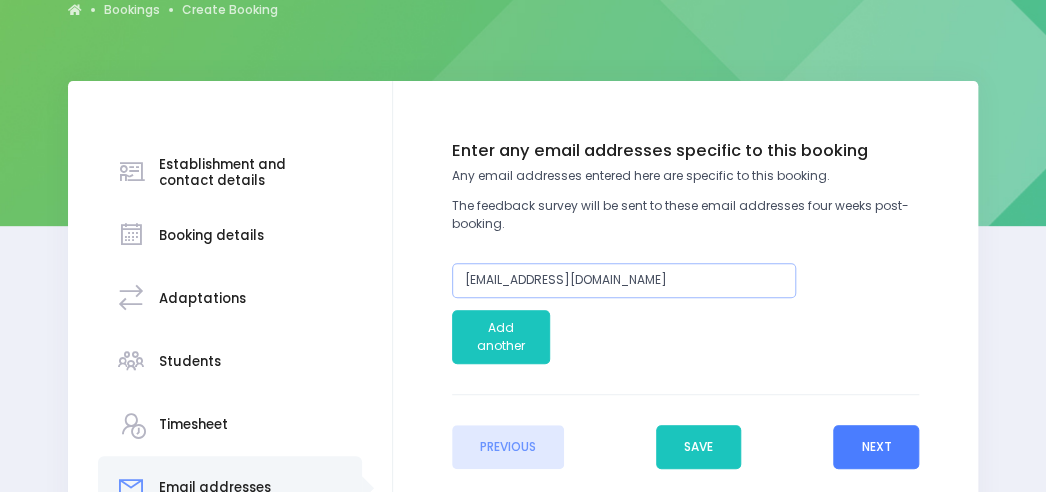 type on "kvanheezik@bayfield-high.school.nz" 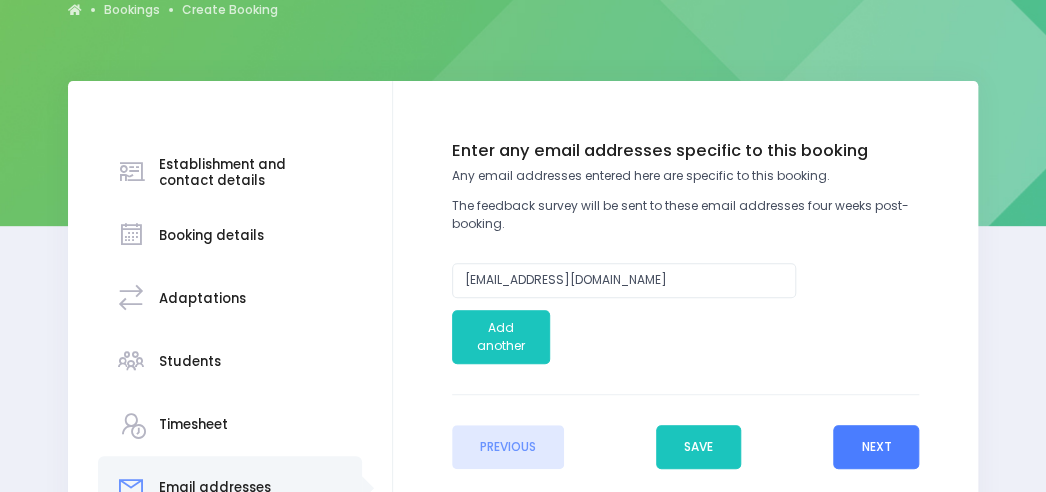 click on "Next" at bounding box center (876, 447) 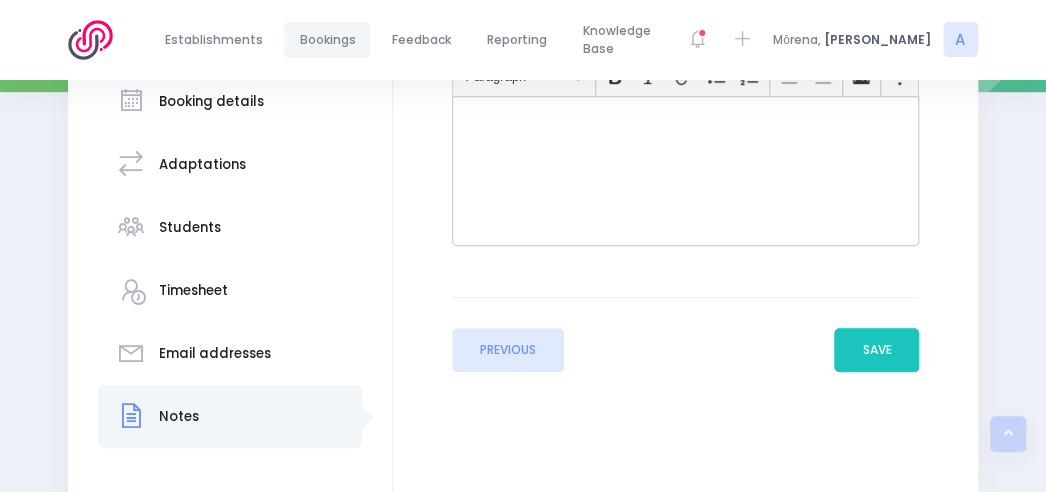 scroll, scrollTop: 448, scrollLeft: 0, axis: vertical 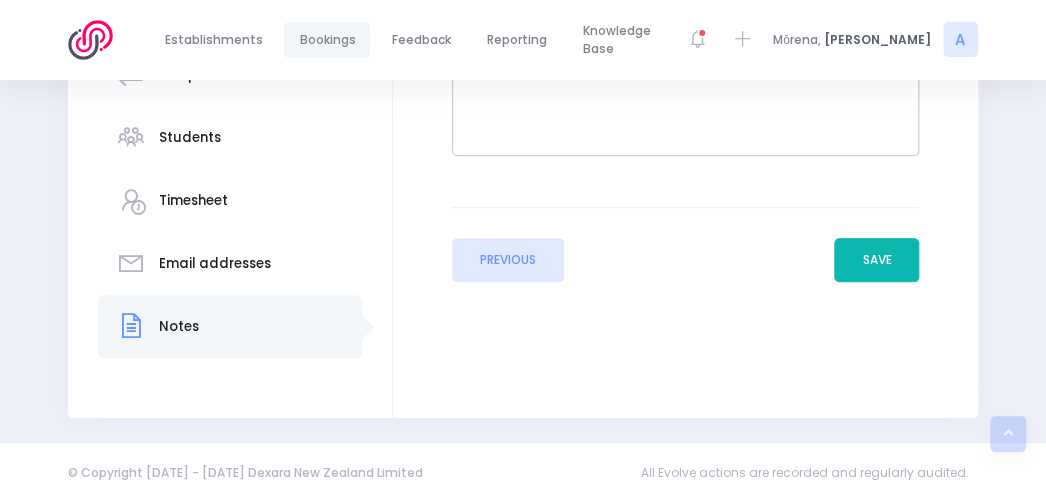 click on "Save" at bounding box center [876, 260] 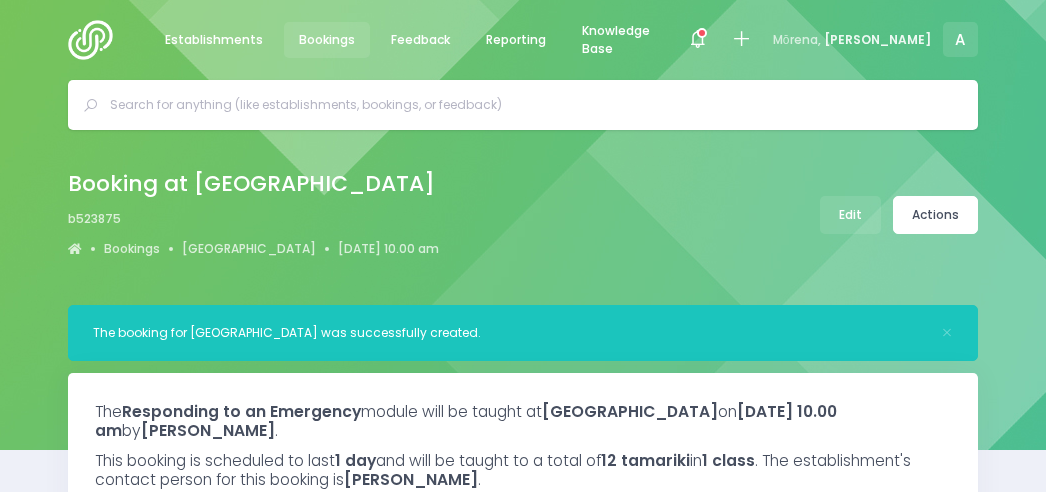 select on "5" 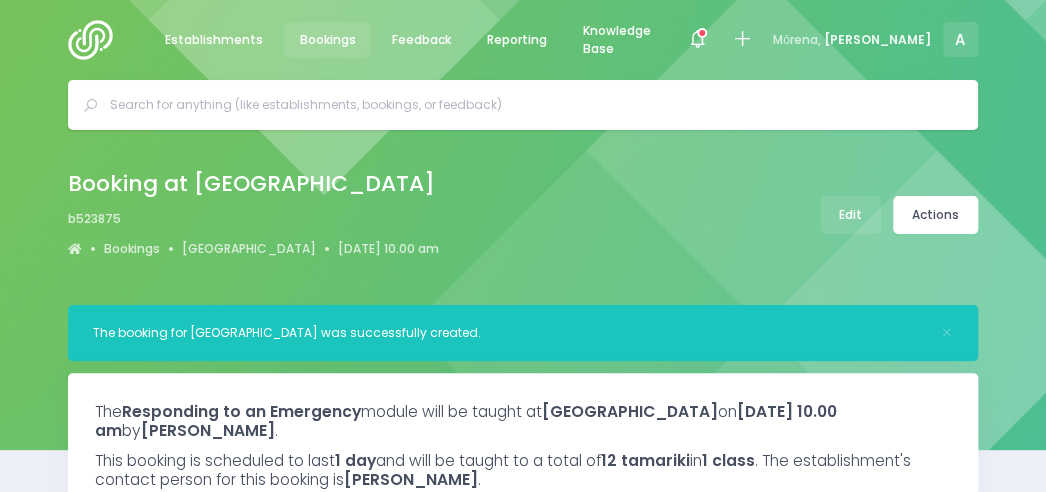 click at bounding box center (96, 40) 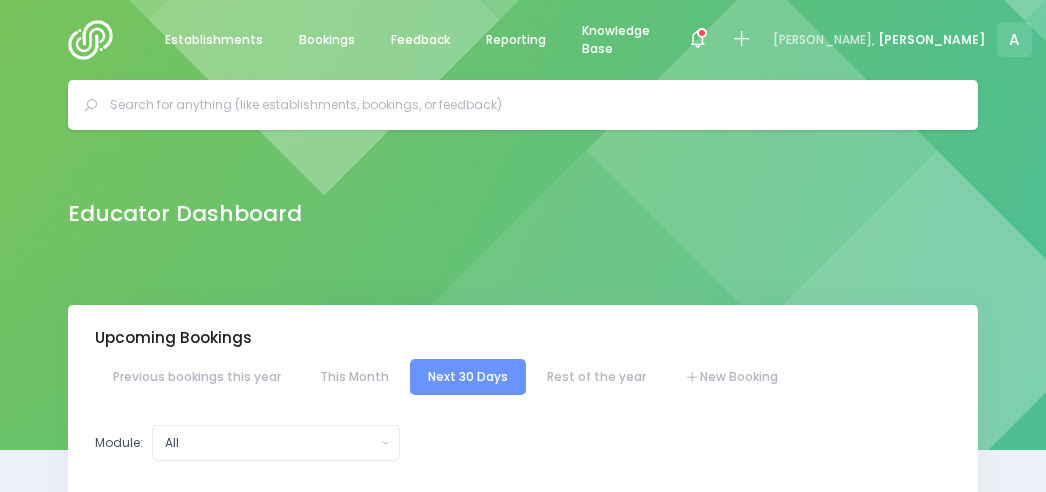 select on "5" 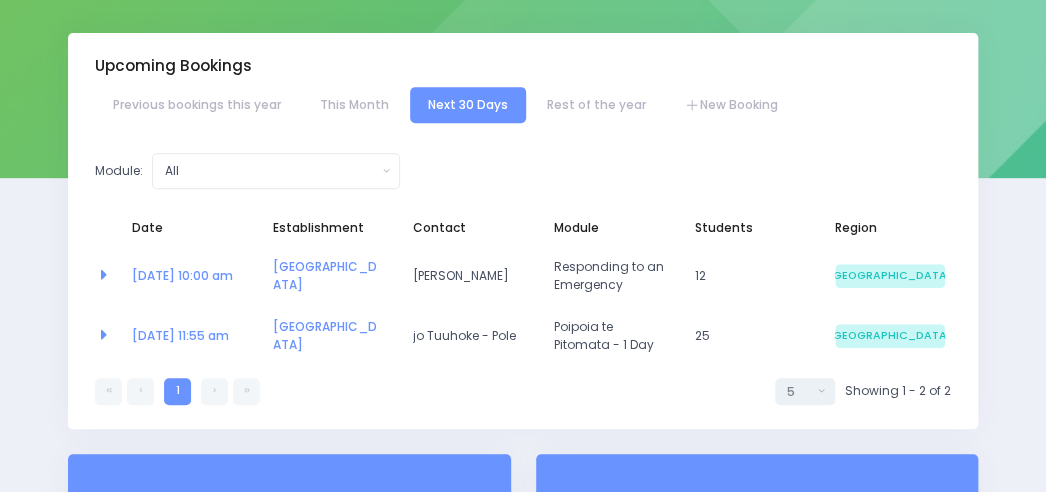 scroll, scrollTop: 273, scrollLeft: 0, axis: vertical 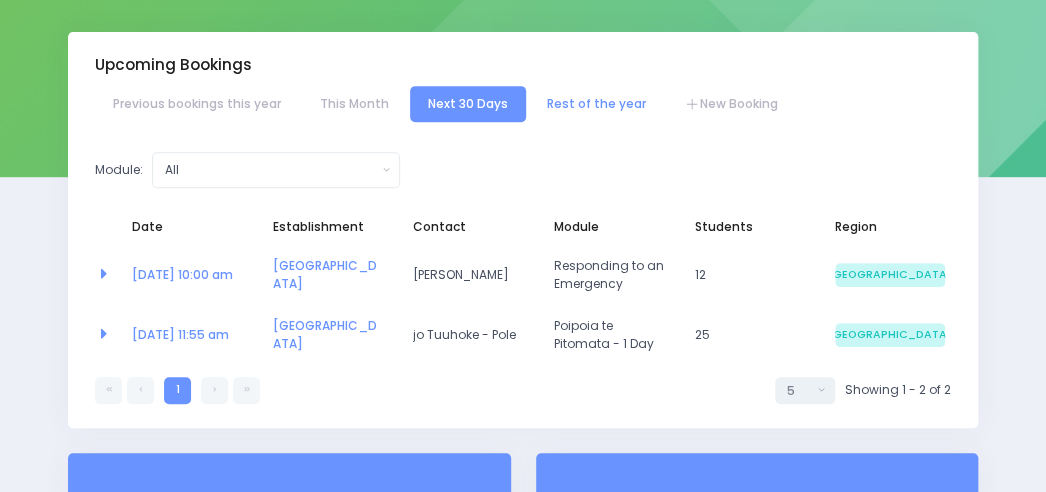 click on "Rest of the year" at bounding box center (596, 104) 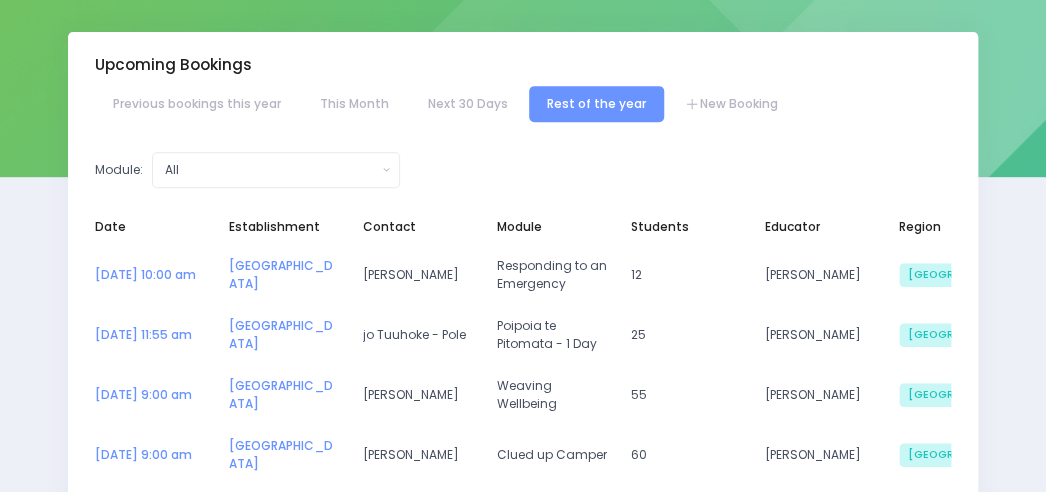 select on "5" 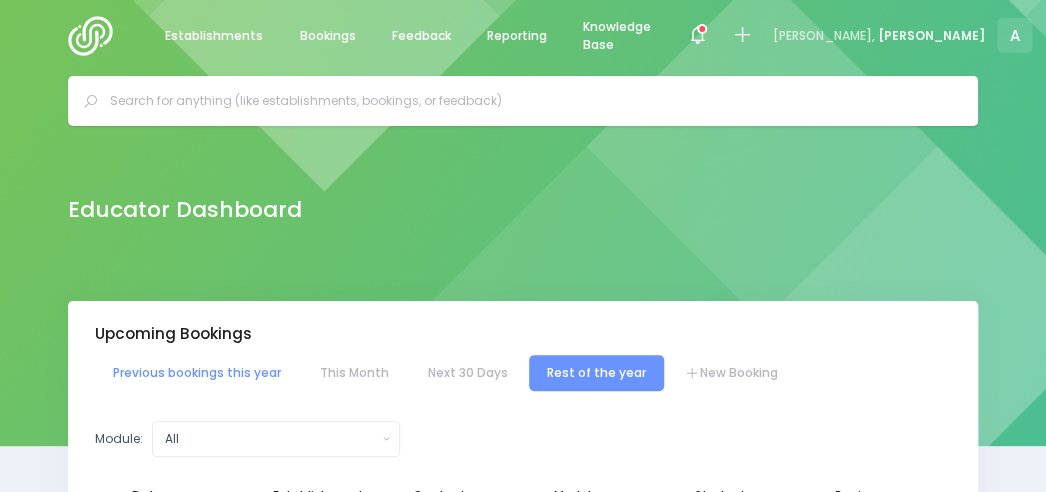 scroll, scrollTop: 0, scrollLeft: 0, axis: both 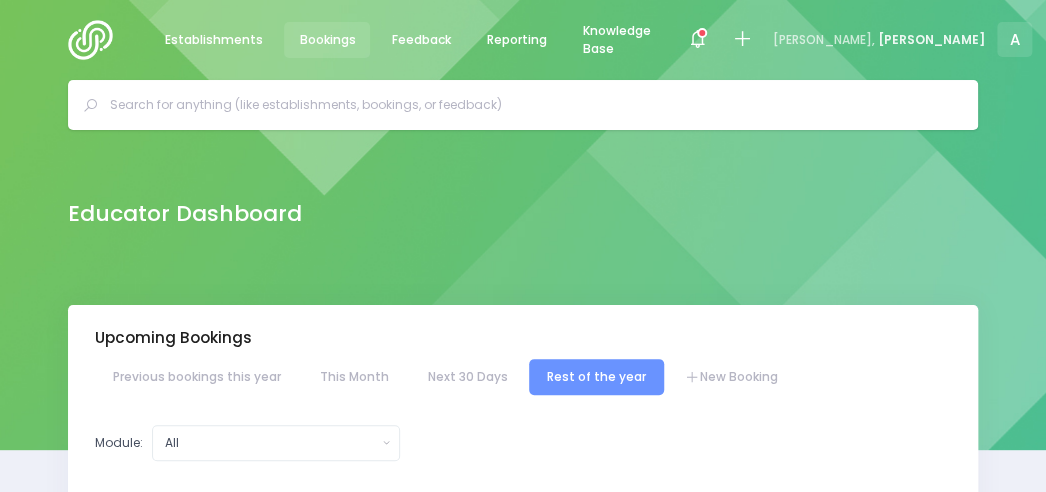 click on "Bookings" at bounding box center [327, 40] 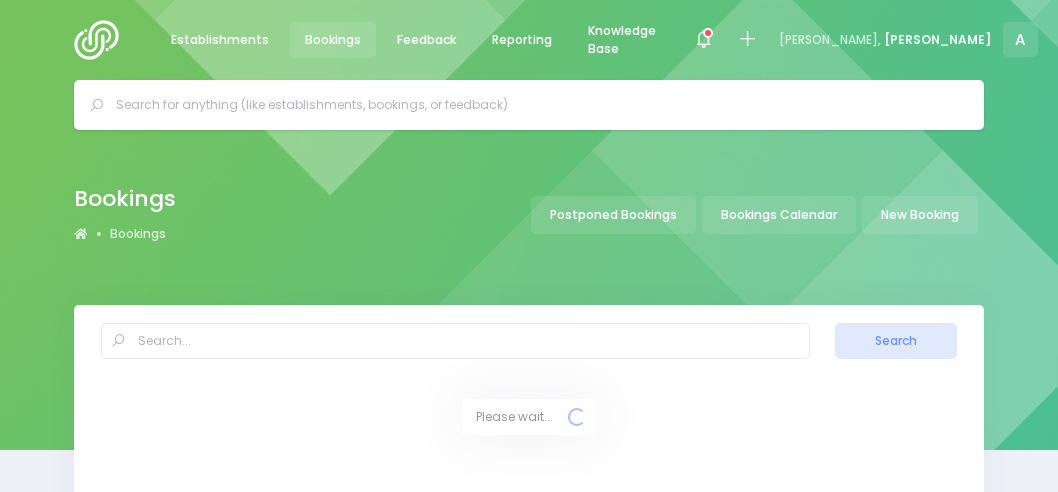 select on "20" 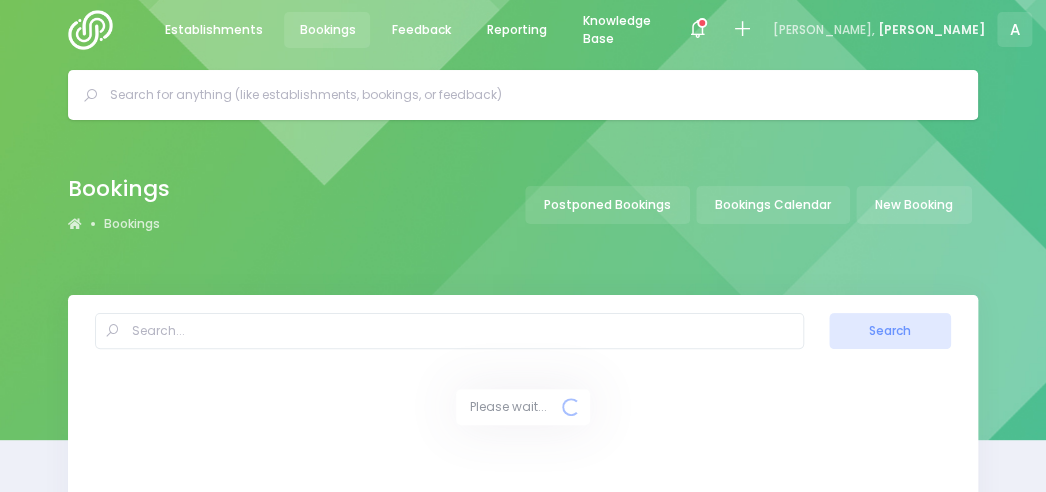 select on "20" 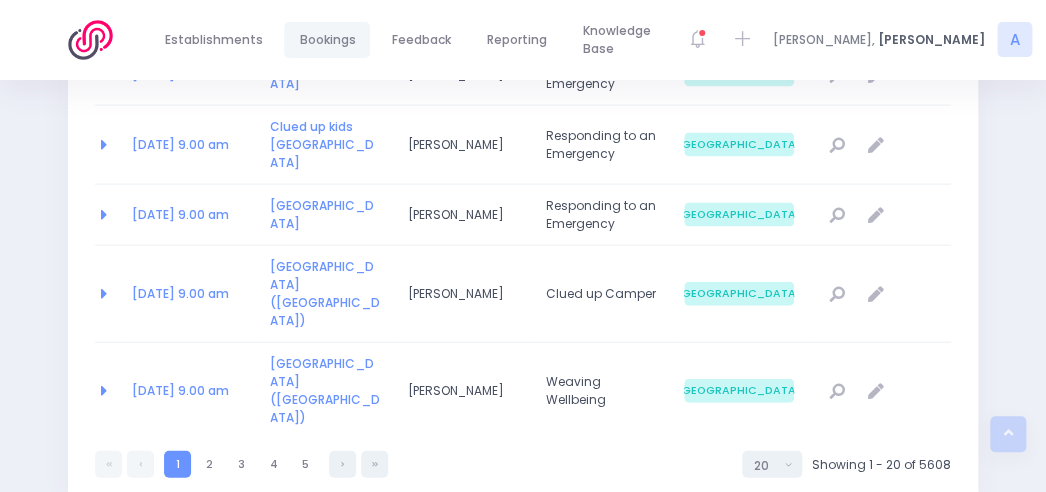 scroll, scrollTop: 1393, scrollLeft: 0, axis: vertical 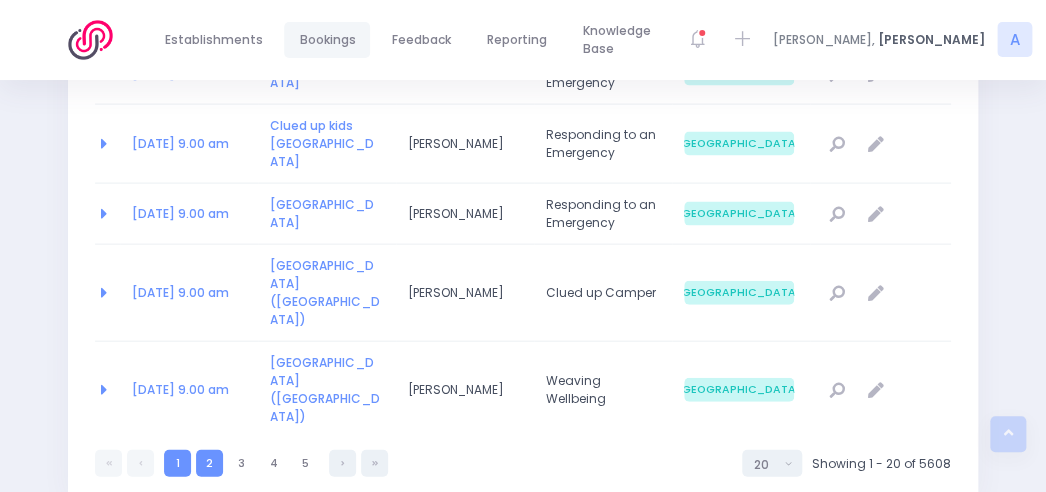 click on "2" at bounding box center (209, 463) 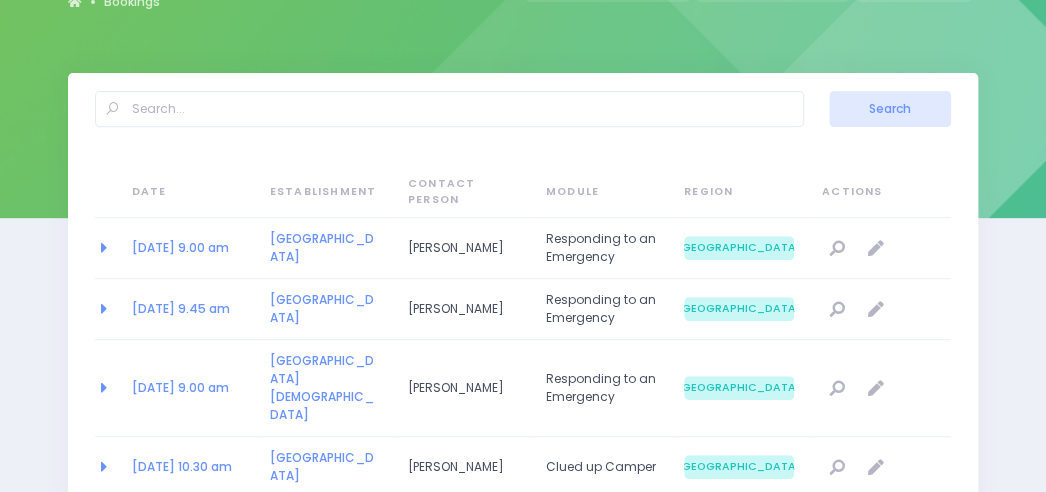 scroll, scrollTop: 1339, scrollLeft: 0, axis: vertical 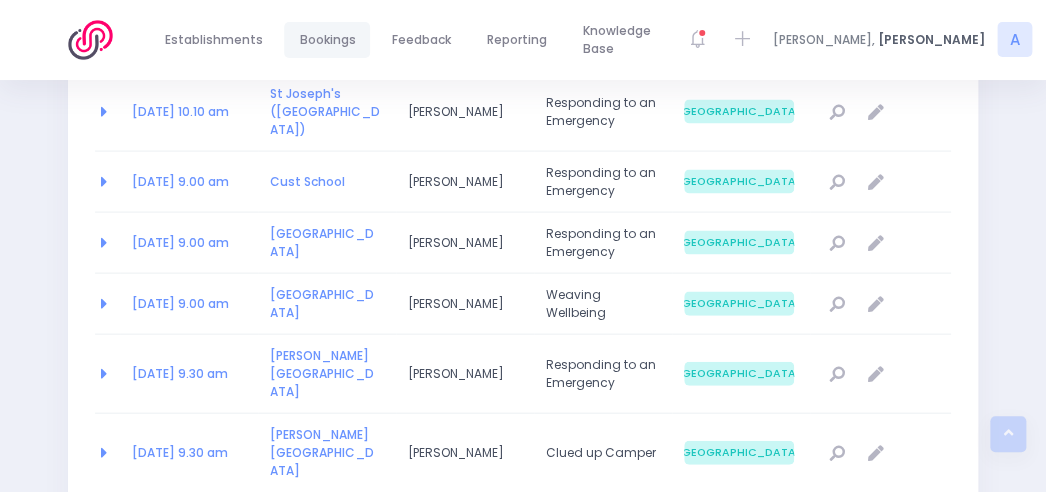 click on "3" at bounding box center (241, 517) 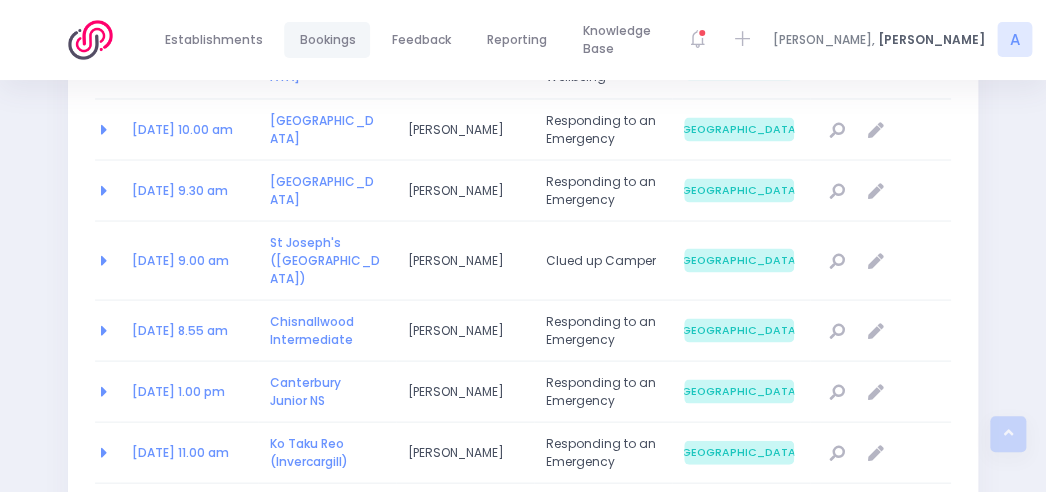 scroll, scrollTop: 1263, scrollLeft: 0, axis: vertical 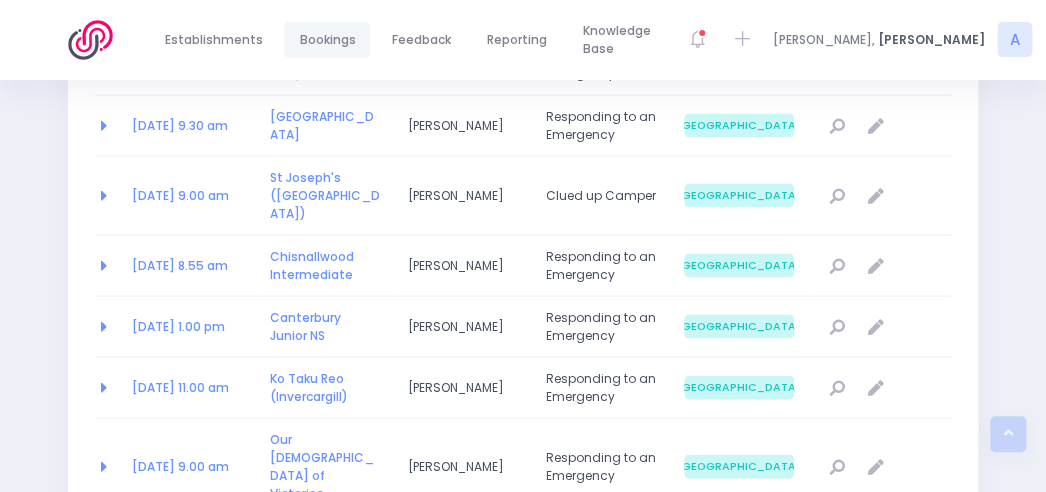 click on "[PERSON_NAME]" at bounding box center (465, 387) 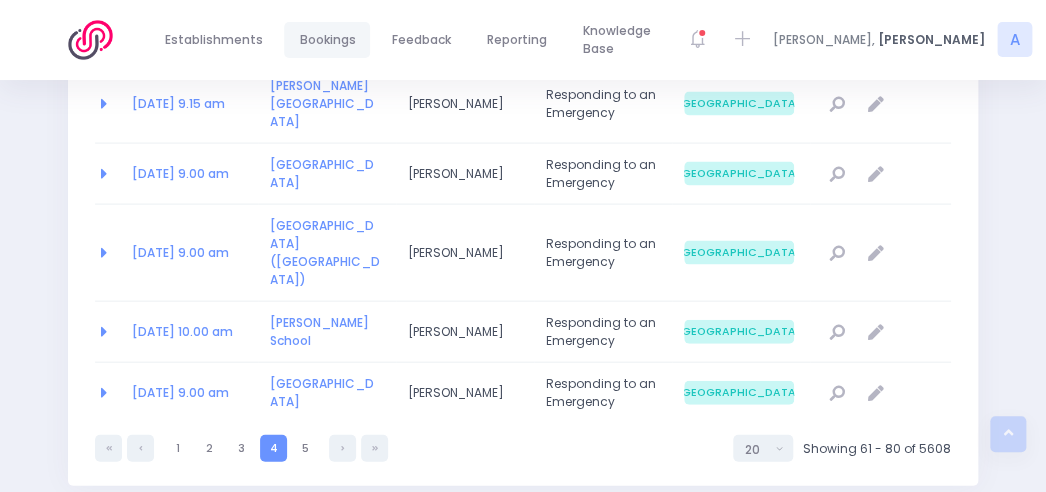 scroll, scrollTop: 1357, scrollLeft: 0, axis: vertical 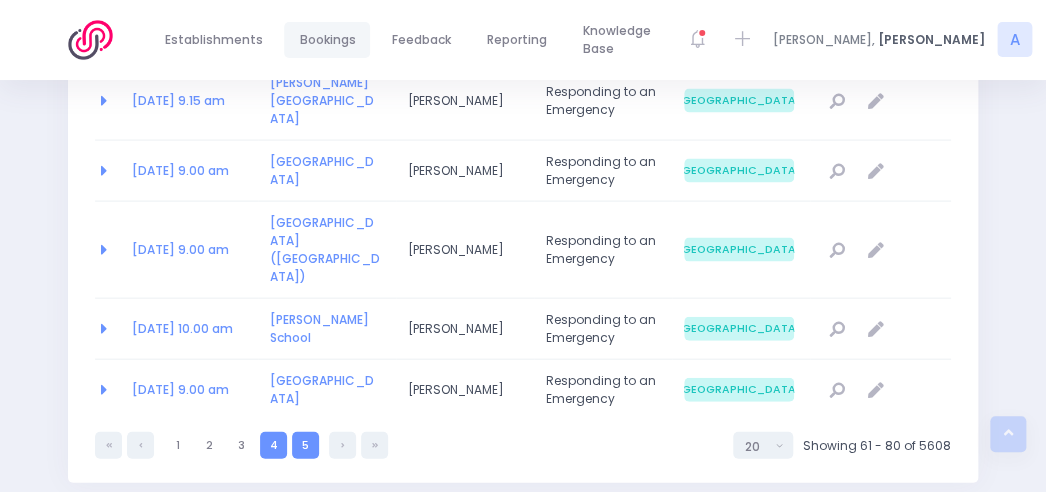 click on "5" at bounding box center [305, 445] 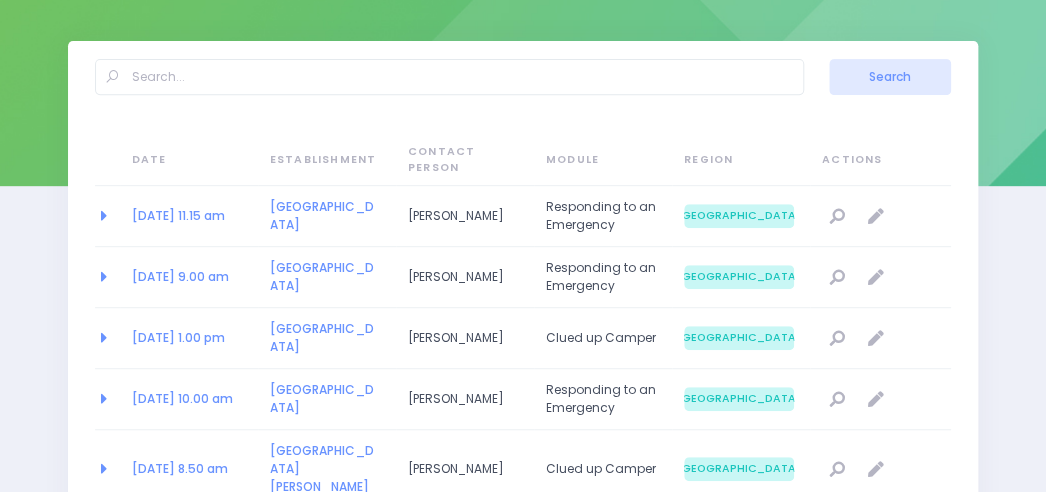 scroll, scrollTop: 260, scrollLeft: 0, axis: vertical 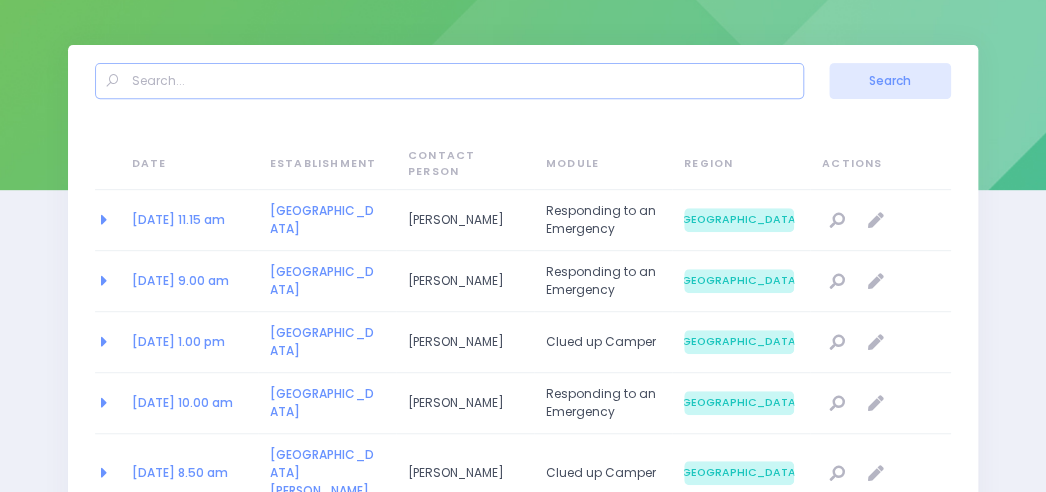 click at bounding box center (449, 81) 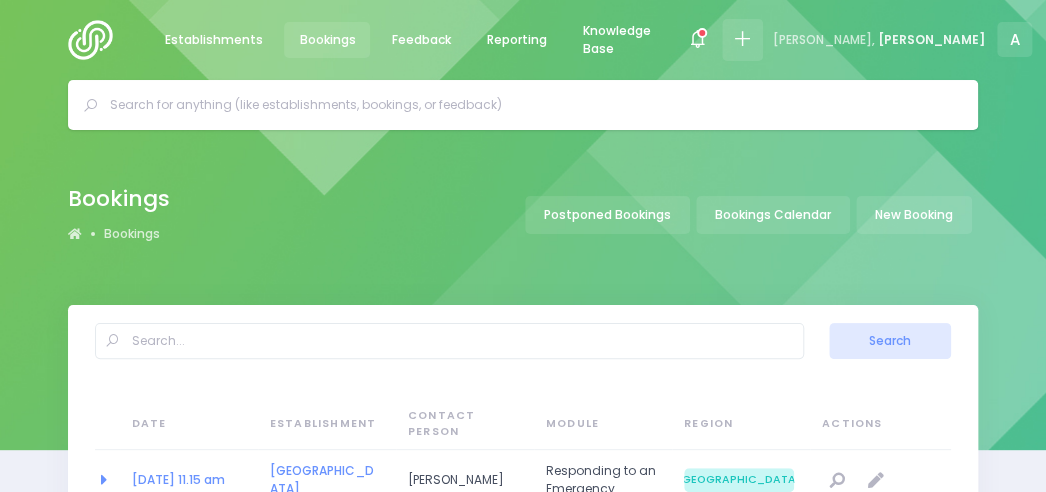 click at bounding box center [742, 40] 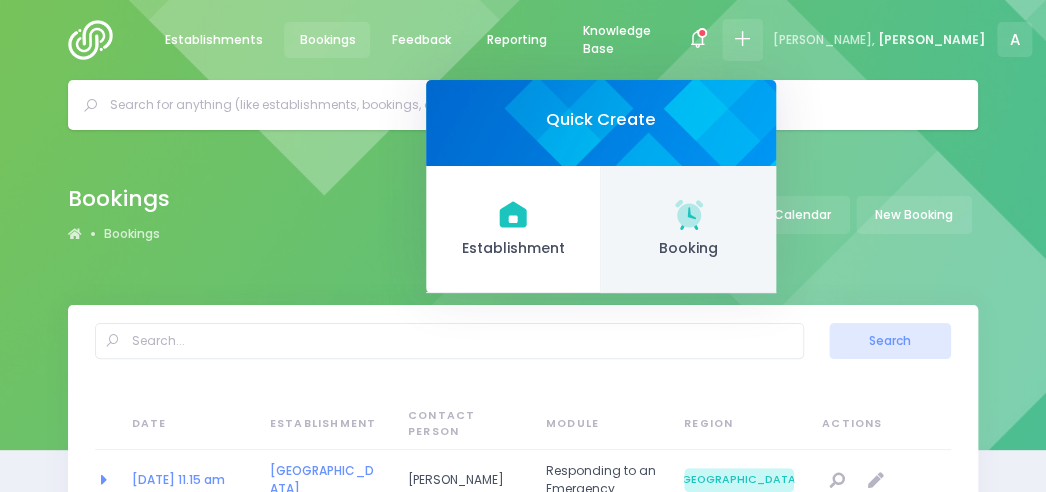 click on "Booking" at bounding box center [688, 248] 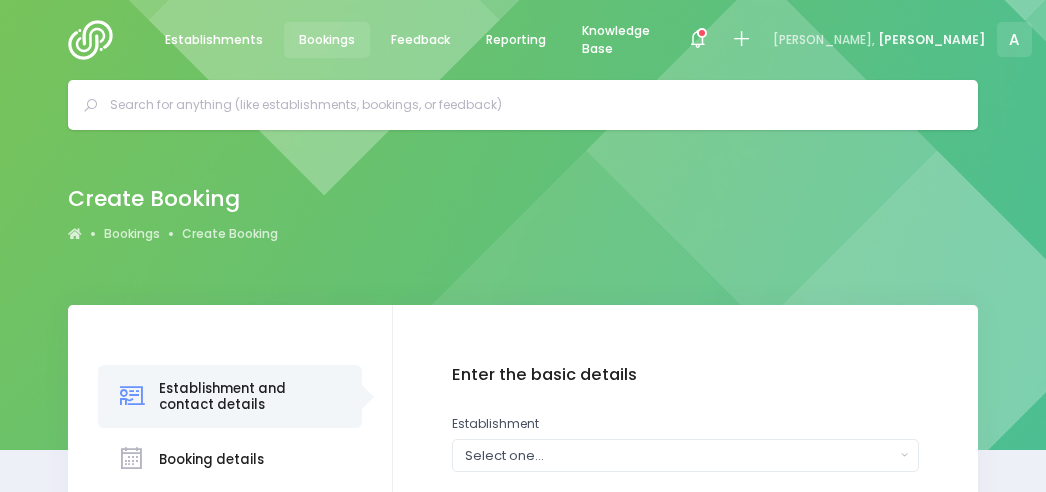 click at bounding box center (531, 105) 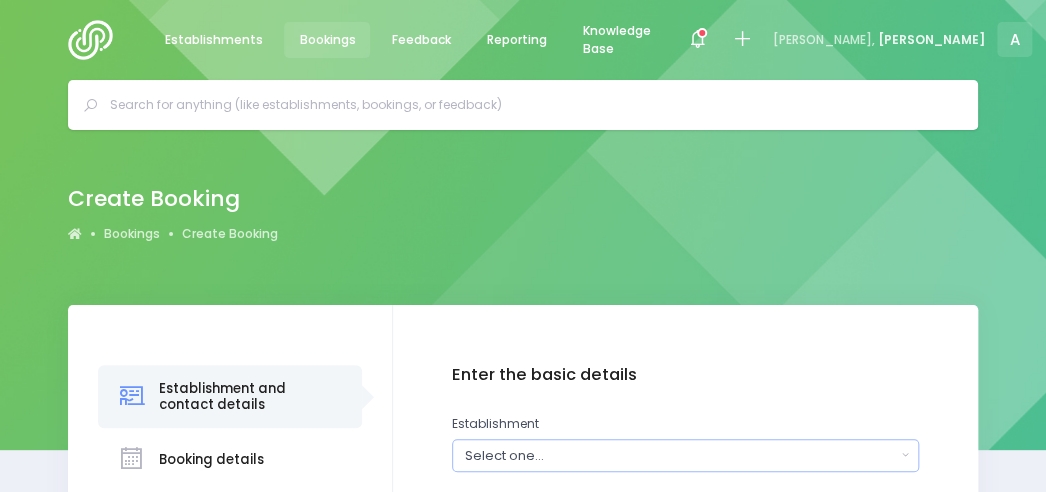 click on "Select one..." at bounding box center [680, 455] 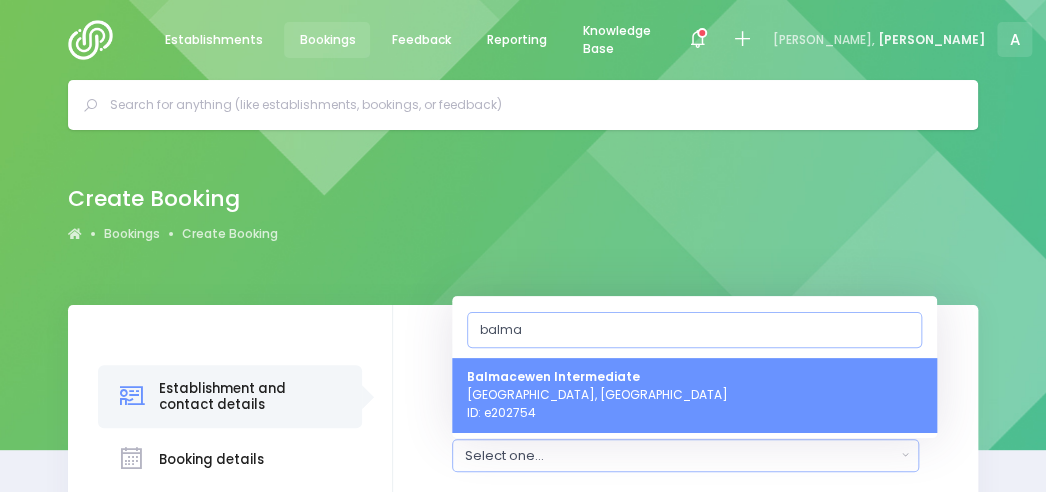 type on "balma" 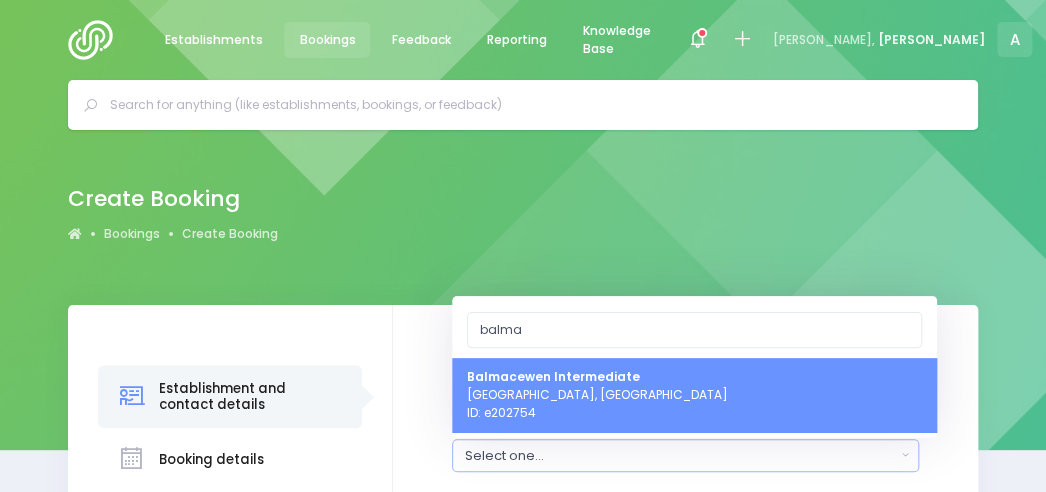 click on "Balmacewen Intermediate [GEOGRAPHIC_DATA], [GEOGRAPHIC_DATA] ID: e202754" at bounding box center [597, 394] 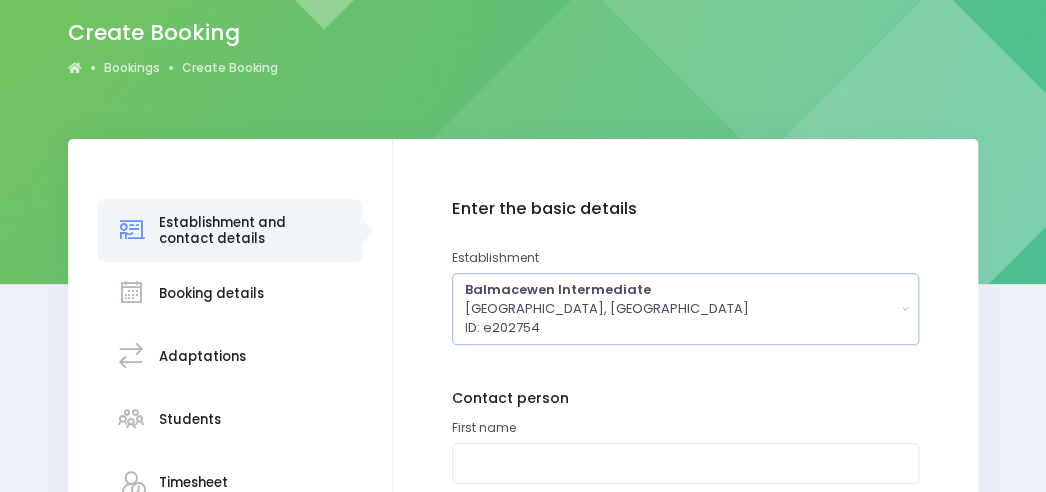 scroll, scrollTop: 168, scrollLeft: 0, axis: vertical 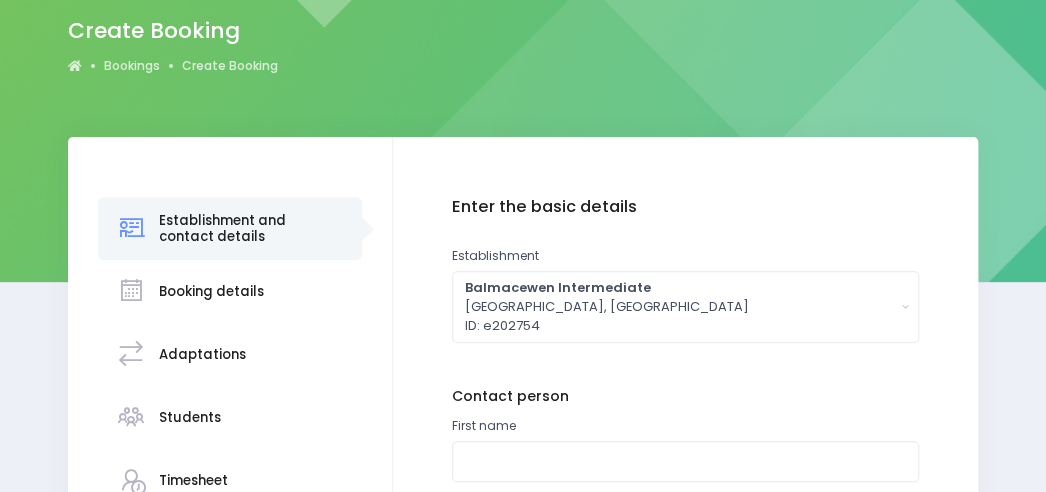 click on "First name" at bounding box center [686, 449] 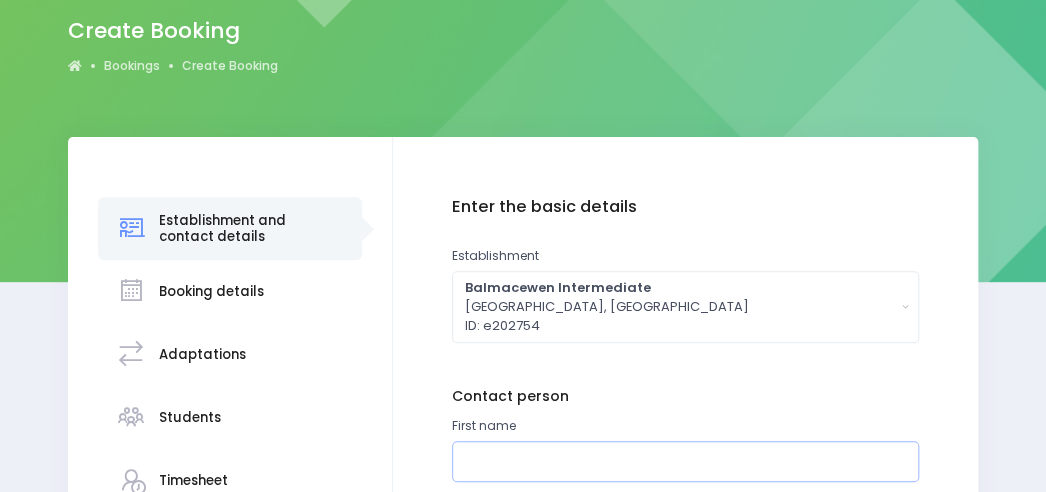 click at bounding box center (686, 461) 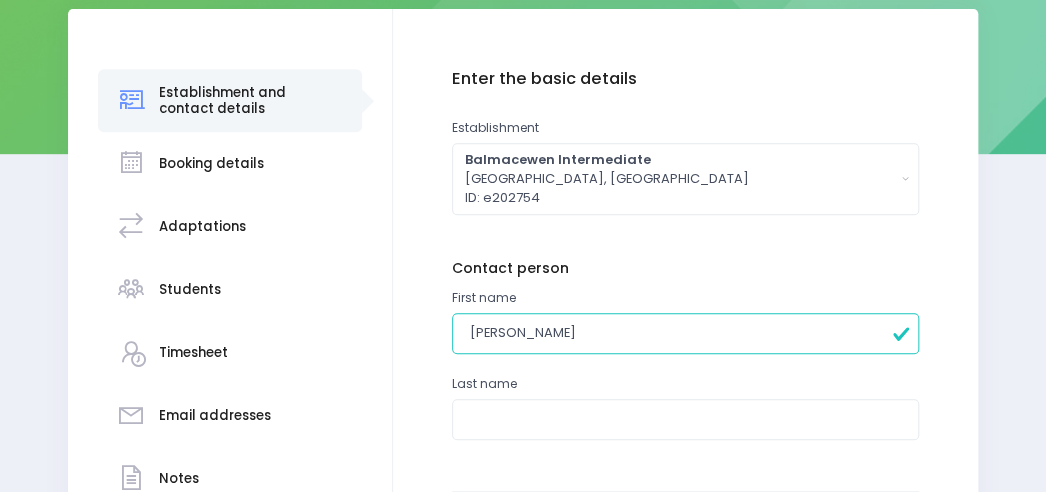 scroll, scrollTop: 298, scrollLeft: 0, axis: vertical 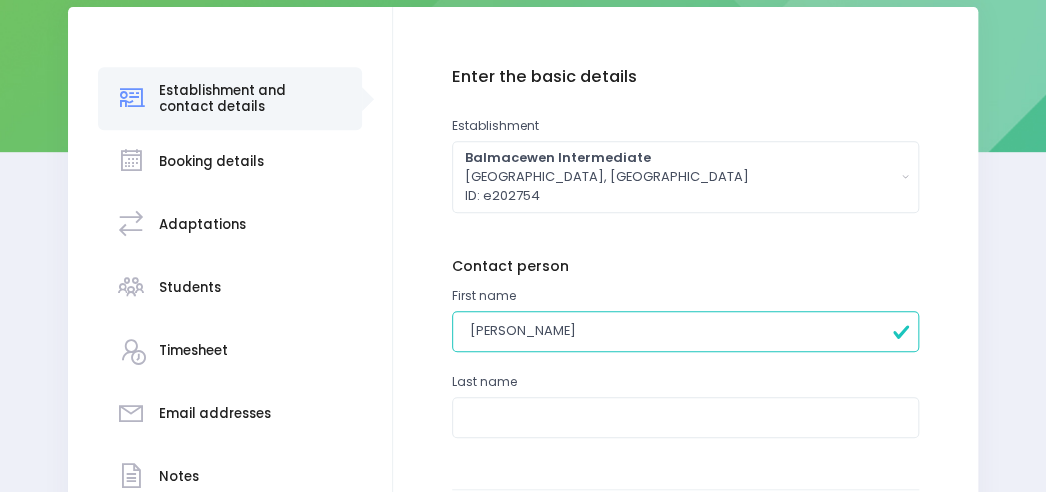 click on "[PERSON_NAME]" at bounding box center (686, 331) 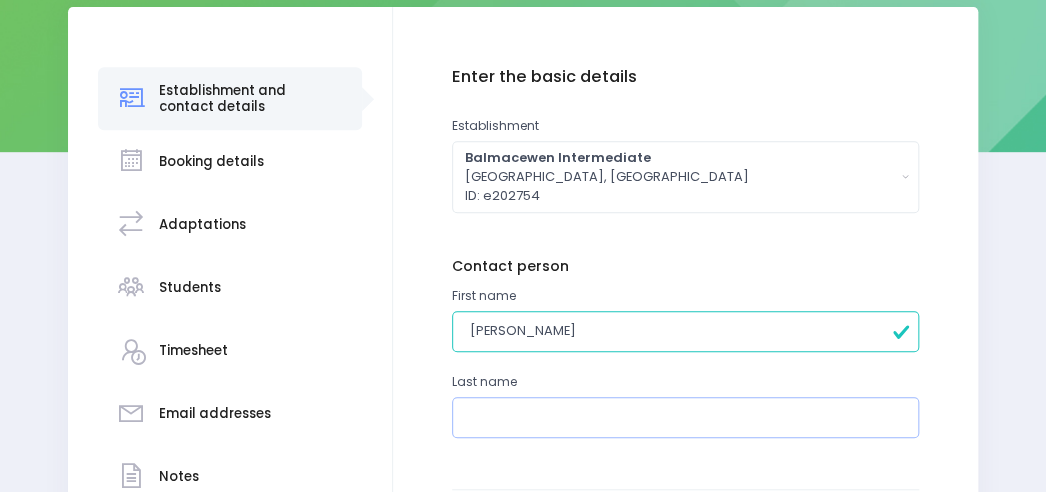 click at bounding box center [686, 417] 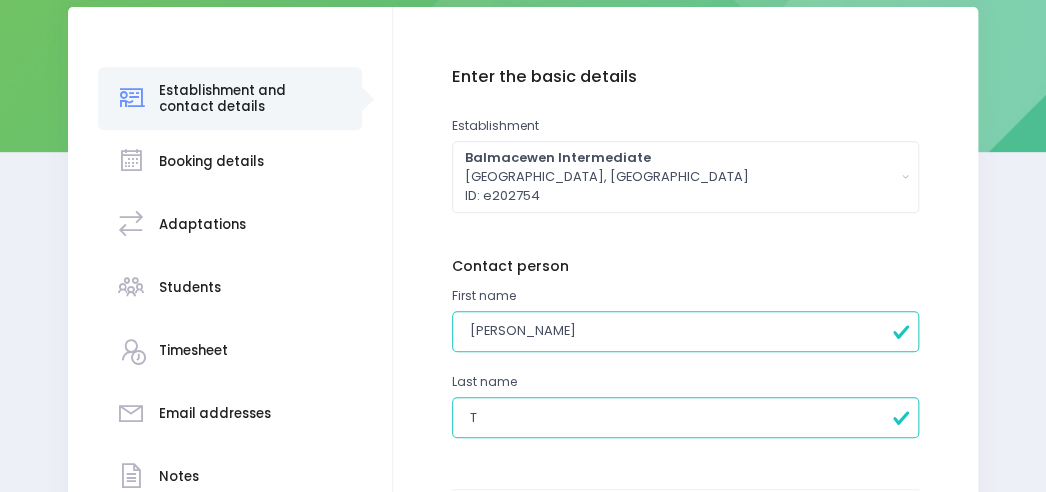 type on "Tarapi" 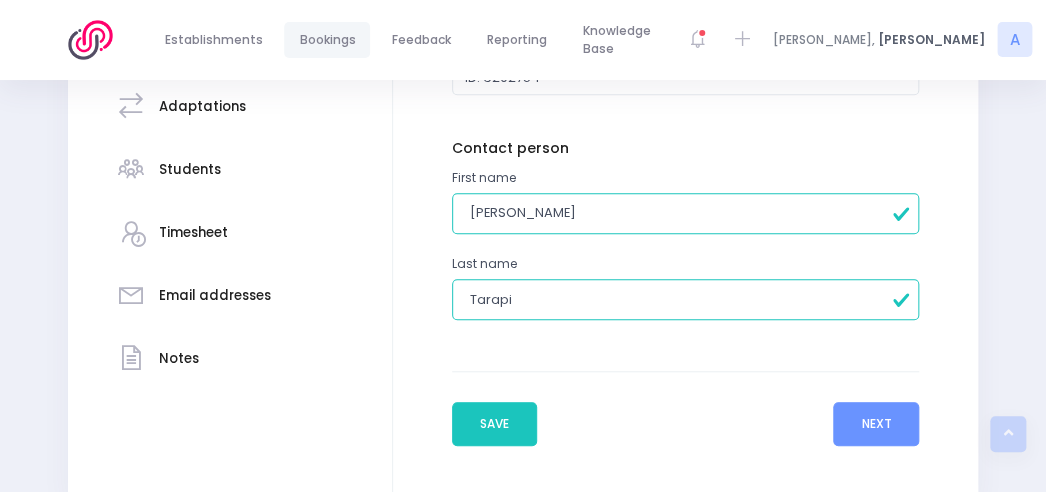scroll, scrollTop: 514, scrollLeft: 0, axis: vertical 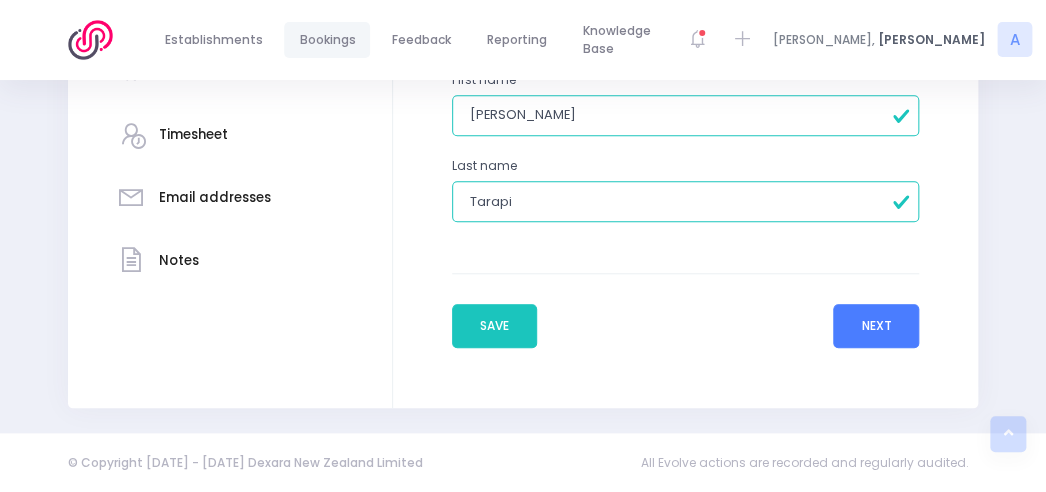 click on "Next" at bounding box center (876, 326) 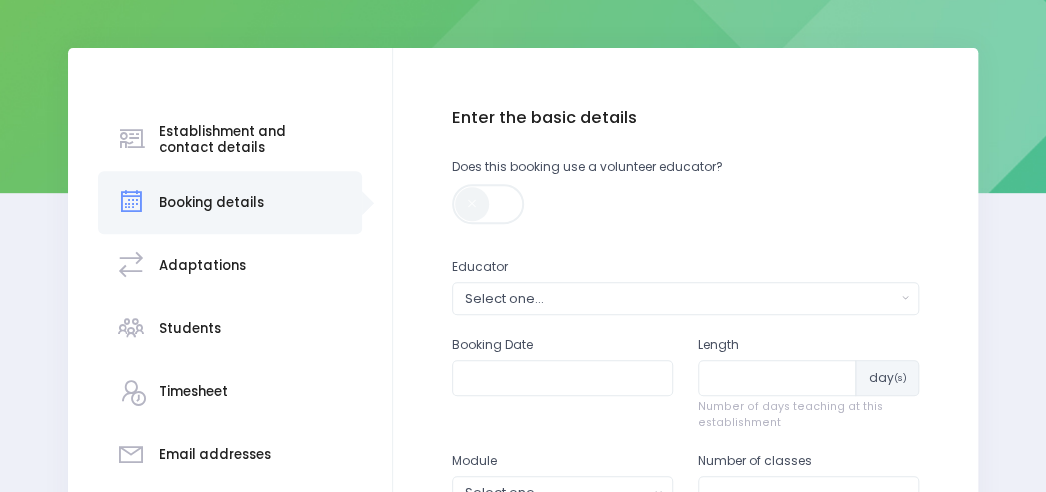 scroll, scrollTop: 280, scrollLeft: 0, axis: vertical 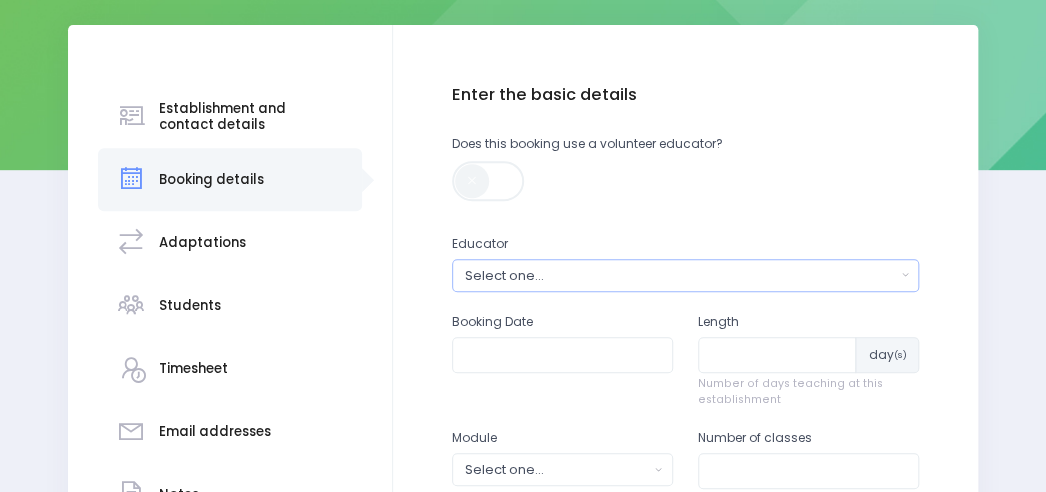 click on "Select one..." at bounding box center [686, 275] 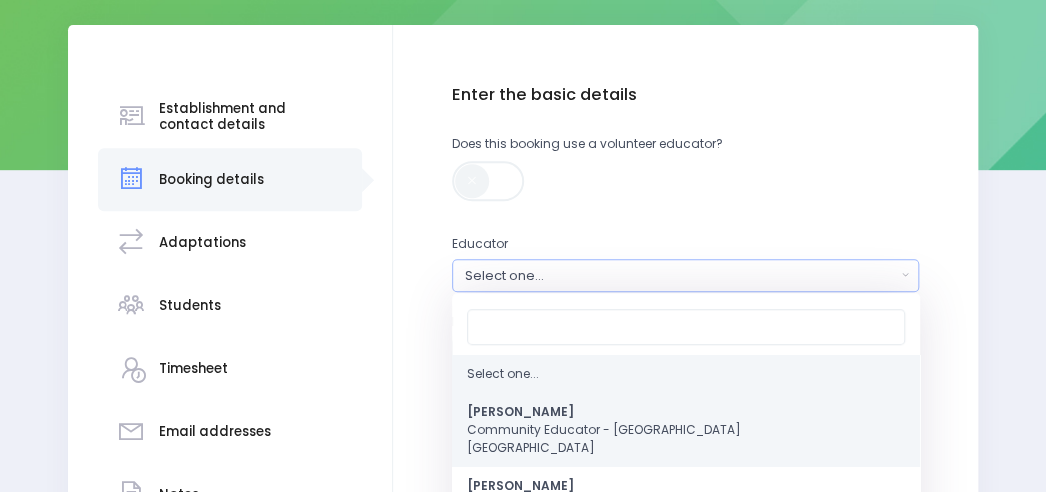 click on "[PERSON_NAME] Community Educator - Coastal [GEOGRAPHIC_DATA] [GEOGRAPHIC_DATA]" at bounding box center (604, 429) 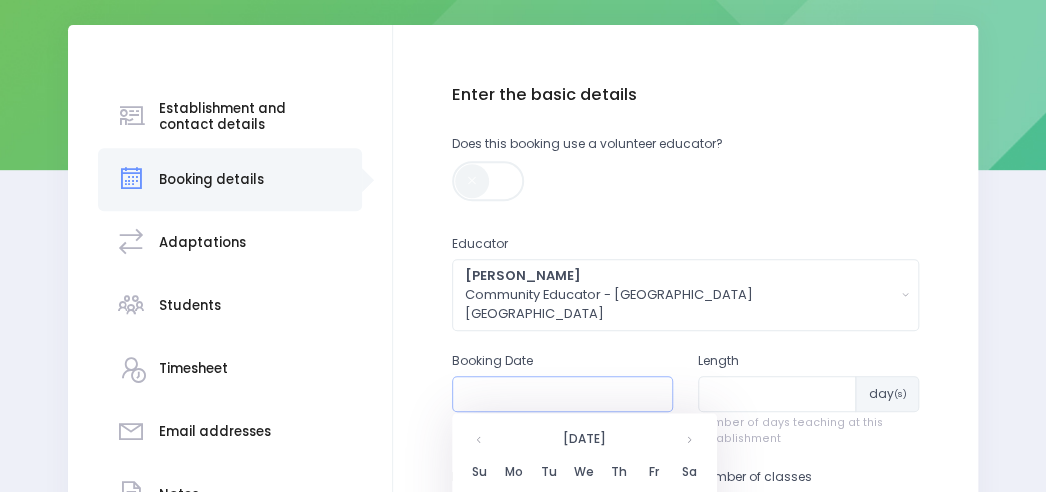 click at bounding box center (562, 394) 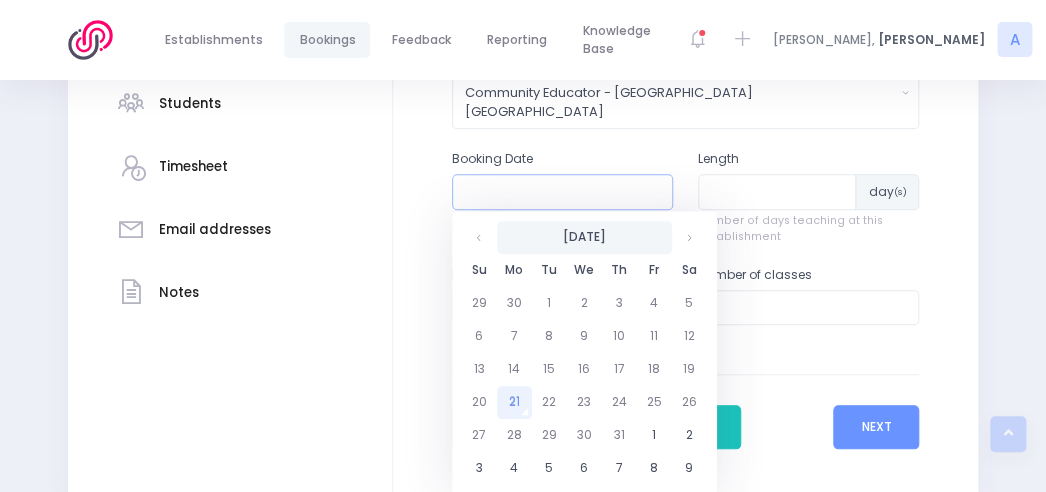 scroll, scrollTop: 485, scrollLeft: 0, axis: vertical 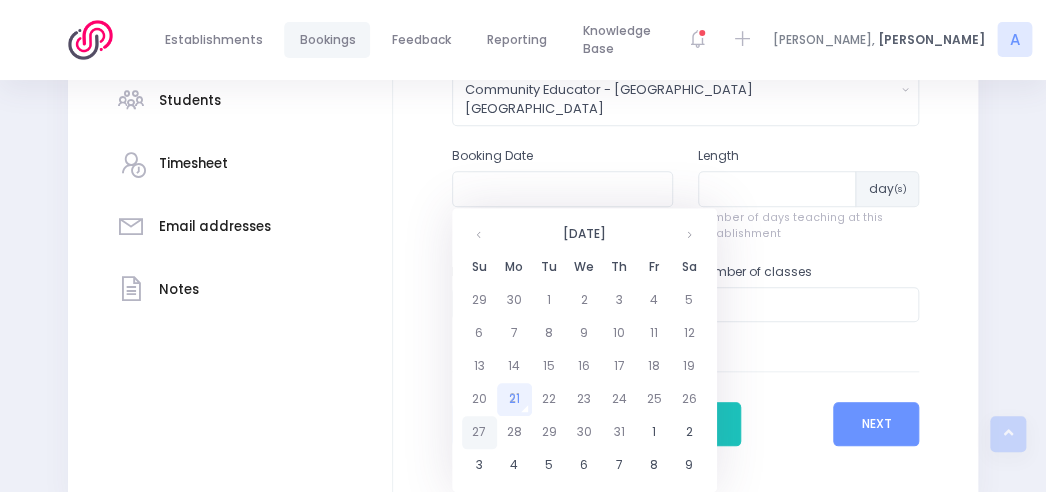 click on "27" at bounding box center (479, 432) 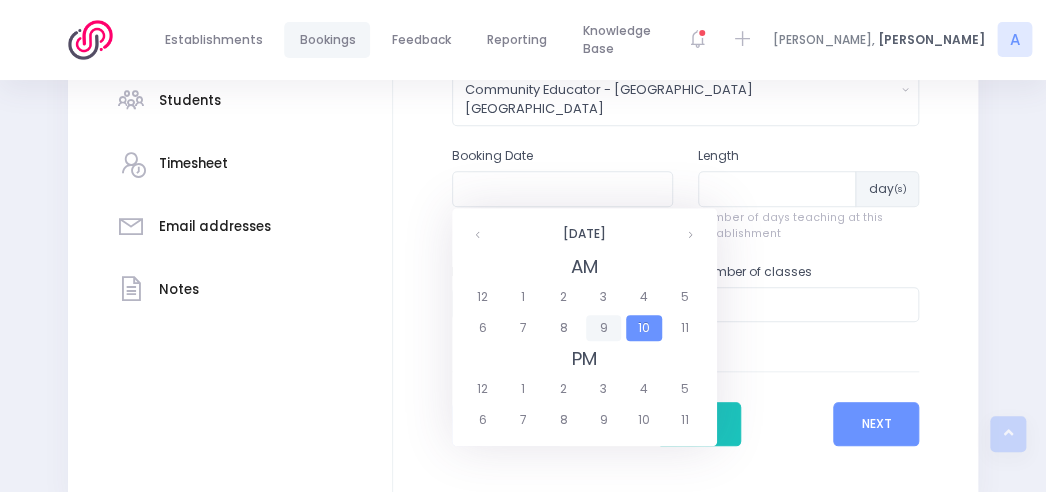click on "9" at bounding box center [603, 328] 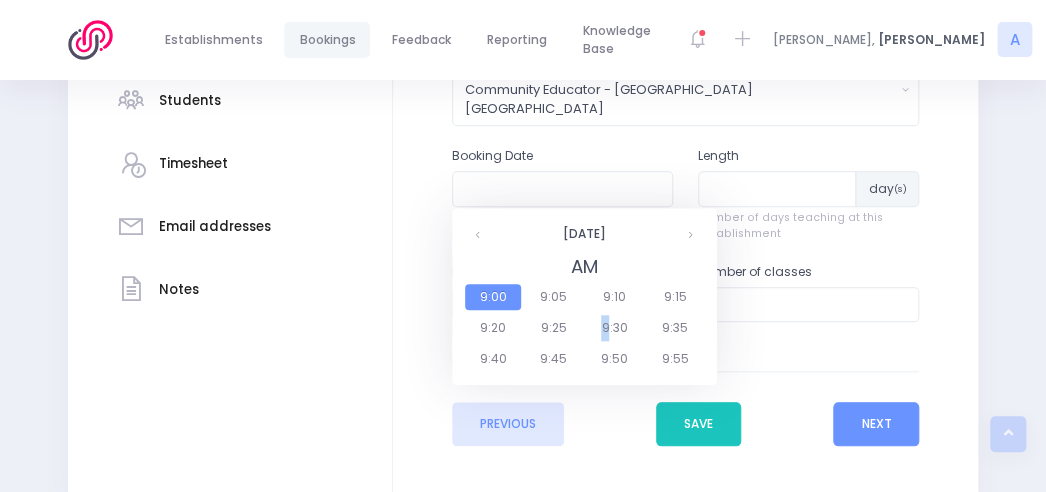 click on "9:30" at bounding box center [614, 328] 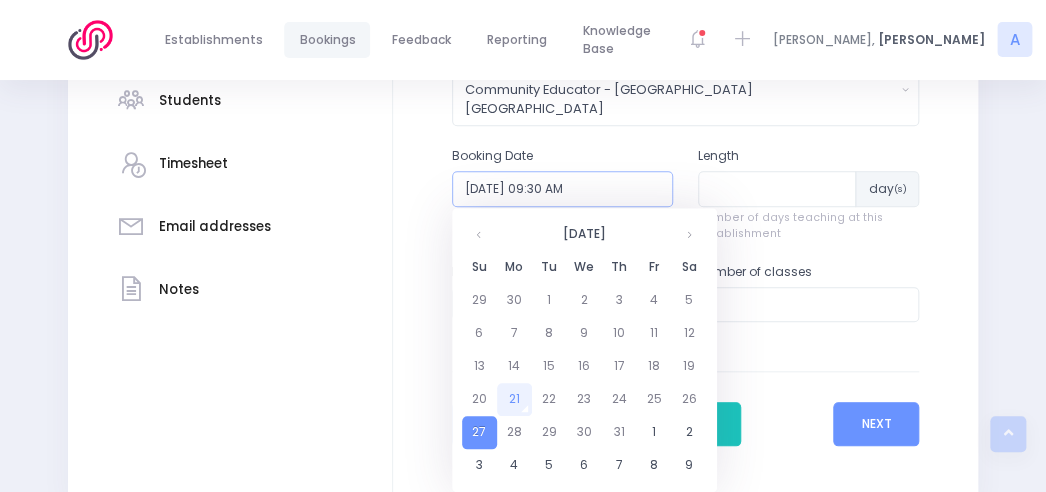 click on "[DATE] 09:30 AM" at bounding box center [562, 189] 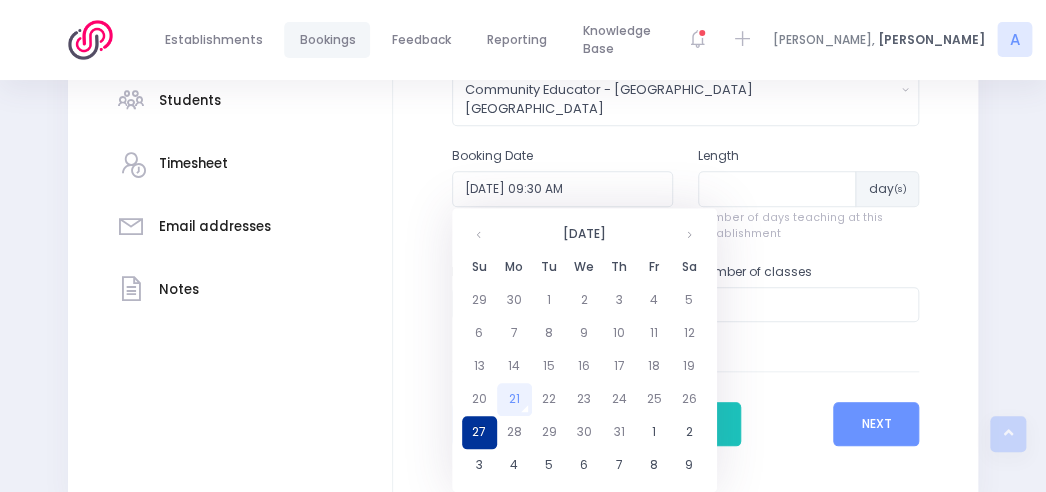 click on "27" at bounding box center (479, 432) 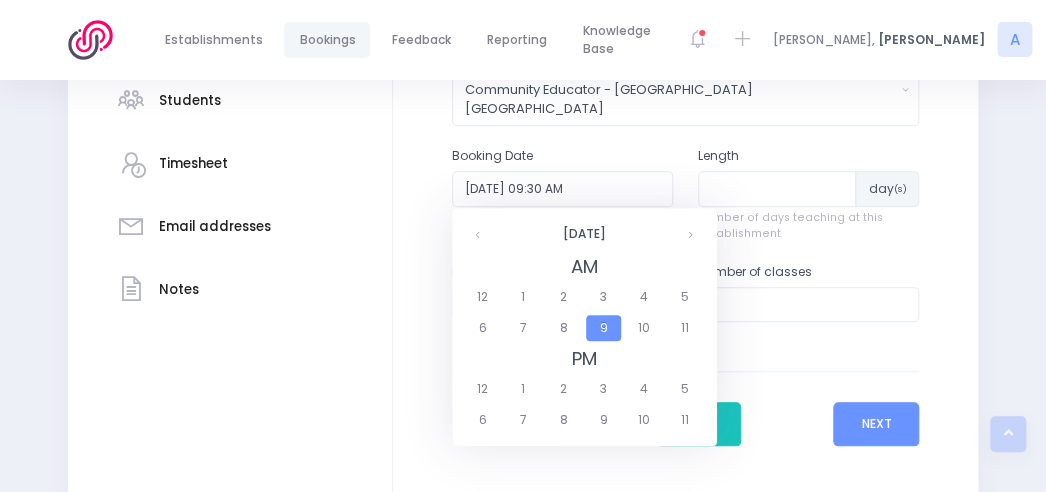 click on "9" at bounding box center [603, 328] 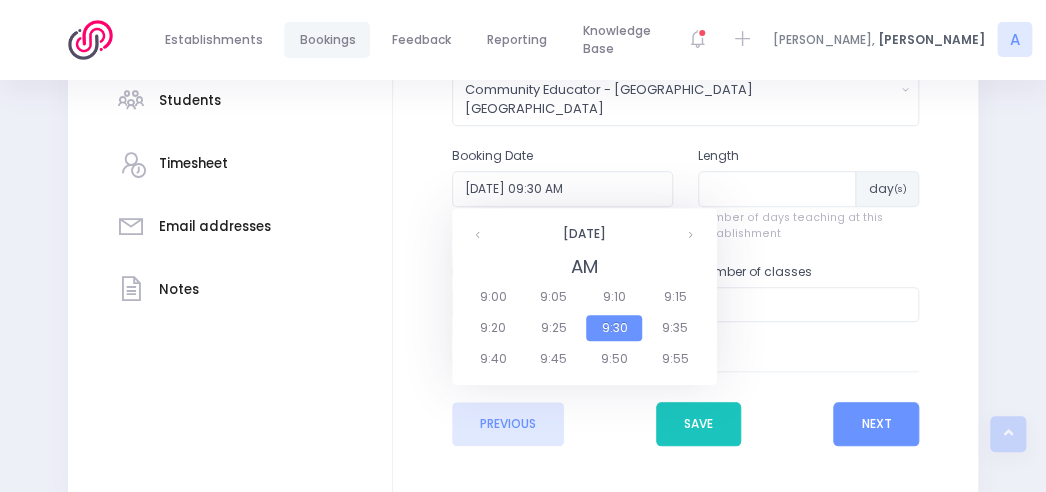 click on "9:30" at bounding box center (614, 328) 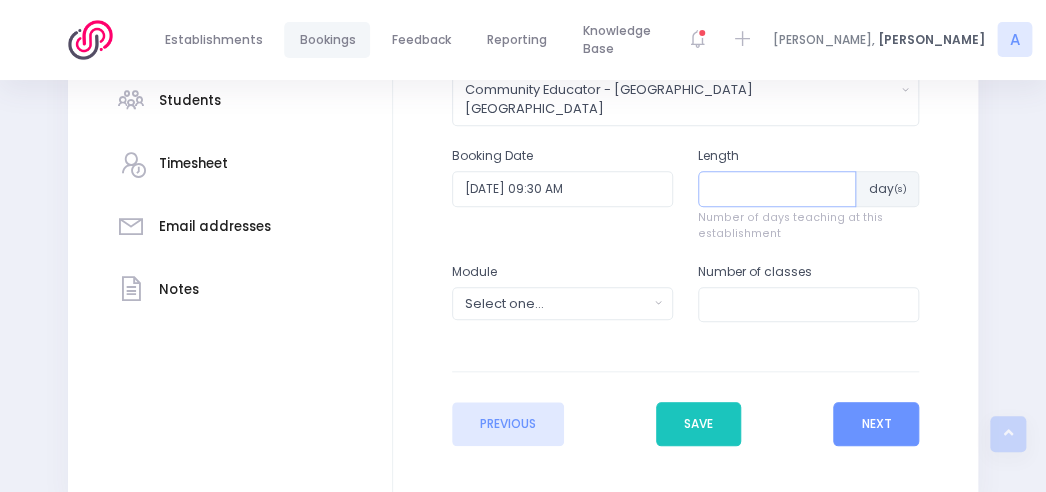 click at bounding box center (777, 189) 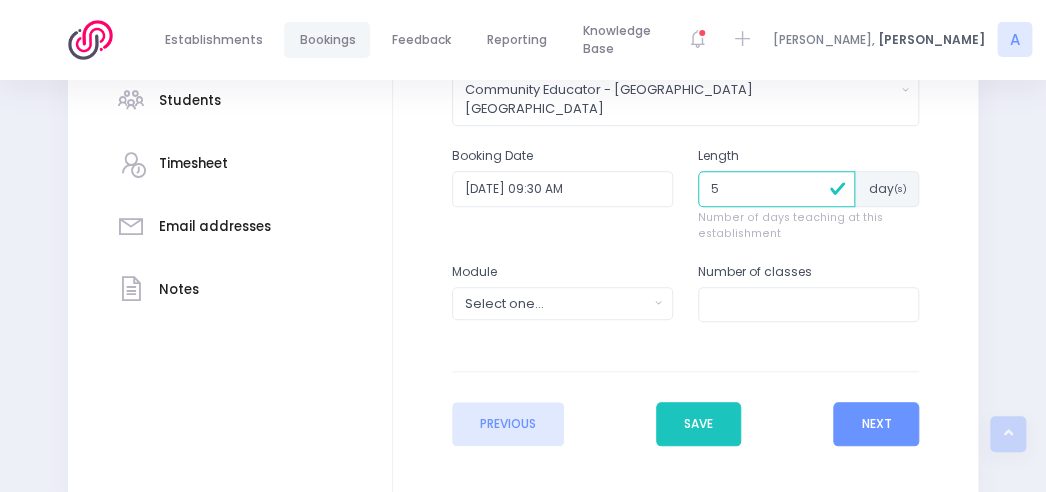 type on "5" 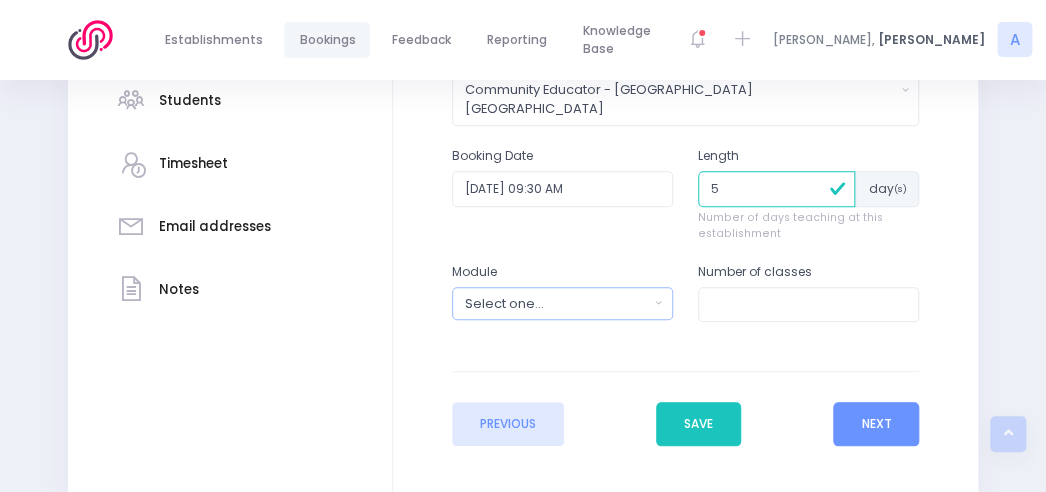 click on "Select one..." at bounding box center [557, 303] 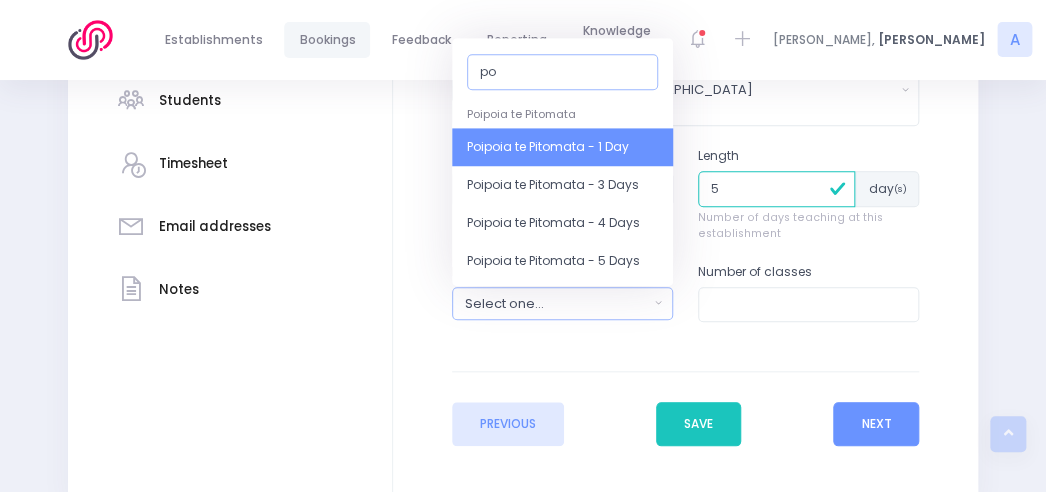 type on "poi" 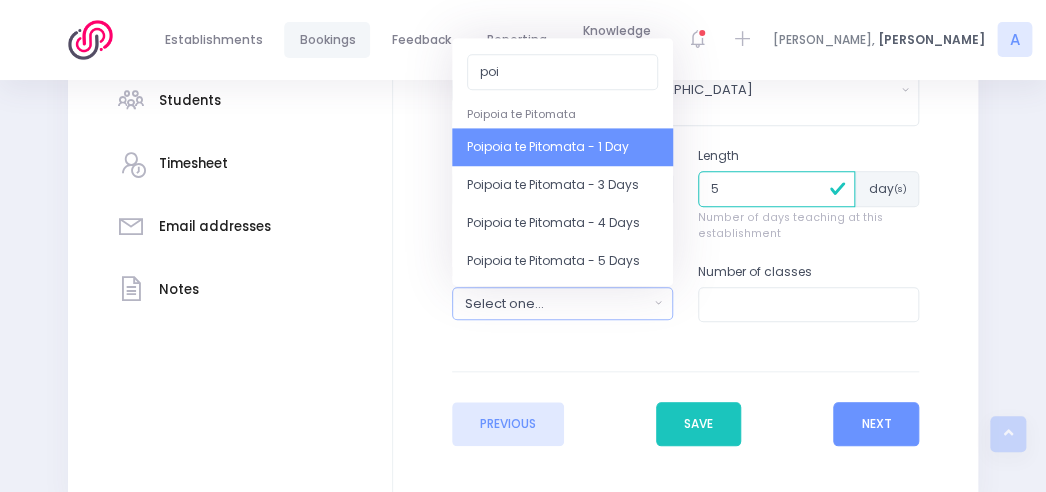 click on "Poipoia te Pitomata - 1 Day" at bounding box center [548, 147] 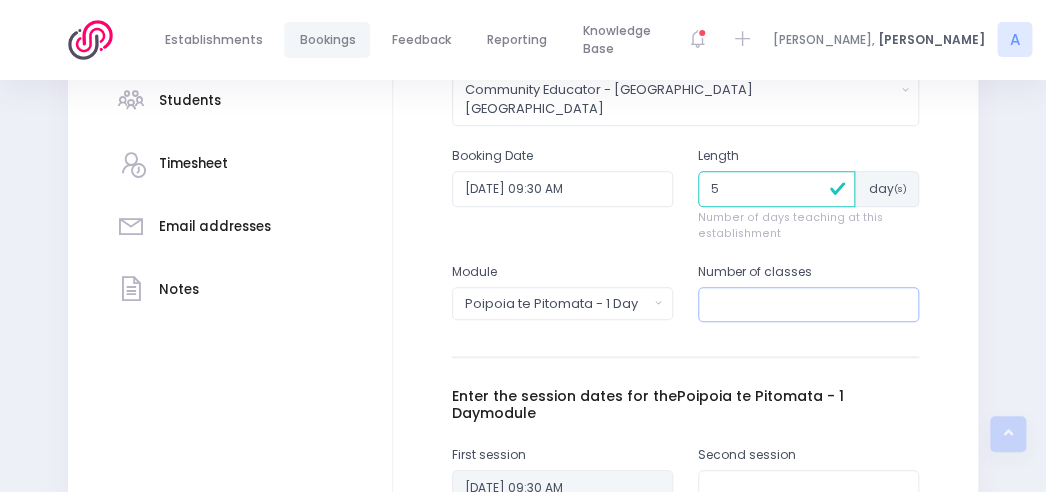 click at bounding box center (808, 305) 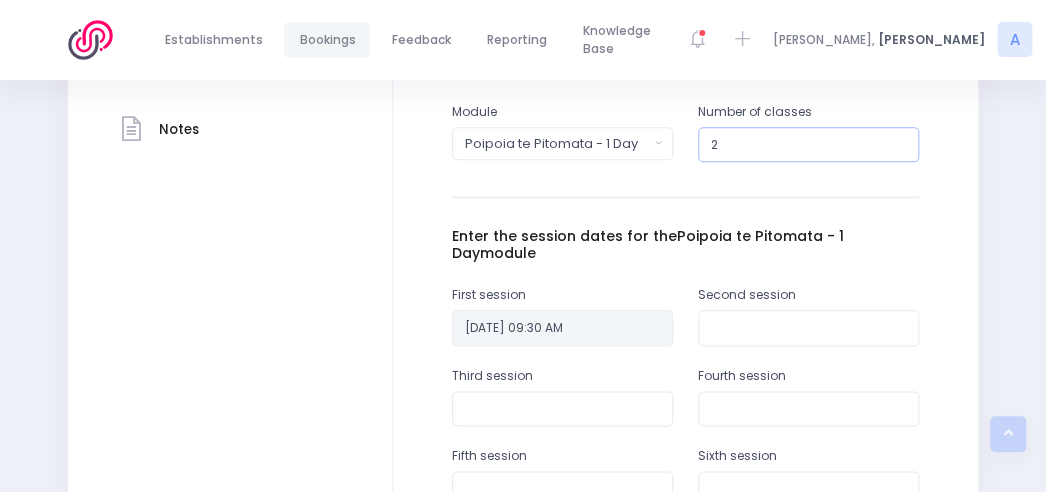 scroll, scrollTop: 647, scrollLeft: 0, axis: vertical 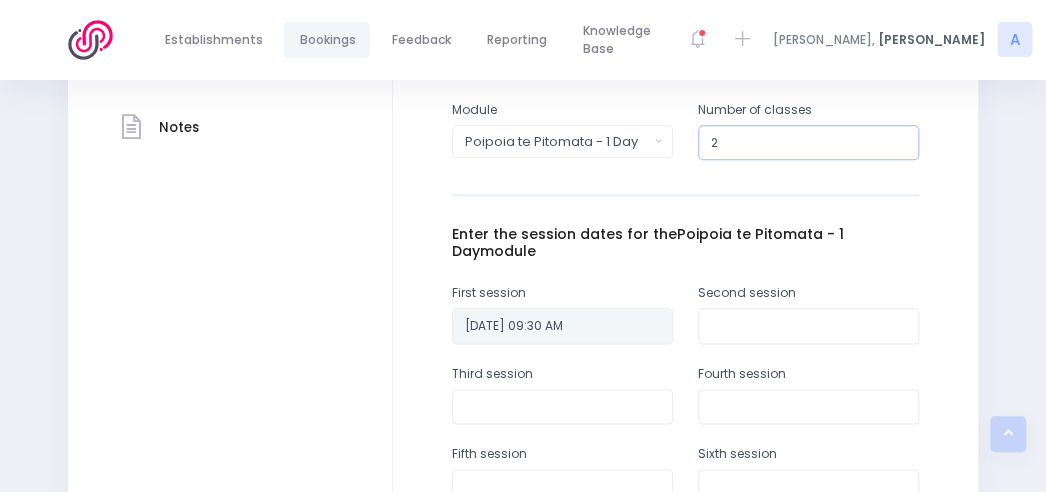 type on "2" 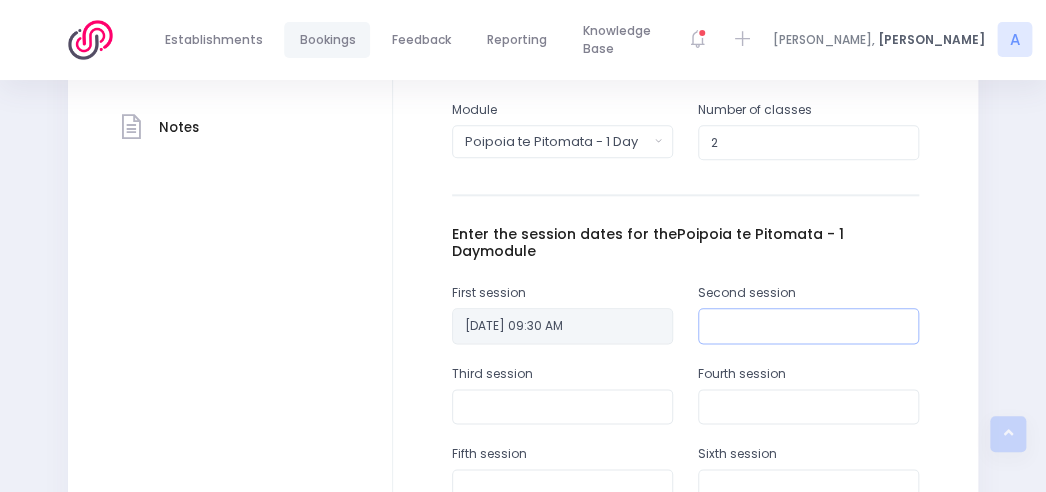 click at bounding box center [808, 326] 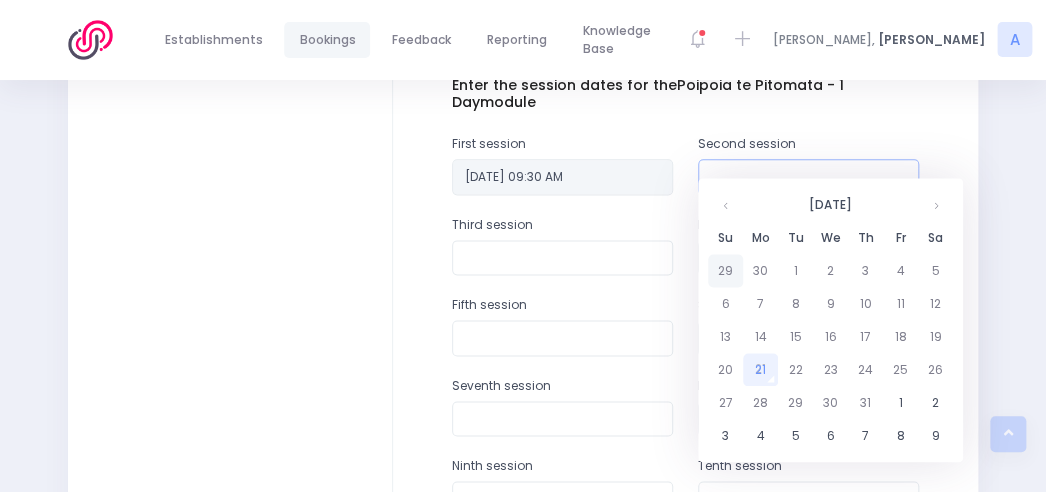 scroll, scrollTop: 802, scrollLeft: 0, axis: vertical 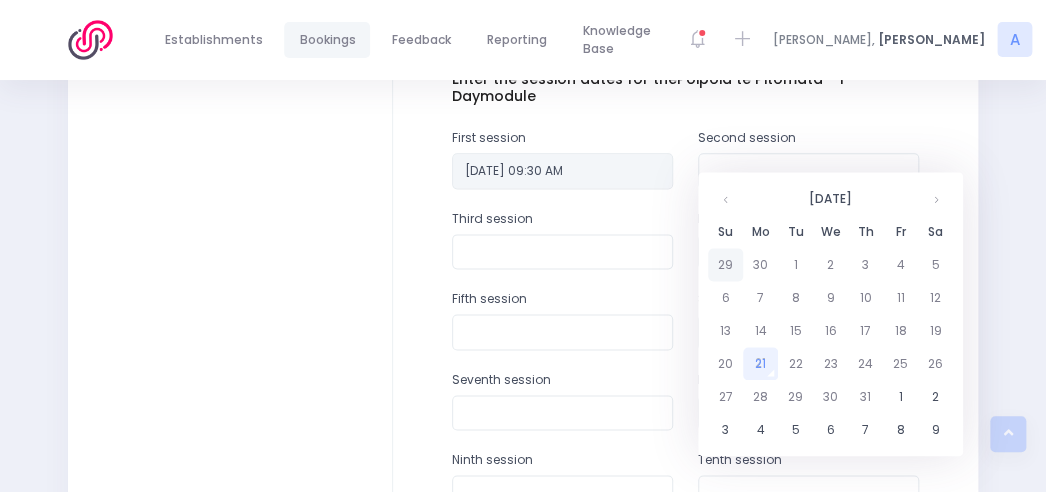 click on "3" at bounding box center [725, 429] 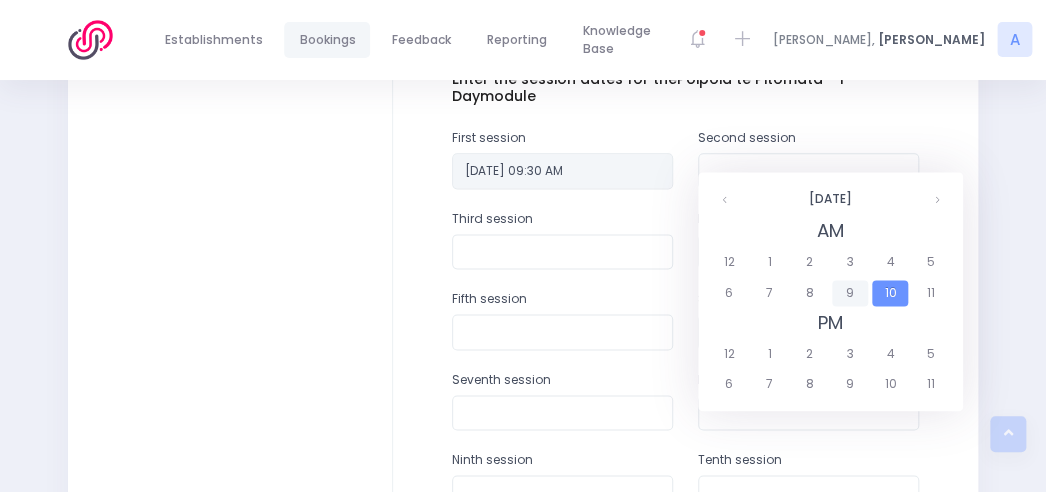 click on "9" at bounding box center (849, 293) 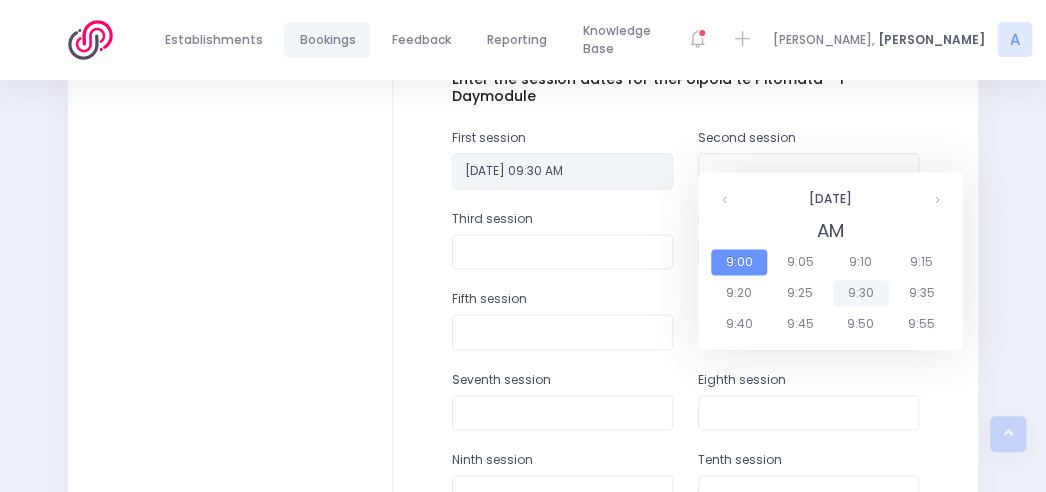 click on "9:30" at bounding box center [861, 293] 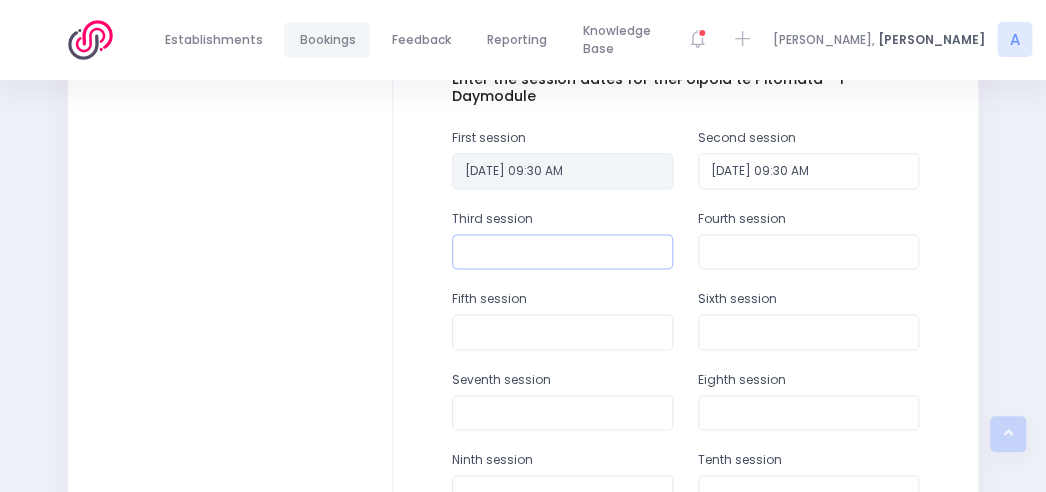 click at bounding box center [562, 252] 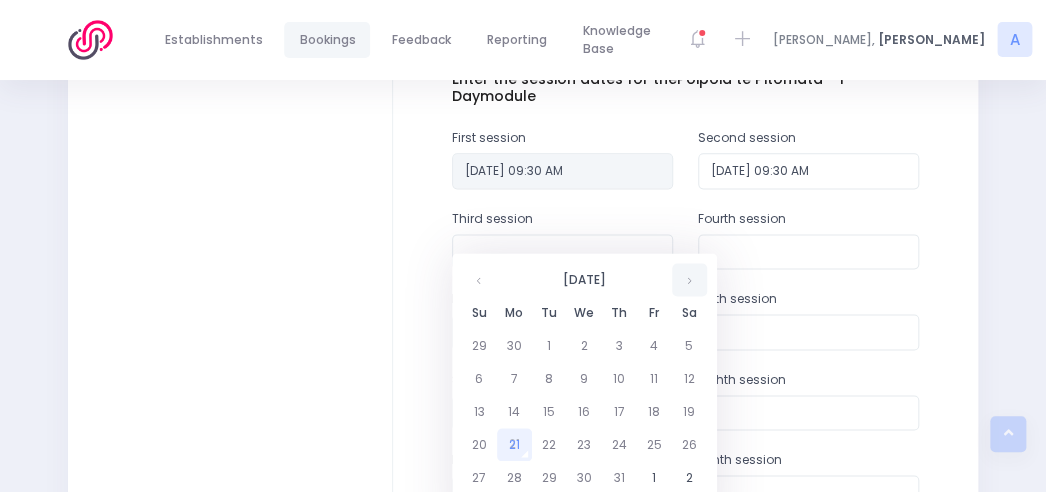 click at bounding box center (689, 279) 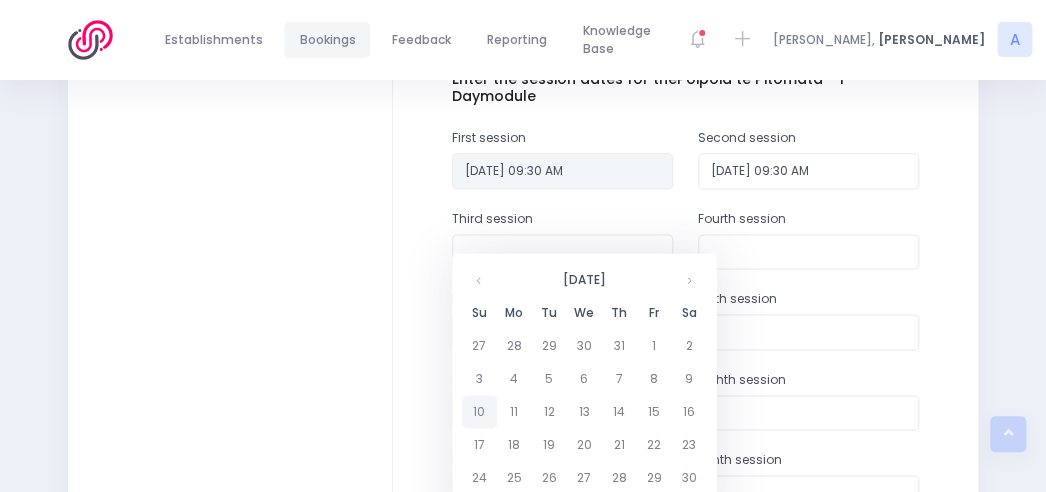 click on "10" at bounding box center [479, 411] 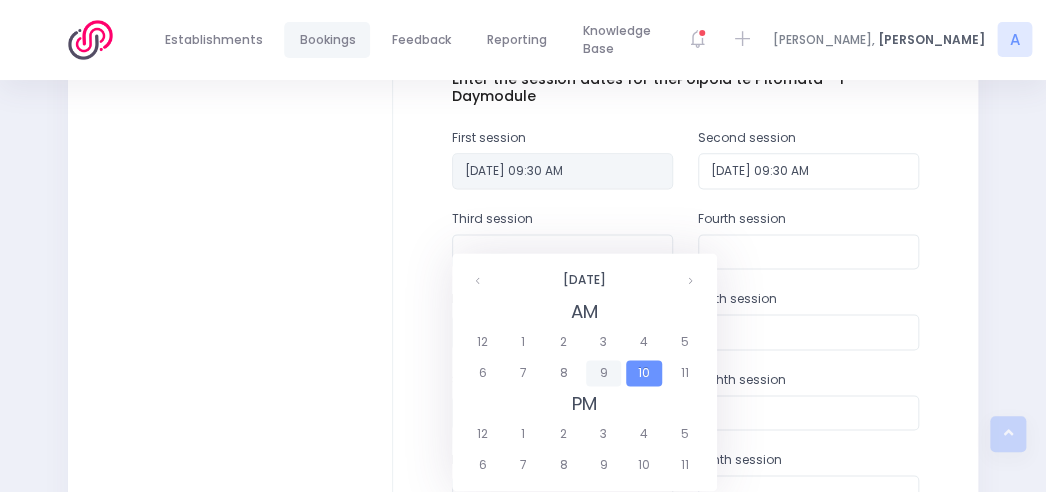 click on "9" at bounding box center (603, 373) 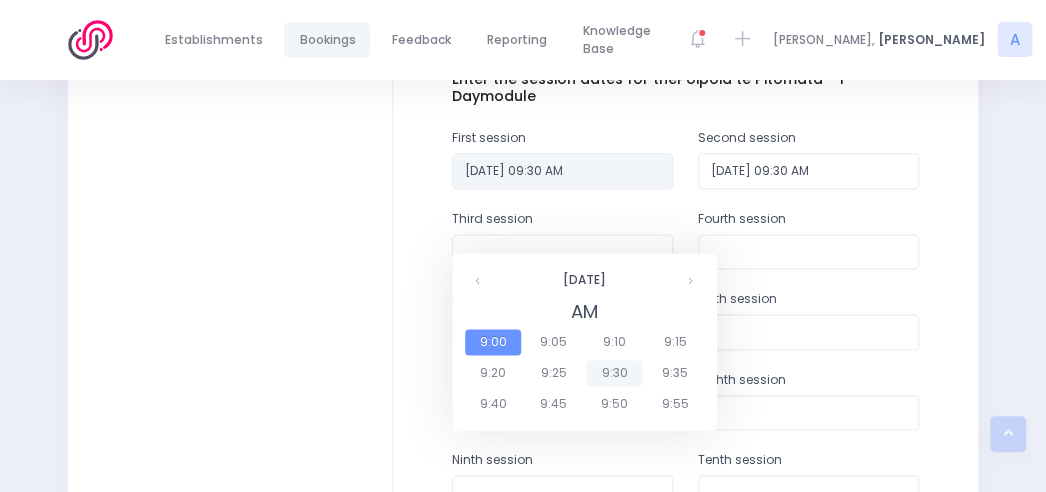 click on "9:30" at bounding box center (614, 373) 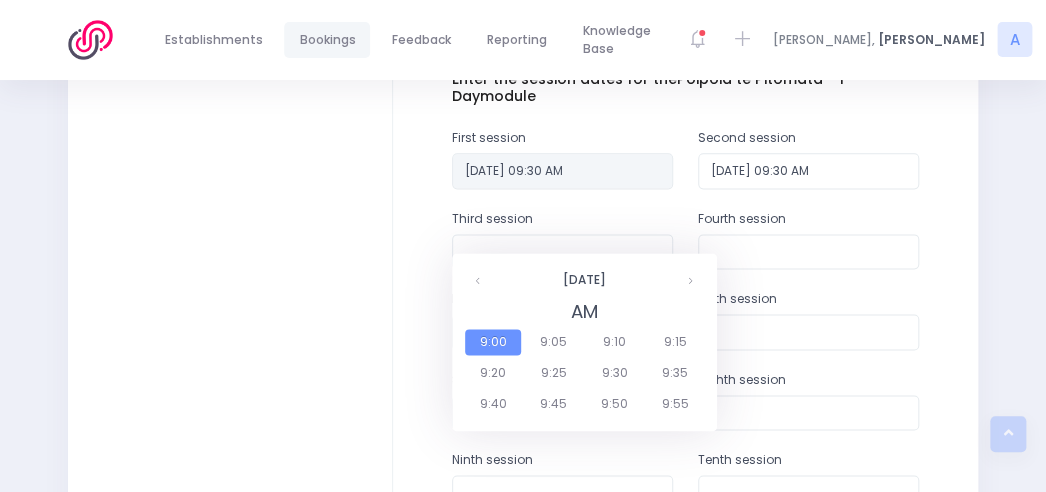 type on "10/08/2025 09:30 AM" 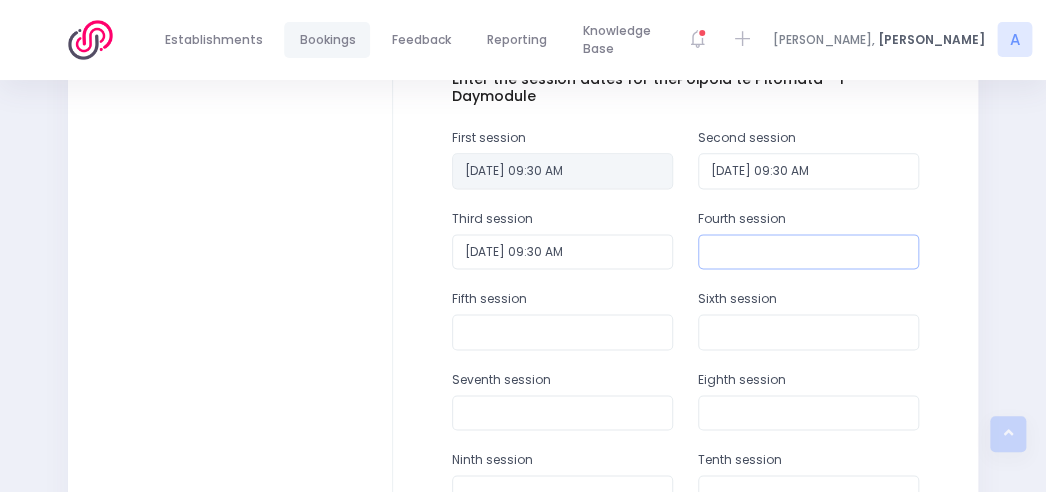 click at bounding box center (808, 252) 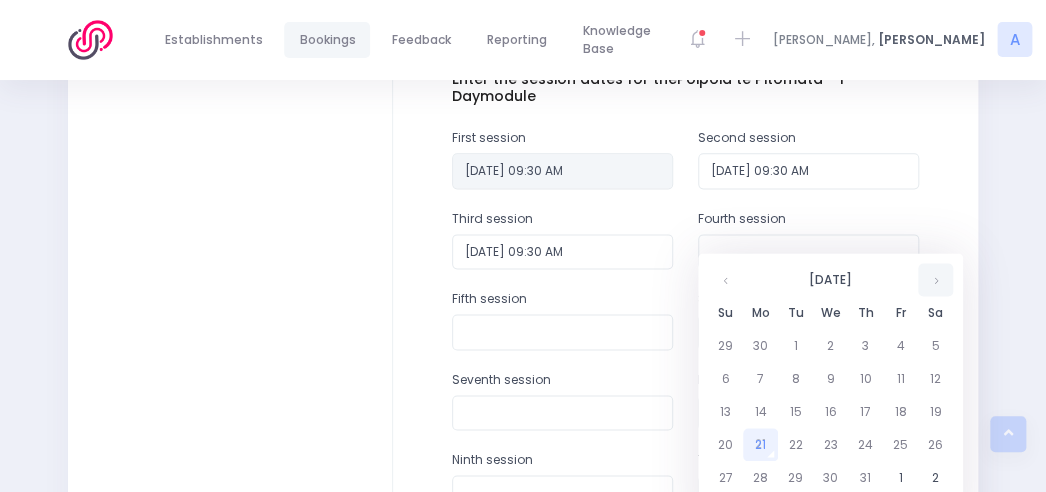click at bounding box center (935, 279) 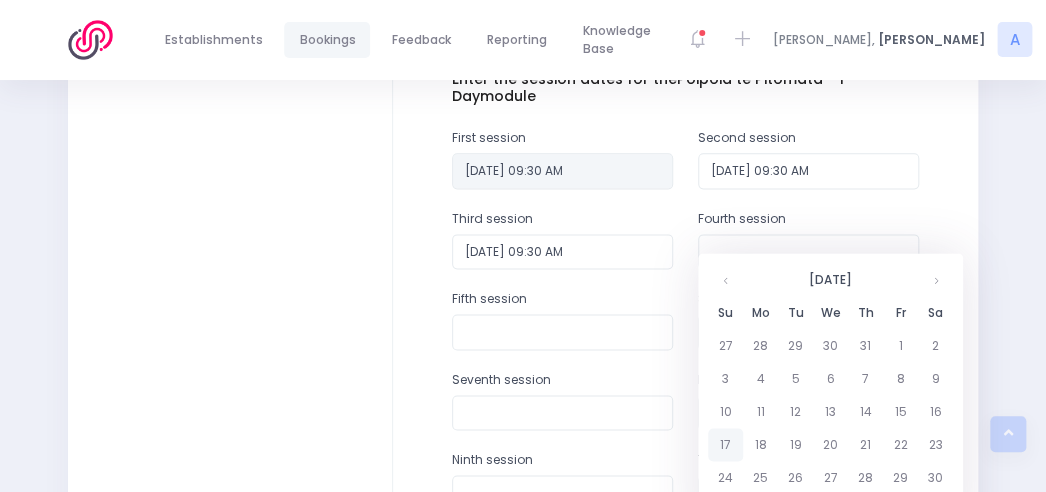 click on "17" at bounding box center [725, 444] 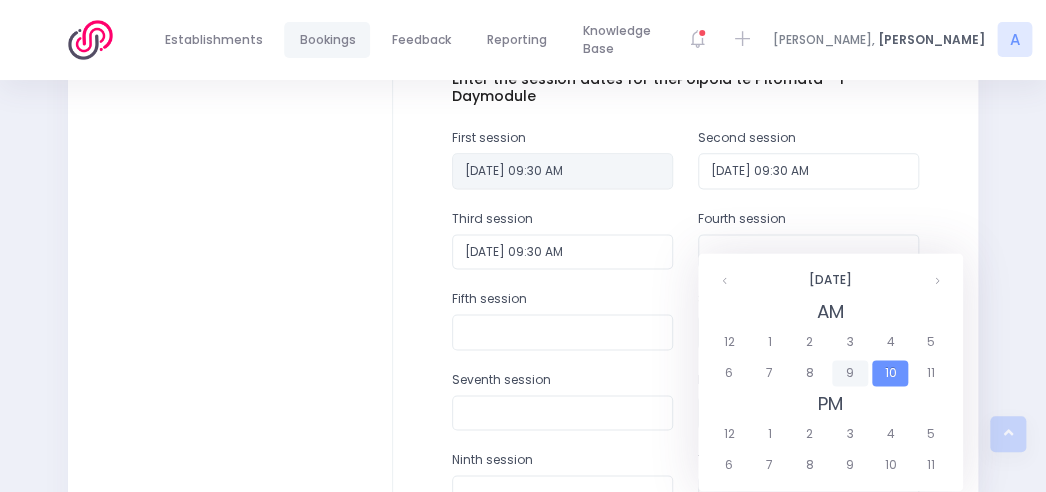 click on "9" at bounding box center [849, 373] 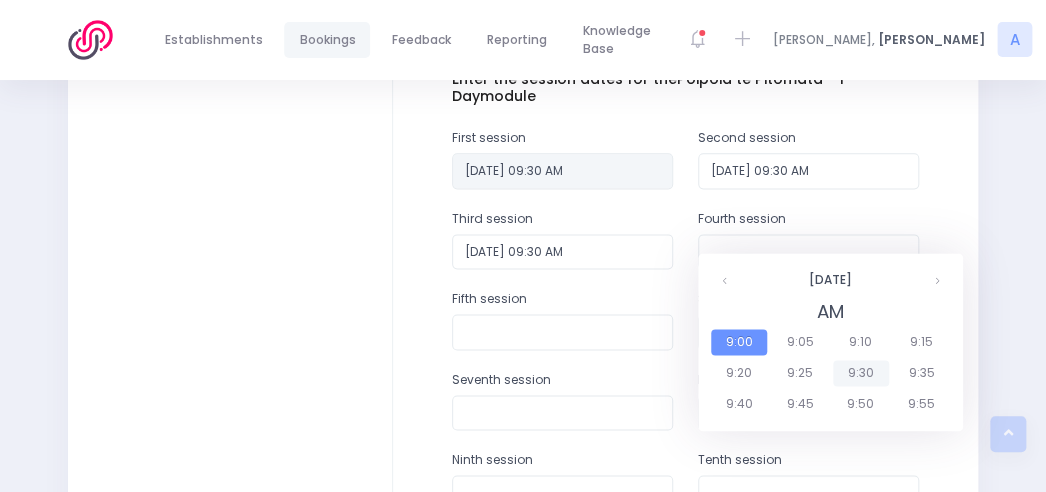 click on "9:30" at bounding box center [861, 373] 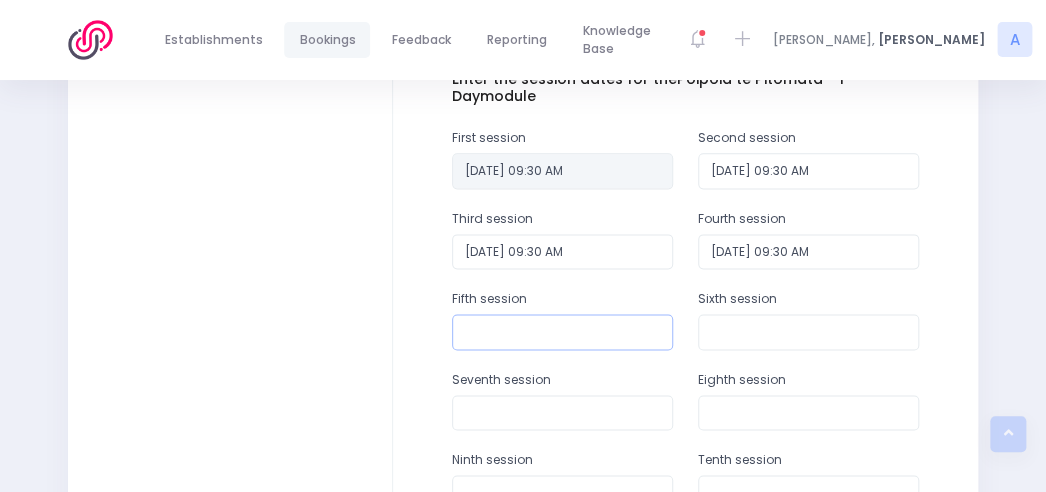 click at bounding box center [562, 332] 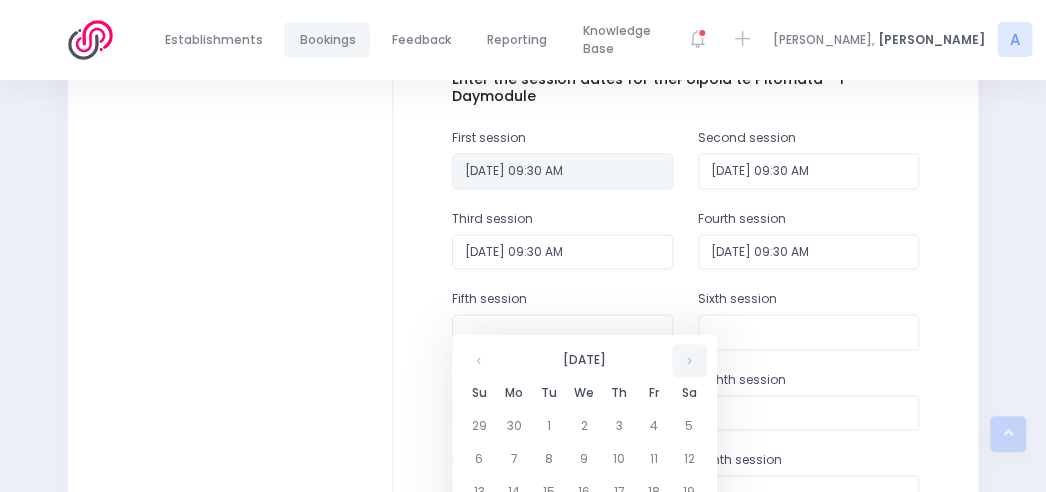 click at bounding box center [689, 360] 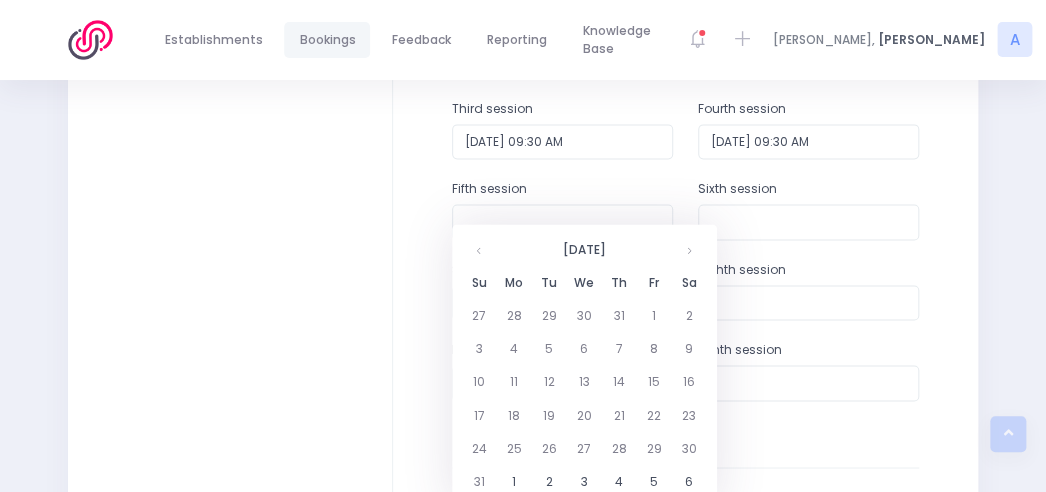 scroll, scrollTop: 939, scrollLeft: 0, axis: vertical 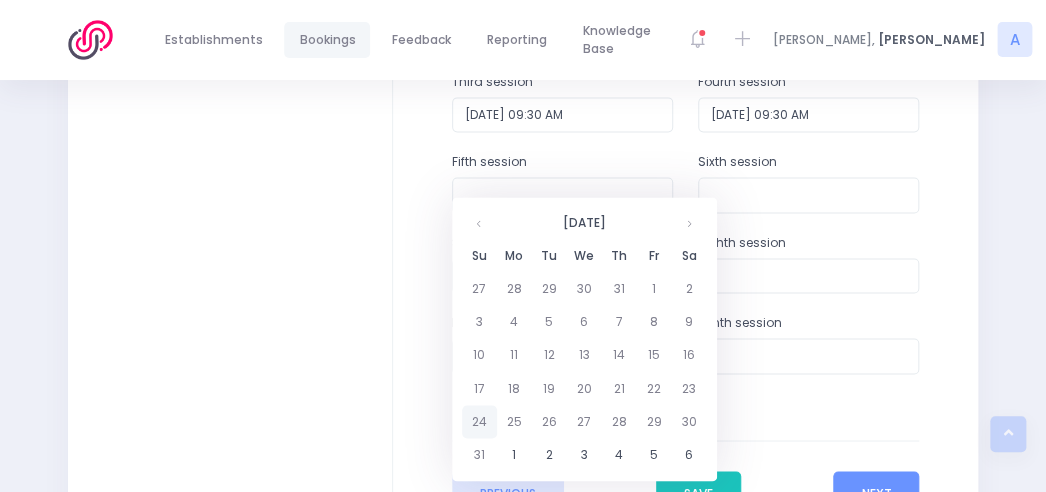 click on "24" at bounding box center [479, 421] 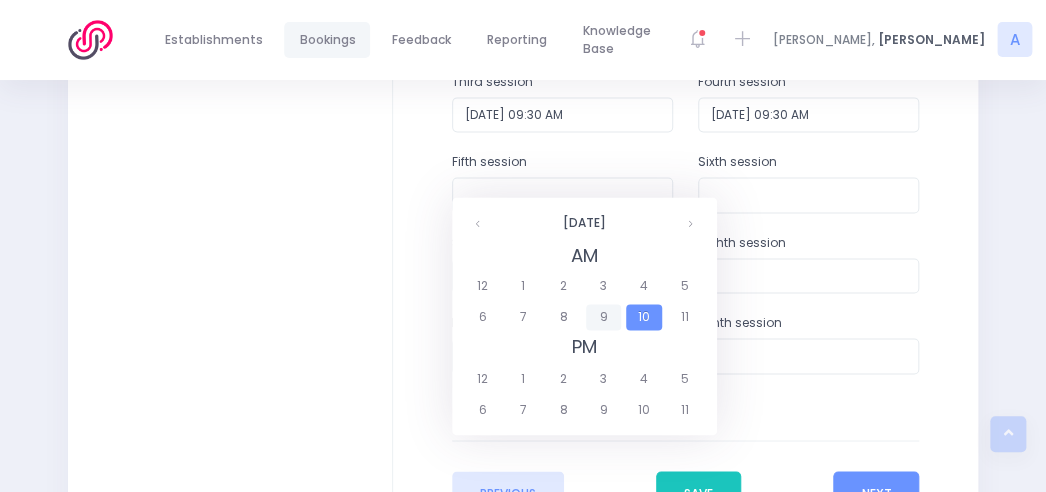click on "9" at bounding box center (603, 317) 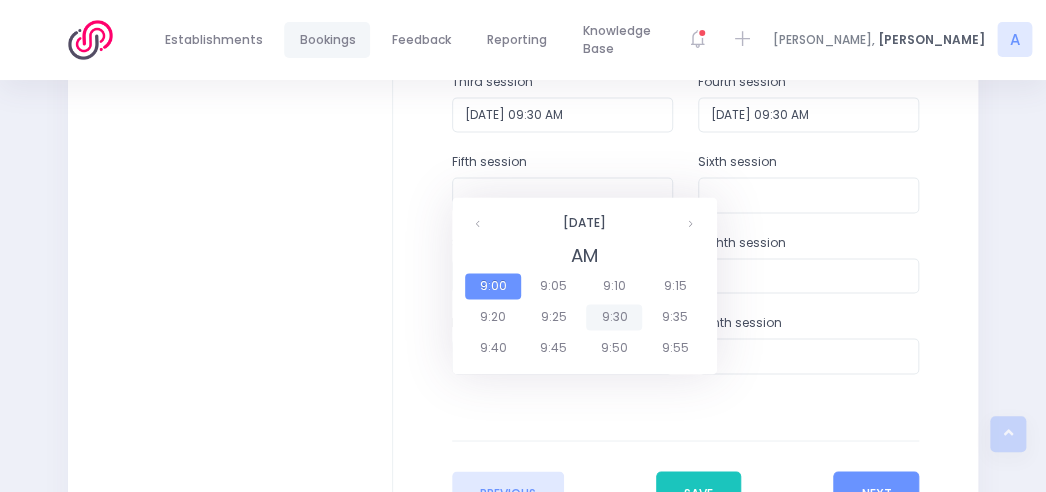 click on "9:30" at bounding box center (614, 317) 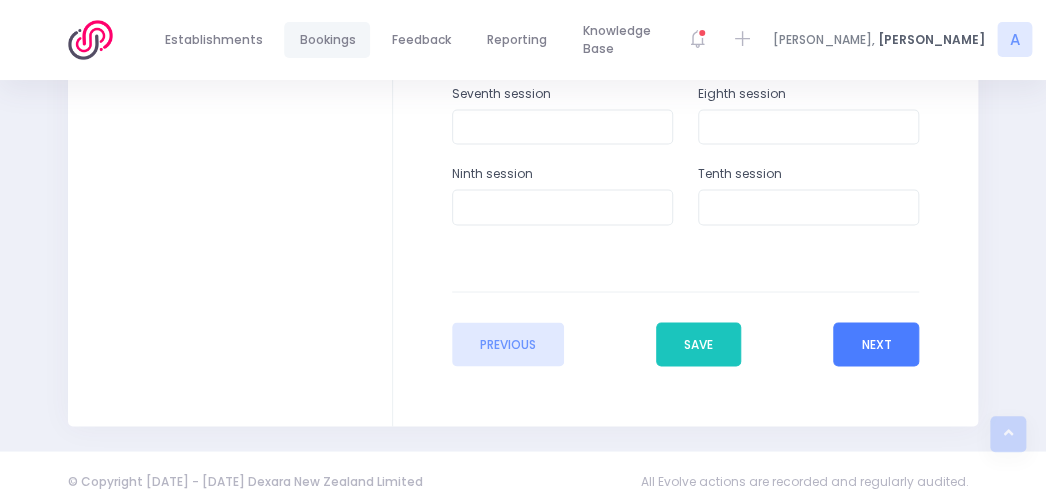 click on "Next" at bounding box center (876, 344) 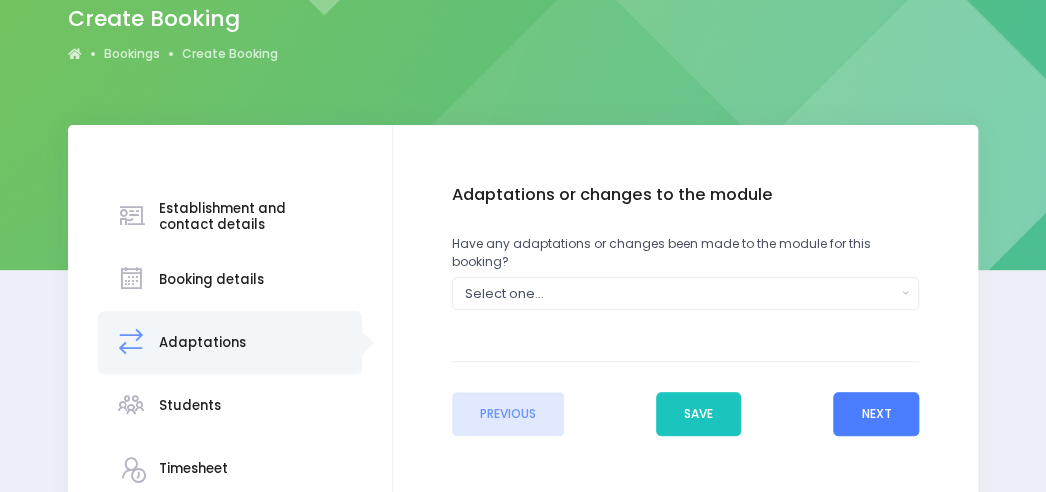 scroll, scrollTop: 180, scrollLeft: 0, axis: vertical 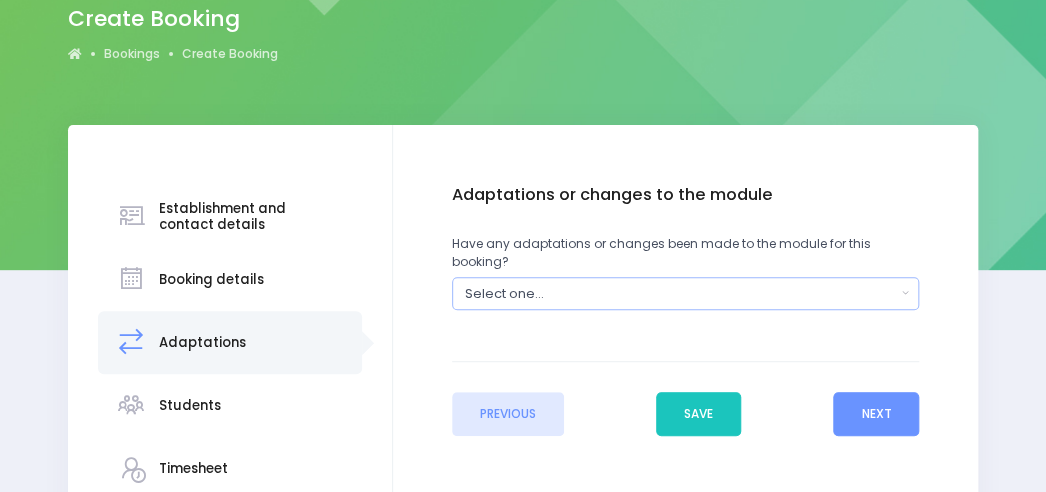 click on "Select one..." at bounding box center [686, 293] 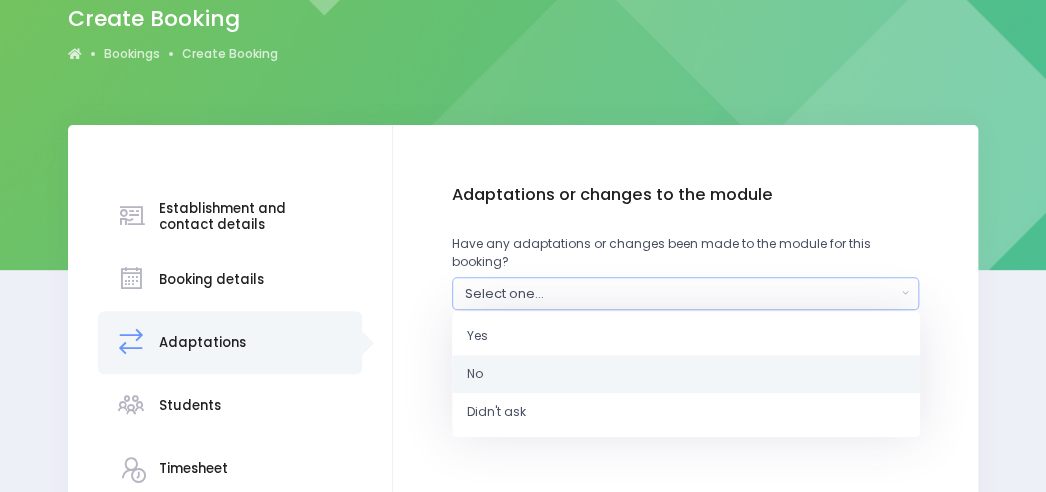 click on "No" at bounding box center [686, 374] 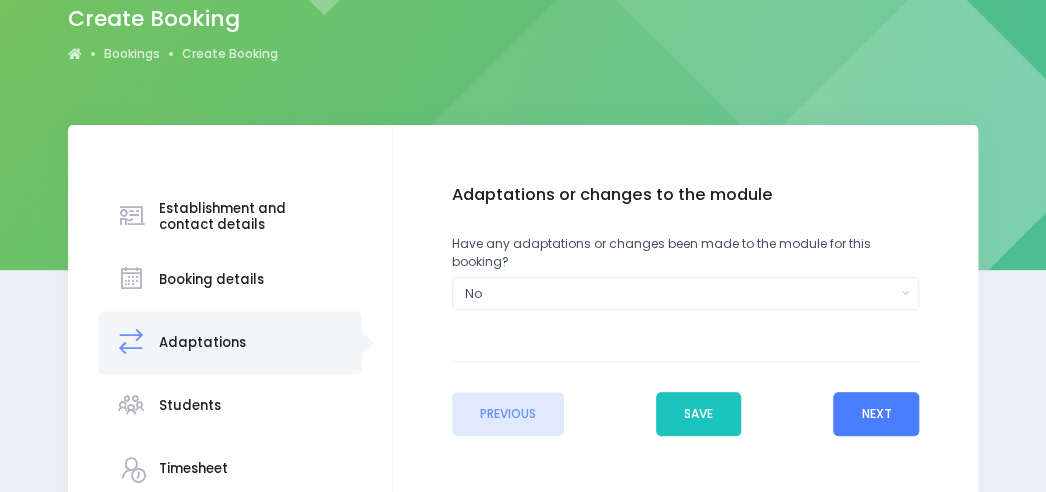 click on "Next" at bounding box center (876, 414) 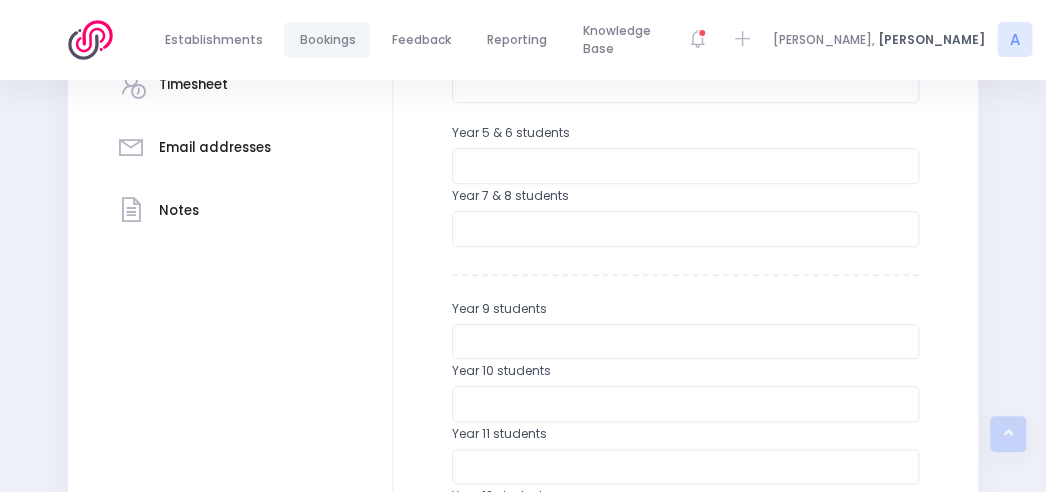 scroll, scrollTop: 584, scrollLeft: 0, axis: vertical 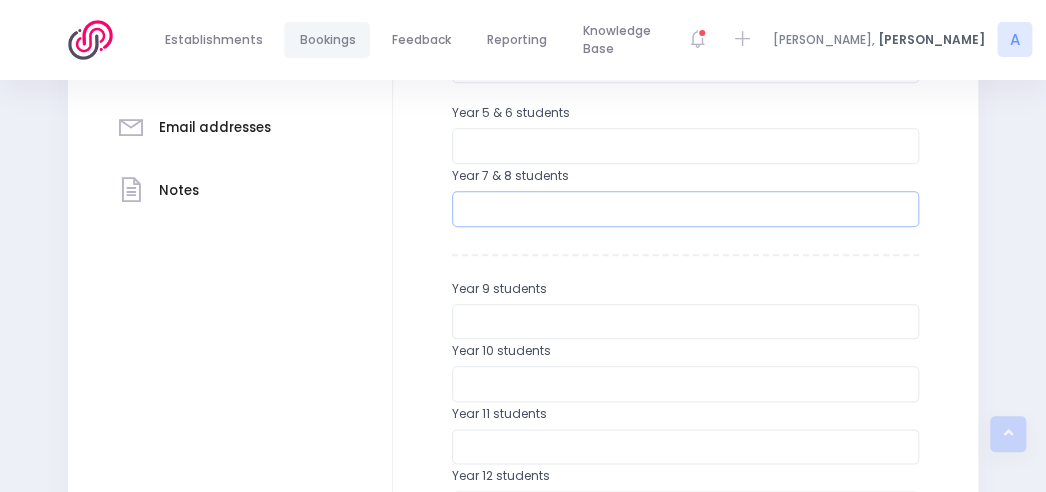 click at bounding box center (686, 209) 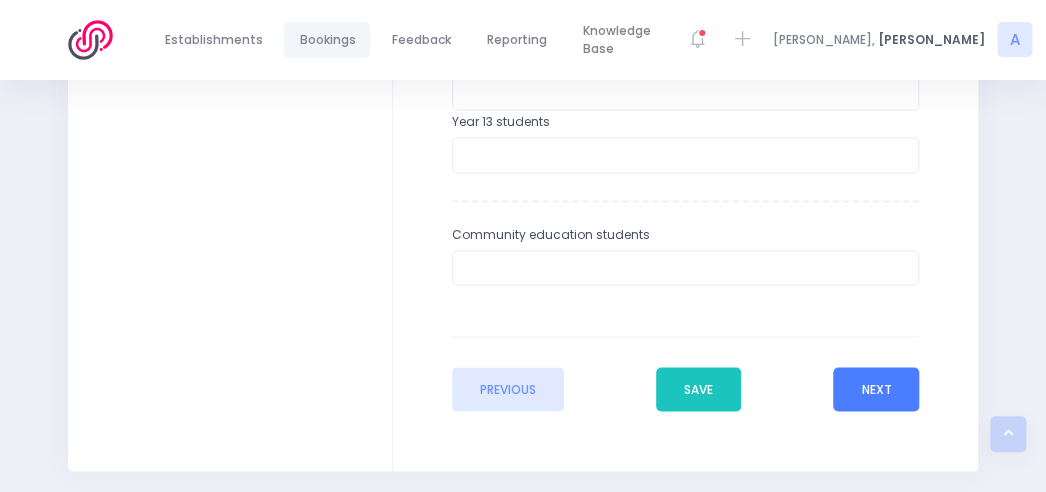 type on "60" 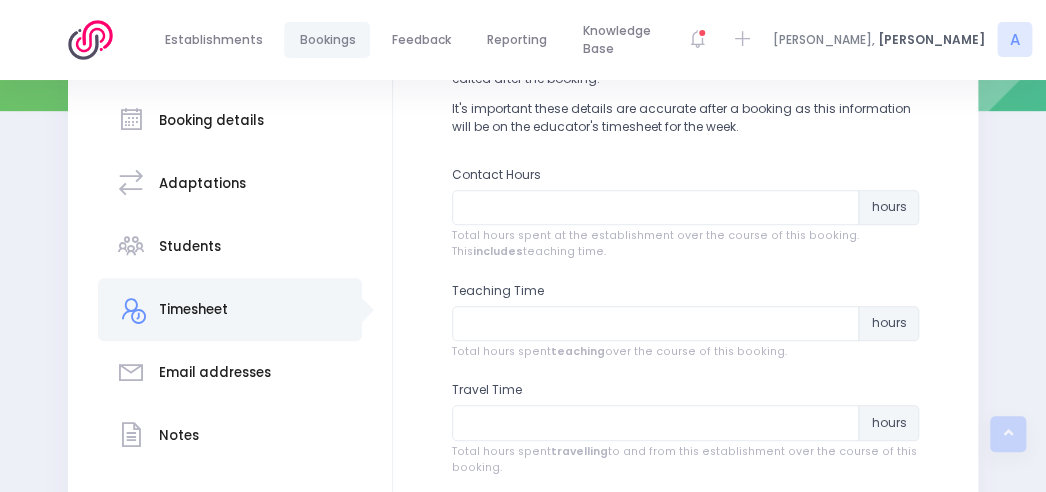 scroll, scrollTop: 342, scrollLeft: 0, axis: vertical 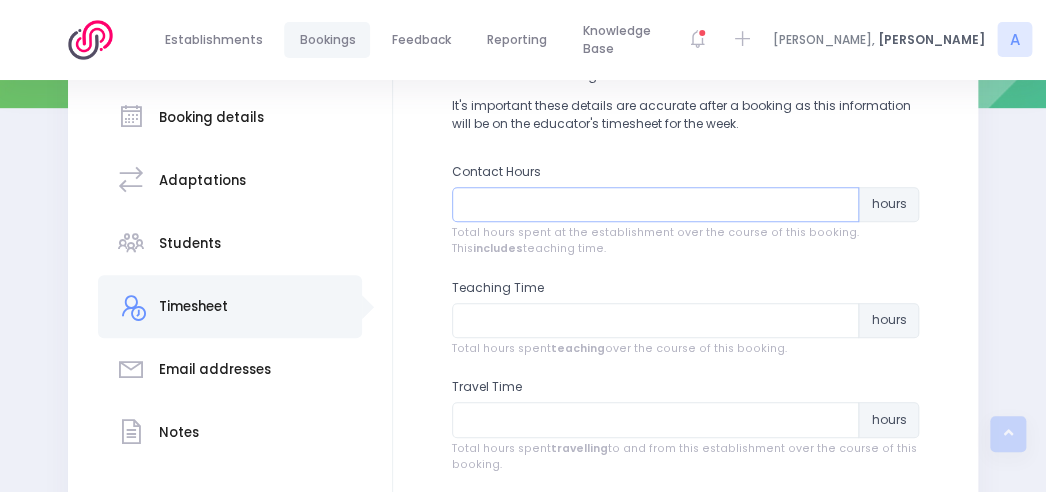 click at bounding box center [656, 205] 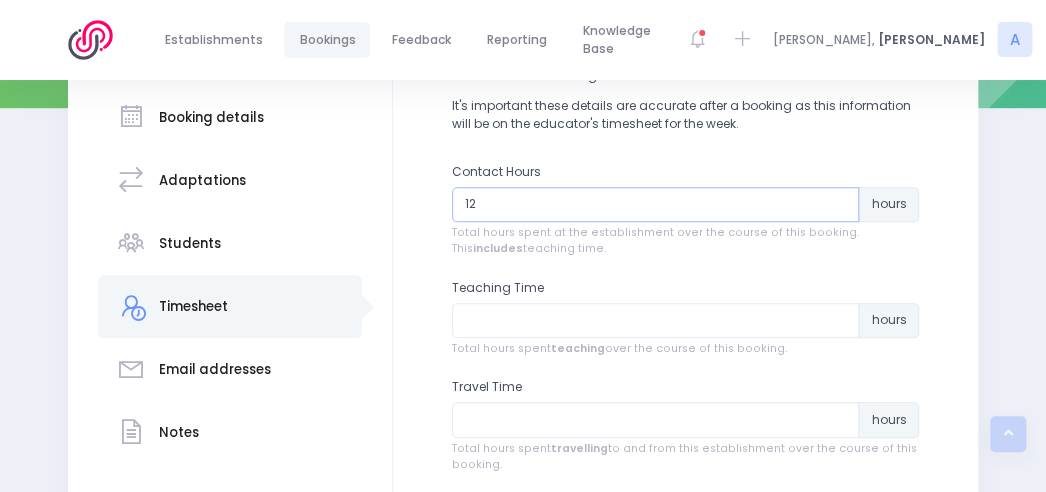 type on "12" 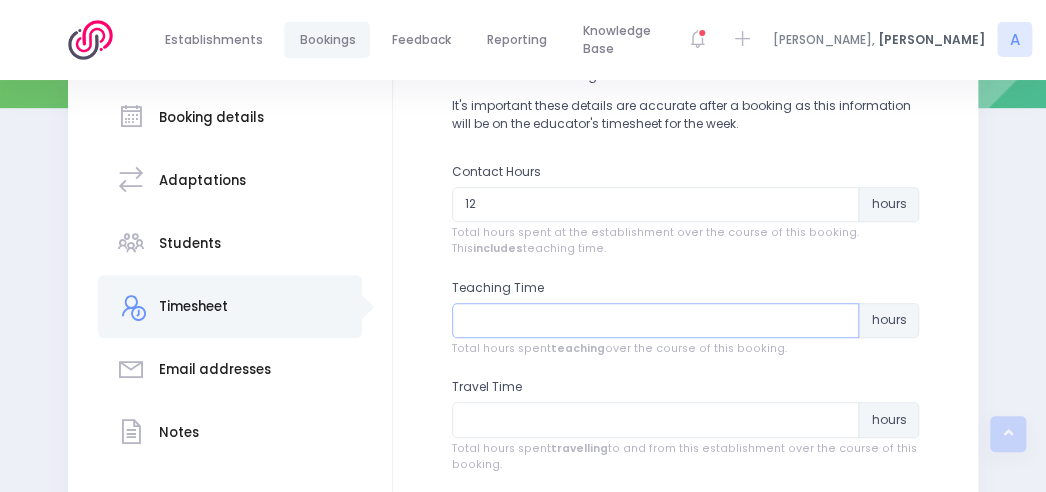 click at bounding box center (656, 321) 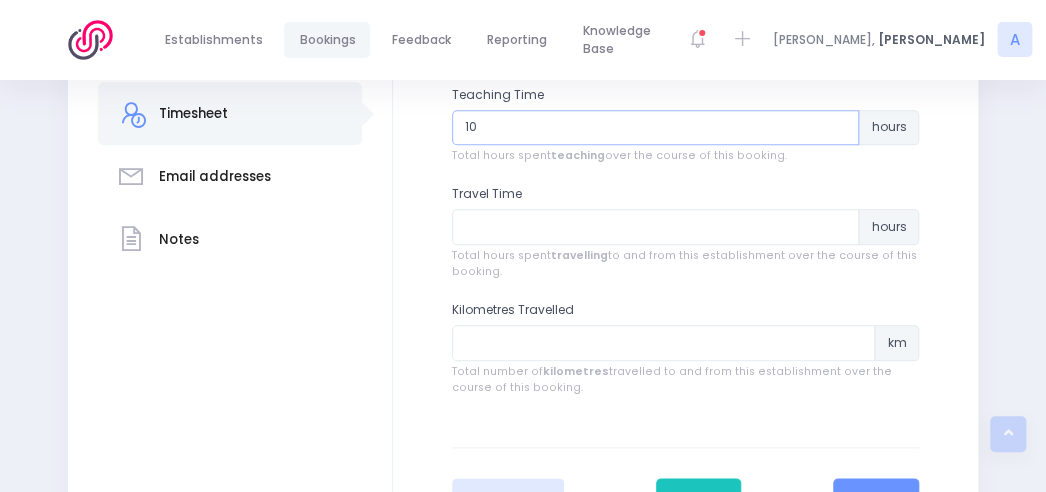 scroll, scrollTop: 553, scrollLeft: 0, axis: vertical 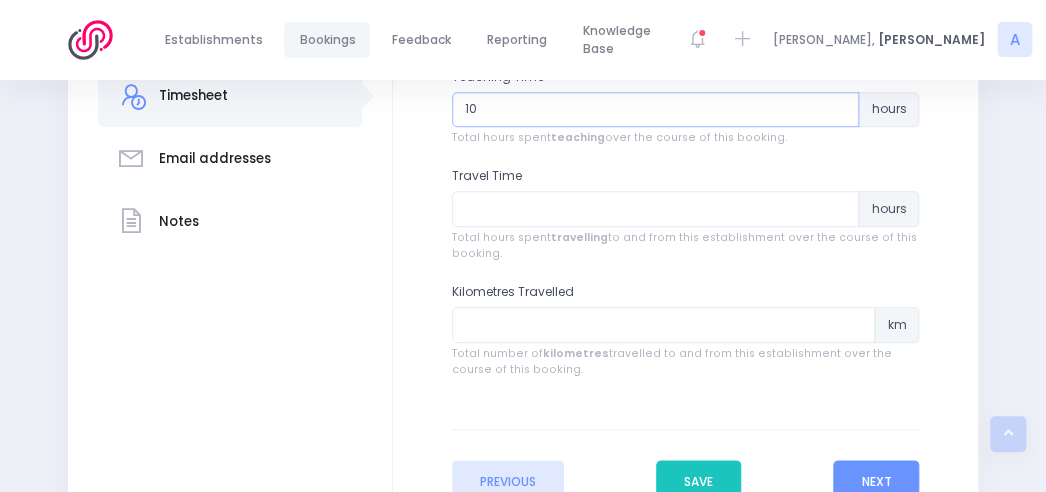type on "10" 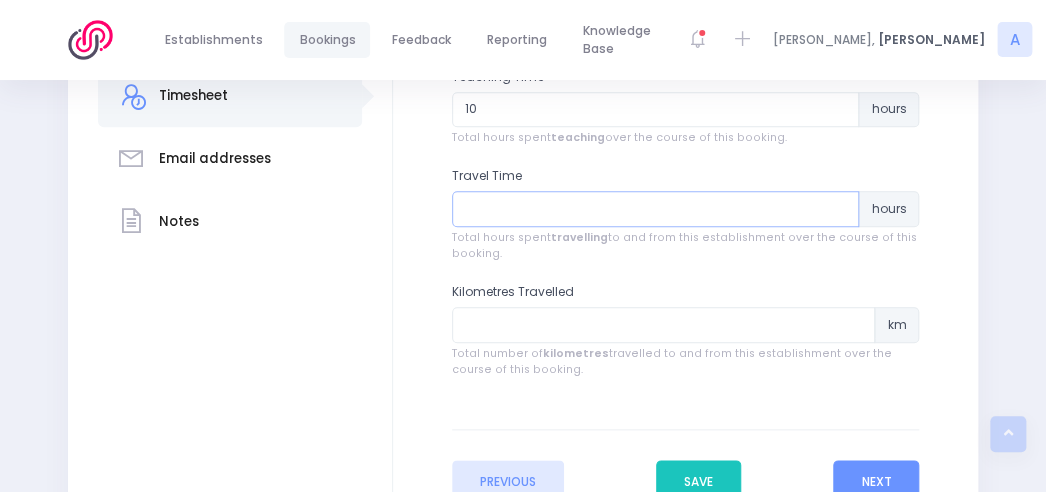 click at bounding box center (656, 209) 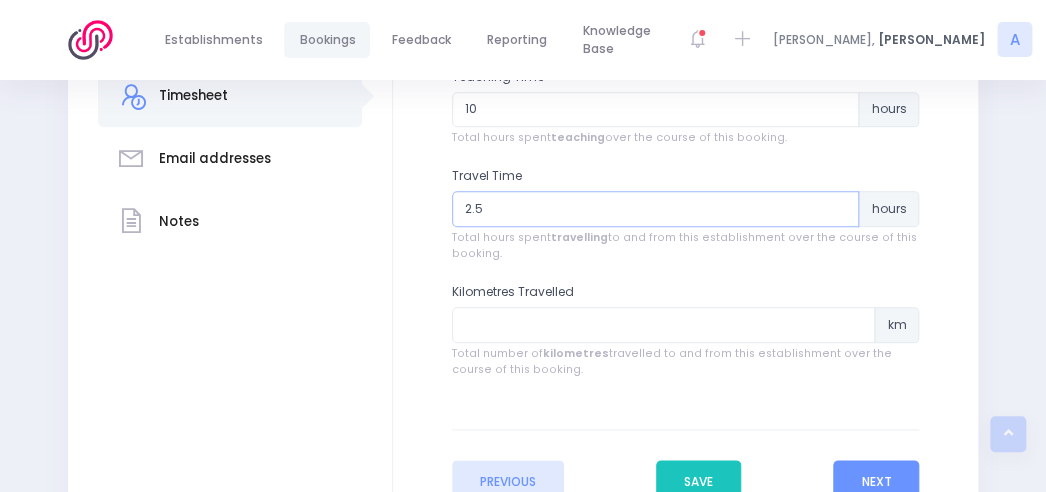type on "2.5" 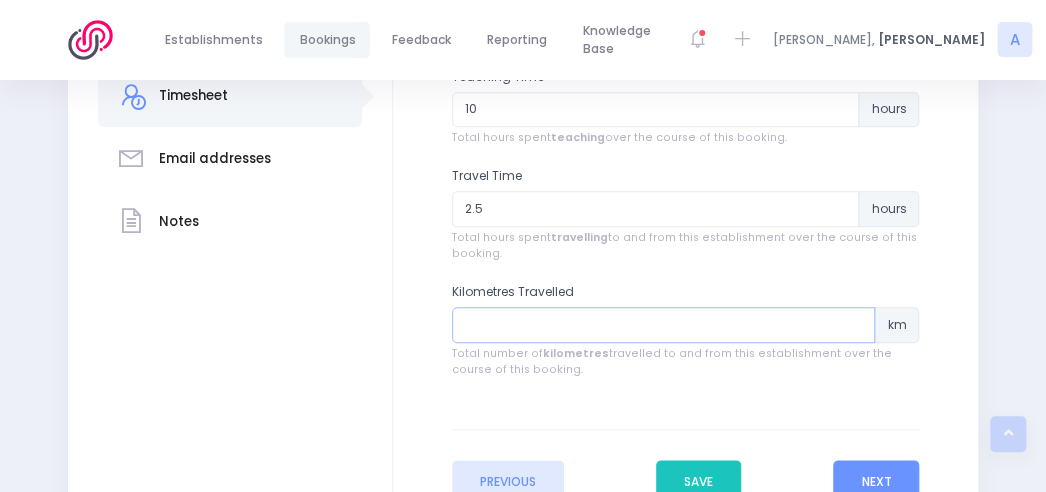 click at bounding box center [664, 325] 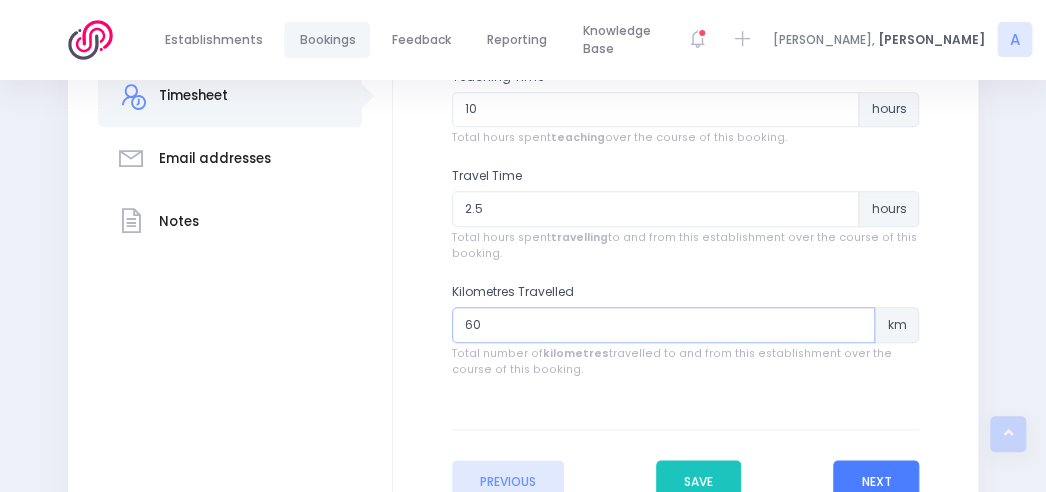 type on "60" 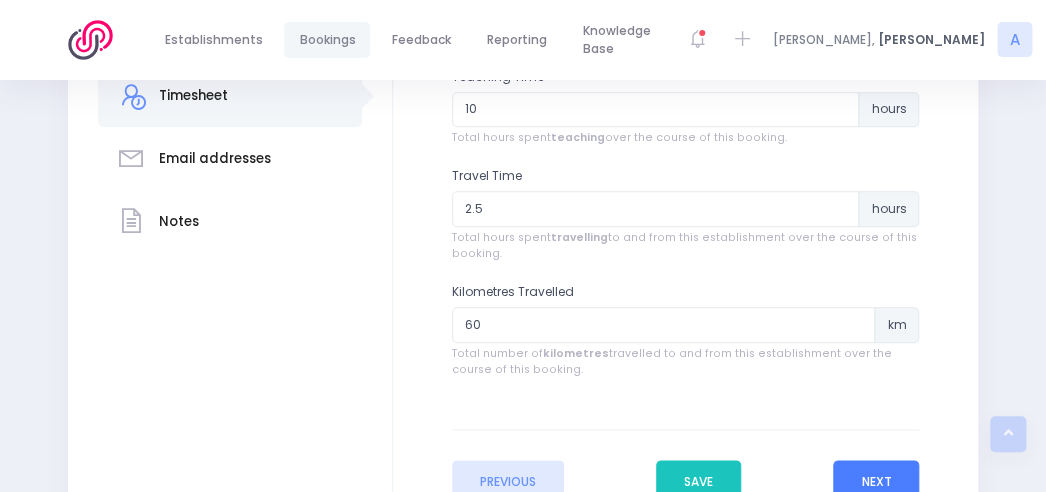 click on "Next" at bounding box center (876, 482) 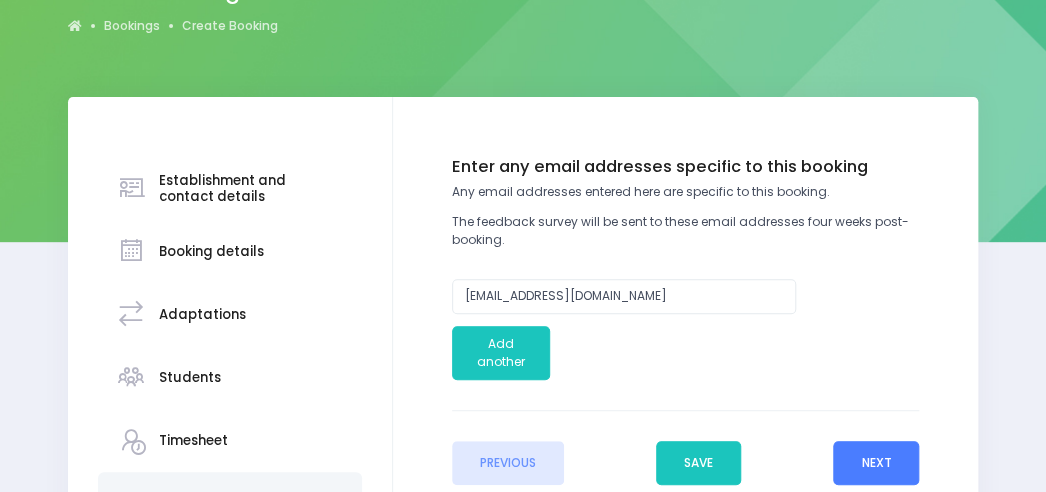 scroll, scrollTop: 211, scrollLeft: 0, axis: vertical 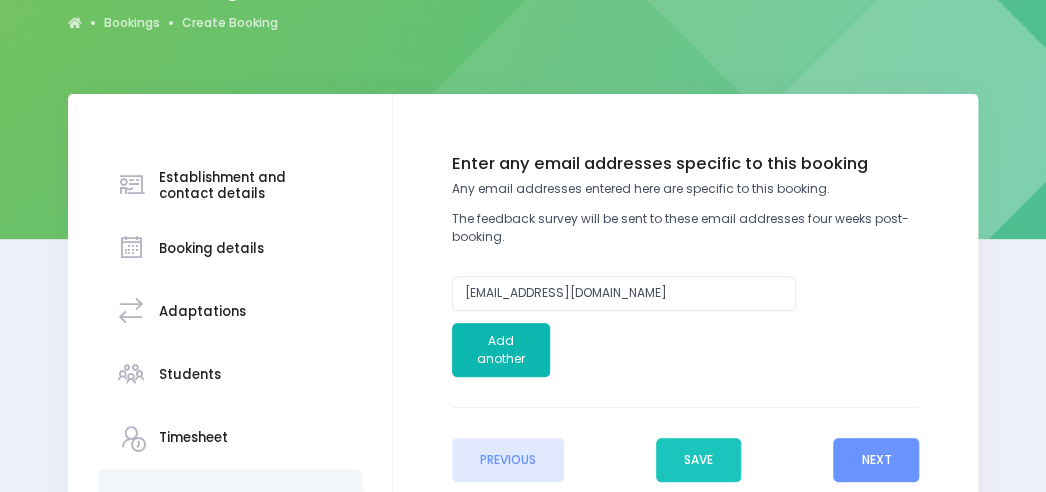 drag, startPoint x: 447, startPoint y: 396, endPoint x: 463, endPoint y: 360, distance: 39.39543 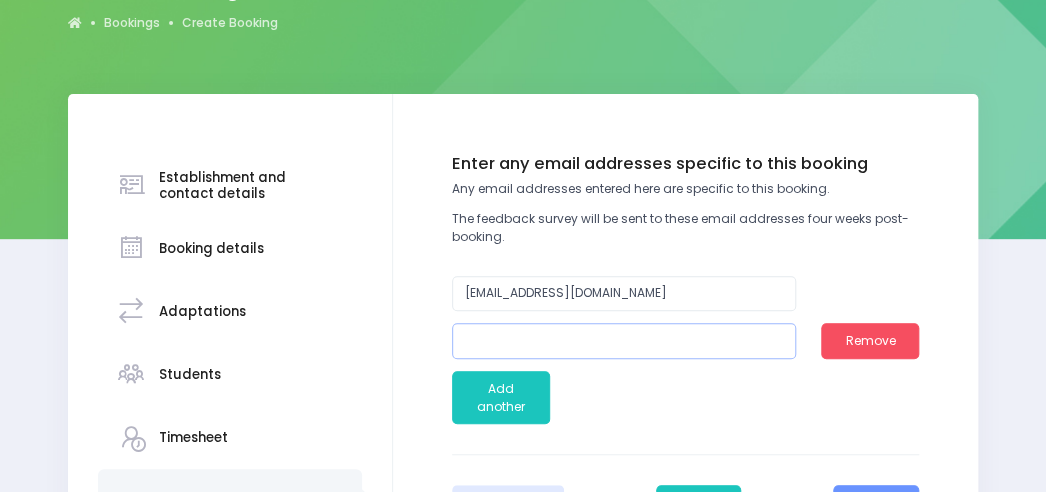 click at bounding box center [624, 341] 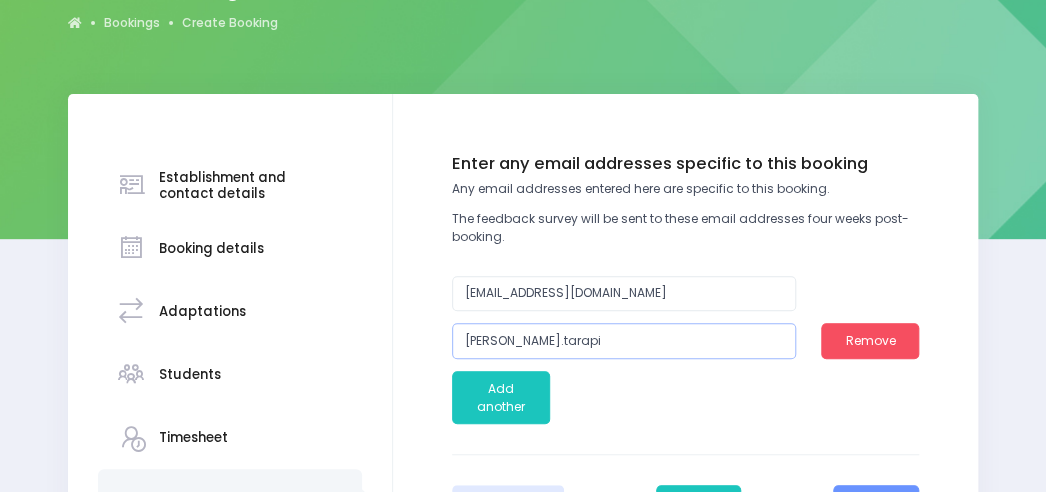 drag, startPoint x: 490, startPoint y: 341, endPoint x: 472, endPoint y: 338, distance: 18.248287 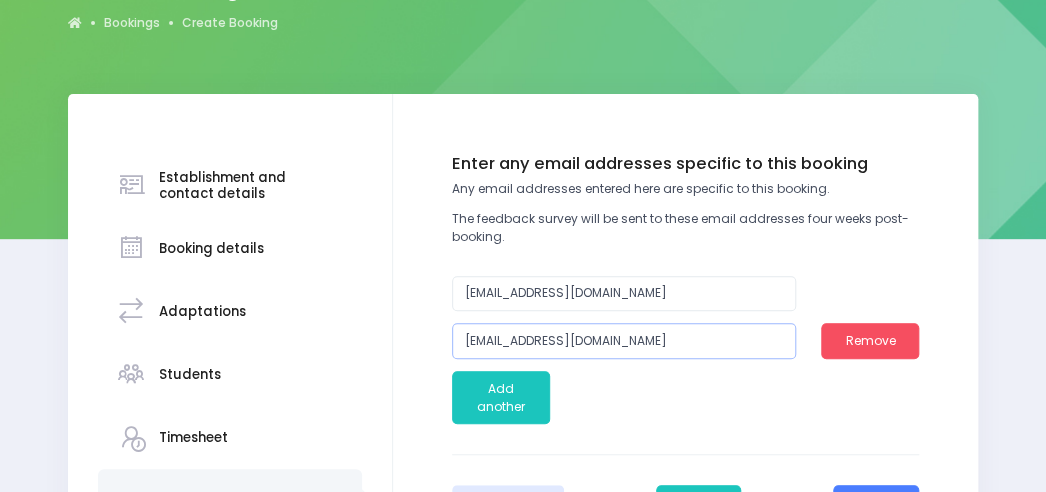type on "ttarapi@balmacewen.school.nz" 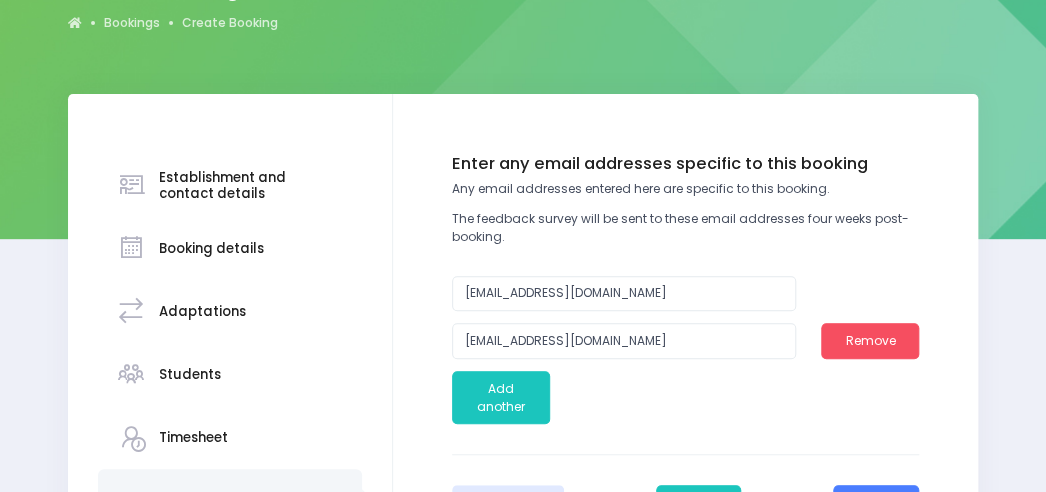 click on "Next" at bounding box center (876, 507) 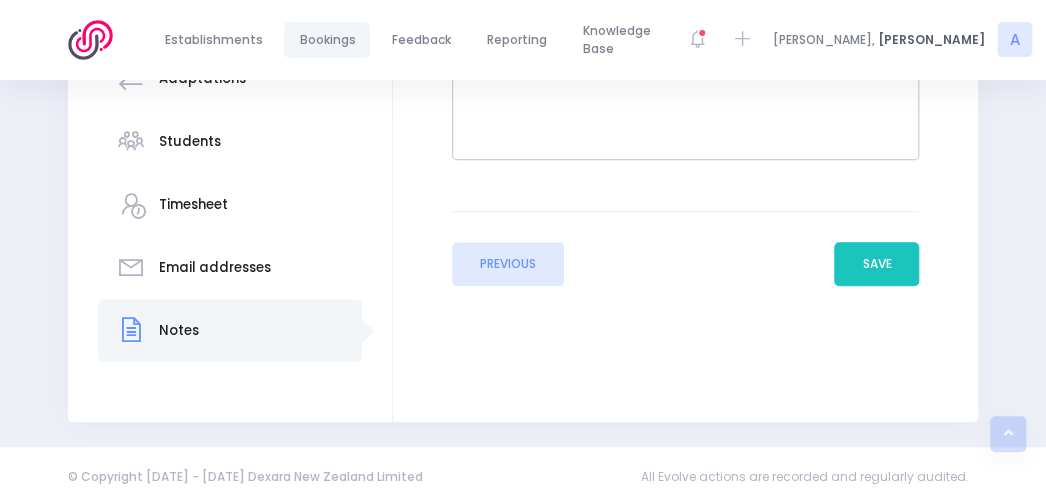 scroll, scrollTop: 459, scrollLeft: 0, axis: vertical 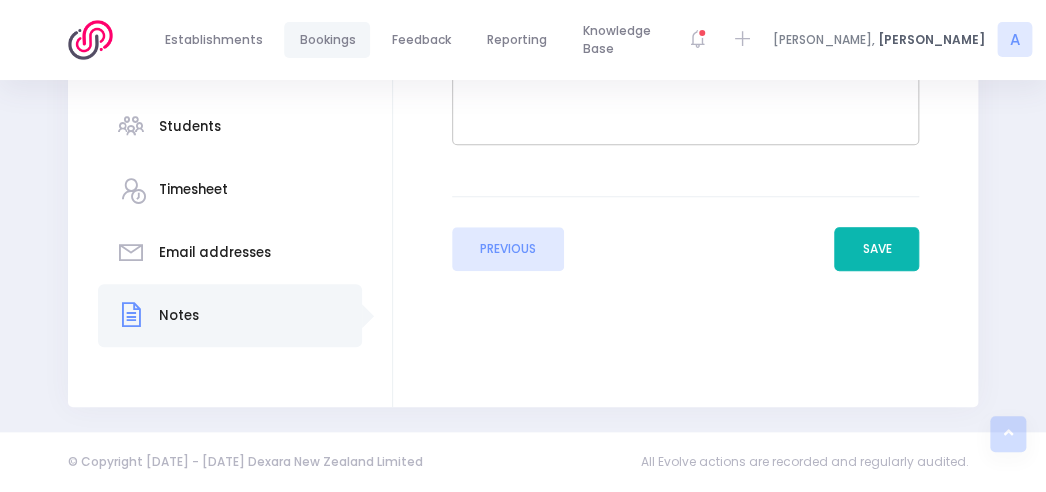 click on "Save" at bounding box center (876, 249) 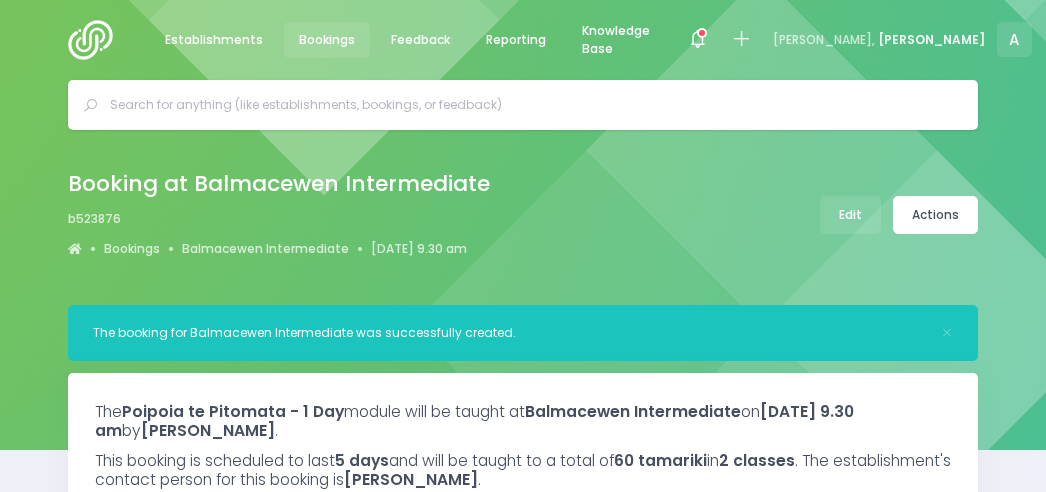 select on "5" 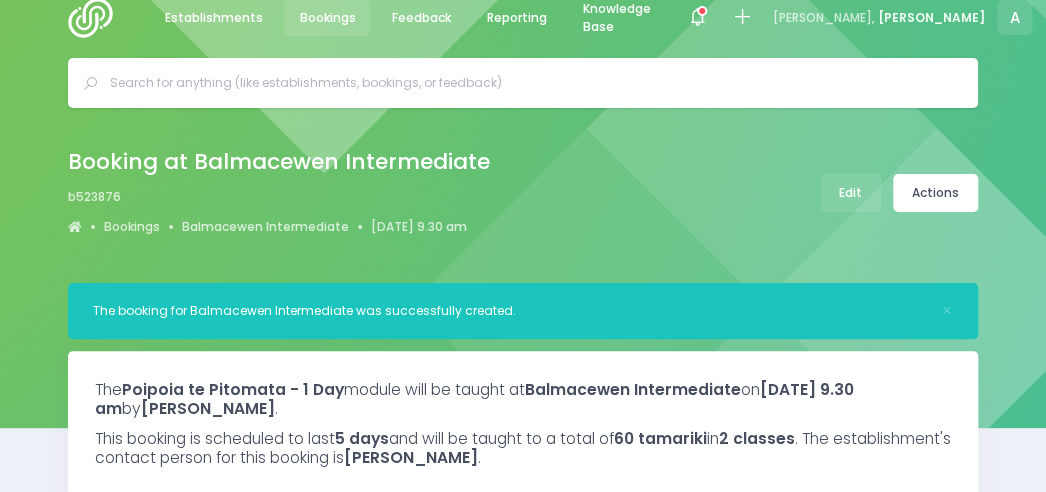 scroll, scrollTop: 0, scrollLeft: 0, axis: both 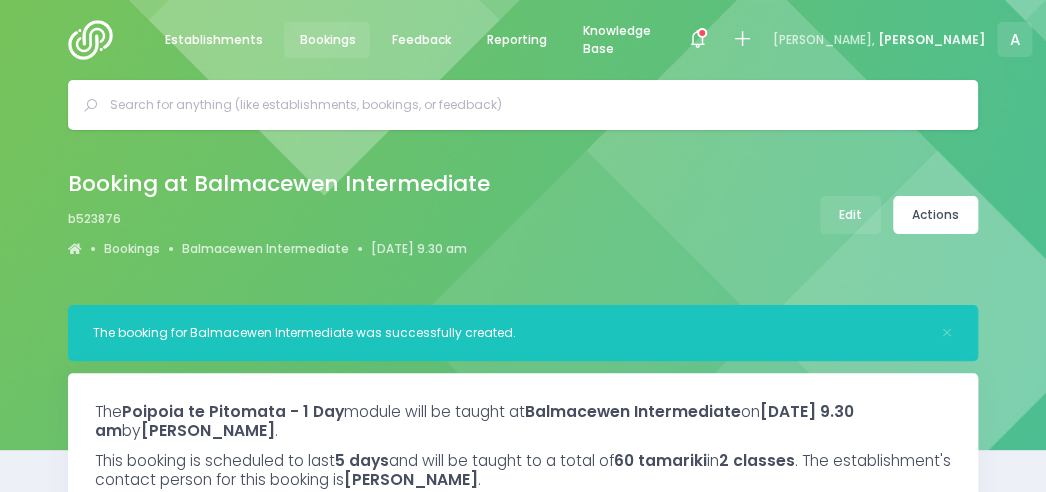 click at bounding box center [96, 40] 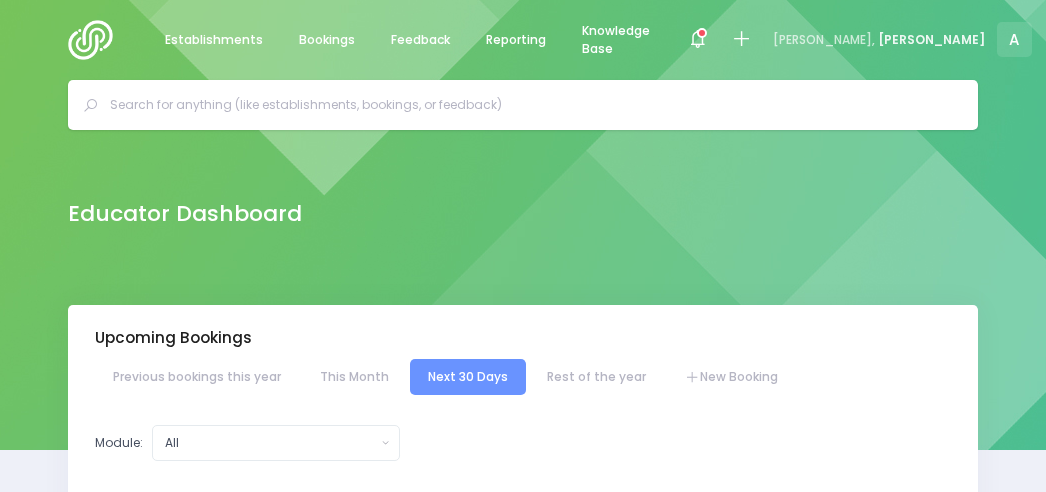 scroll, scrollTop: 0, scrollLeft: 0, axis: both 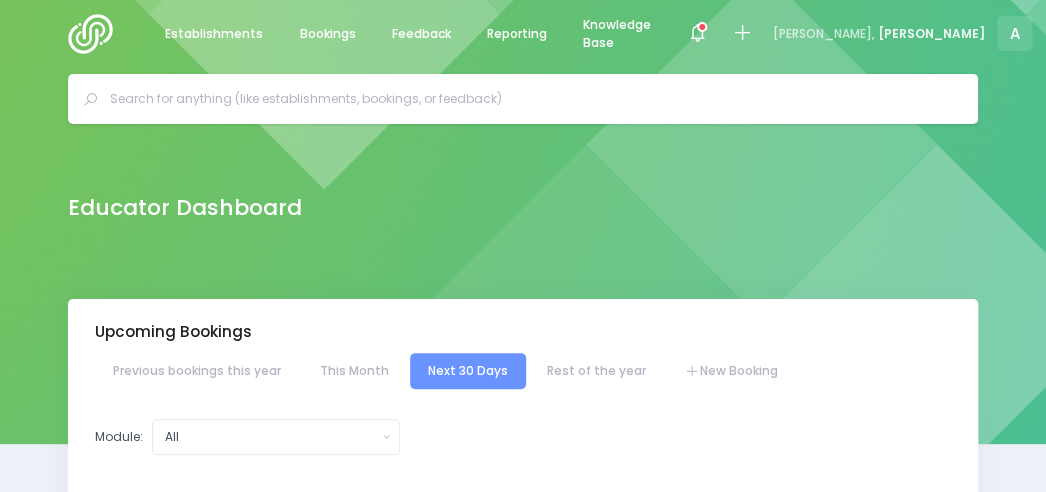 select on "5" 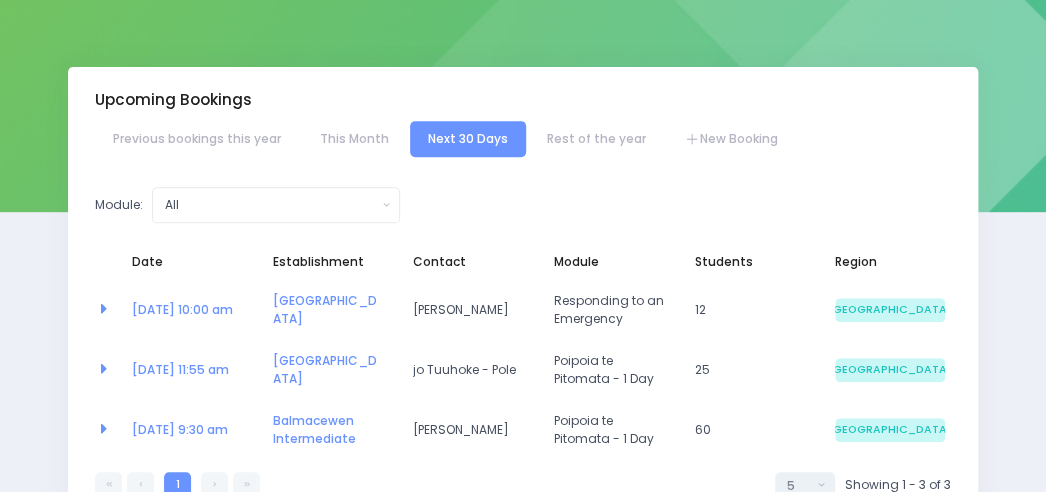scroll, scrollTop: 244, scrollLeft: 0, axis: vertical 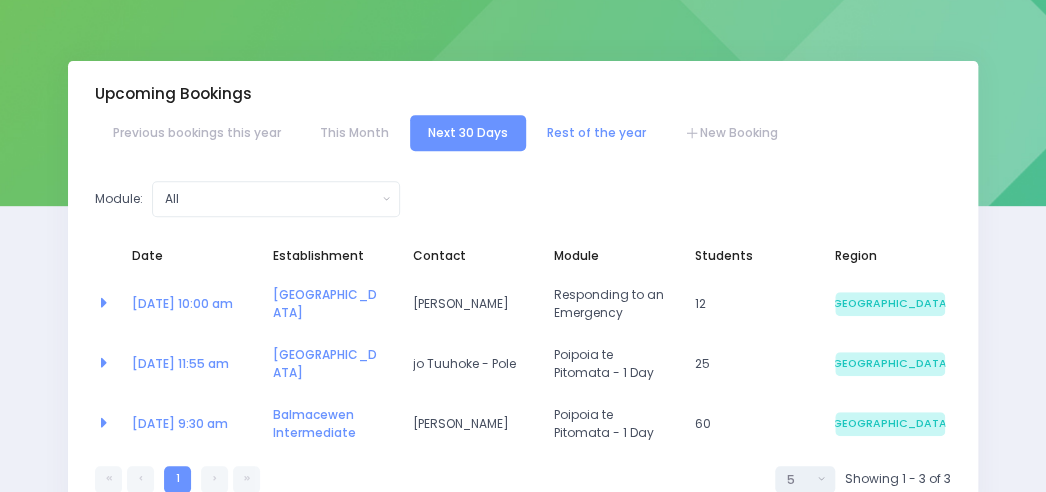 click on "Rest of the year" at bounding box center [596, 133] 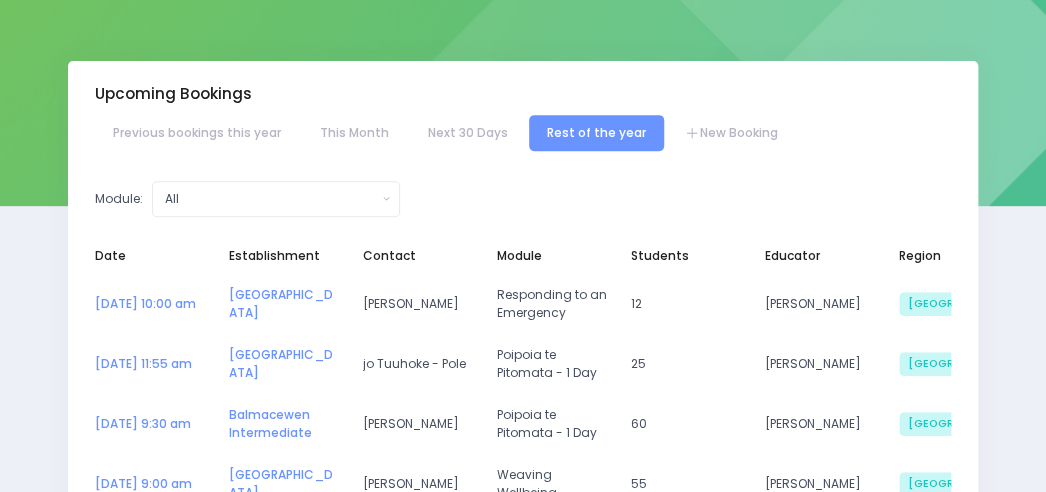 select on "5" 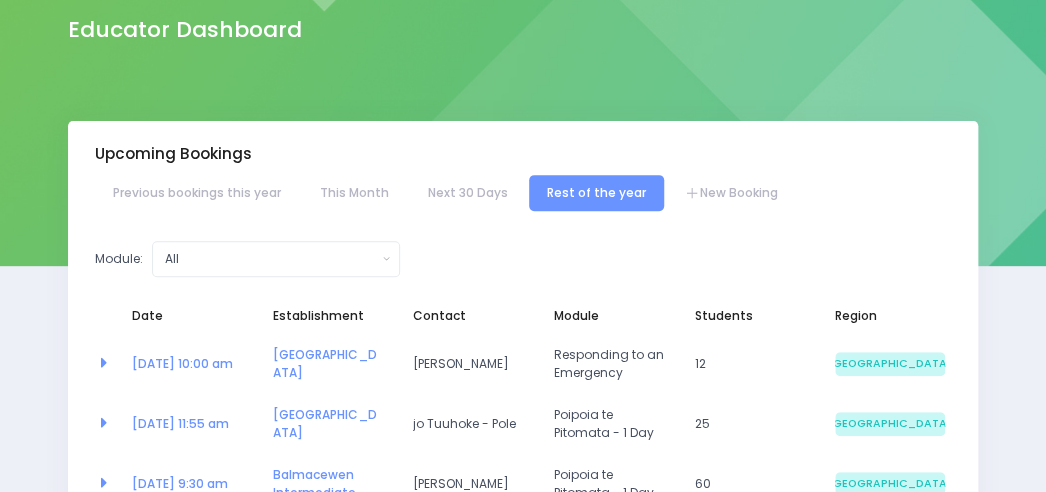 scroll, scrollTop: 183, scrollLeft: 0, axis: vertical 